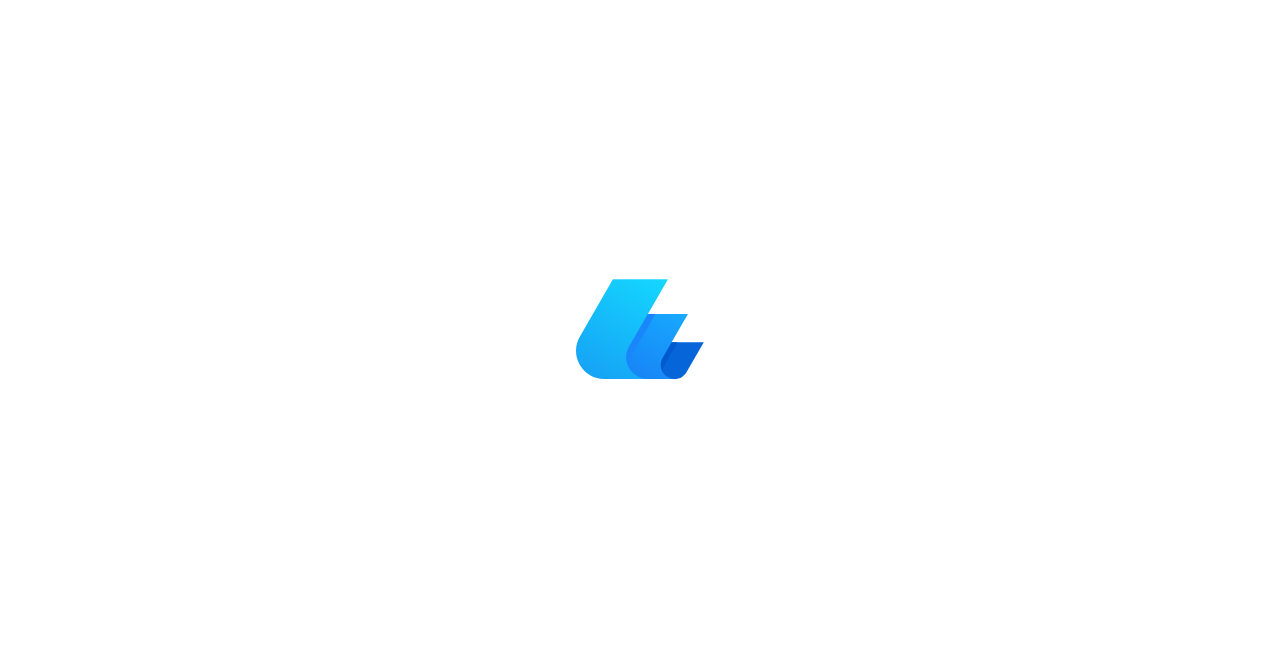 scroll, scrollTop: 0, scrollLeft: 0, axis: both 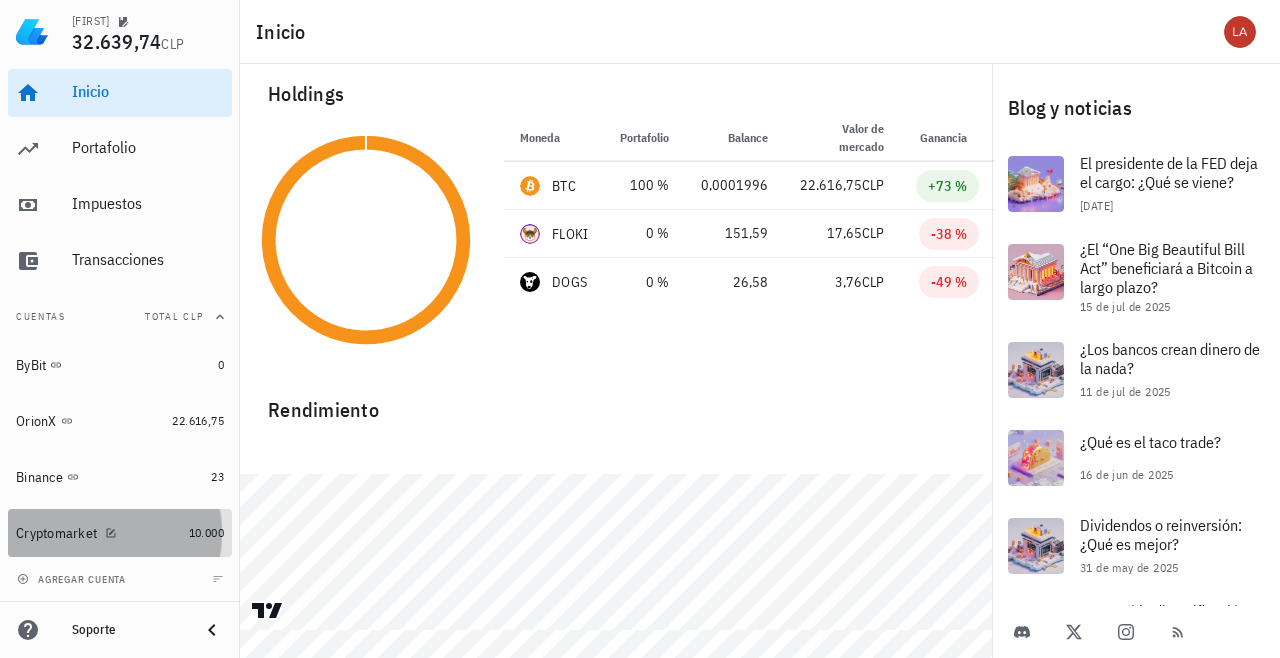 click on "Cryptomarket" at bounding box center [56, 533] 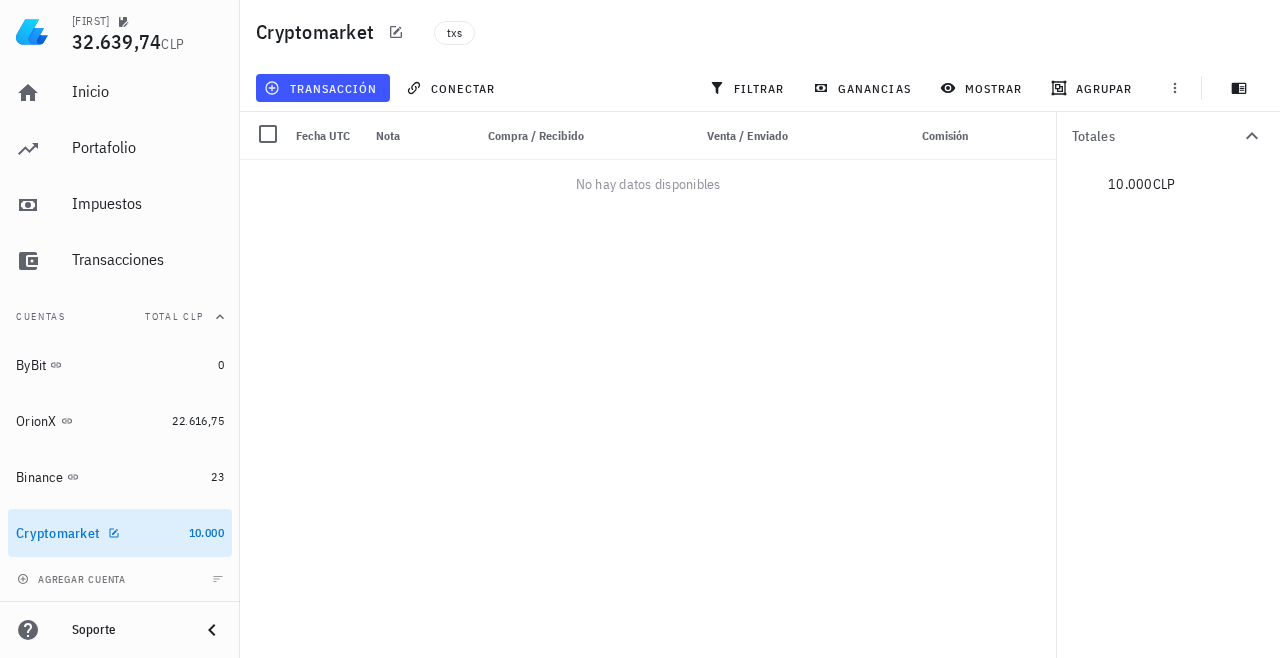 scroll, scrollTop: 0, scrollLeft: 0, axis: both 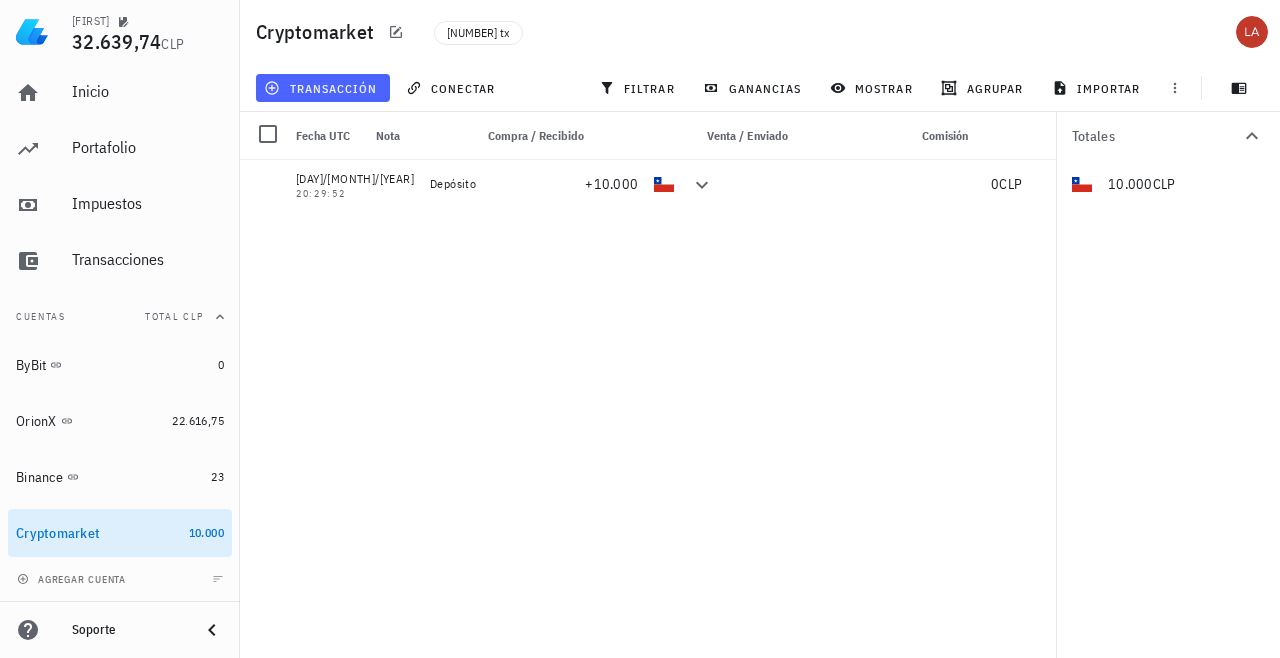 click on "transacción" at bounding box center [322, 88] 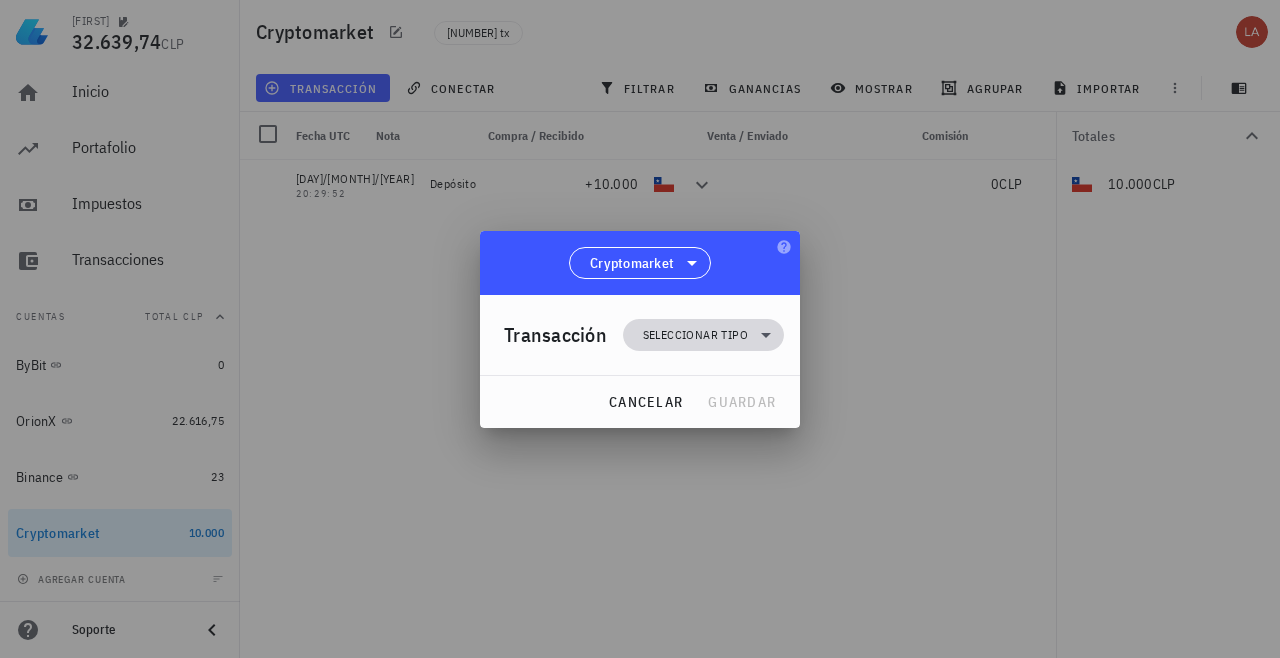 click on "Seleccionar tipo" at bounding box center [703, 335] 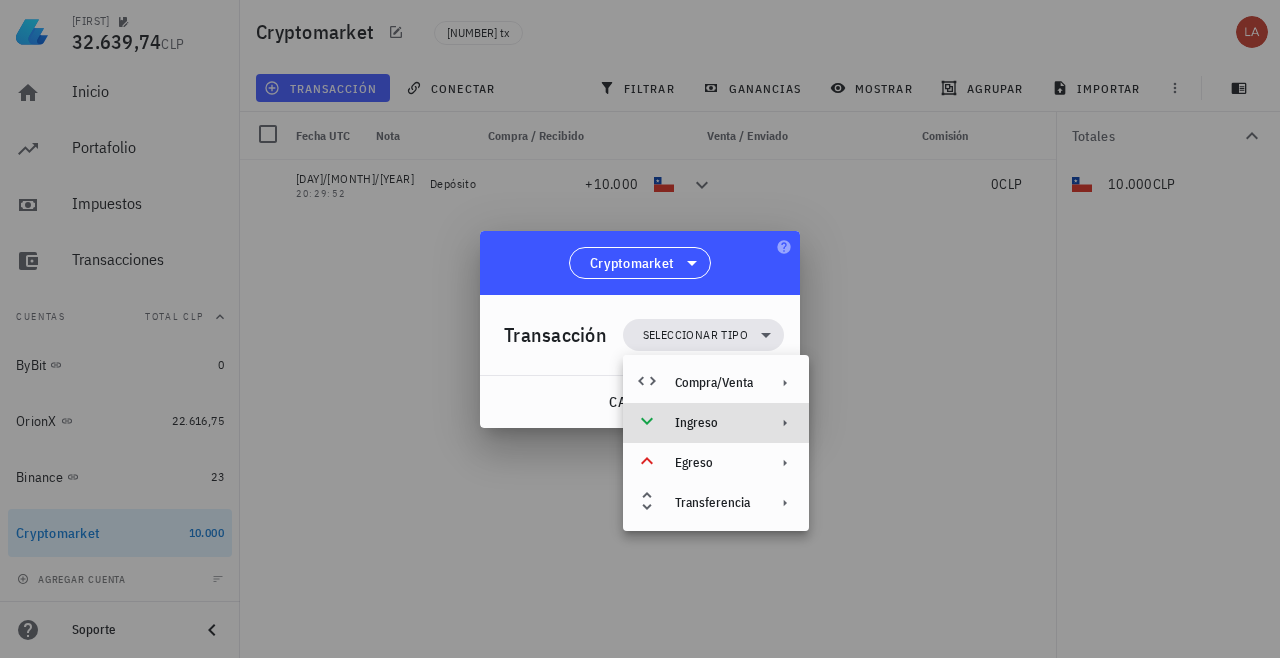 click 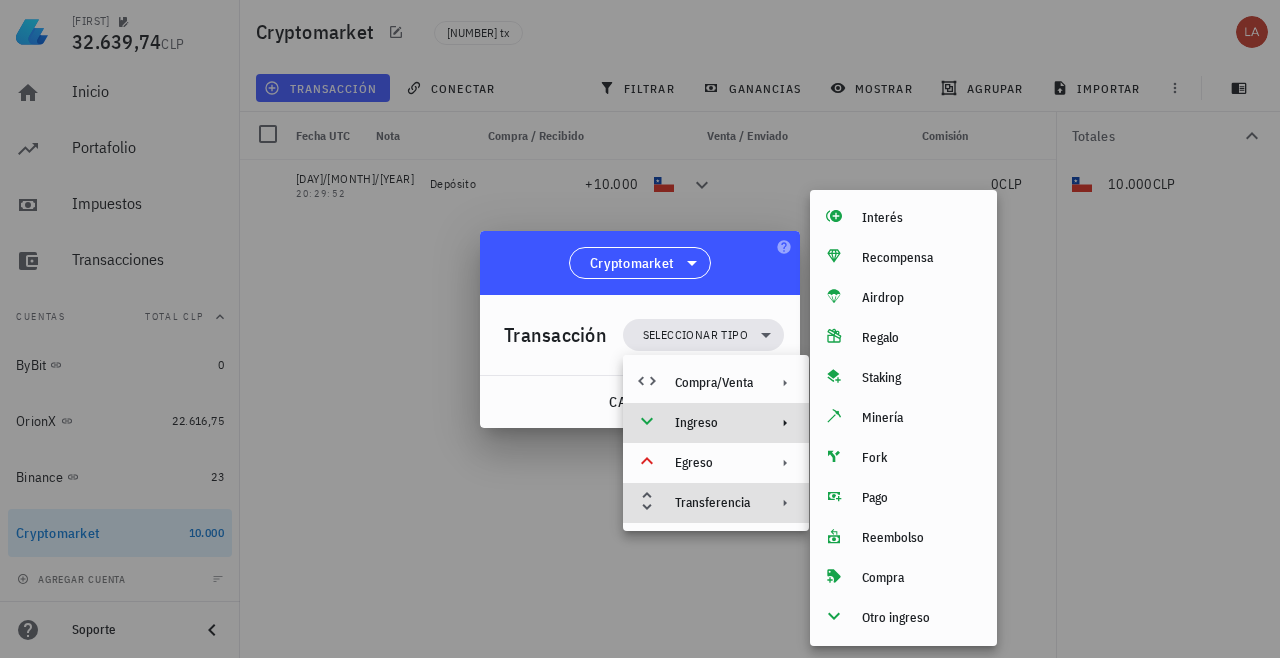 click 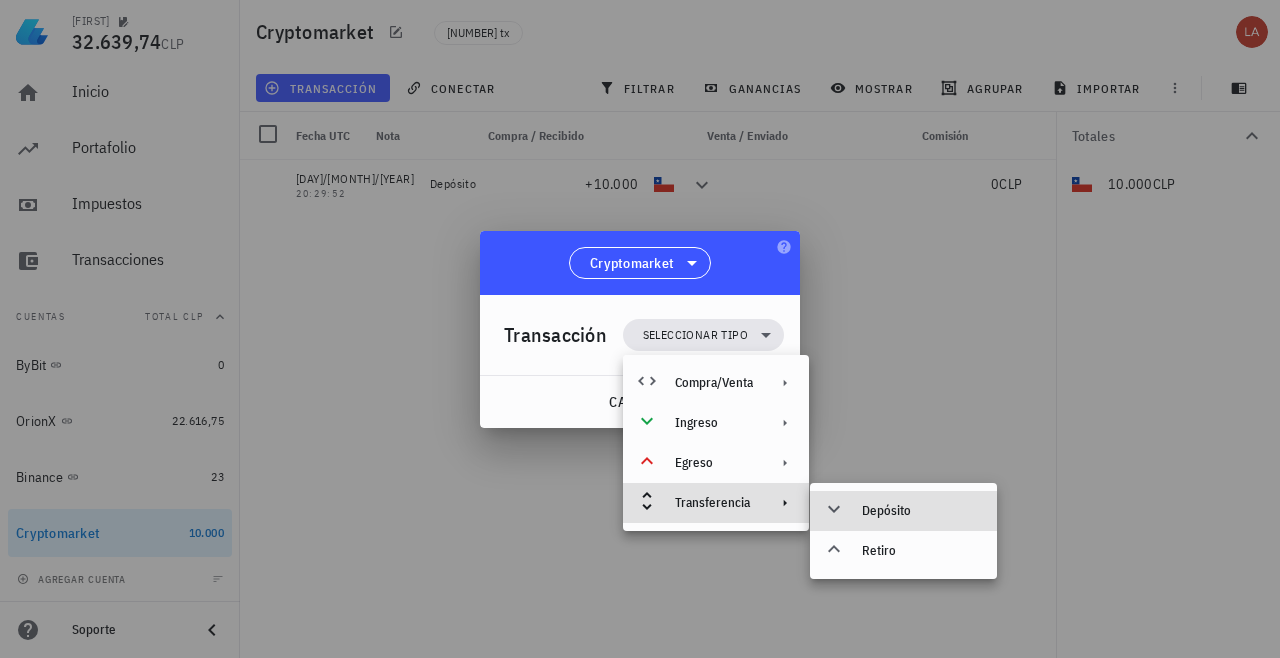 click on "Depósito" at bounding box center (921, 511) 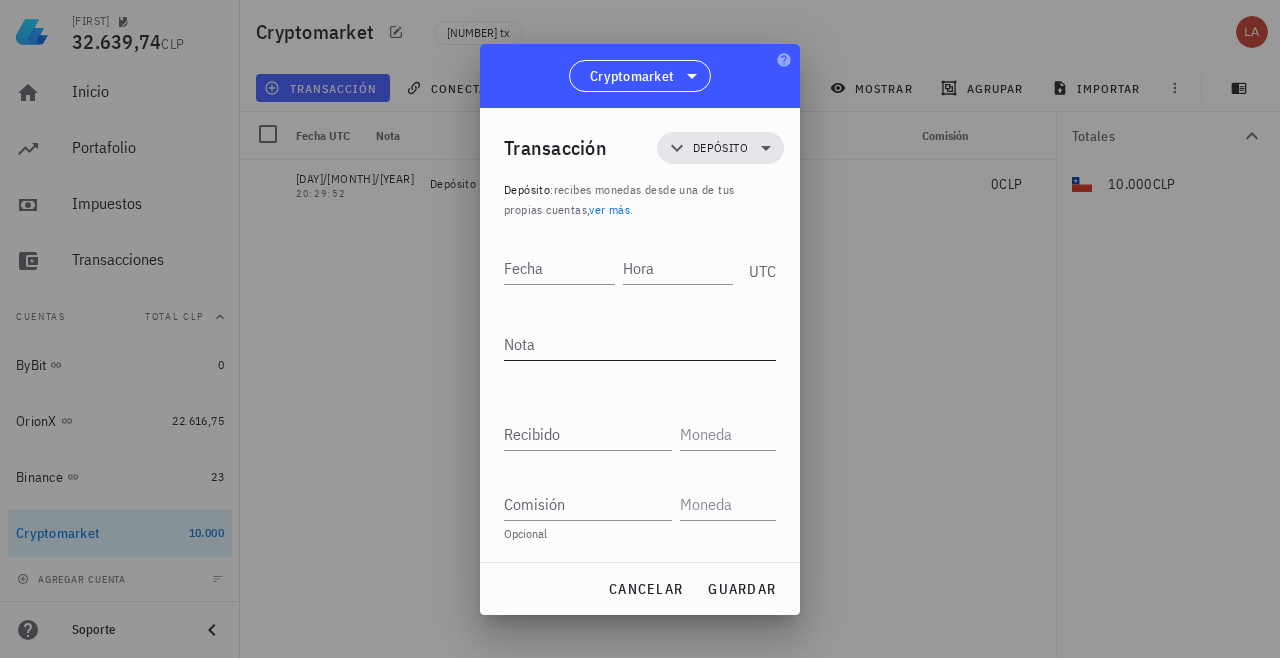click on "Nota" at bounding box center (640, 344) 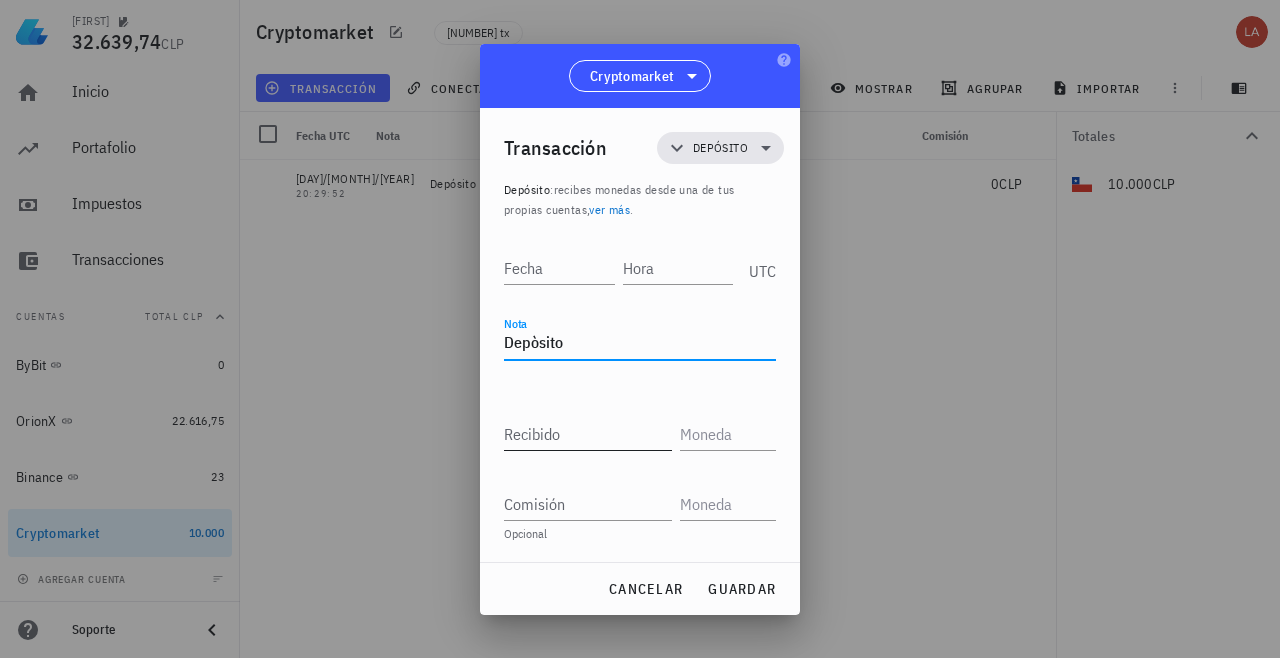 type on "Depòsito" 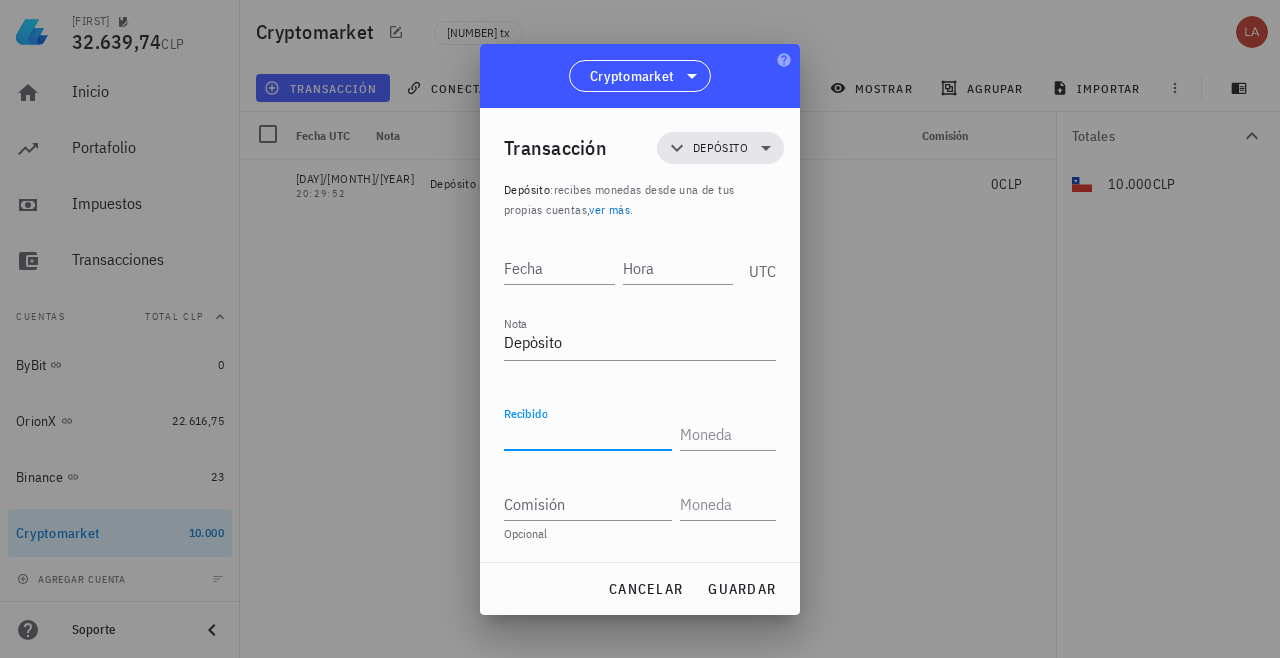 click on "Recibido" at bounding box center [588, 434] 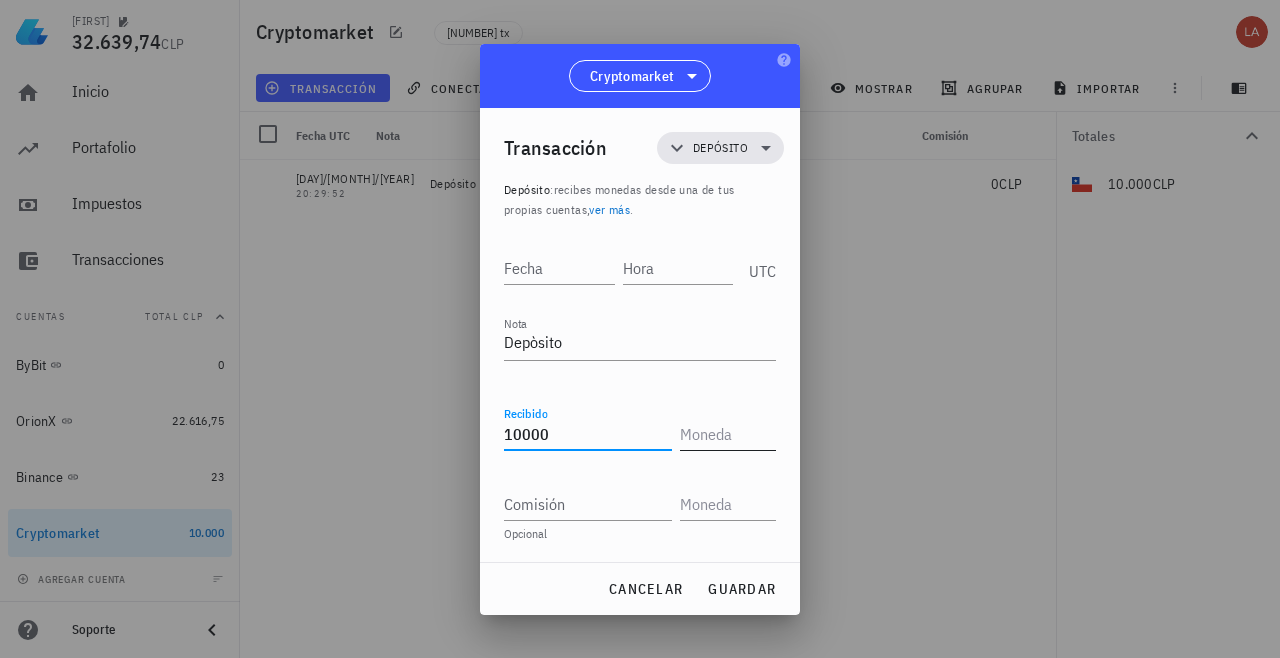 type on "10.000" 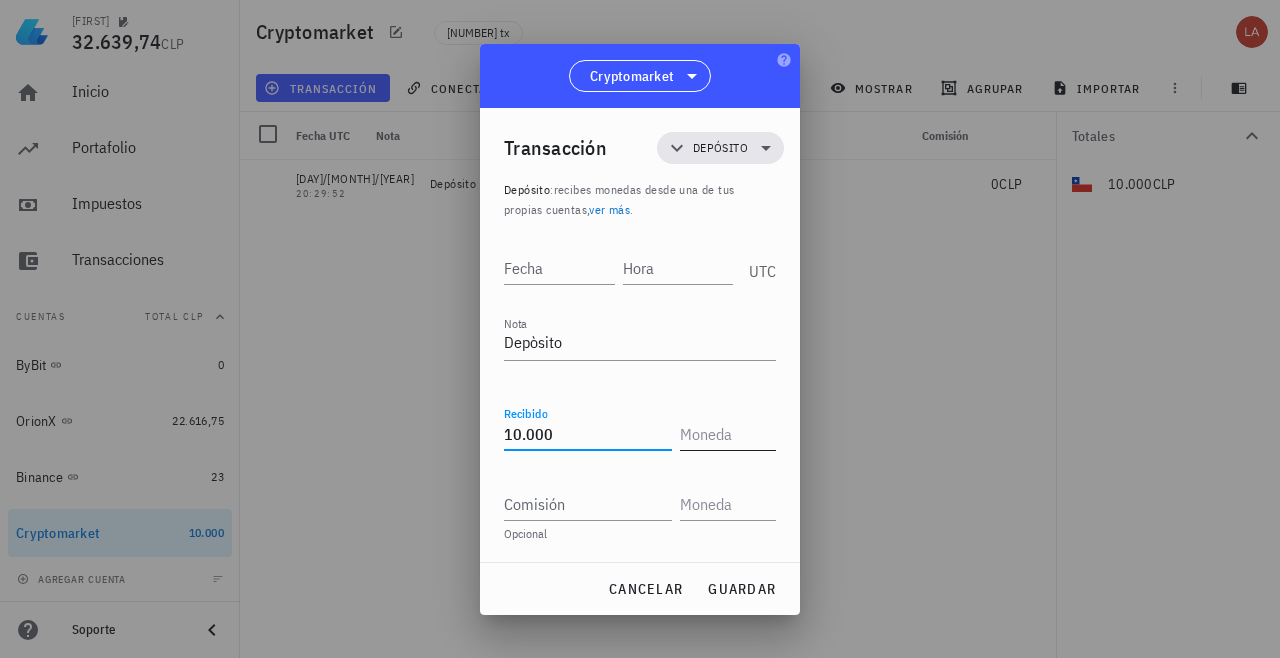 click at bounding box center (726, 434) 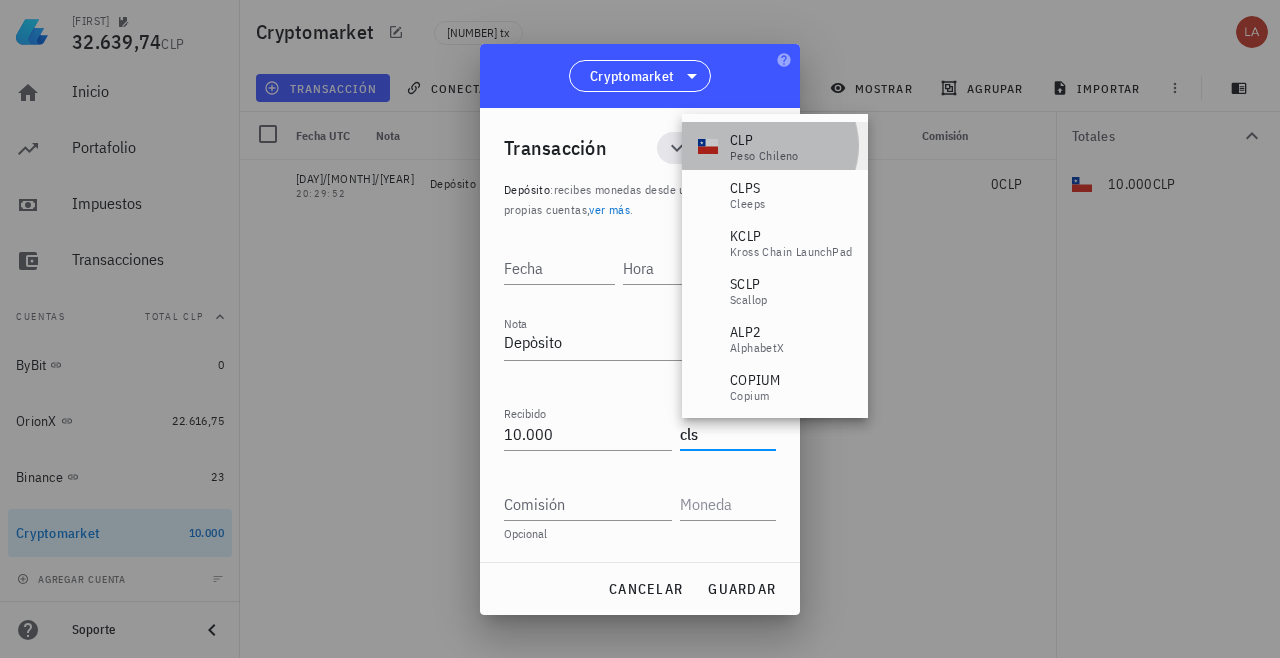 drag, startPoint x: 726, startPoint y: 437, endPoint x: 749, endPoint y: 146, distance: 291.90753 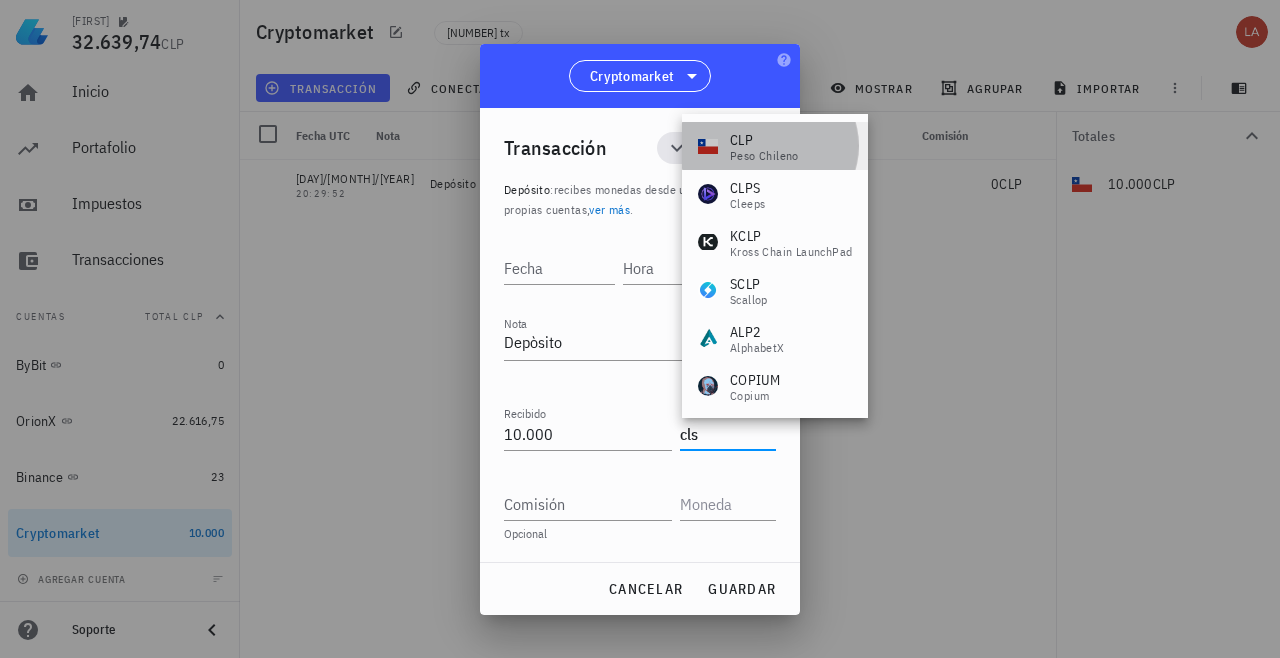 click on "CLP" at bounding box center [764, 140] 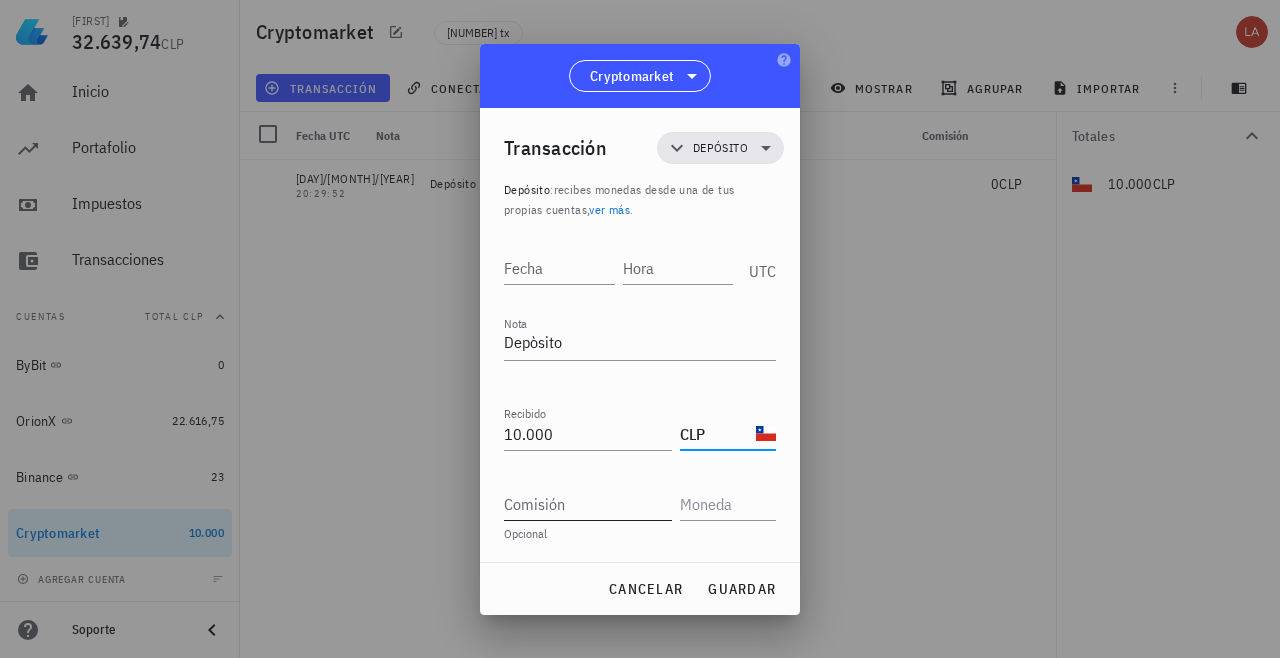 click on "Comisión" at bounding box center (588, 504) 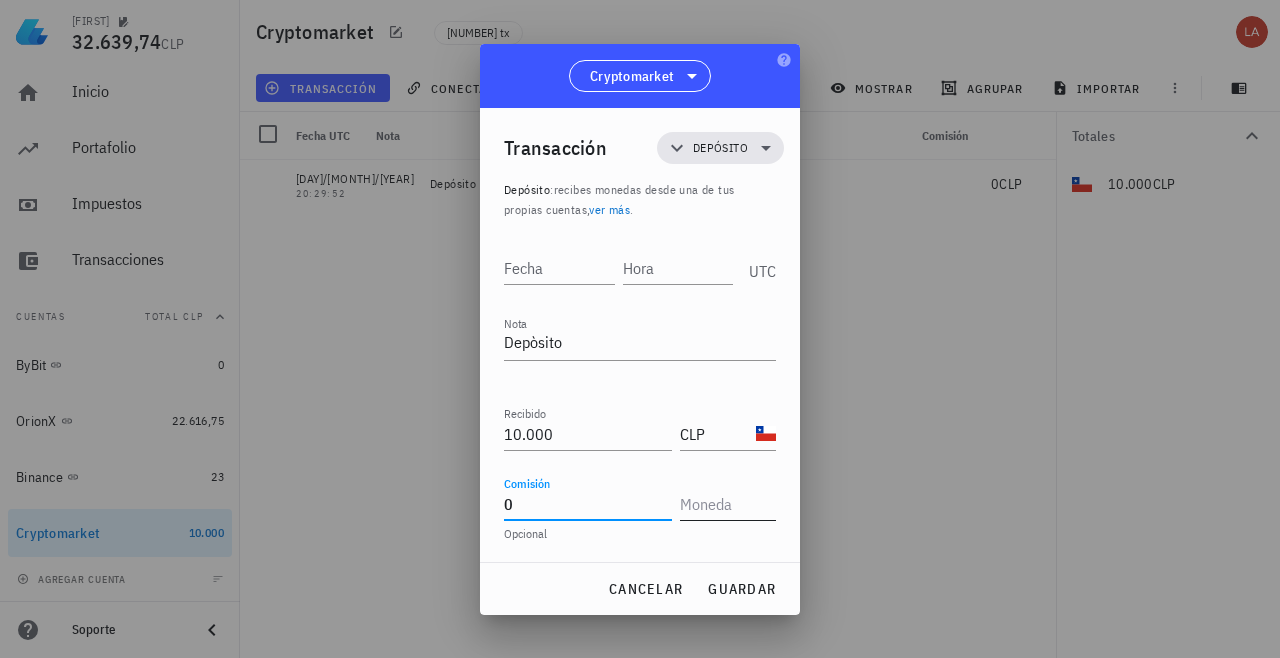type on "0" 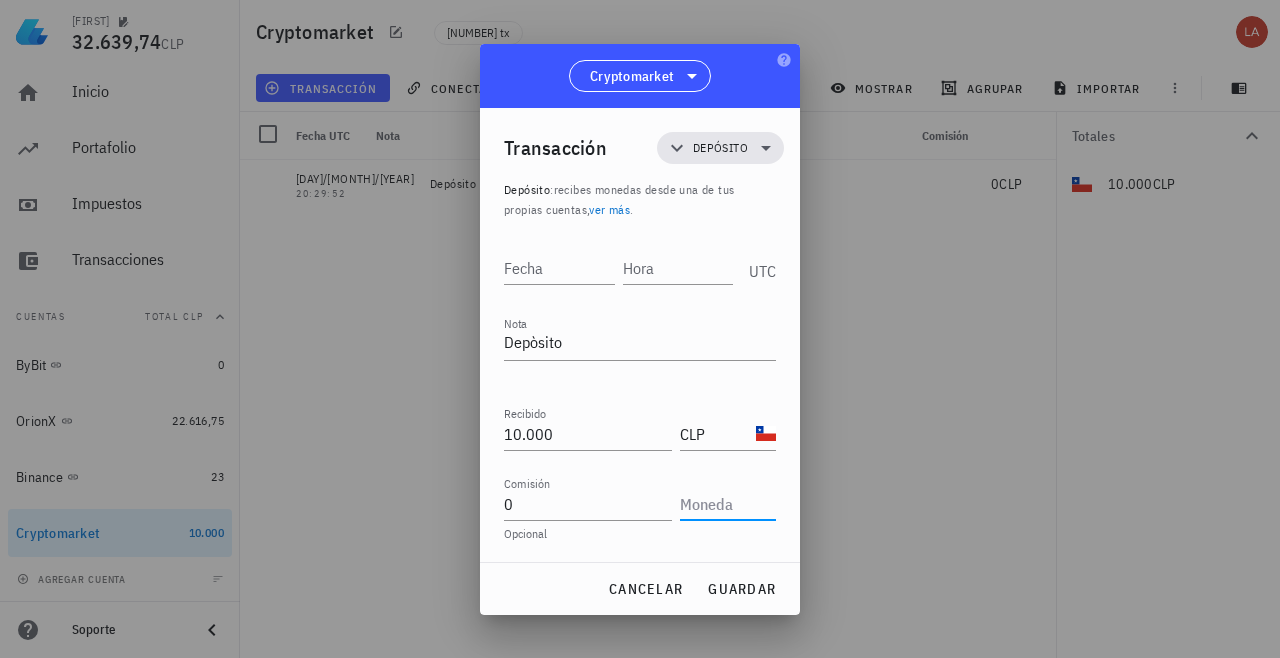 click at bounding box center (726, 504) 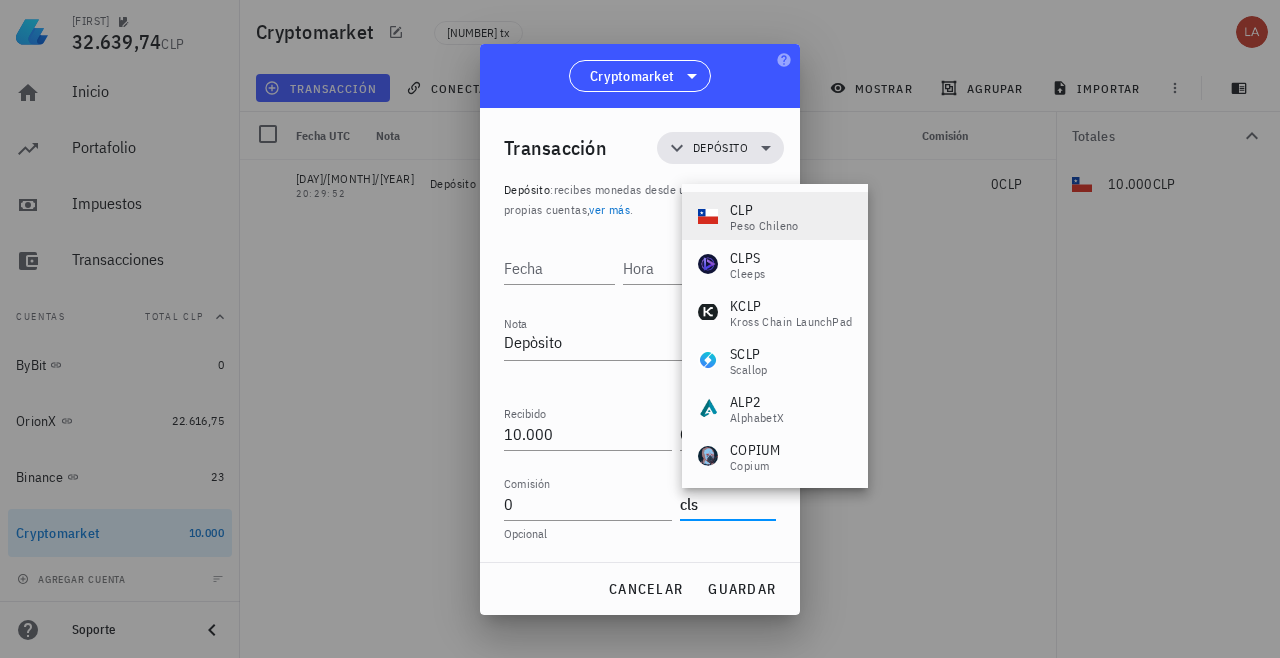 drag, startPoint x: 722, startPoint y: 512, endPoint x: 769, endPoint y: 222, distance: 293.78394 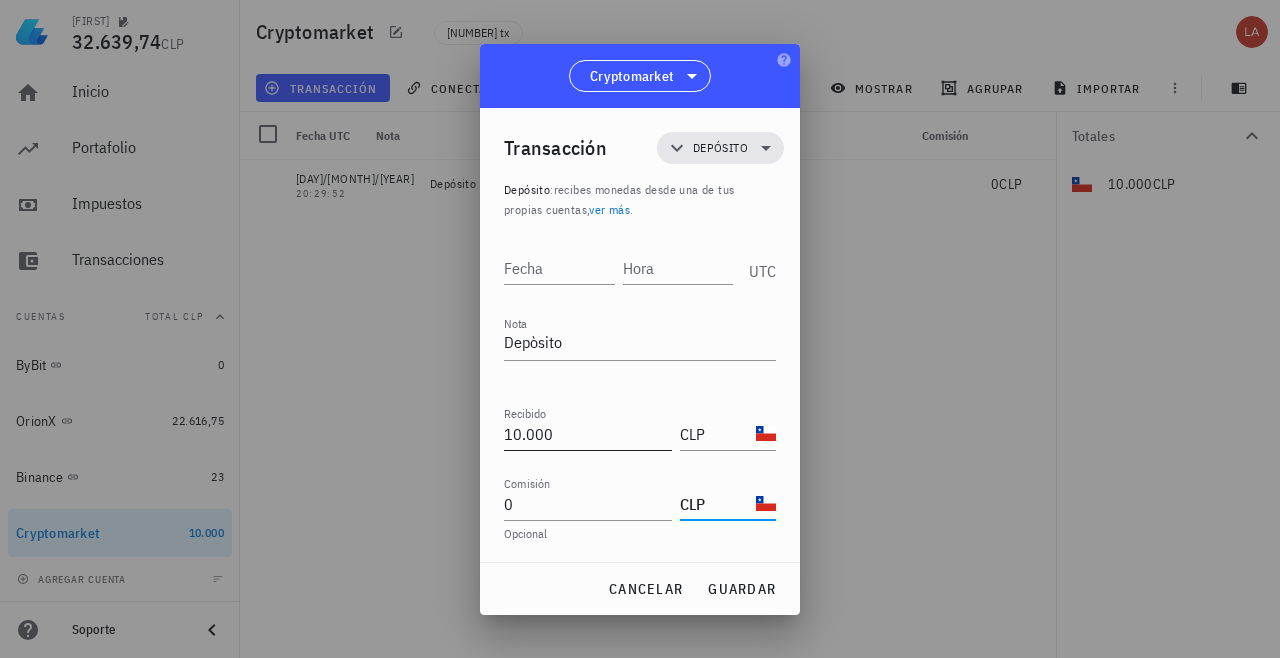 click on "10.000" at bounding box center [588, 434] 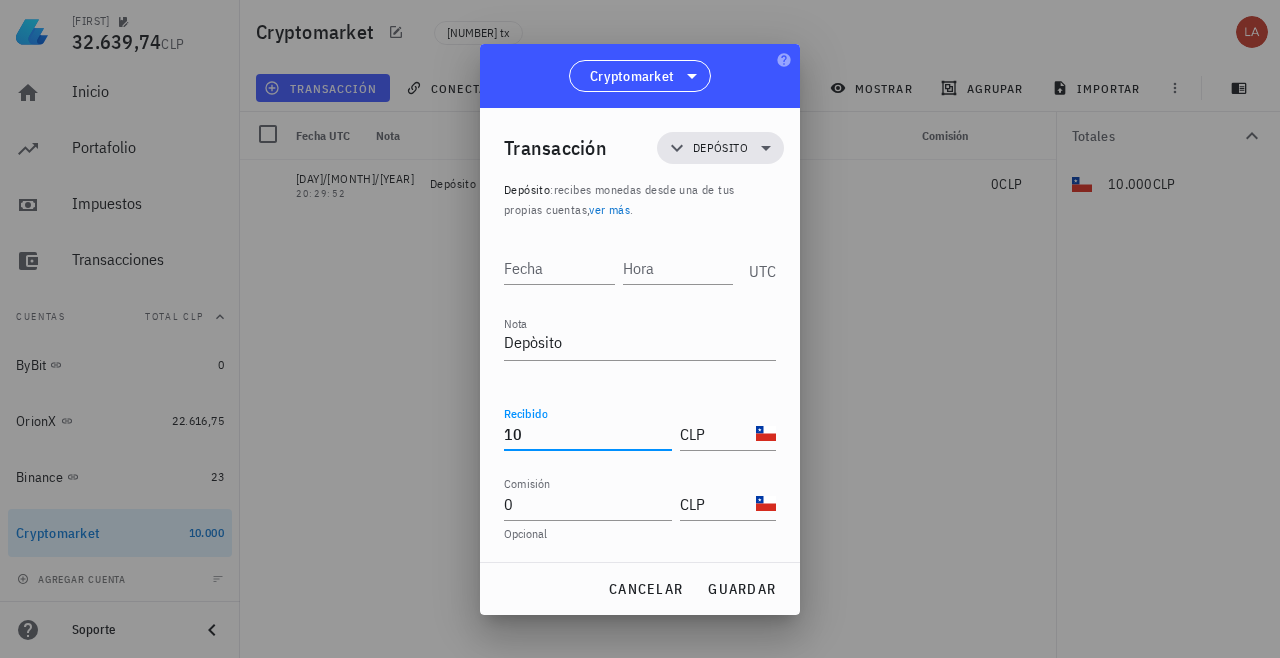 type on "1" 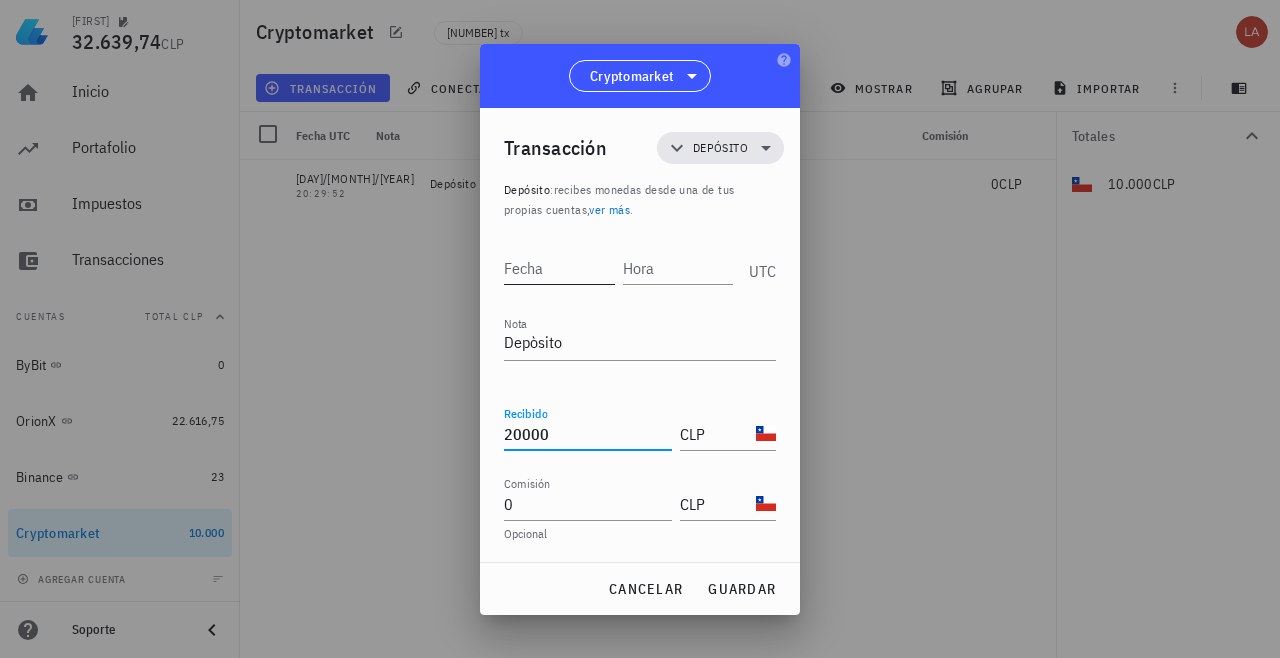 type on "20.000" 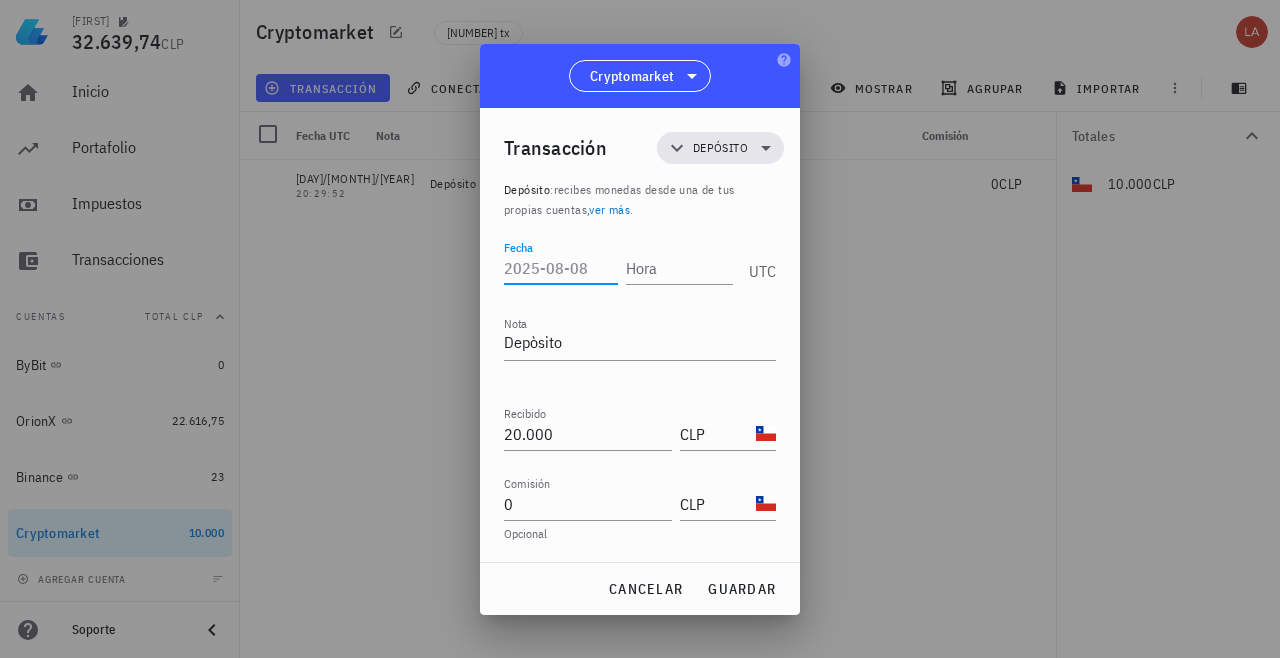 click on "Fecha" at bounding box center (561, 268) 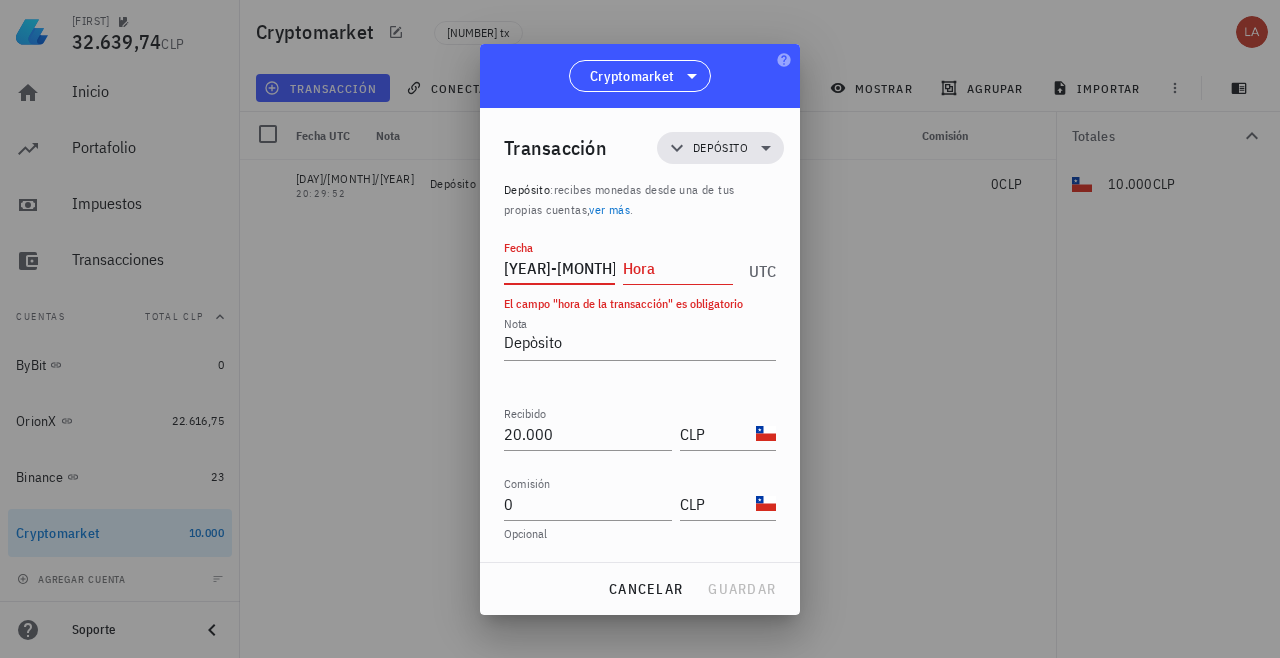 type on "[YEAR]-[MONTH]-[DAY]" 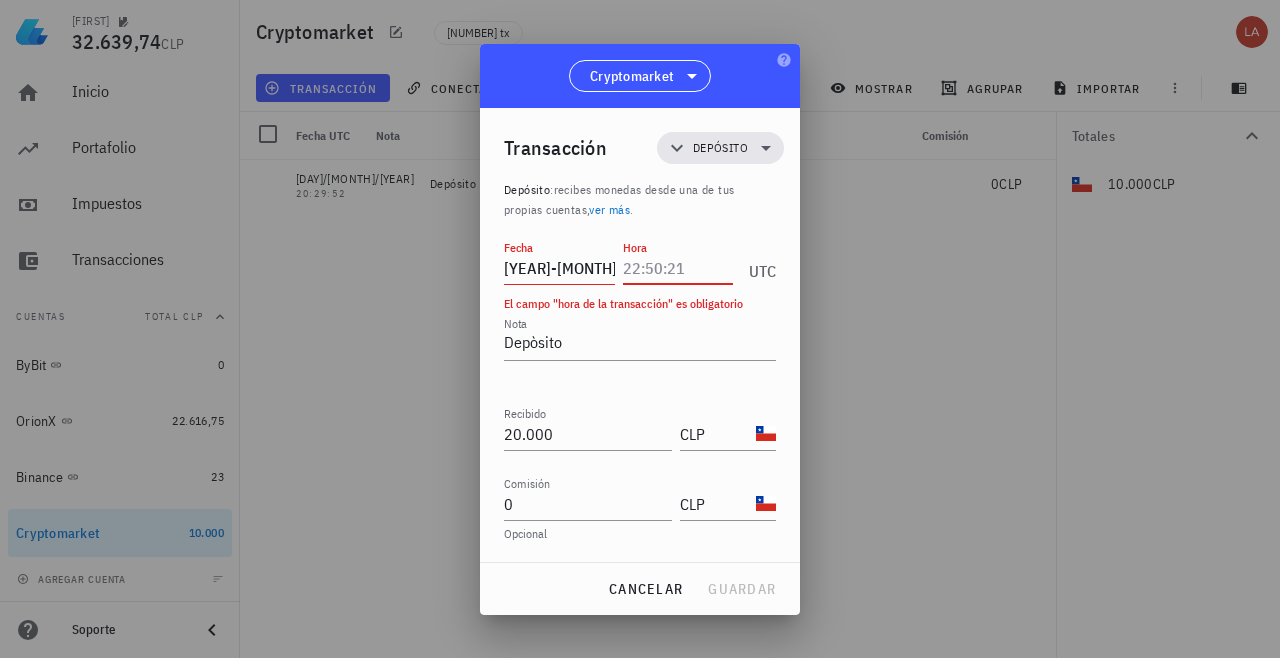 click on "Hora" at bounding box center (678, 268) 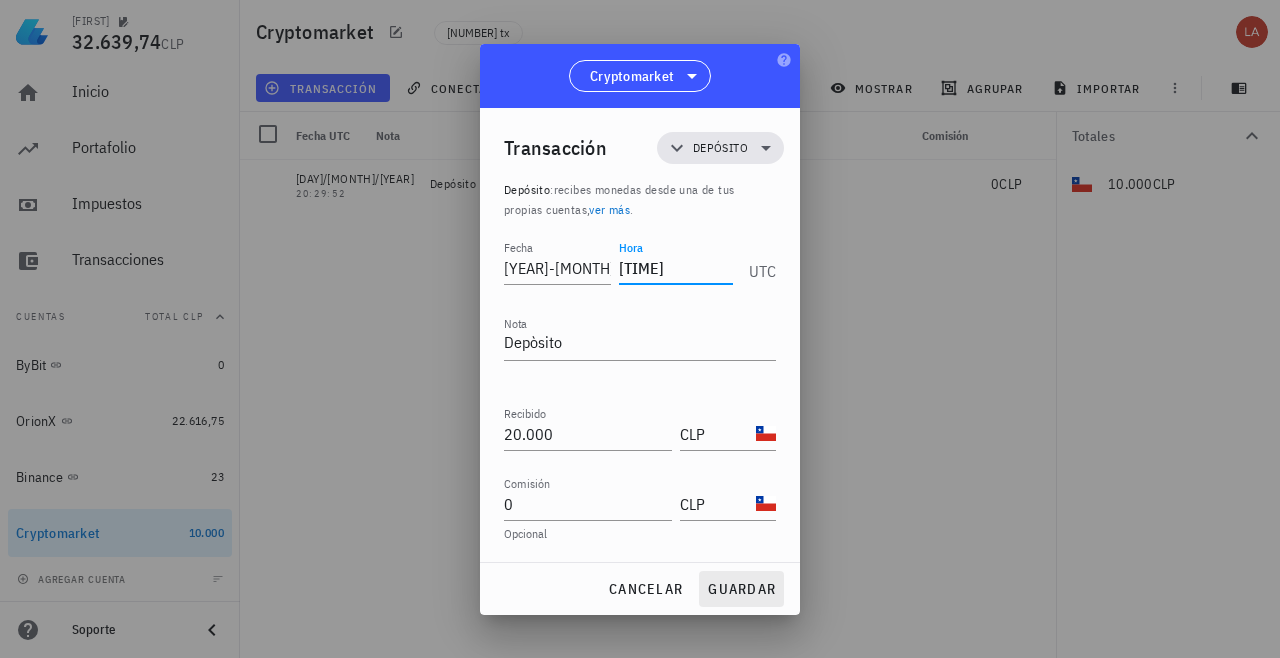 type on "[TIME]" 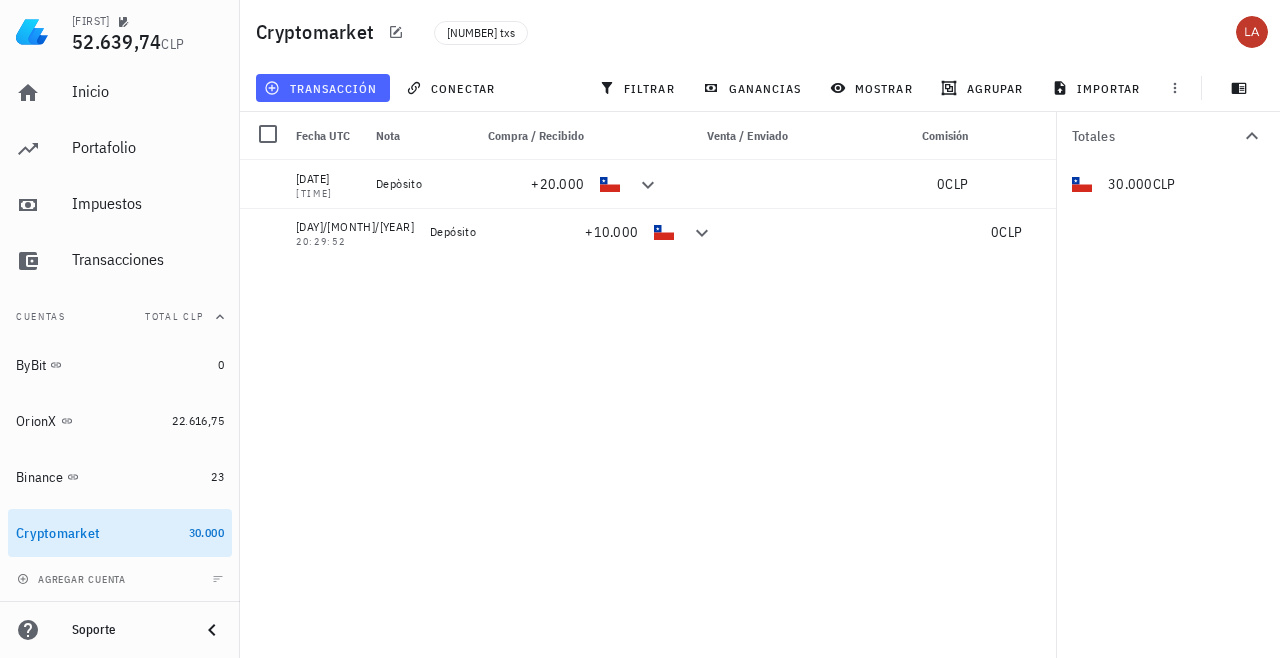 click on "transacción" at bounding box center (322, 88) 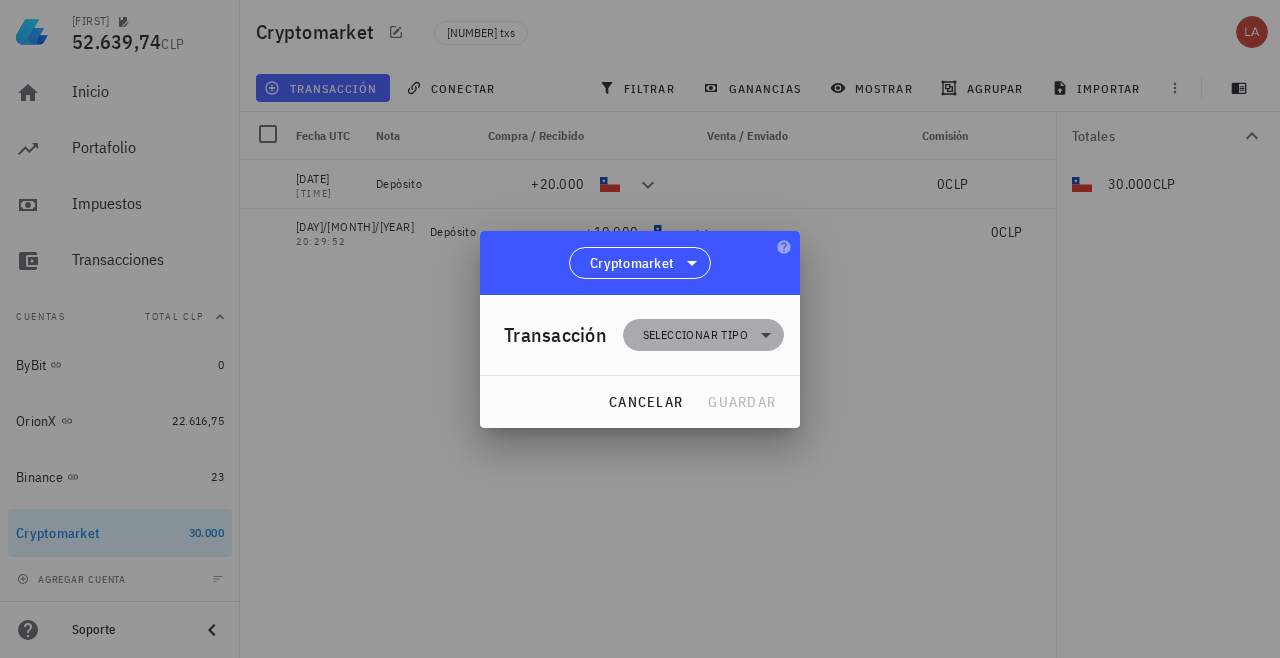 click 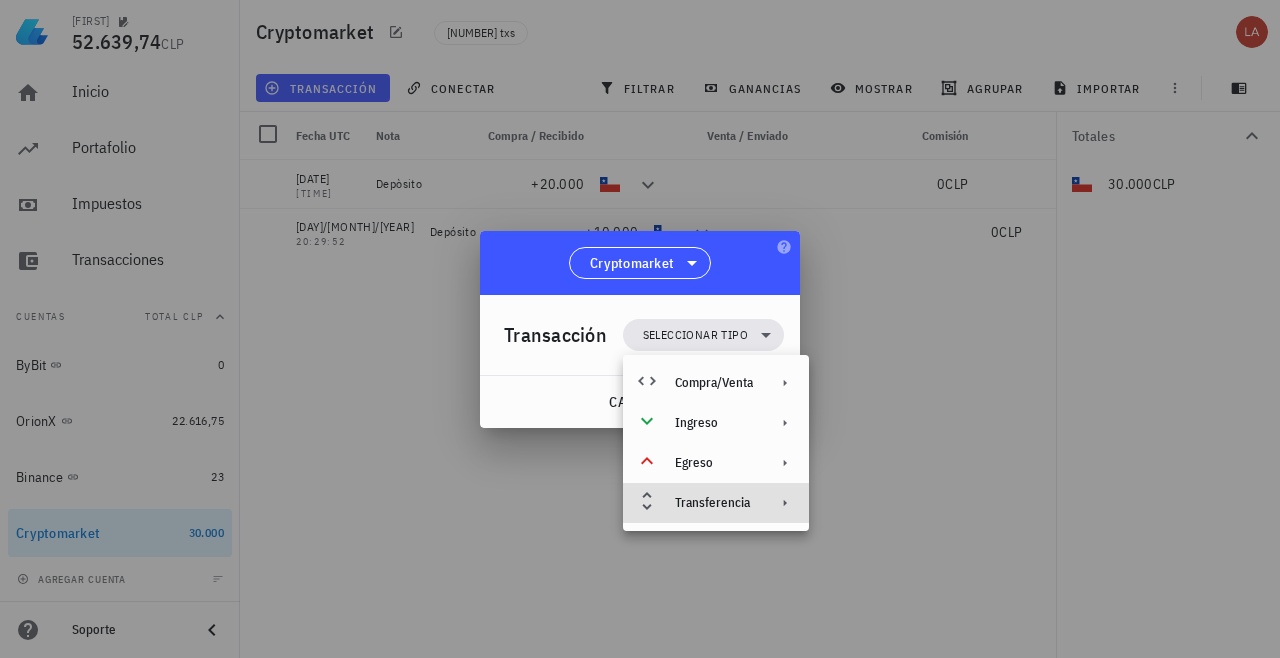 click 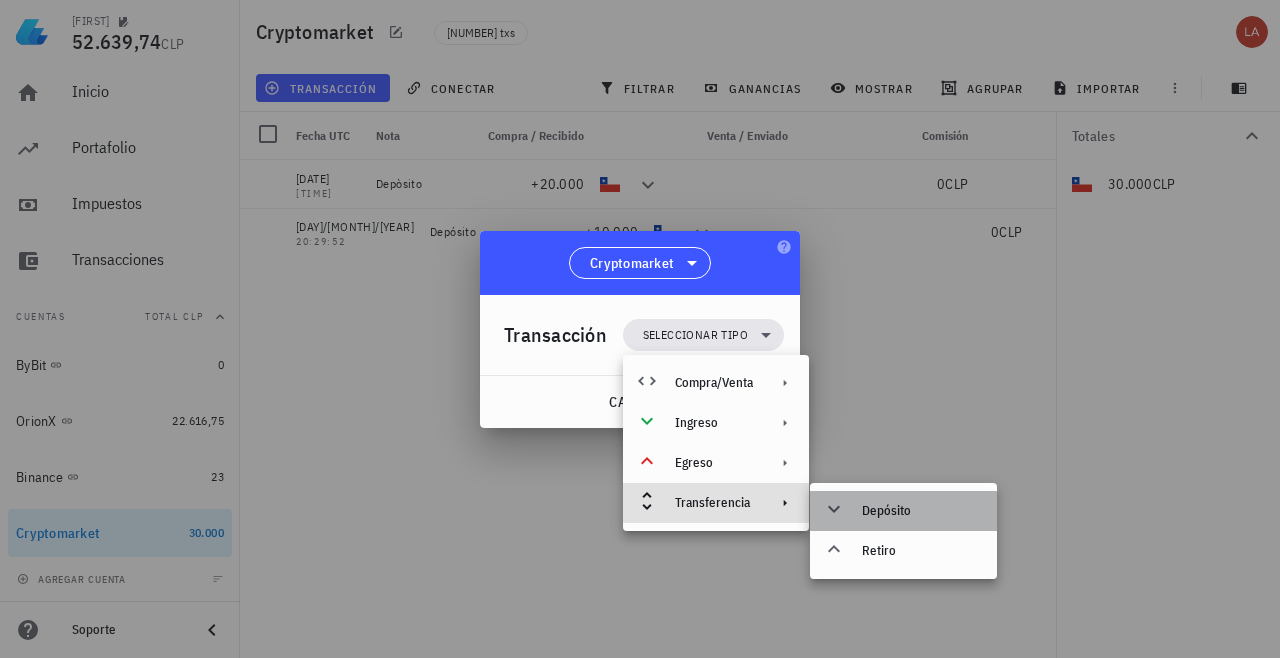 click on "Depósito" at bounding box center (921, 511) 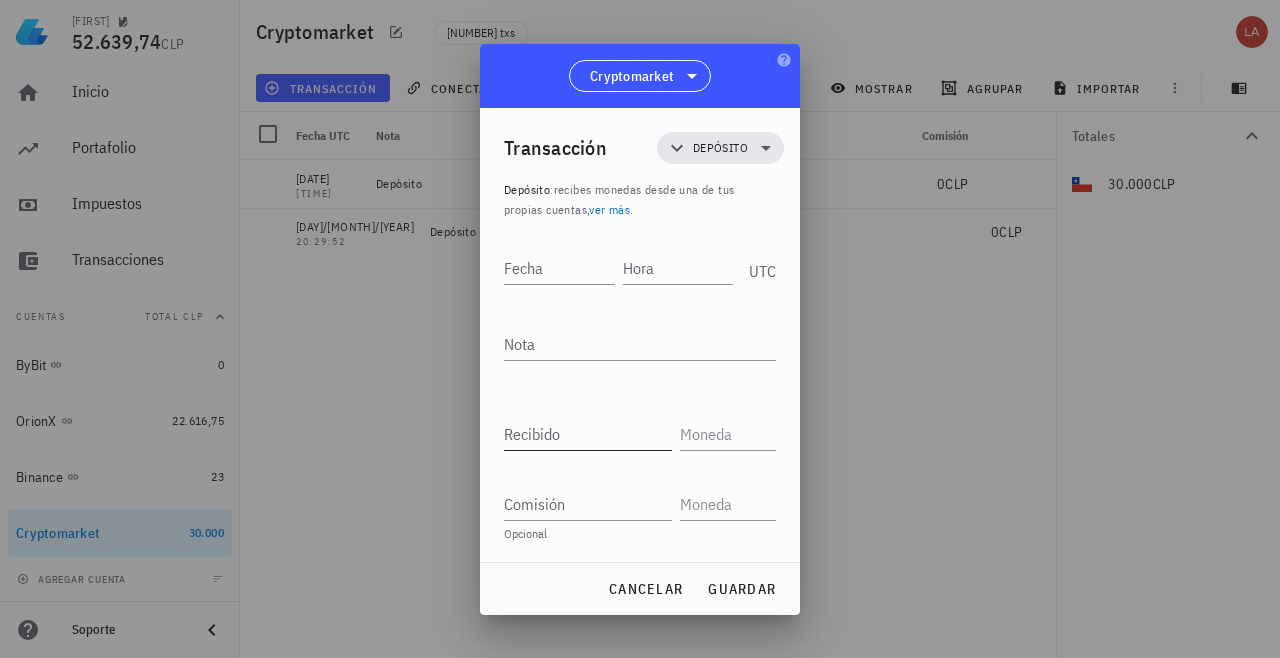 click on "Recibido" at bounding box center (588, 434) 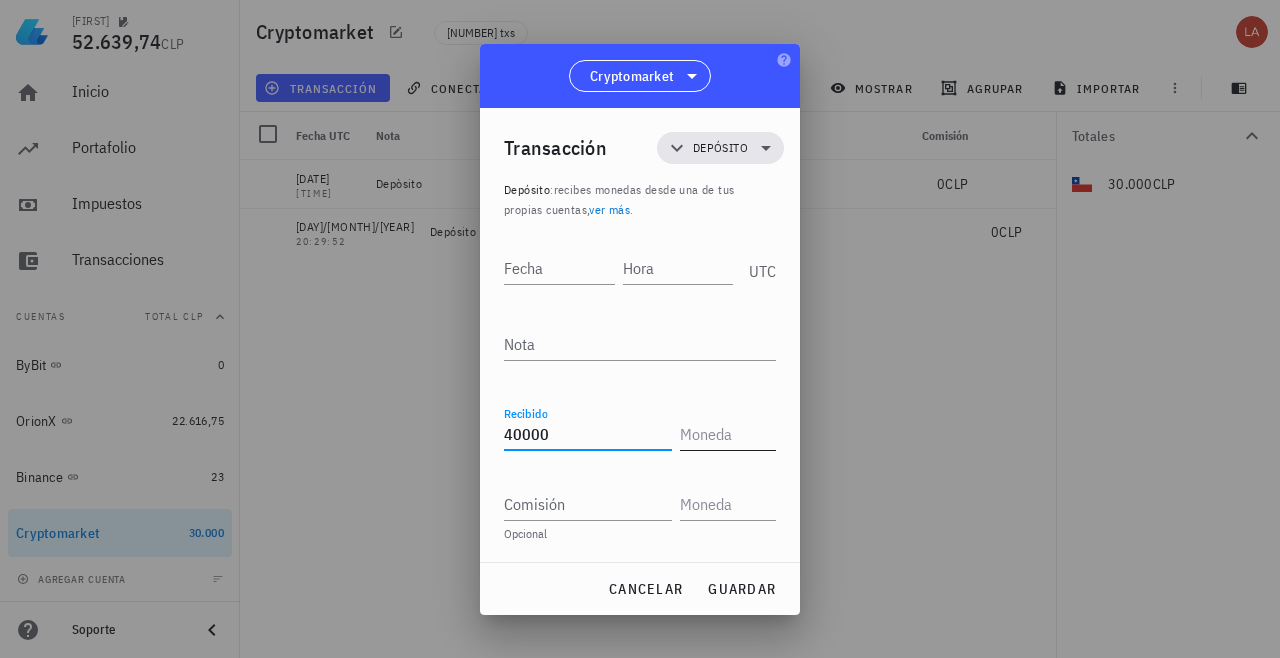 type on "40.000" 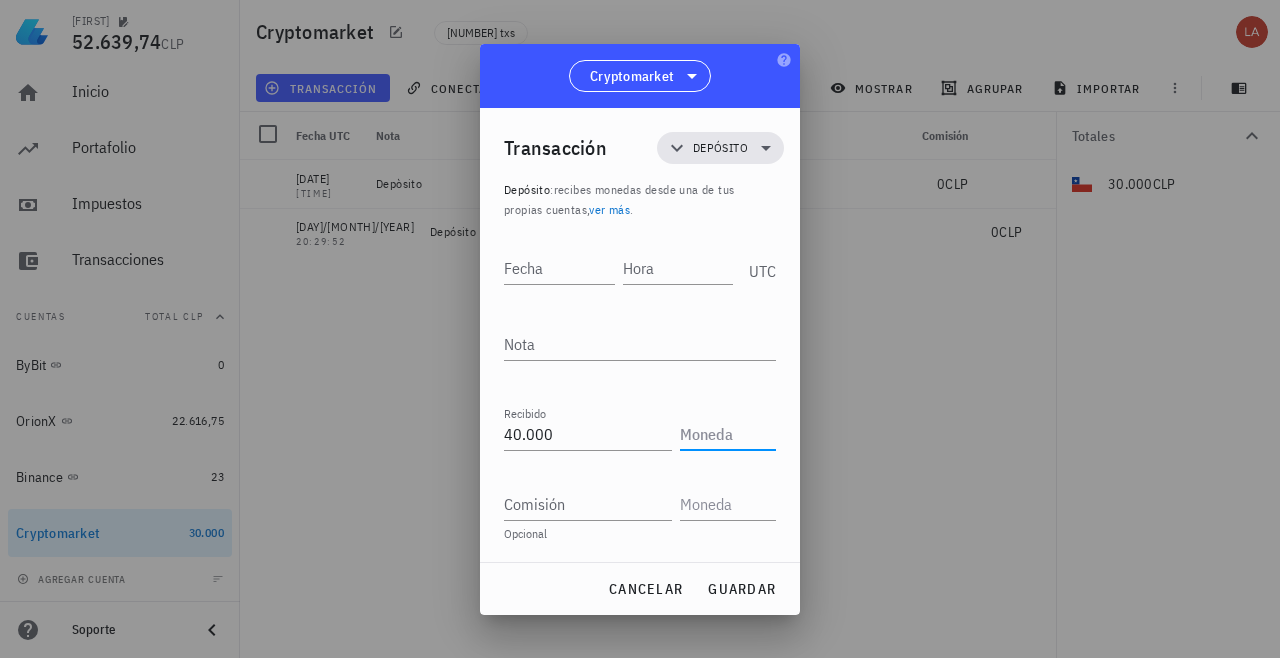 click at bounding box center [726, 434] 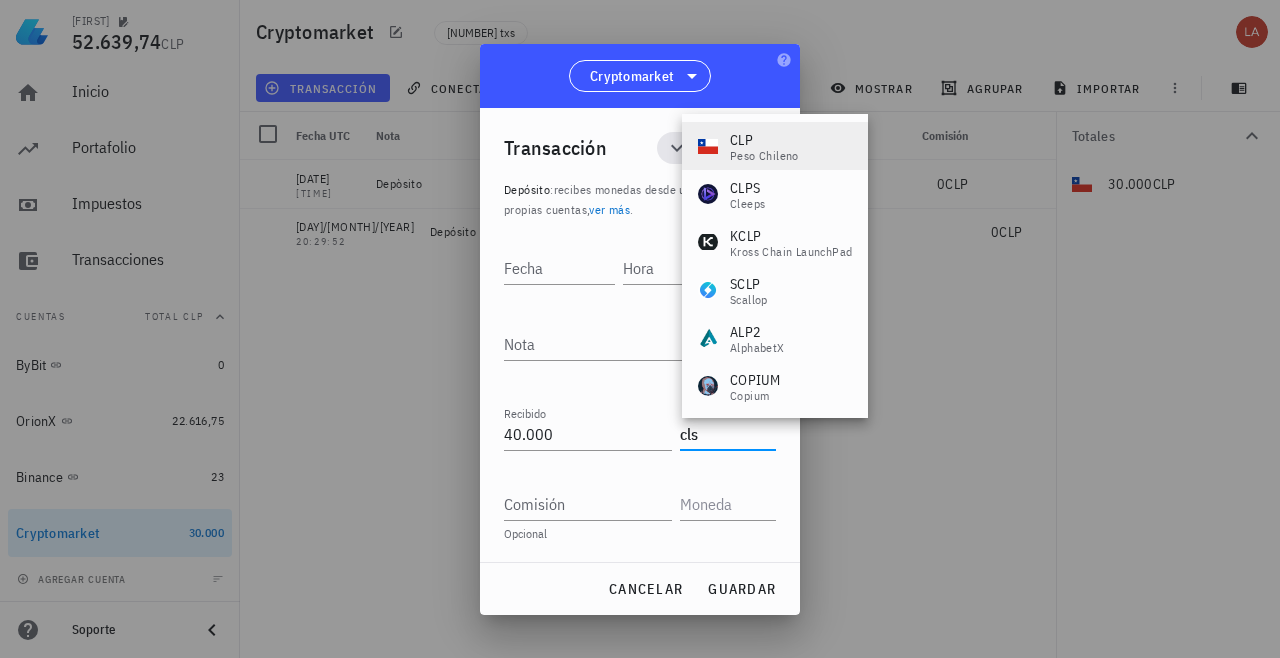 drag, startPoint x: 738, startPoint y: 432, endPoint x: 779, endPoint y: 157, distance: 278.03955 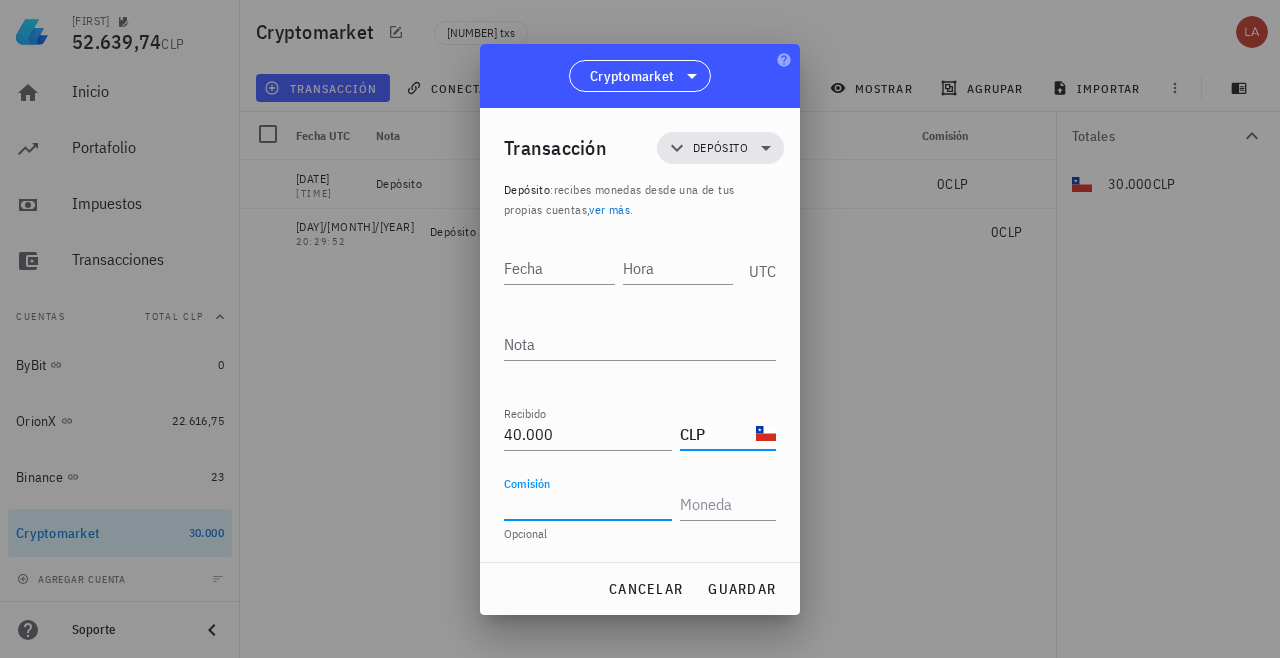 click on "Comisión" at bounding box center [588, 504] 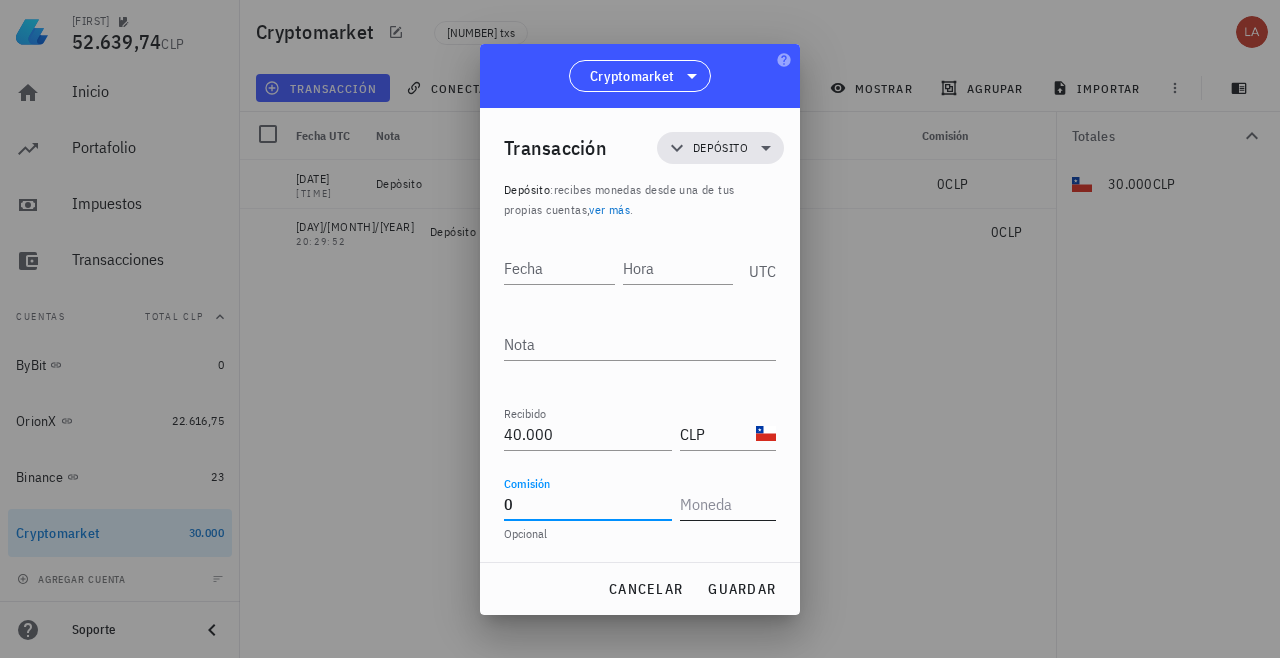 type on "0" 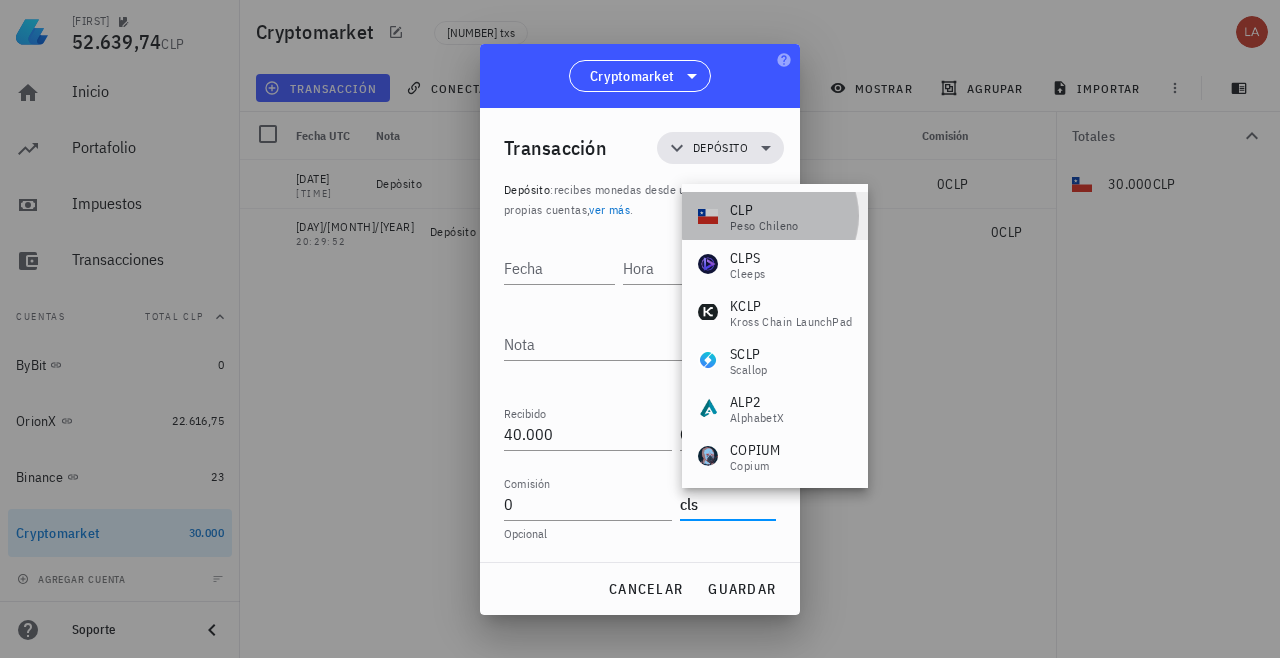 drag, startPoint x: 729, startPoint y: 501, endPoint x: 772, endPoint y: 219, distance: 285.25952 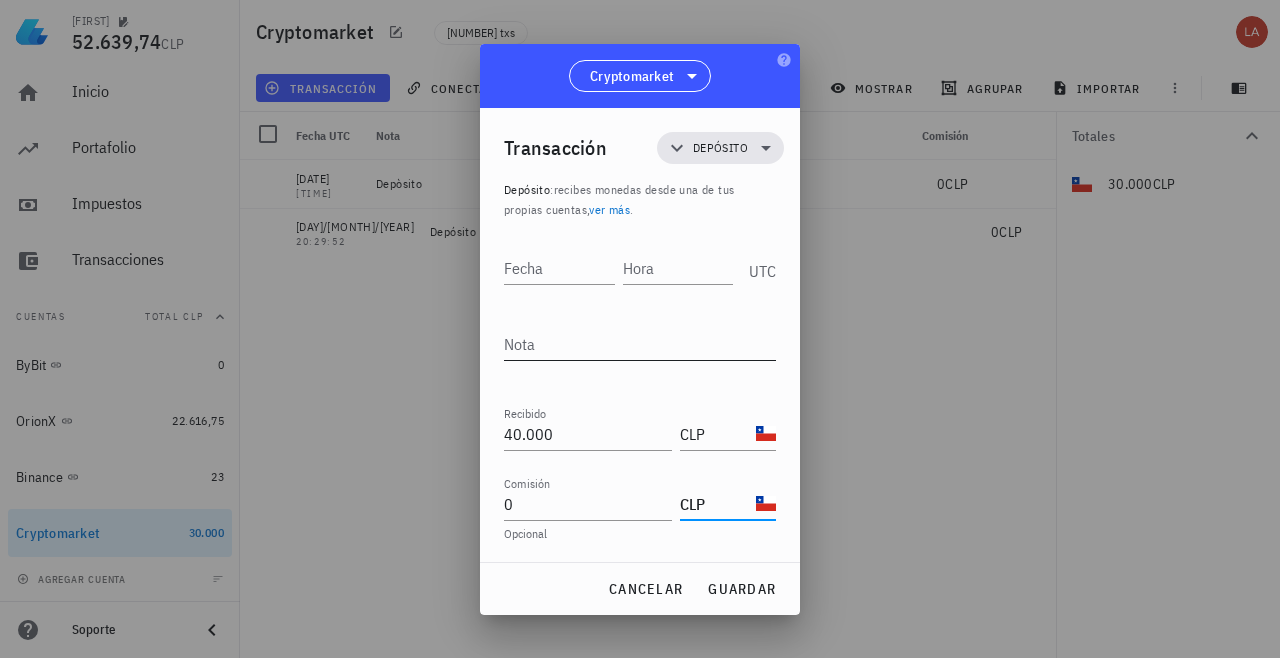 click on "Nota" at bounding box center (640, 344) 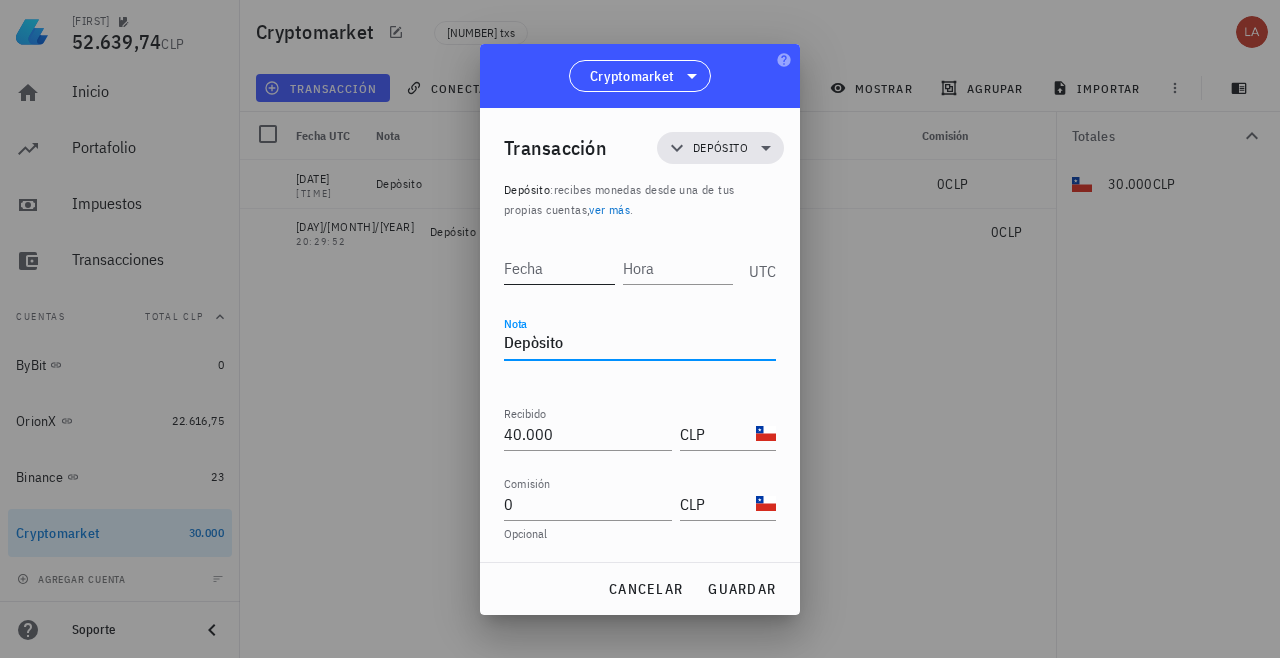 type on "Depòsito" 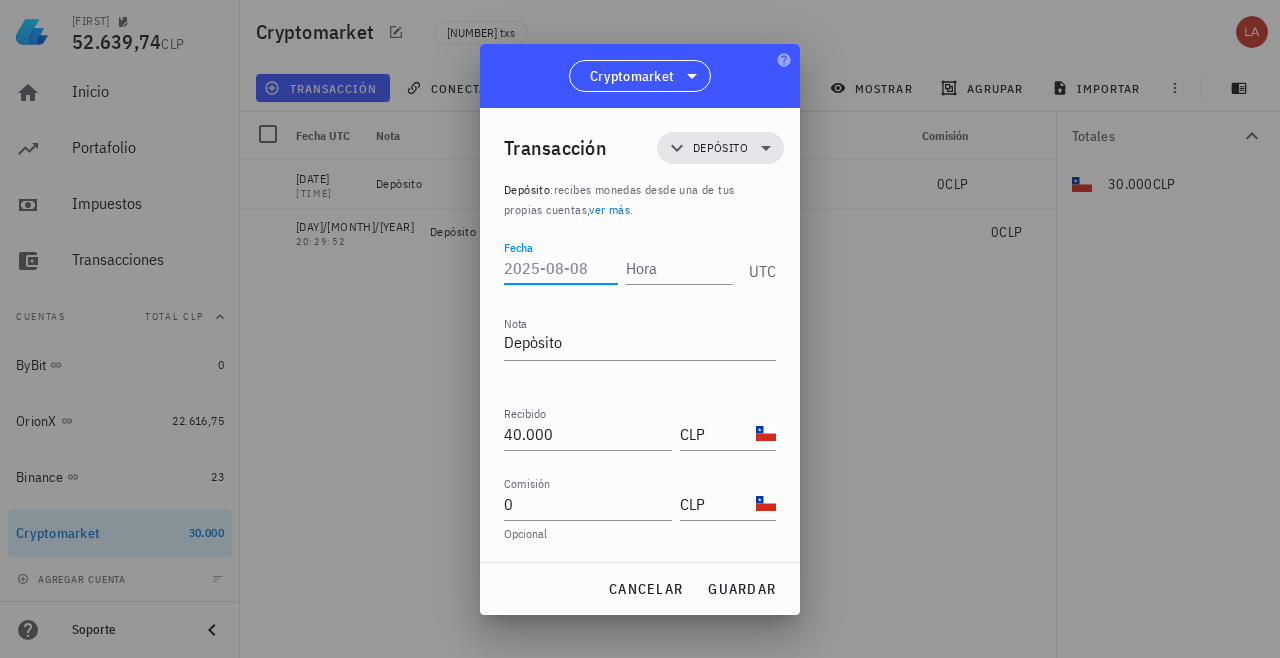 click on "Fecha" at bounding box center [561, 268] 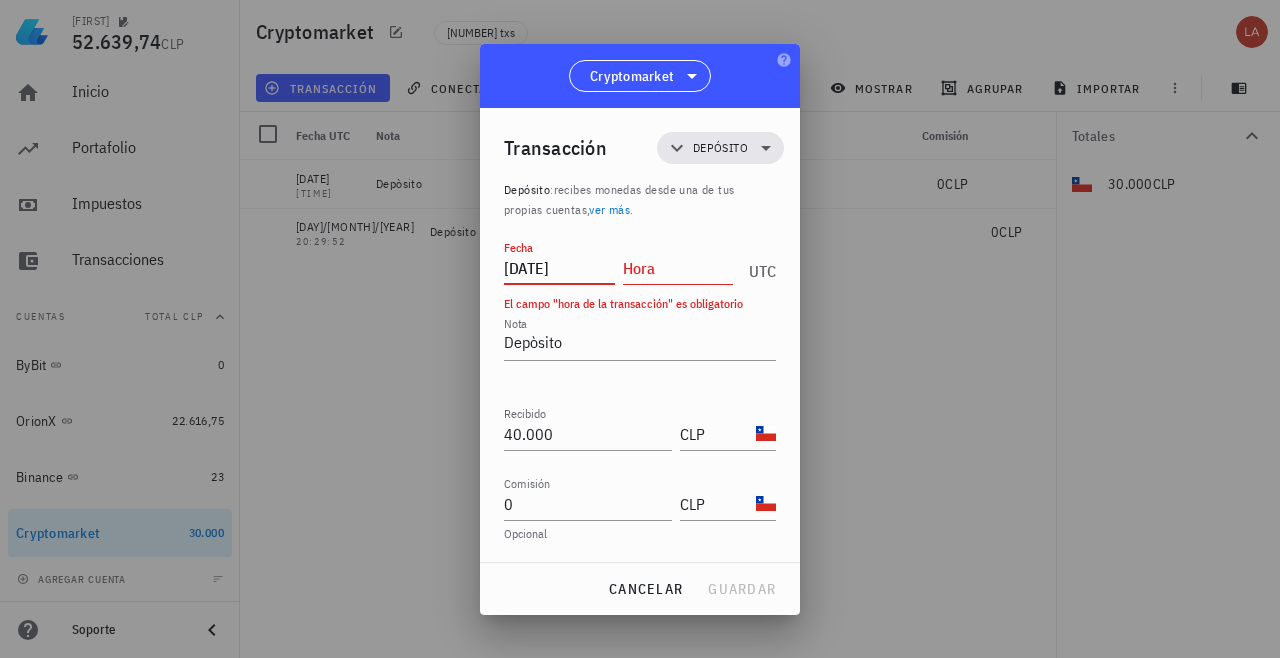 type on "[DATE]" 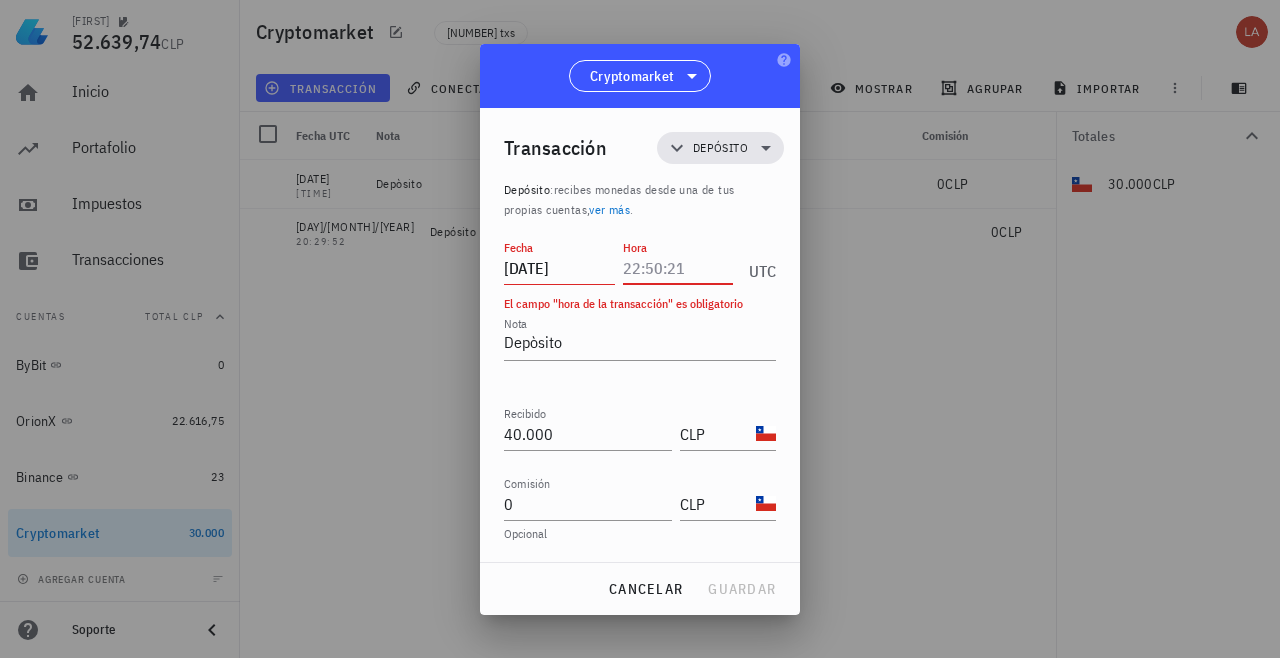 click on "Hora" at bounding box center [678, 268] 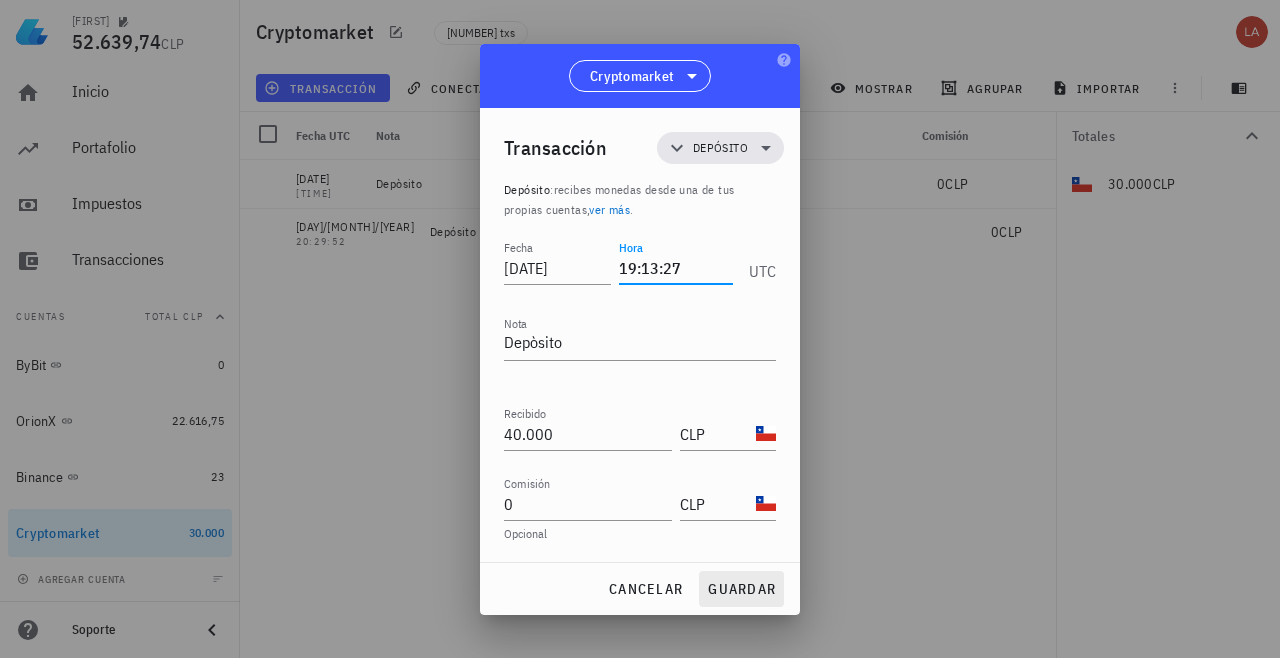 type on "19:13:27" 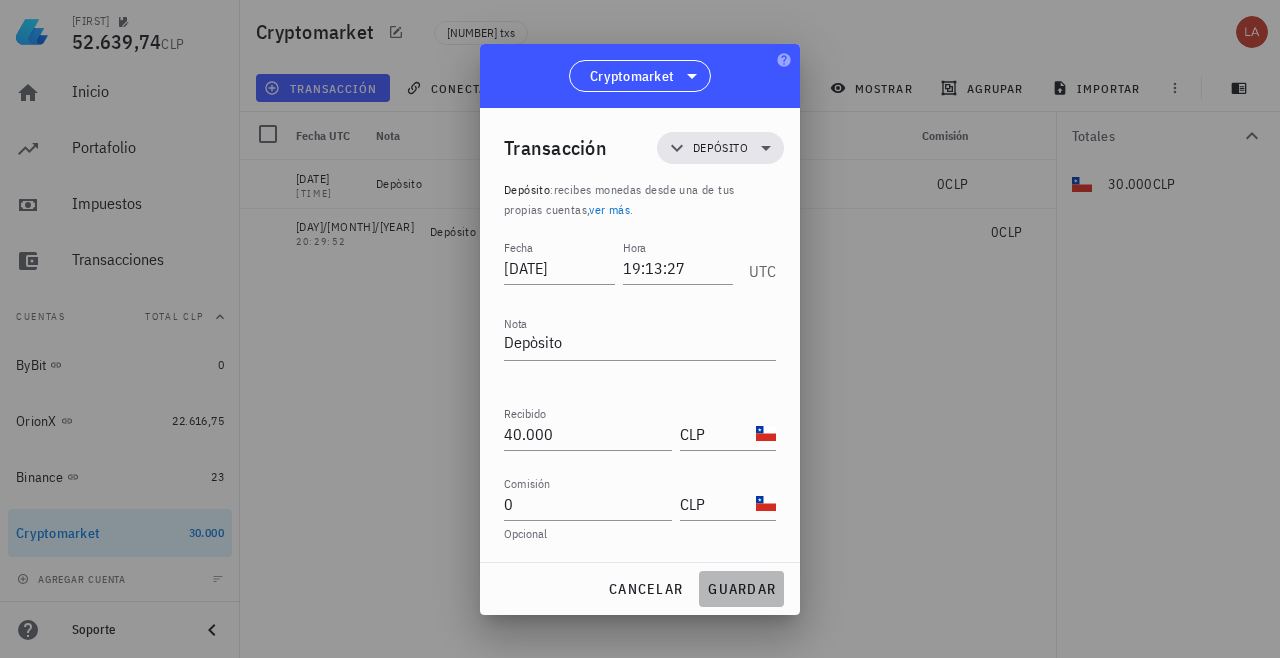 click on "guardar" at bounding box center [741, 589] 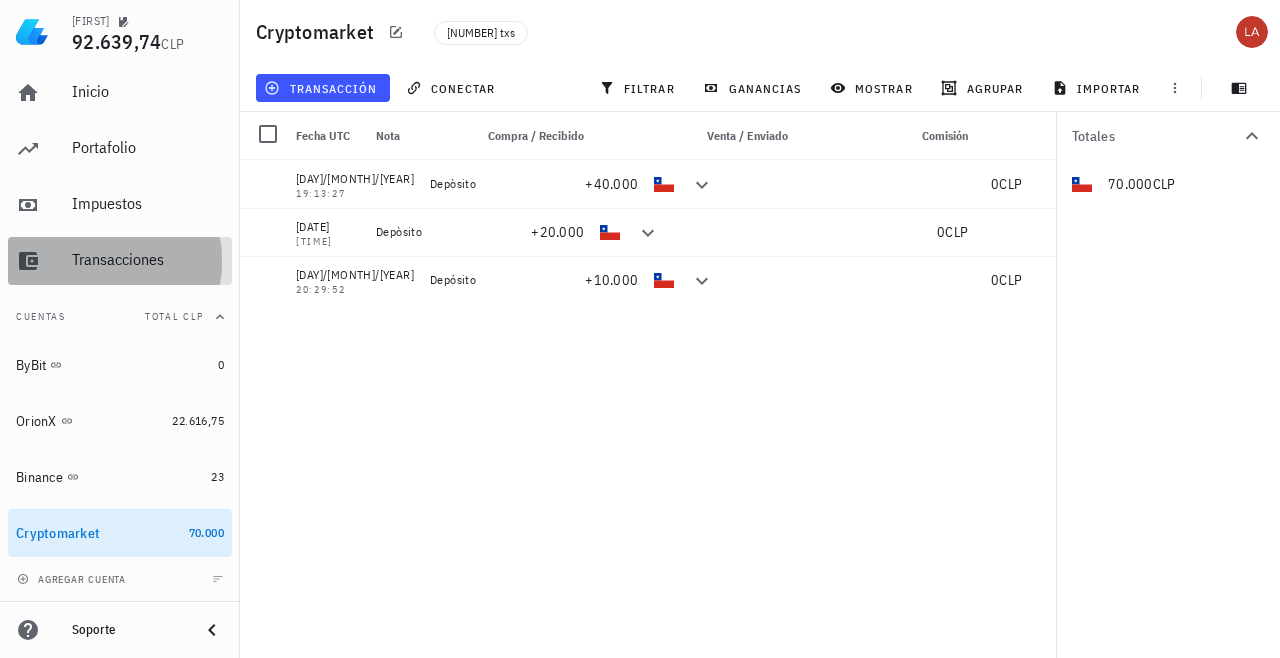click on "Transacciones" at bounding box center [148, 260] 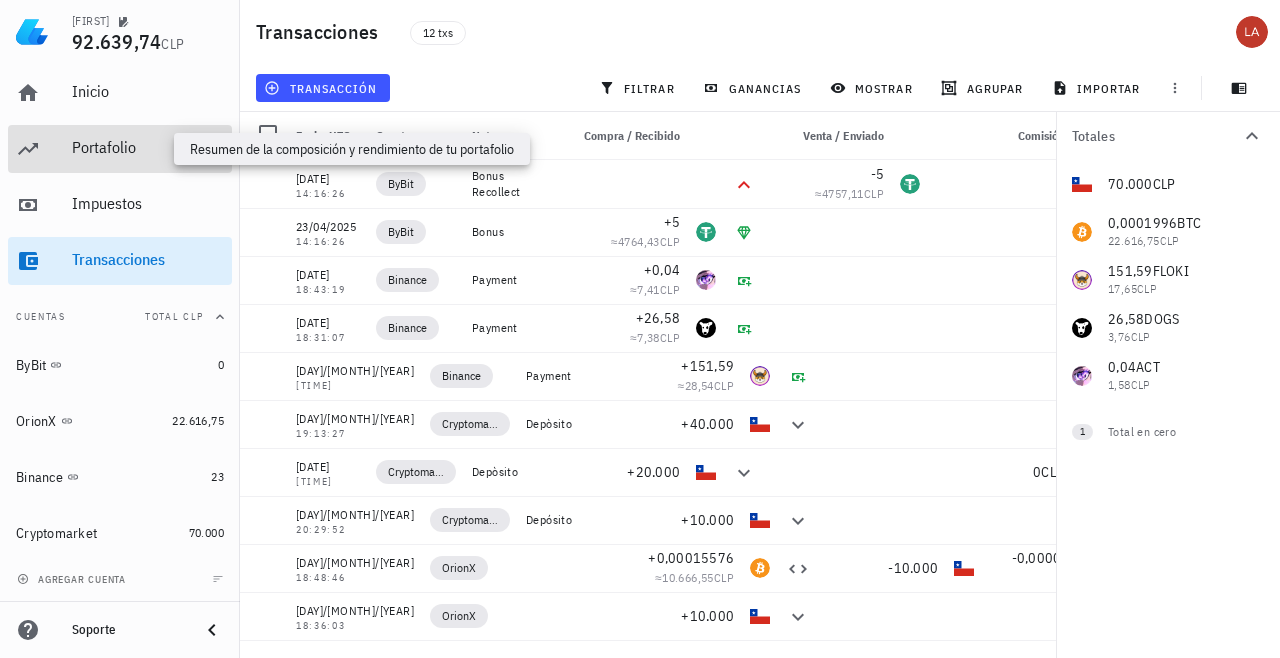 click on "Portafolio" at bounding box center [148, 147] 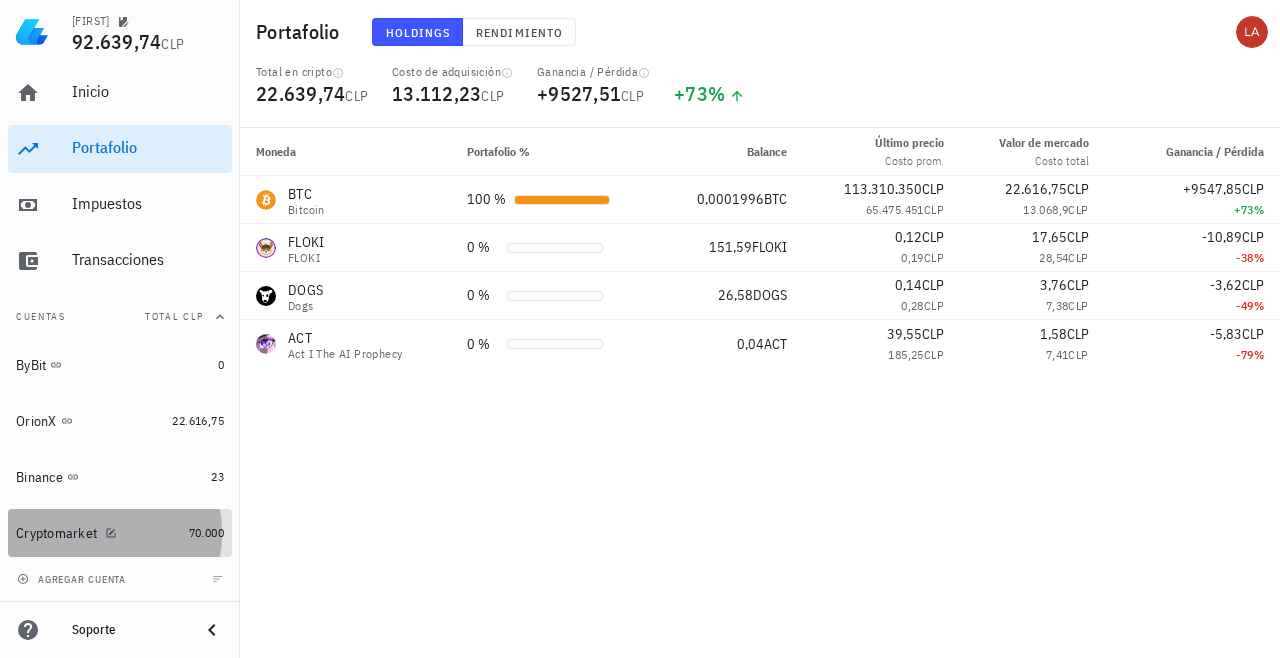 click on "Cryptomarket       70.000" at bounding box center [120, 533] 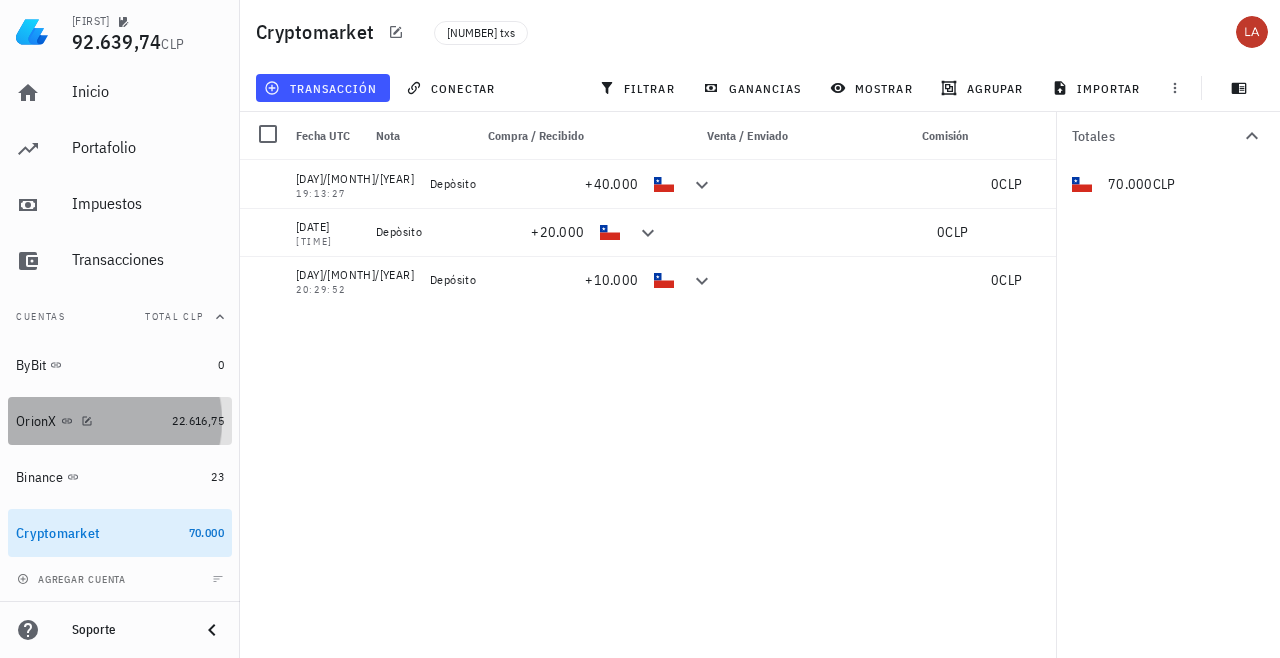 click on "OrionX" at bounding box center (36, 421) 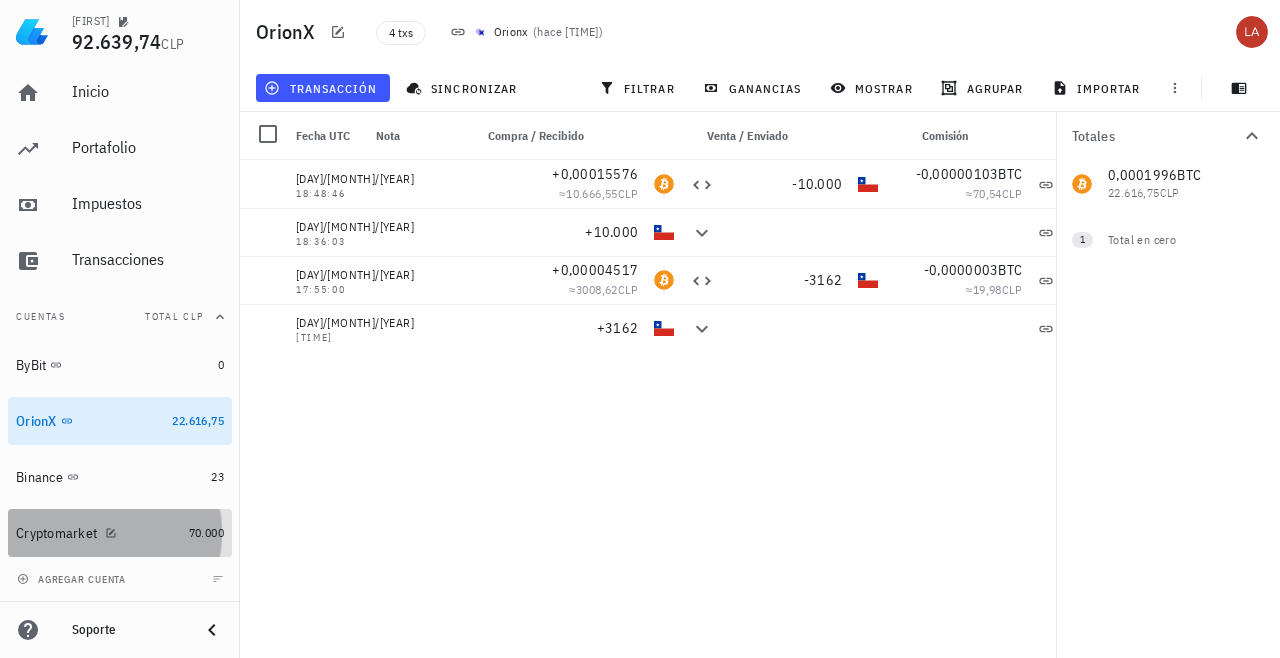 click on "Cryptomarket" at bounding box center [56, 533] 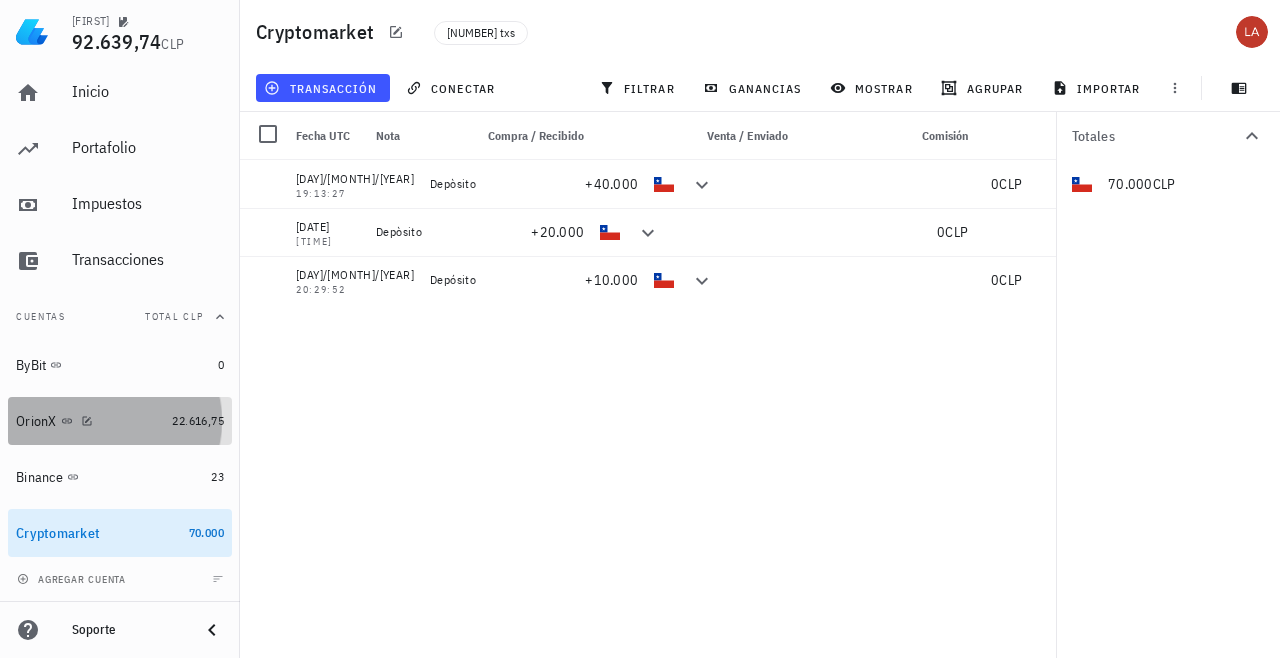 click on "OrionX" at bounding box center (36, 421) 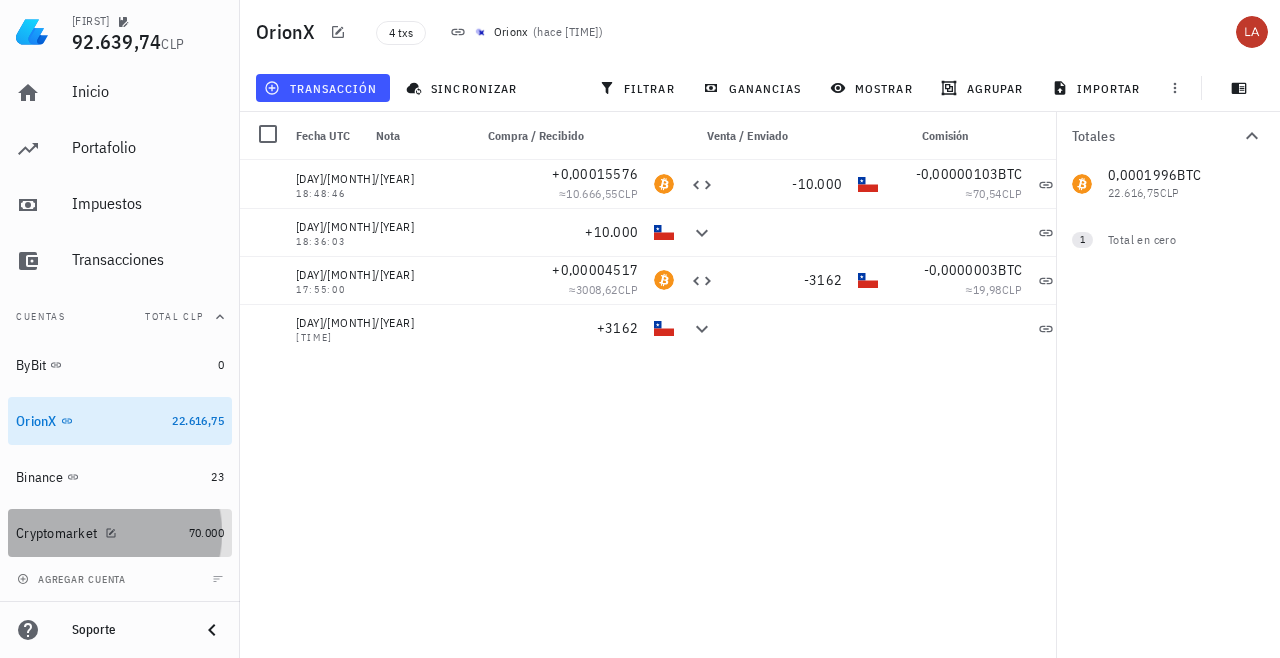 click on "Cryptomarket" at bounding box center (56, 533) 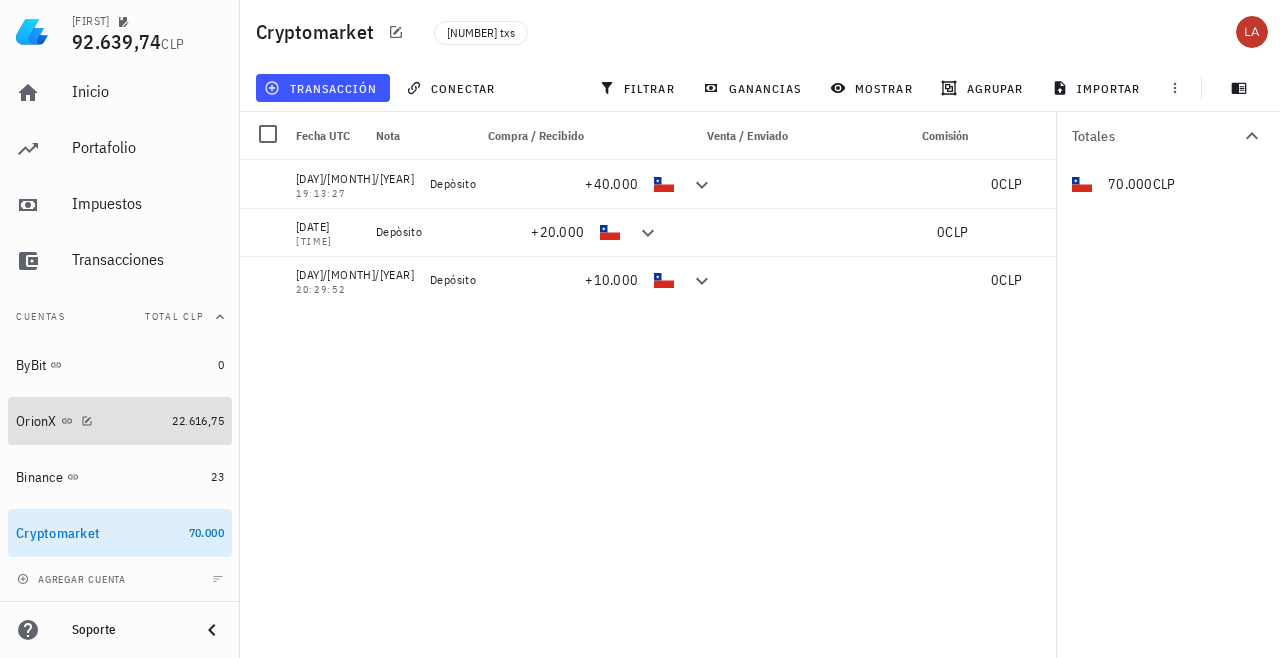 click on "OrionX" at bounding box center [36, 421] 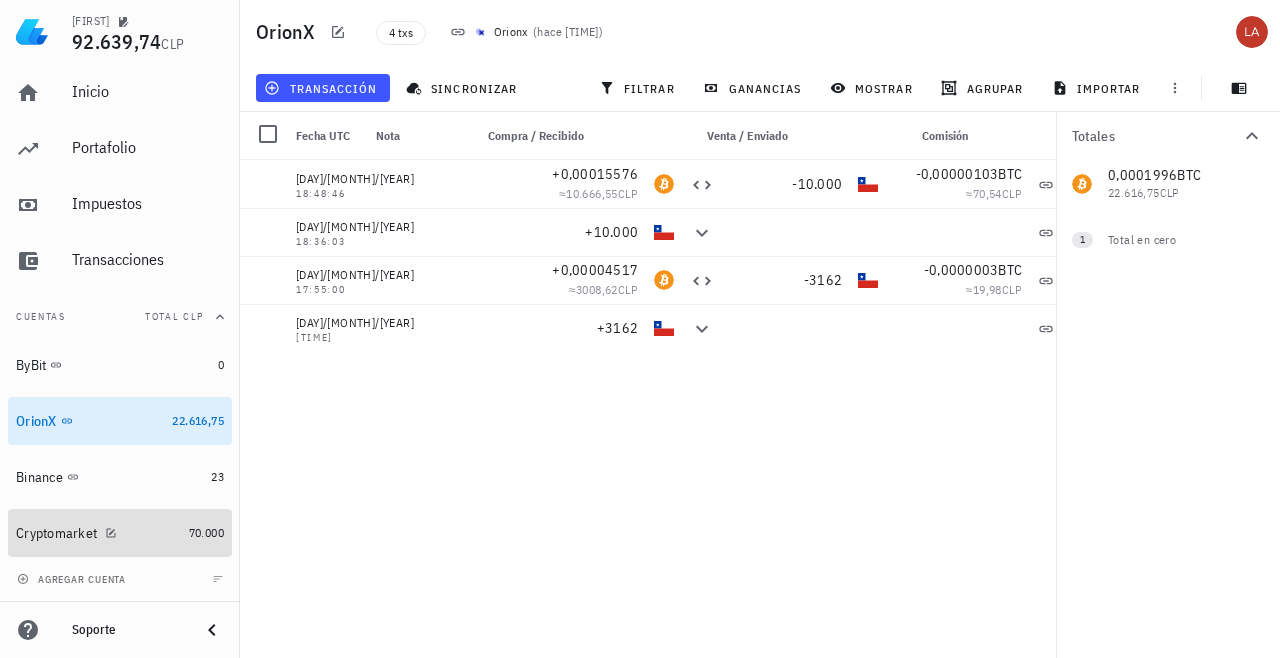 click at bounding box center [107, 532] 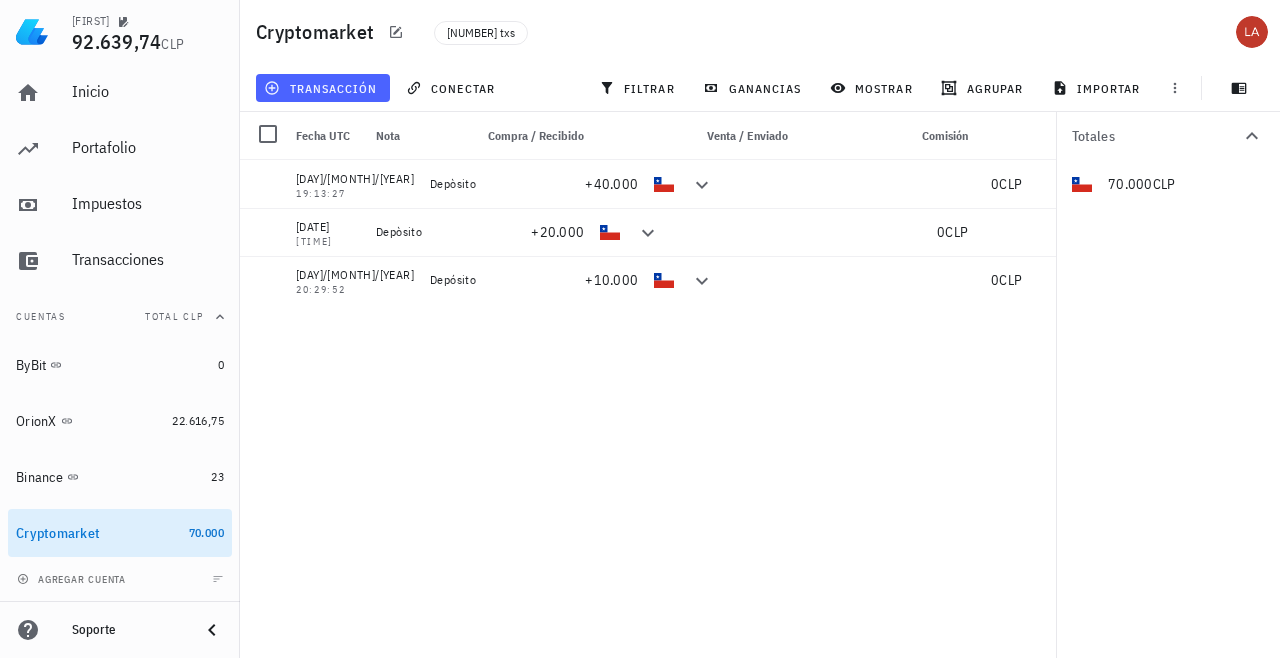 click on "transacción" at bounding box center [322, 88] 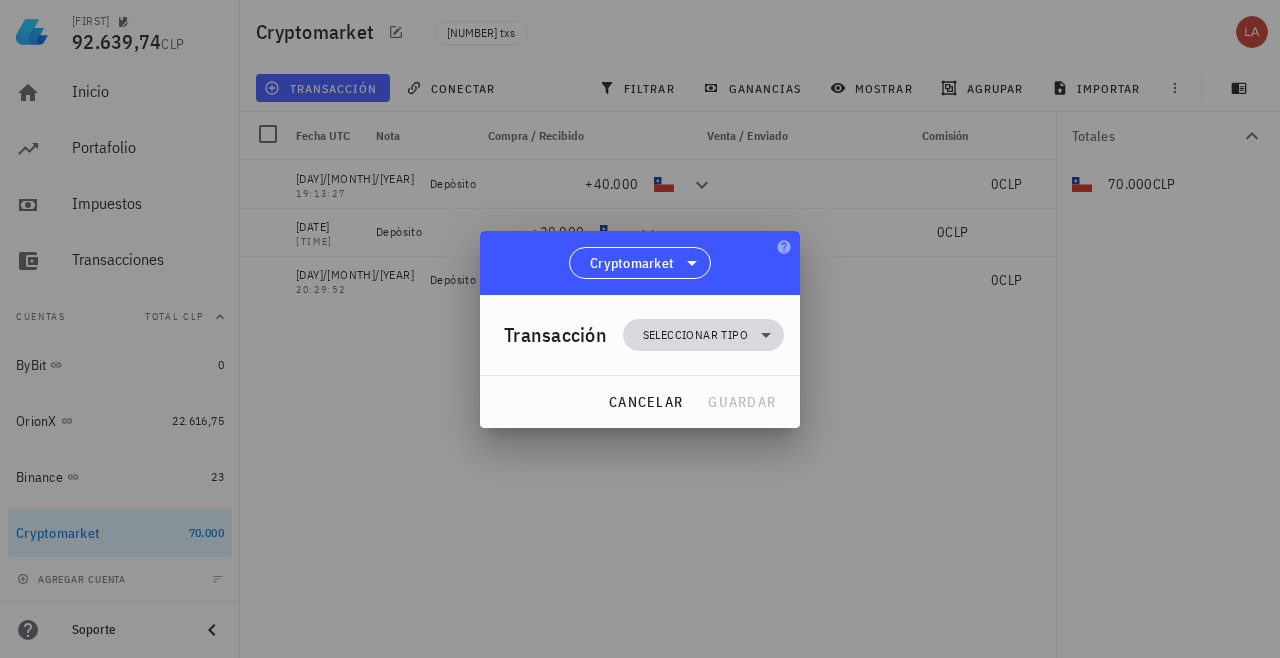 click on "Seleccionar tipo" at bounding box center (695, 335) 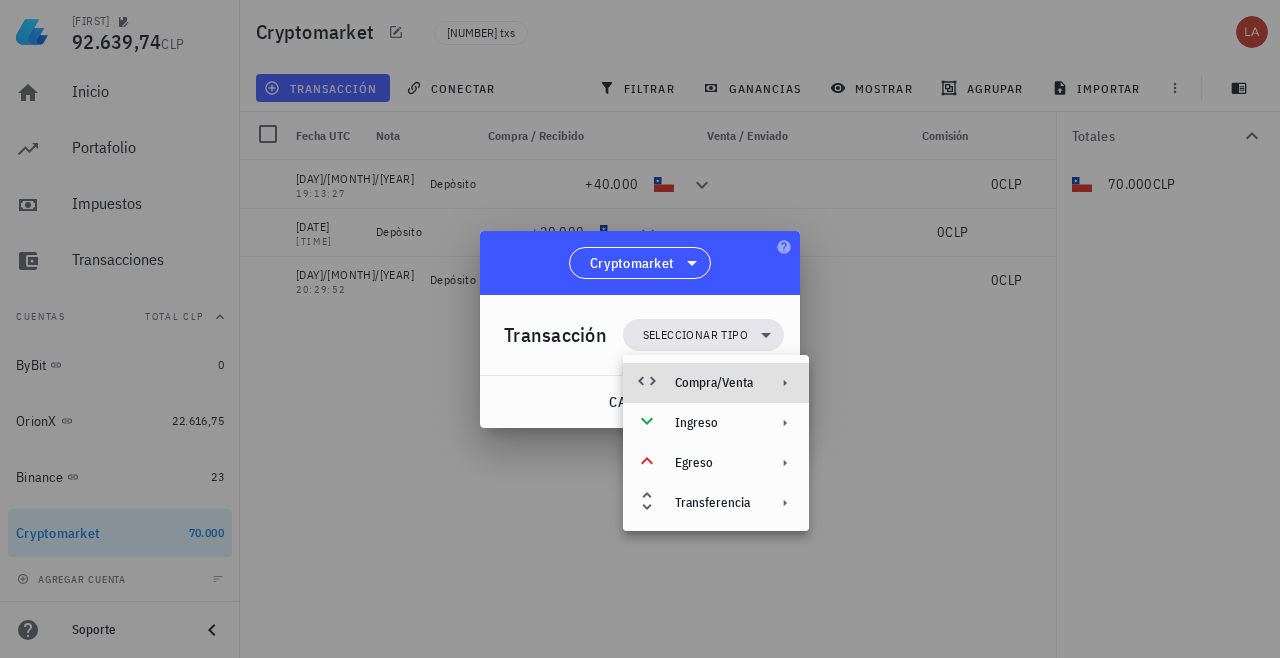 click on "Compra/Venta" at bounding box center (714, 383) 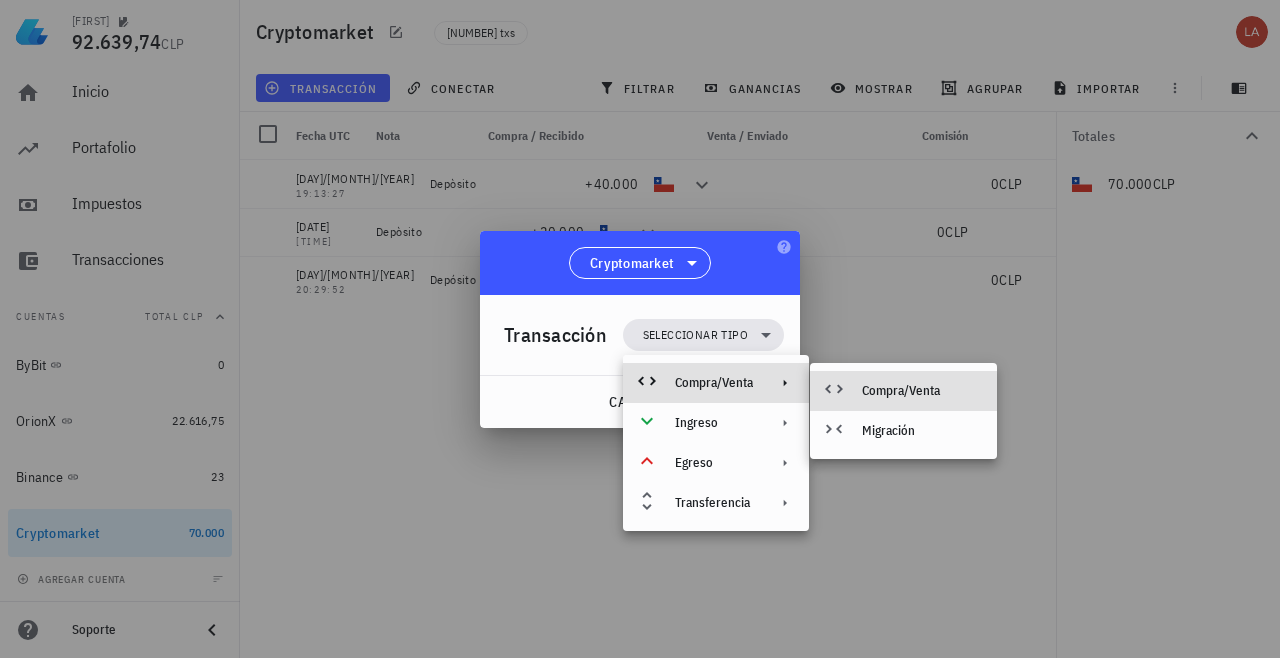 click on "Compra/Venta" at bounding box center (921, 391) 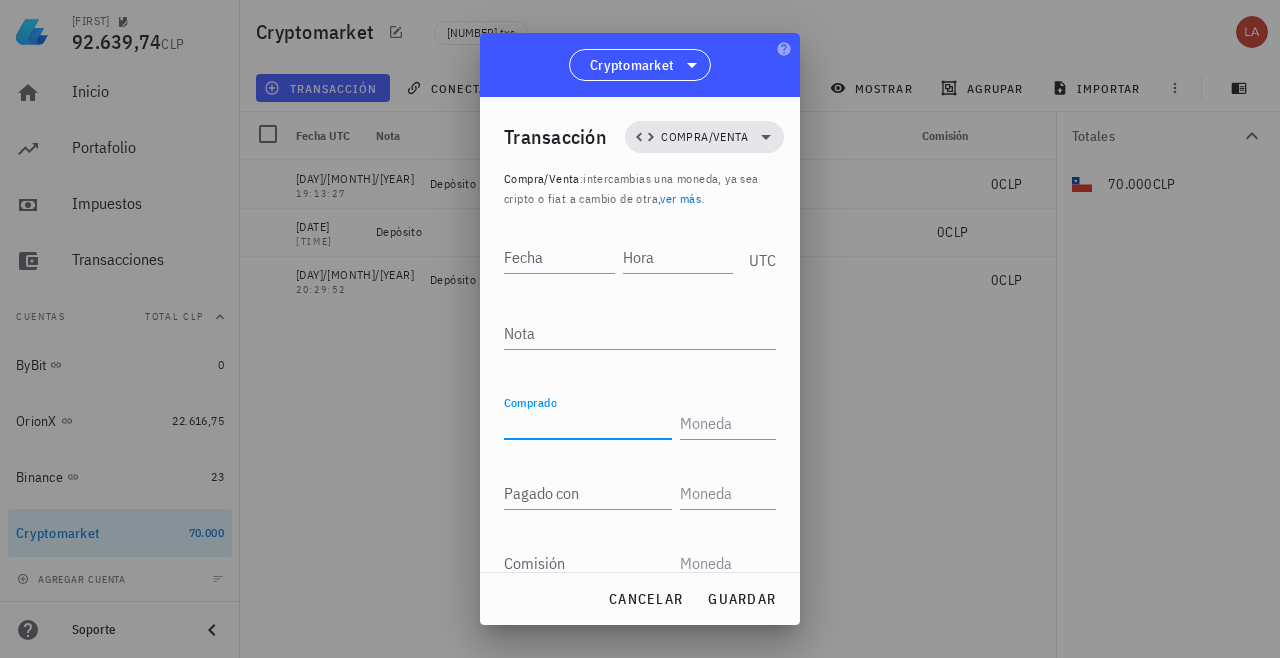 click on "Comprado" at bounding box center (588, 423) 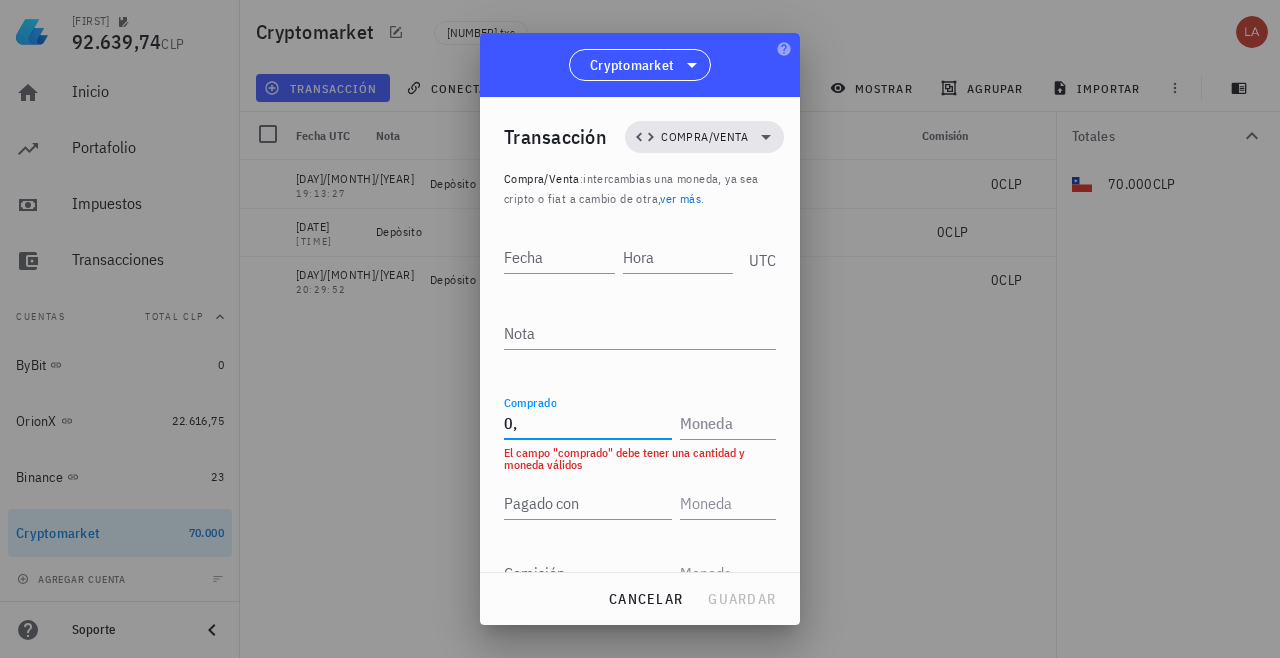 type on "0" 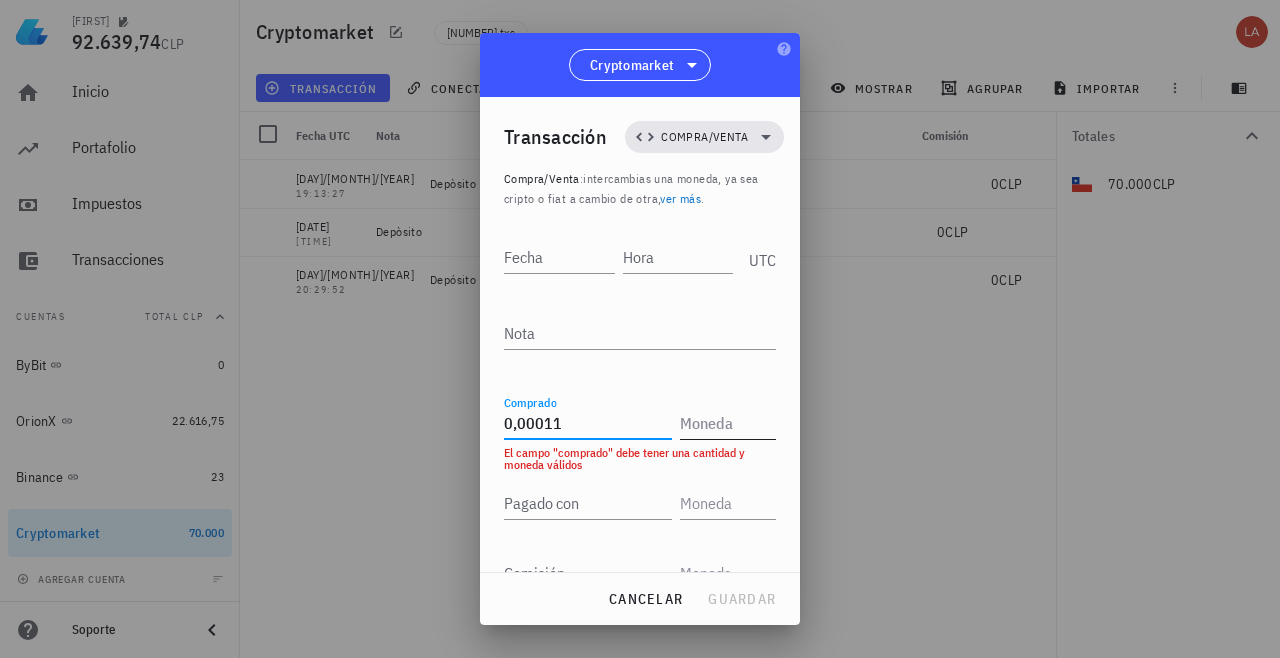 type on "0,00011" 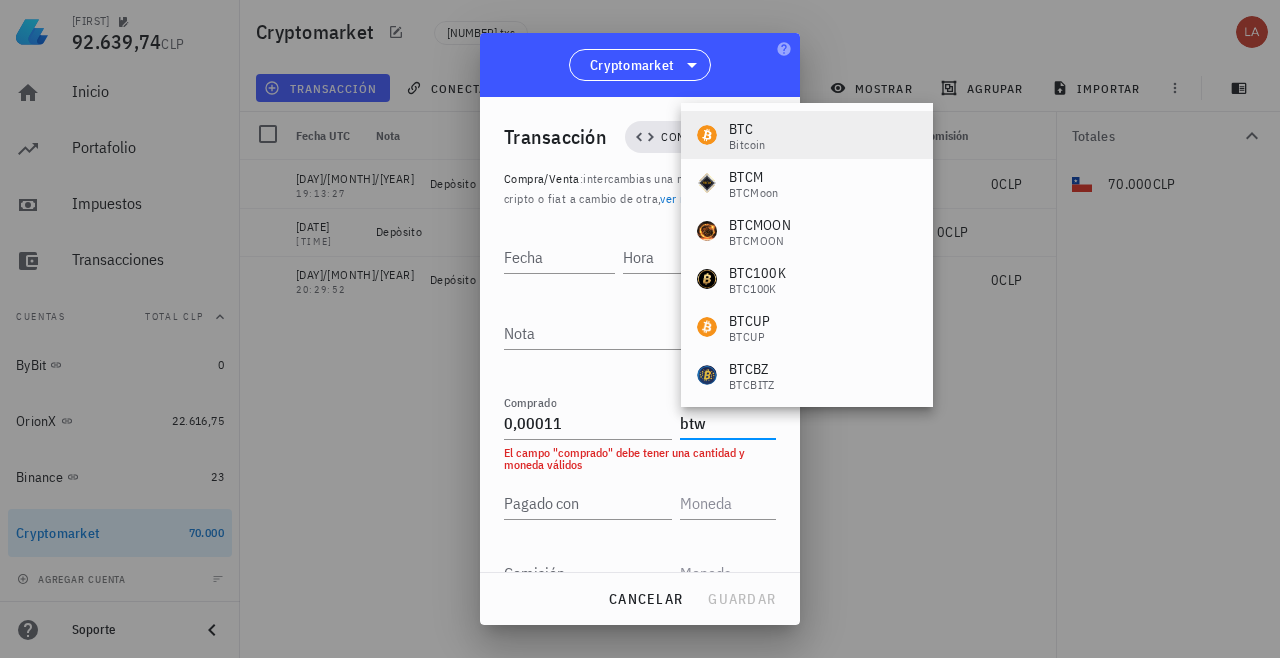 drag, startPoint x: 733, startPoint y: 432, endPoint x: 757, endPoint y: 143, distance: 289.99484 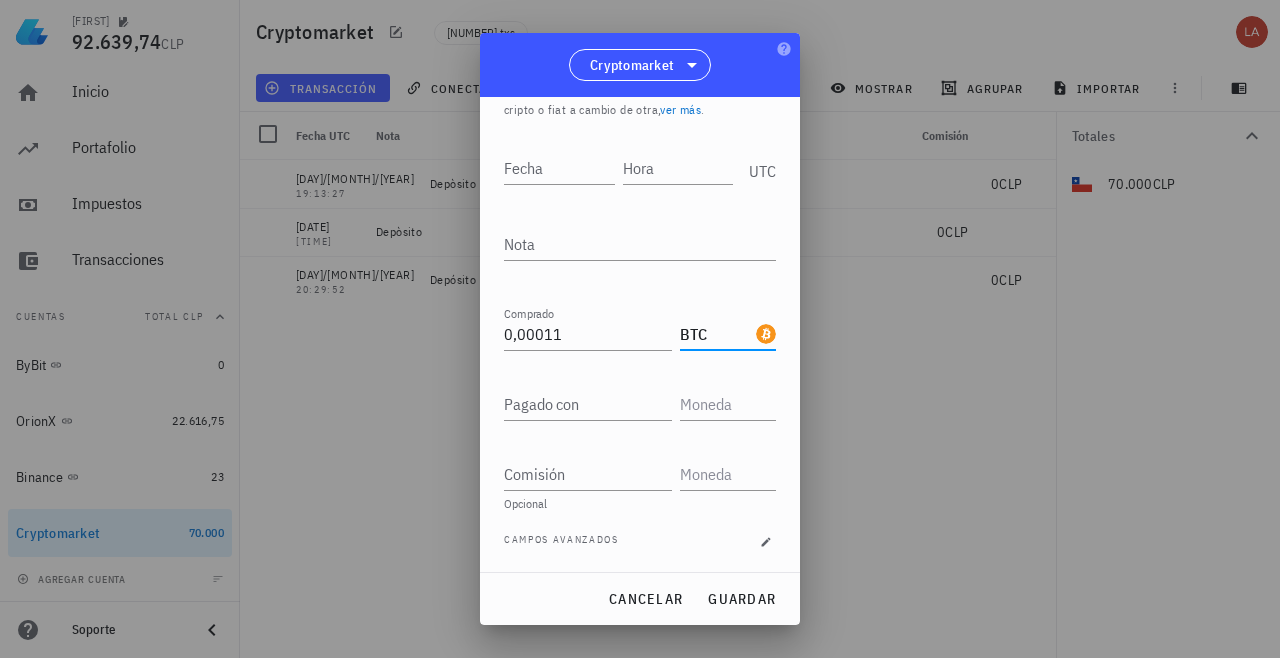 scroll, scrollTop: 89, scrollLeft: 0, axis: vertical 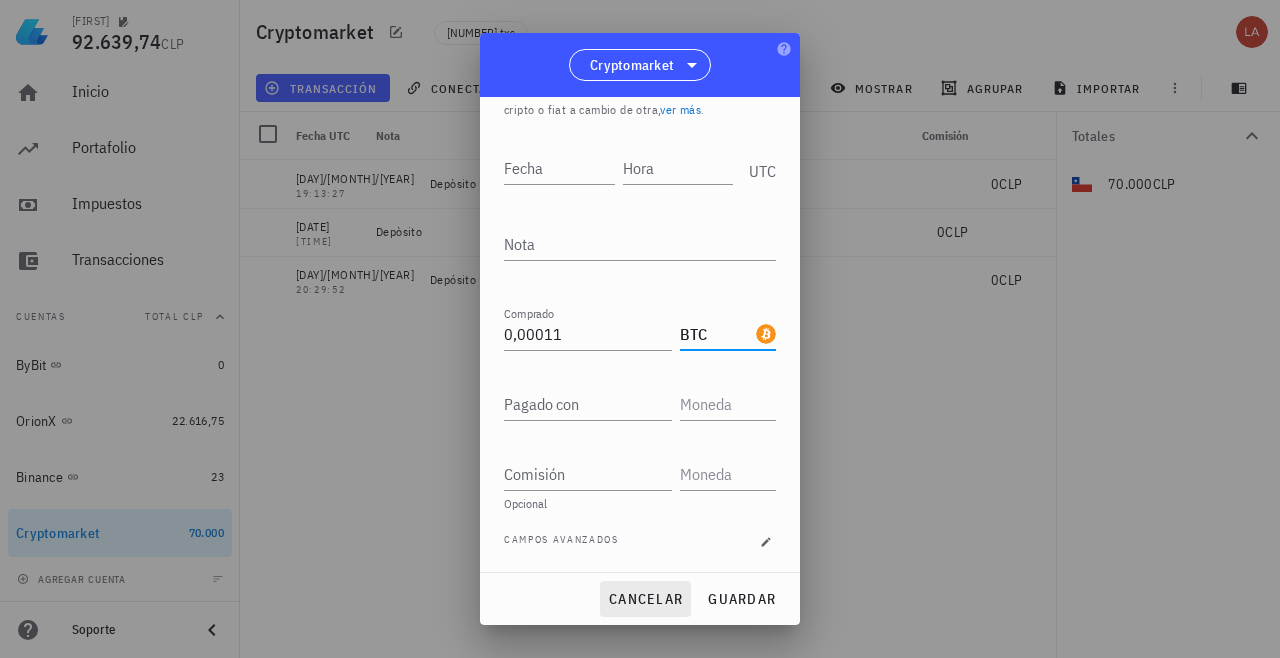 click on "cancelar" at bounding box center (645, 599) 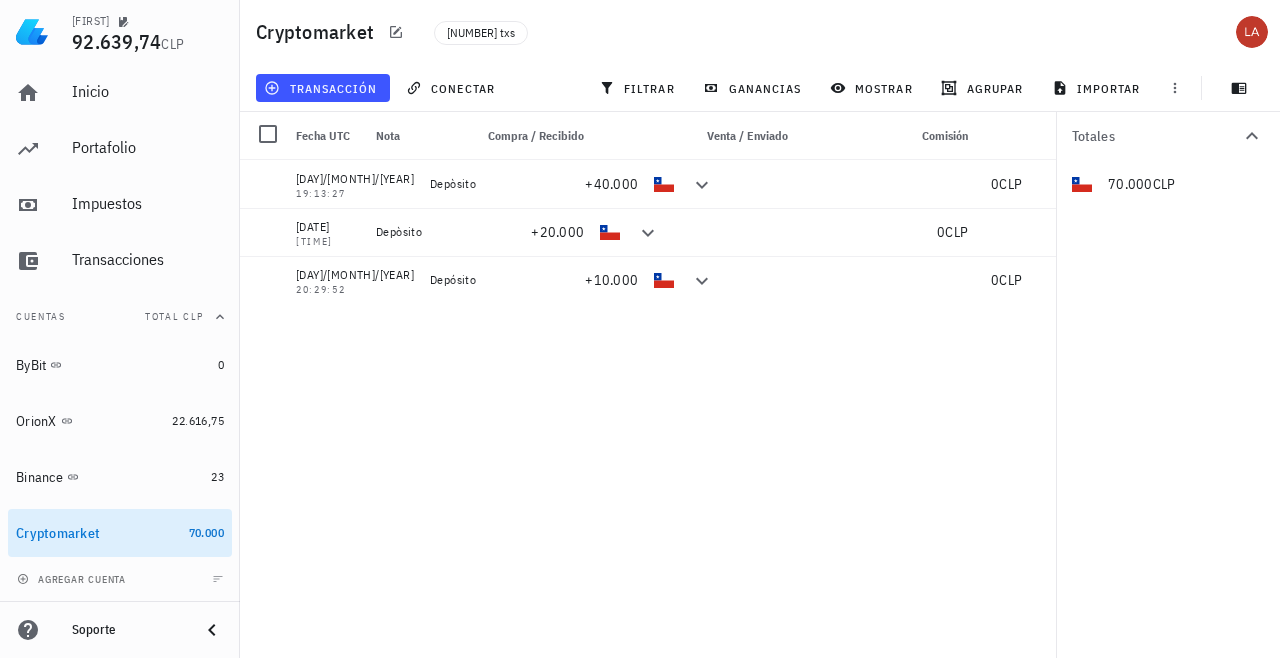 scroll, scrollTop: 0, scrollLeft: 0, axis: both 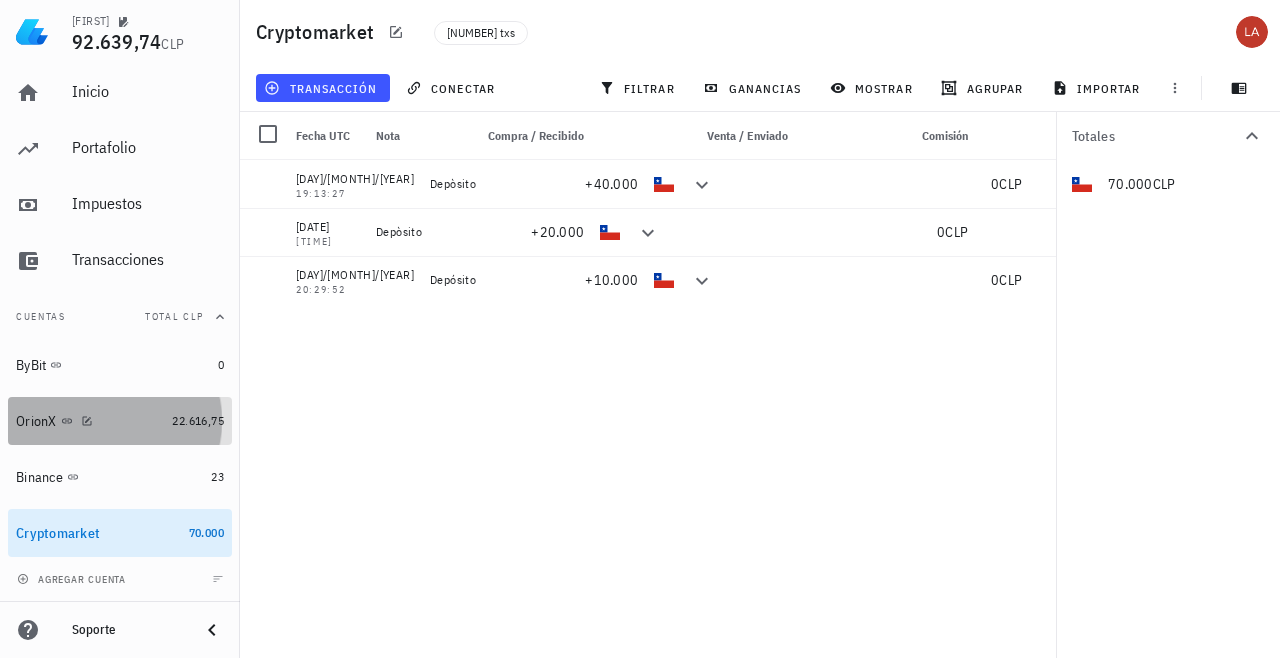 click on "OrionX" at bounding box center (36, 421) 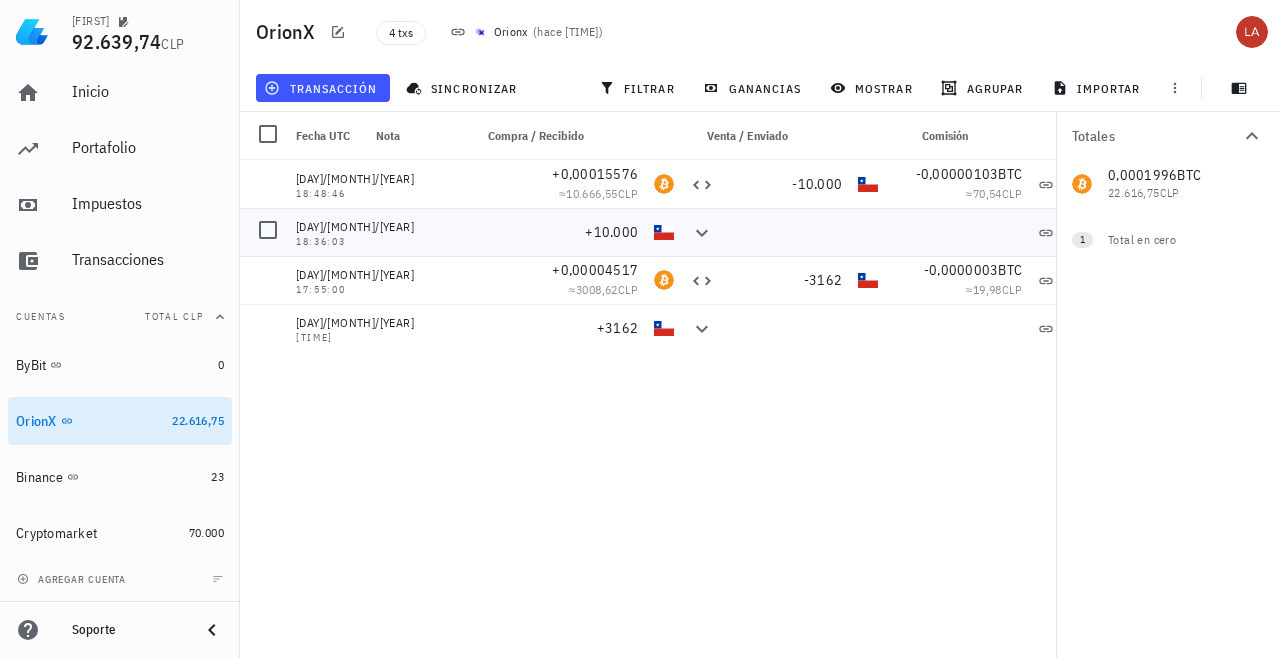 scroll, scrollTop: 0, scrollLeft: 0, axis: both 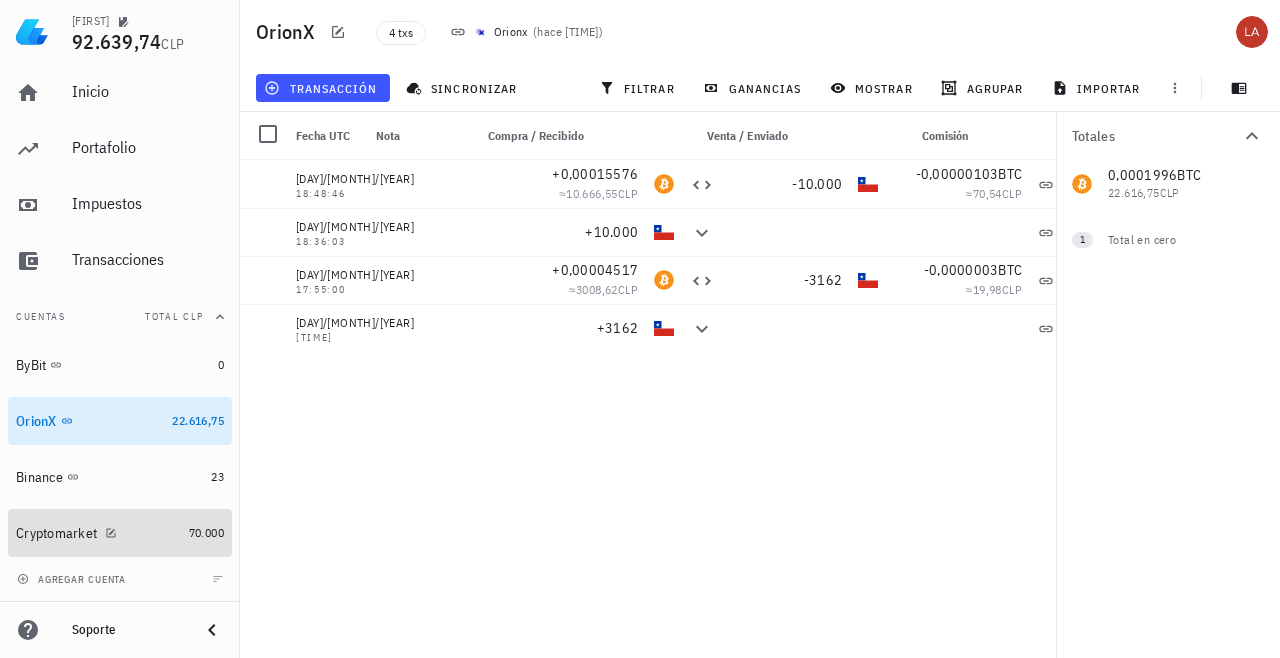 click on "Cryptomarket" at bounding box center [56, 533] 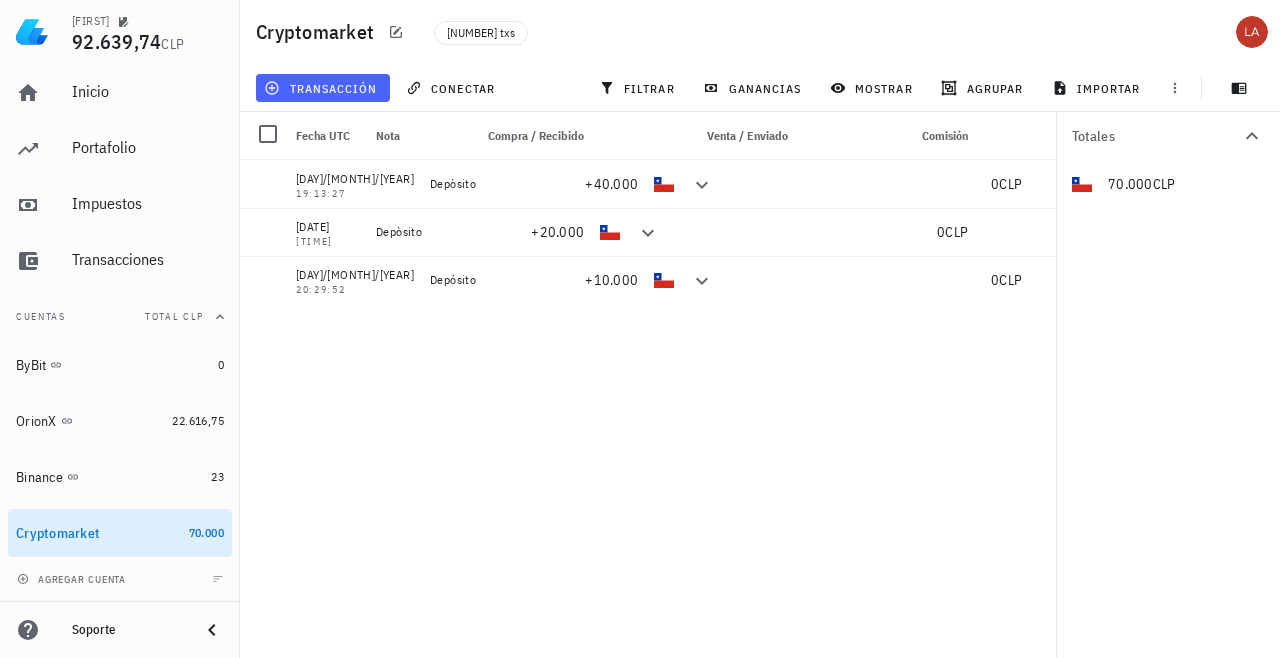 click on "transacción" at bounding box center (322, 88) 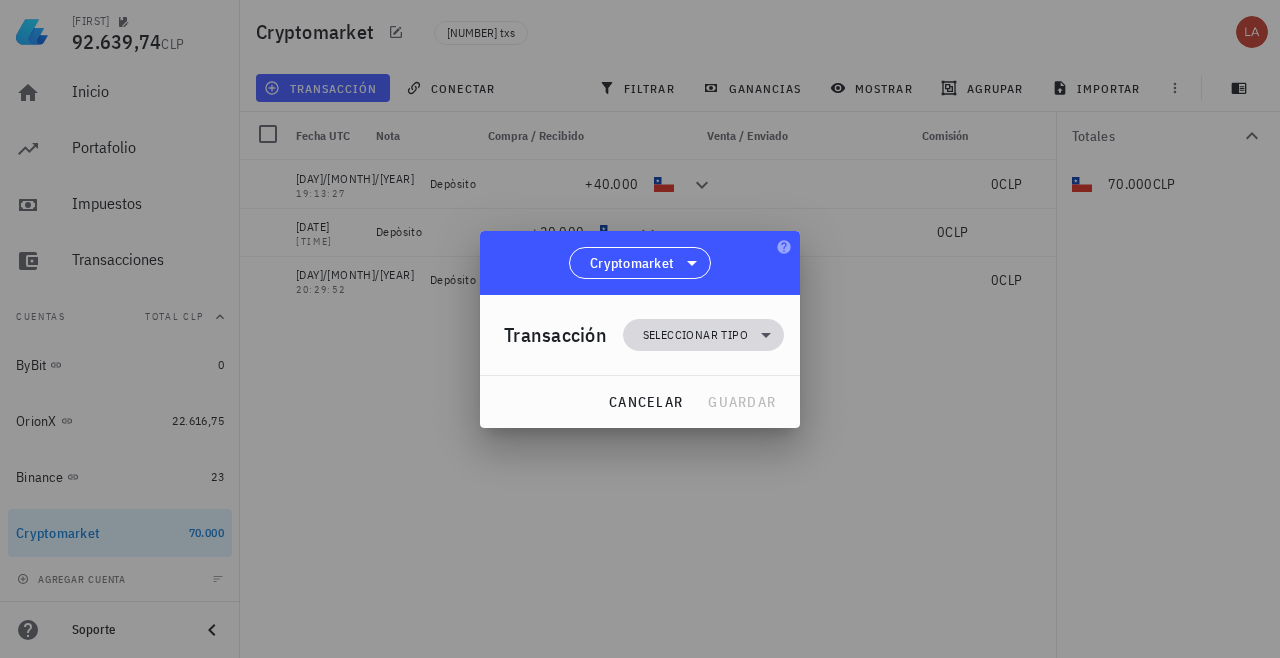 click on "Seleccionar tipo" at bounding box center (695, 335) 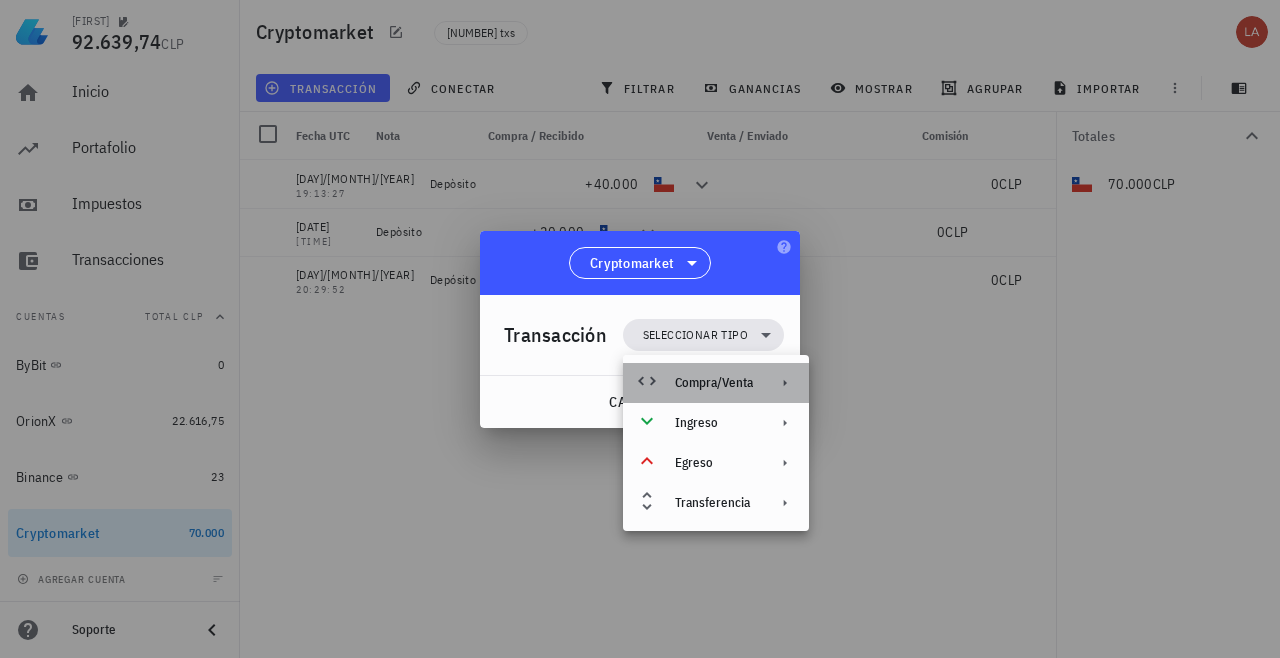 click on "Compra/Venta" at bounding box center [714, 383] 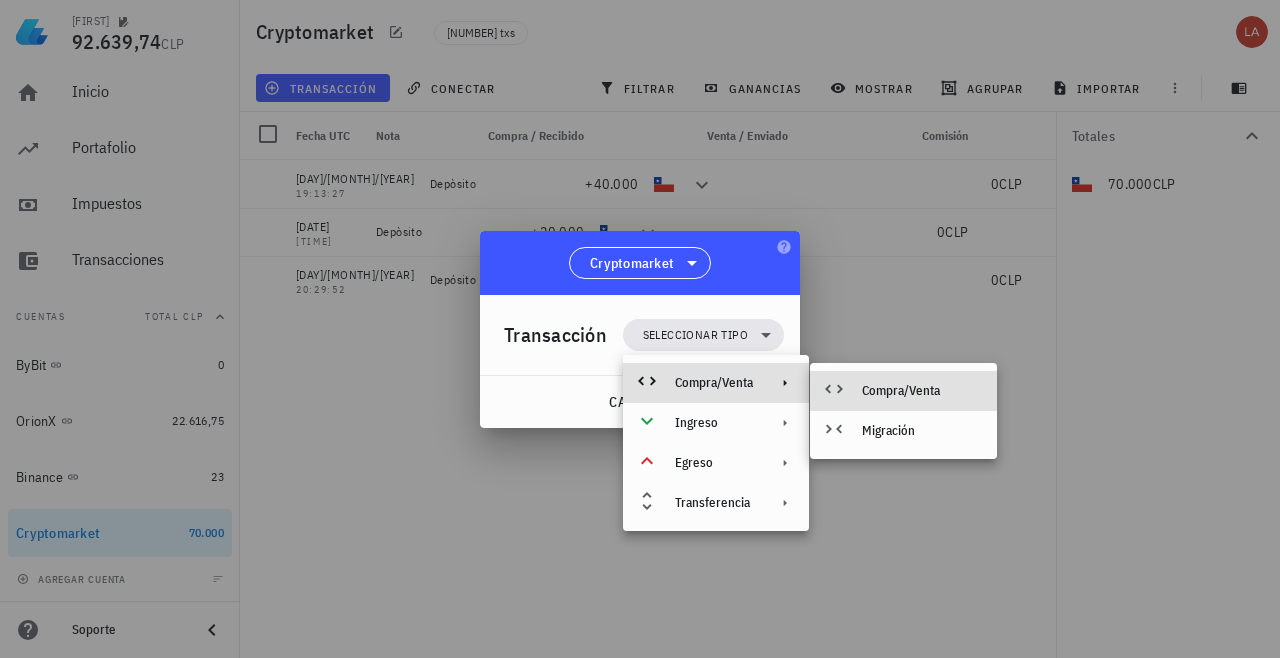 click on "Compra/Venta" at bounding box center (903, 391) 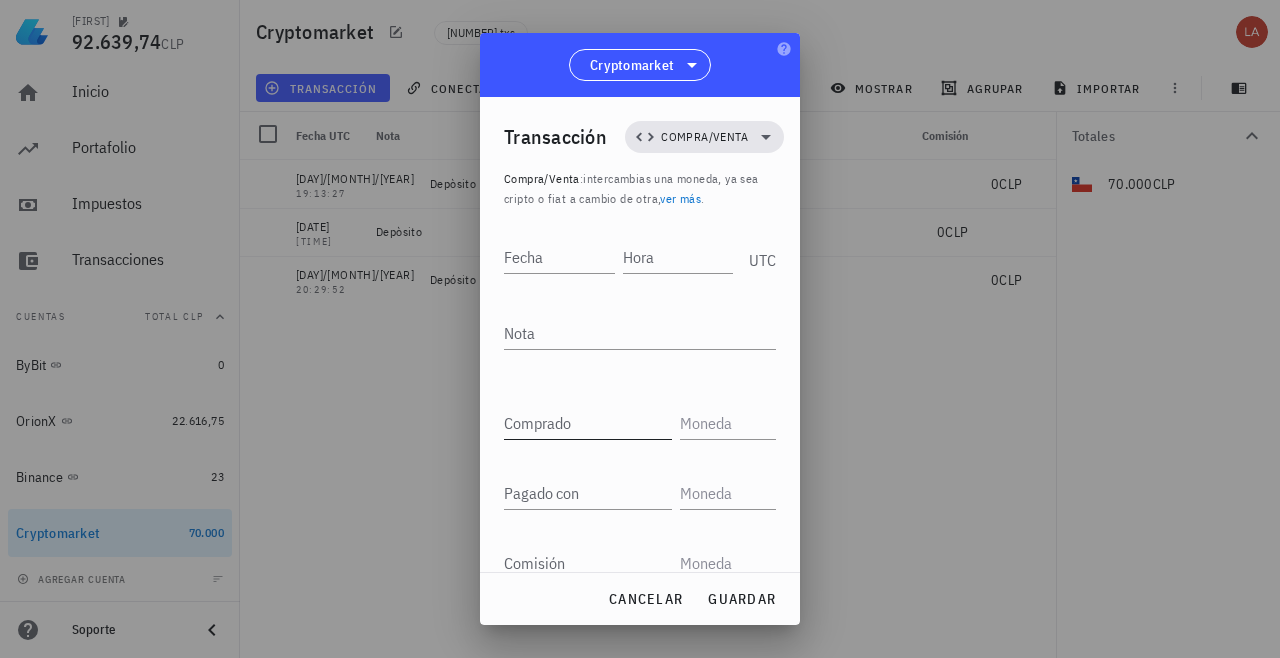 click on "Comprado" at bounding box center (588, 423) 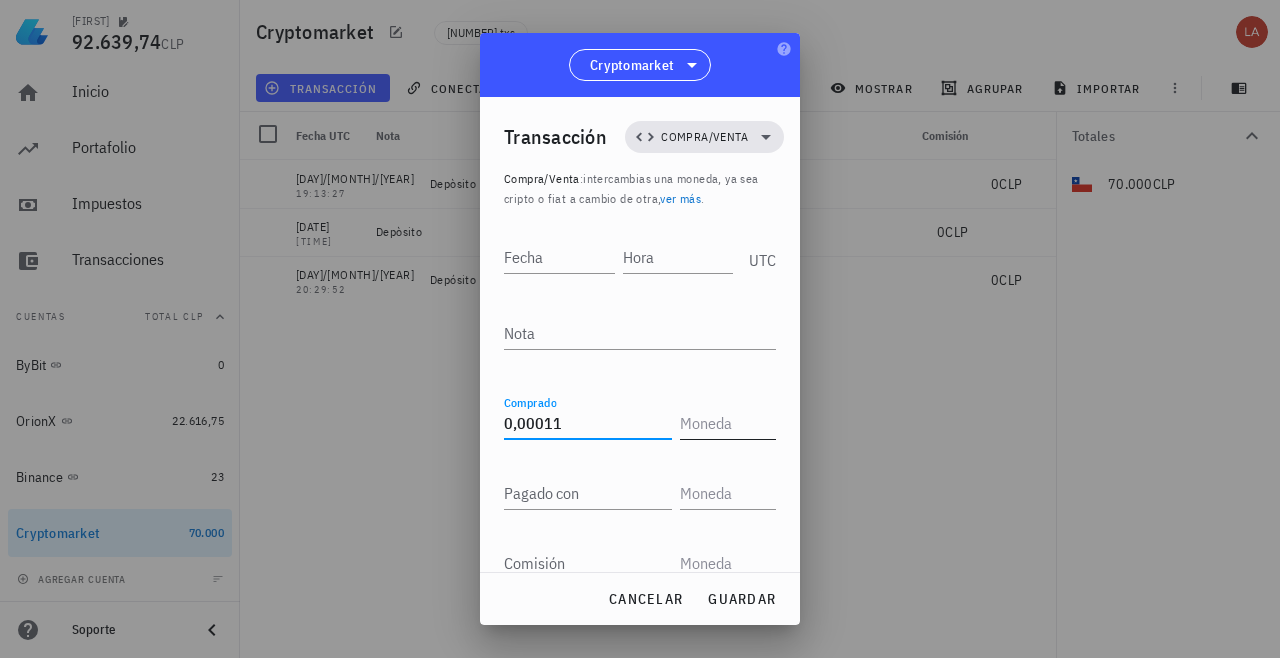 type on "0,00011" 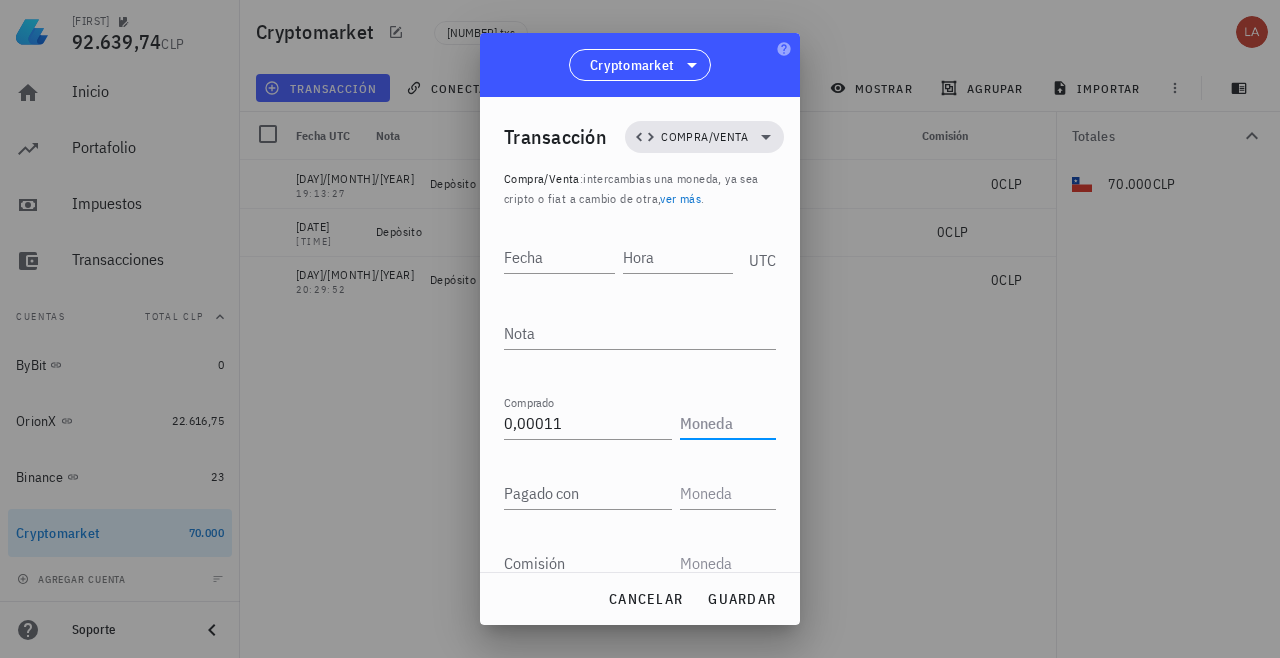 click at bounding box center [726, 423] 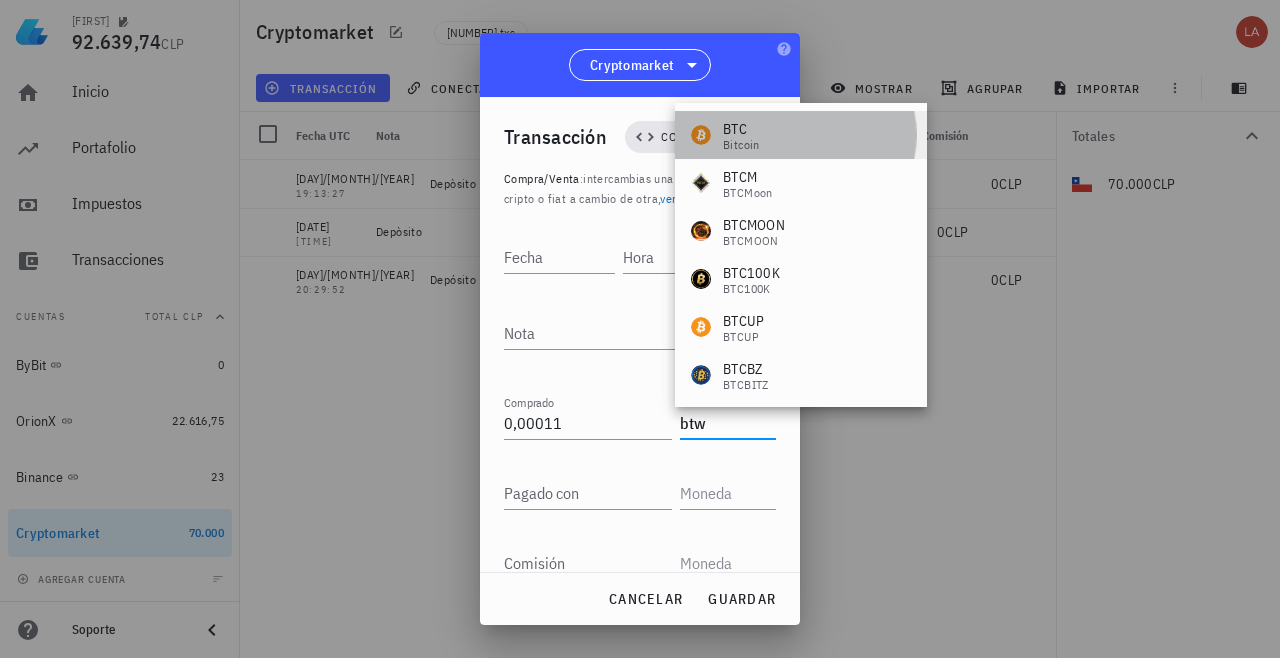 drag, startPoint x: 795, startPoint y: 258, endPoint x: 760, endPoint y: 125, distance: 137.52818 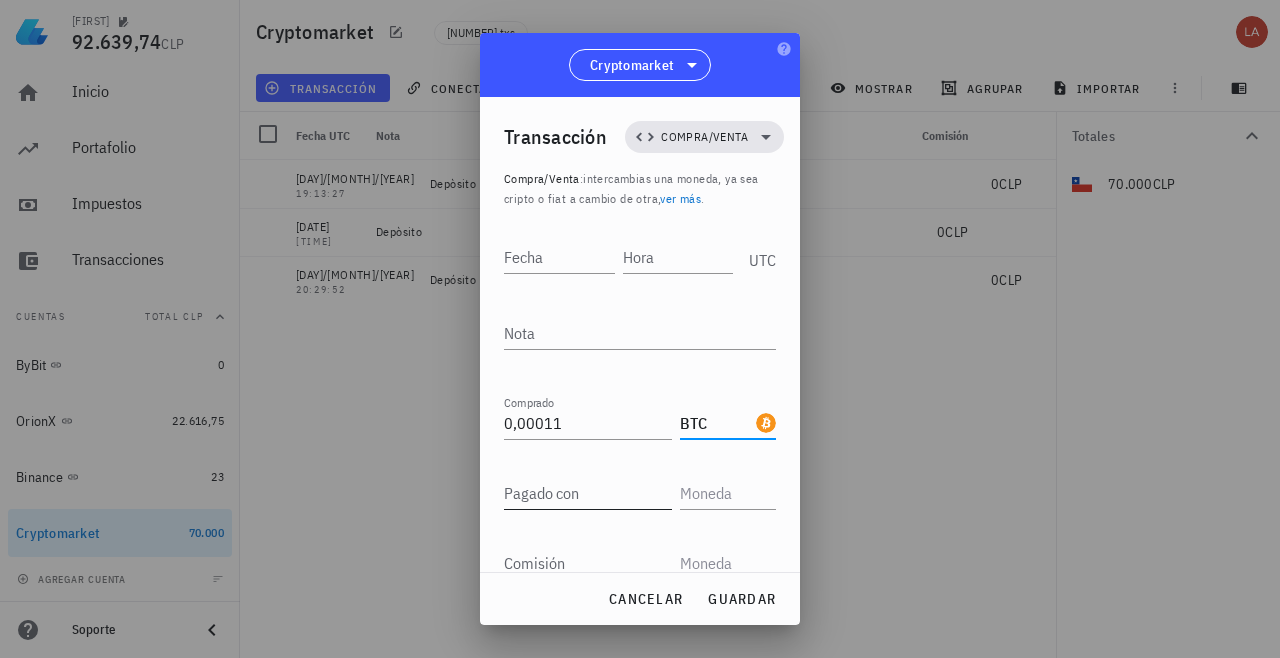 click on "Pagado con" at bounding box center [588, 493] 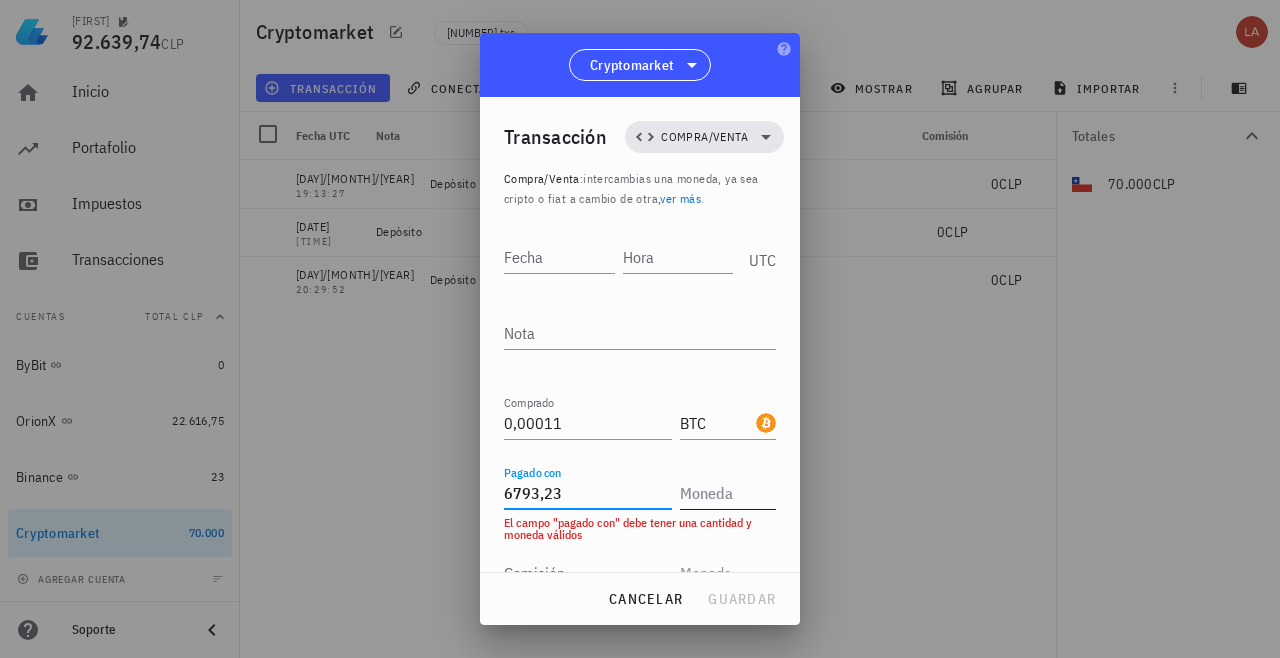 type on "6.793,23" 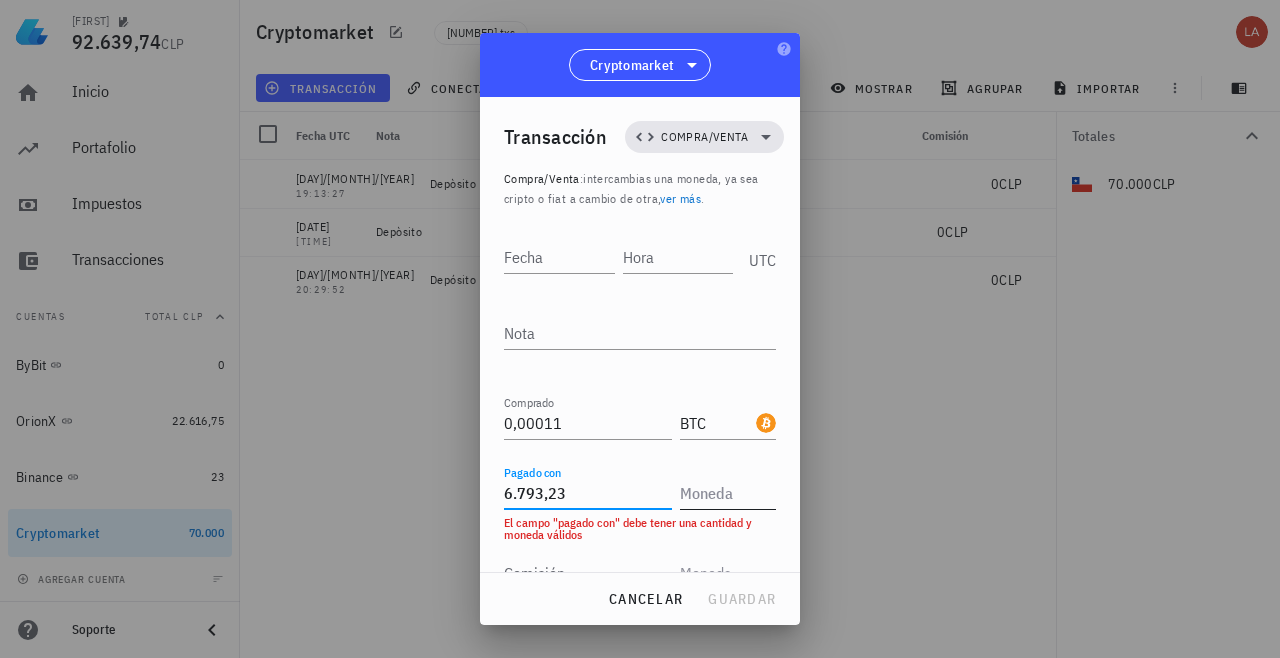 click at bounding box center [726, 493] 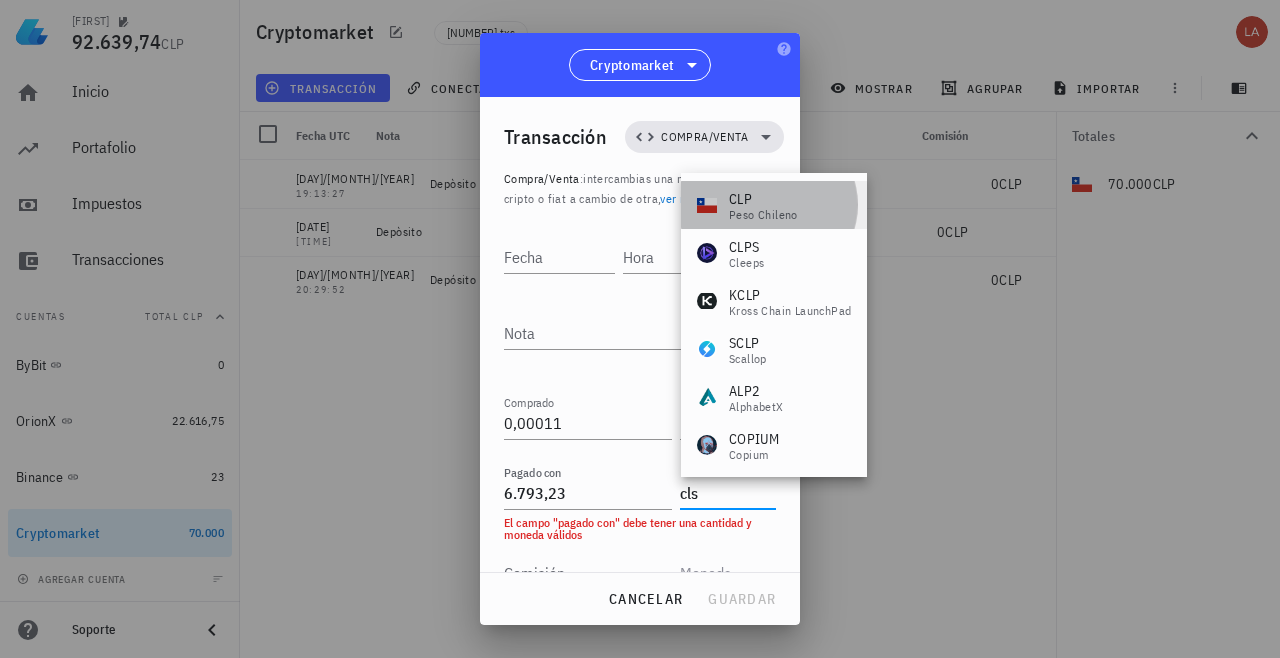 drag, startPoint x: 736, startPoint y: 498, endPoint x: 747, endPoint y: 207, distance: 291.20782 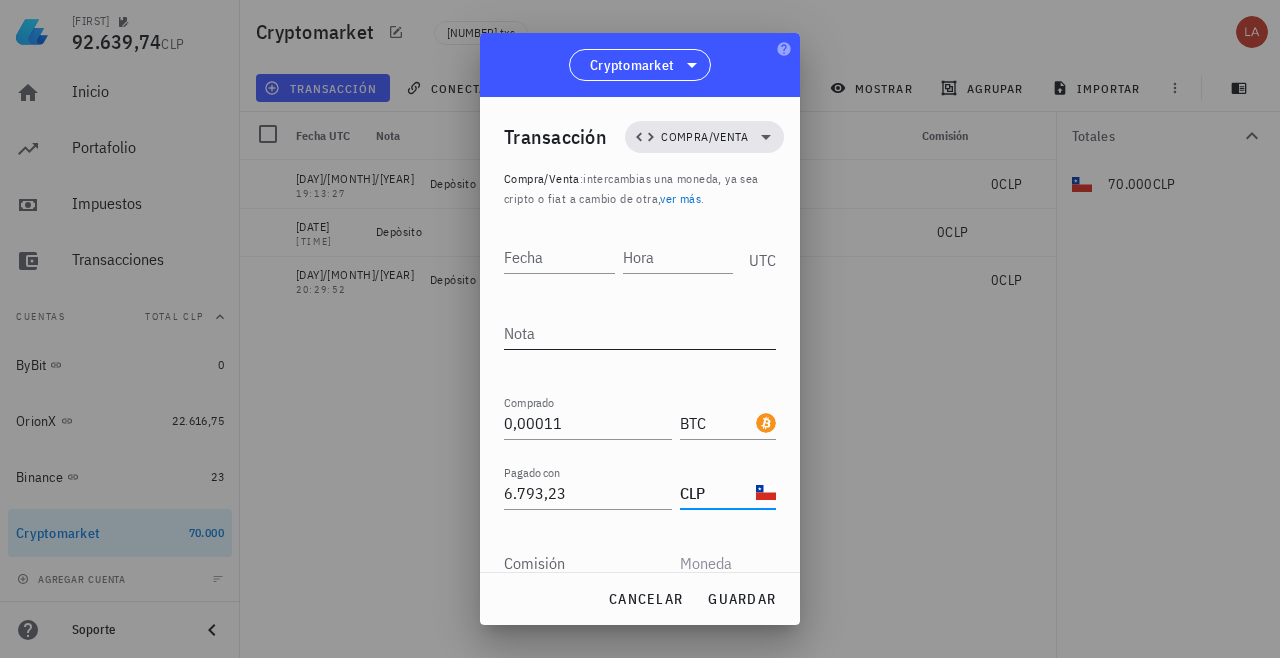 click on "Nota" at bounding box center [640, 333] 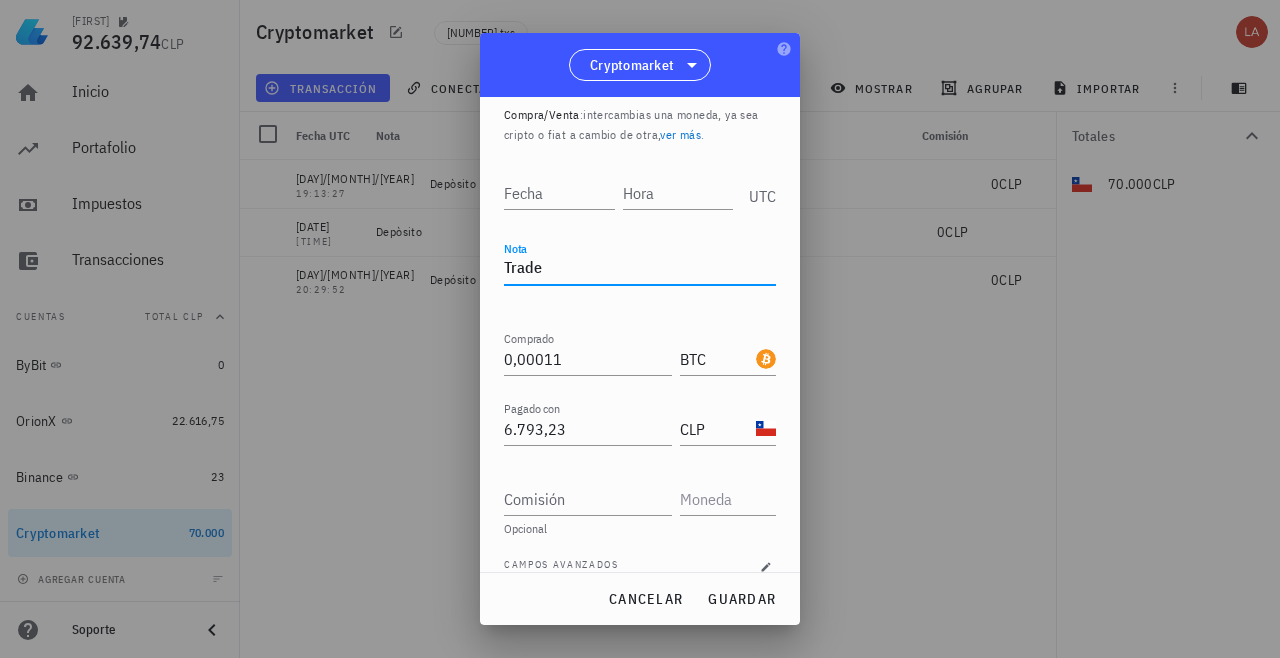 scroll, scrollTop: 62, scrollLeft: 0, axis: vertical 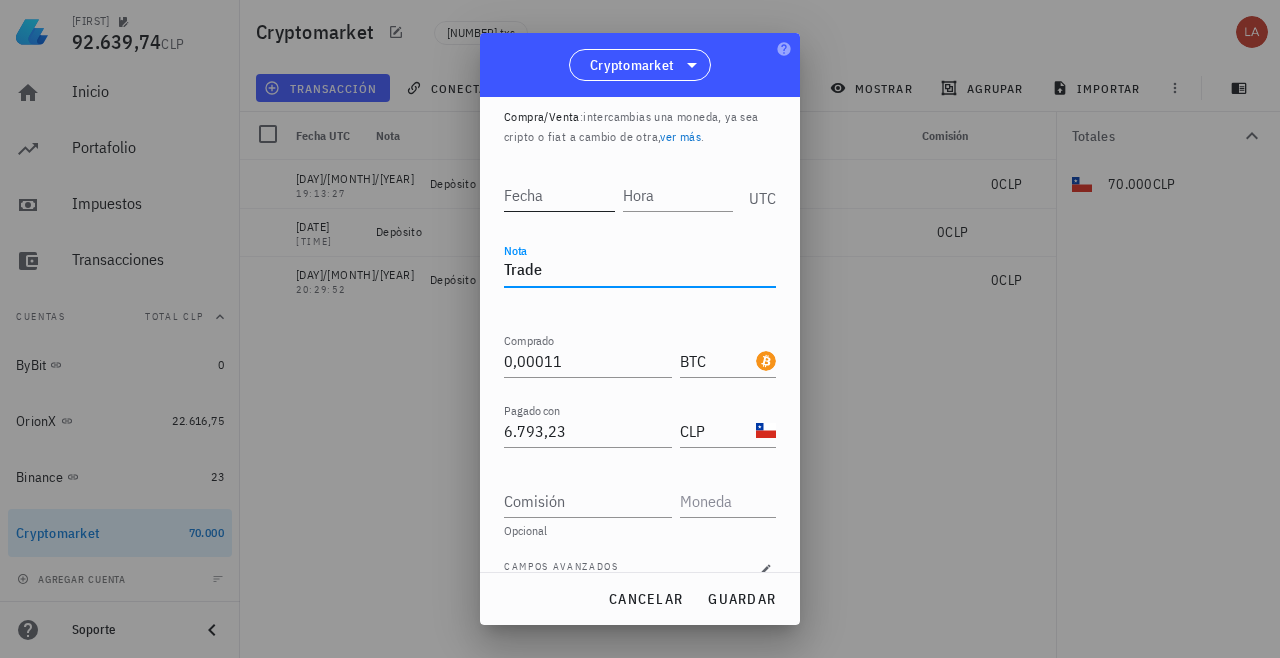 type on "Trade" 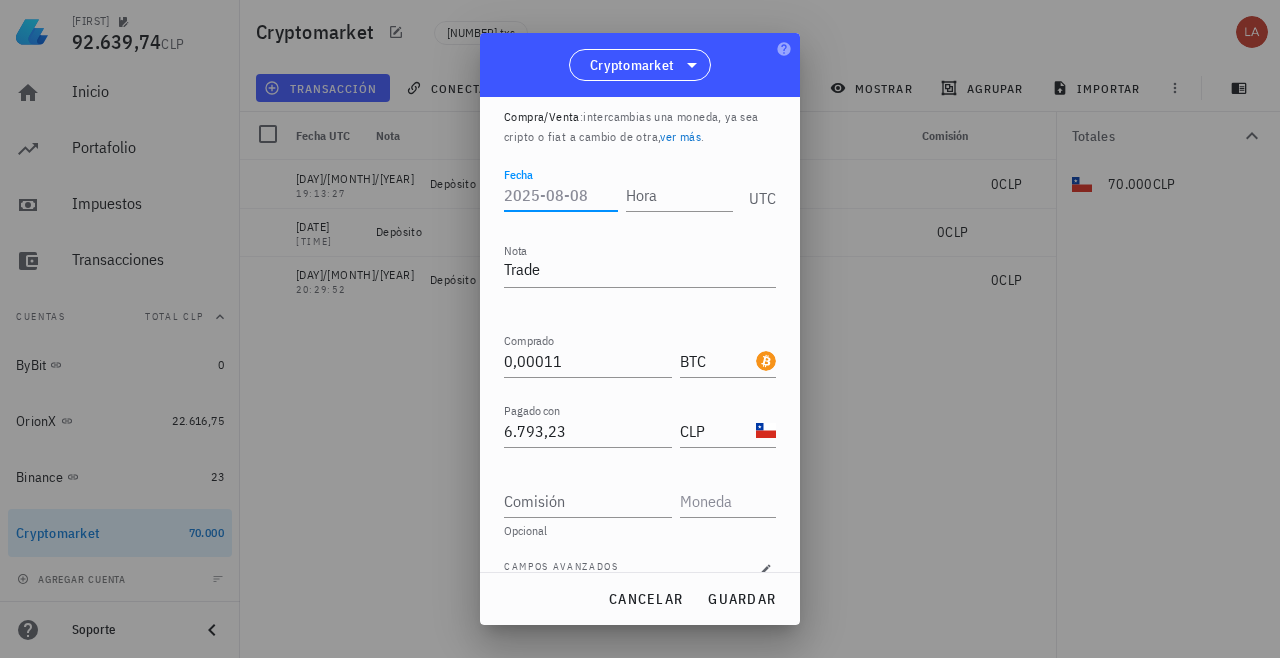click on "Fecha" at bounding box center [561, 195] 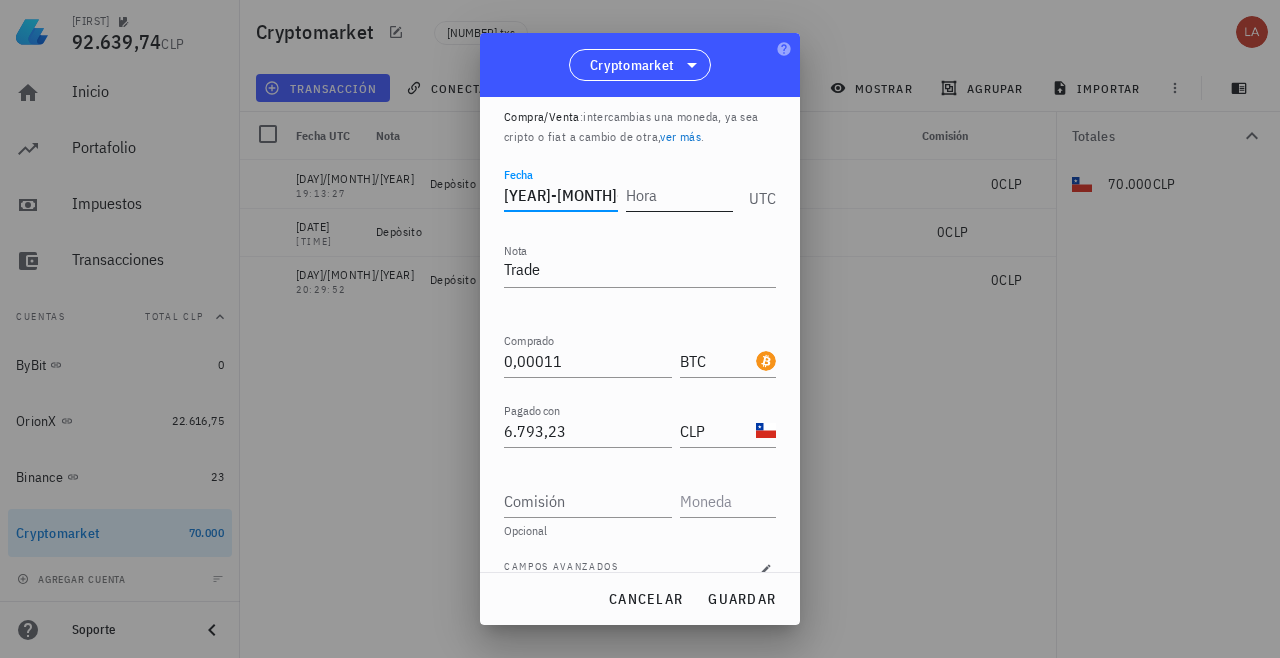 type on "[YEAR]-[MONTH]-[DAY]" 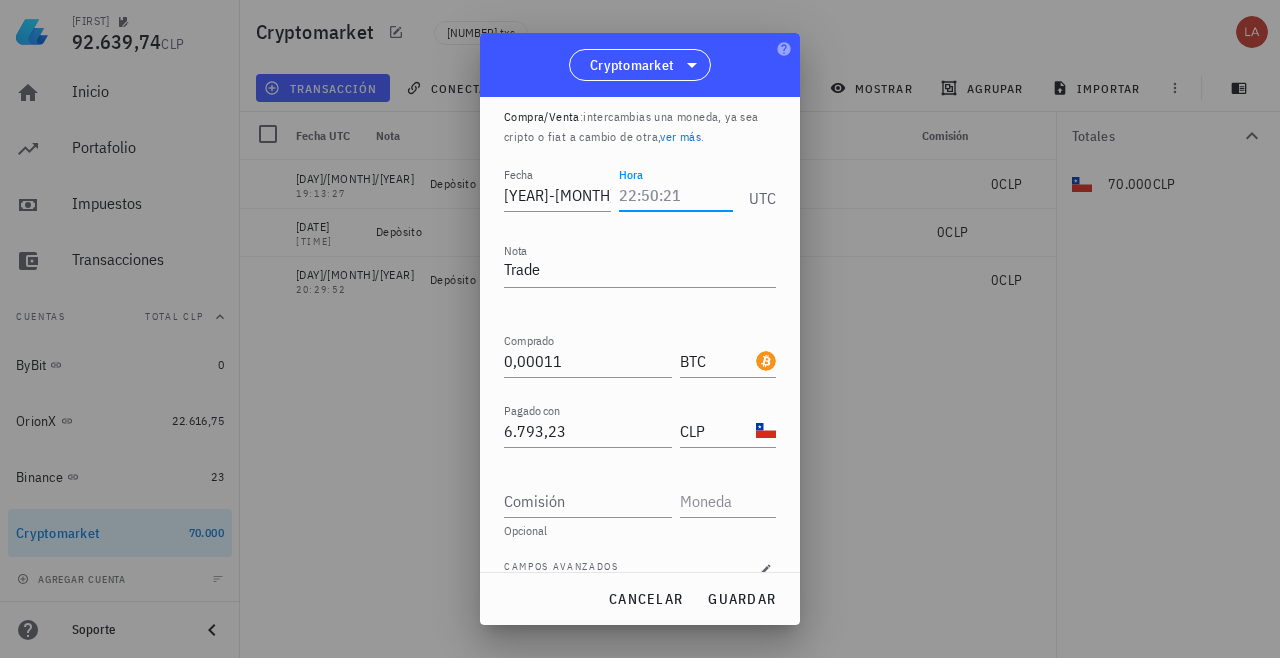click on "Hora" at bounding box center [676, 195] 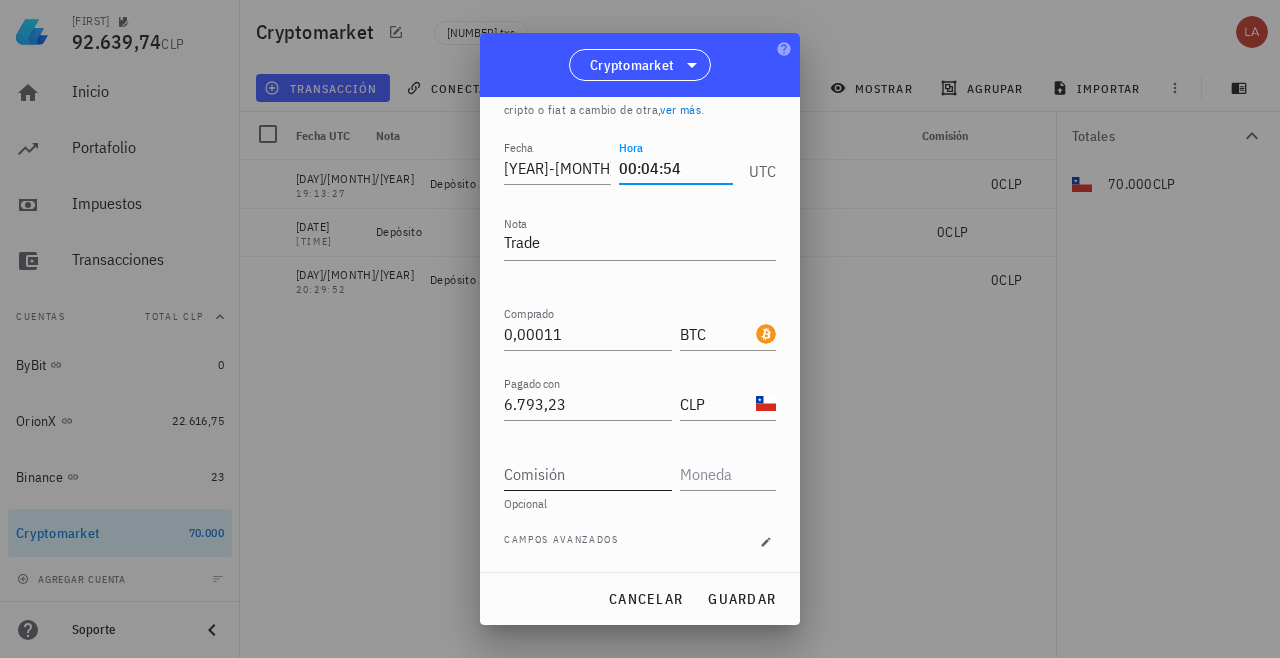 scroll, scrollTop: 89, scrollLeft: 0, axis: vertical 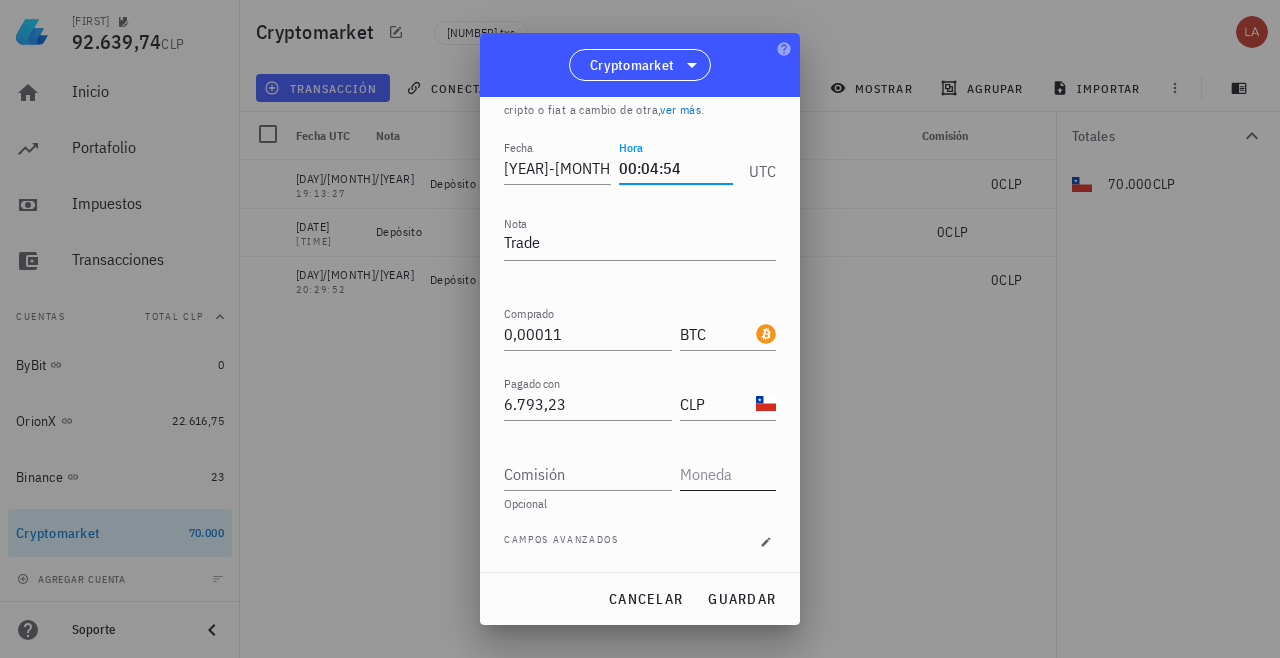 type on "00:04:54" 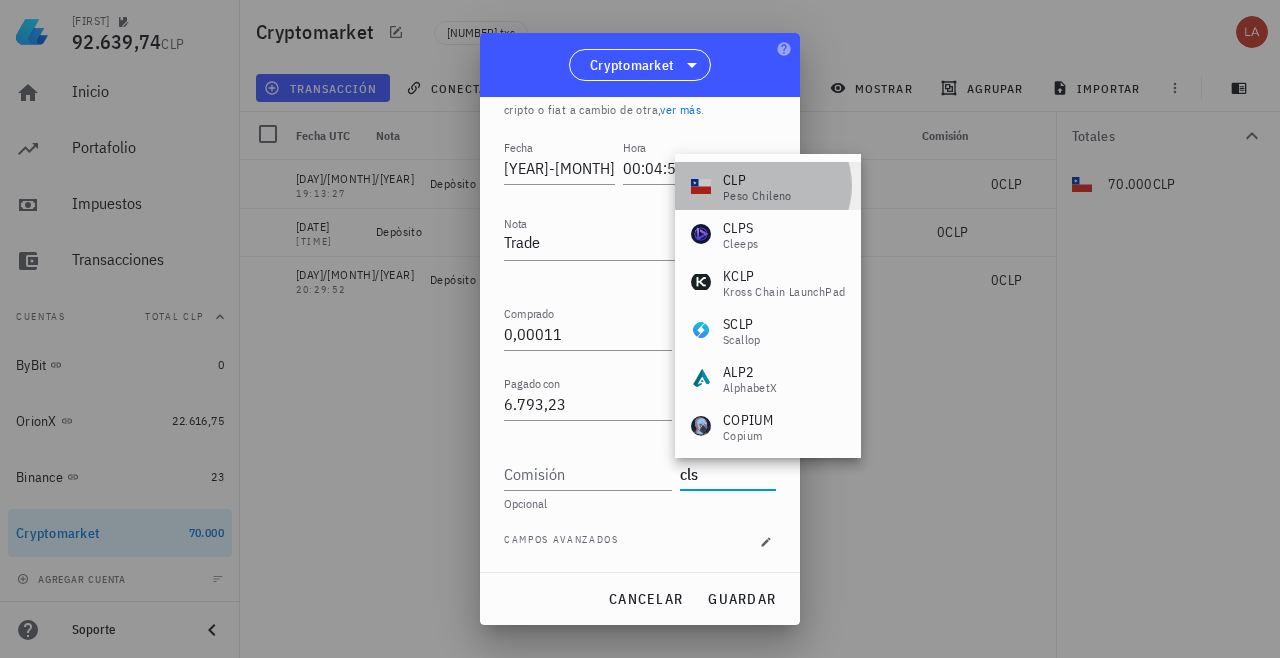drag, startPoint x: 699, startPoint y: 474, endPoint x: 736, endPoint y: 179, distance: 297.31128 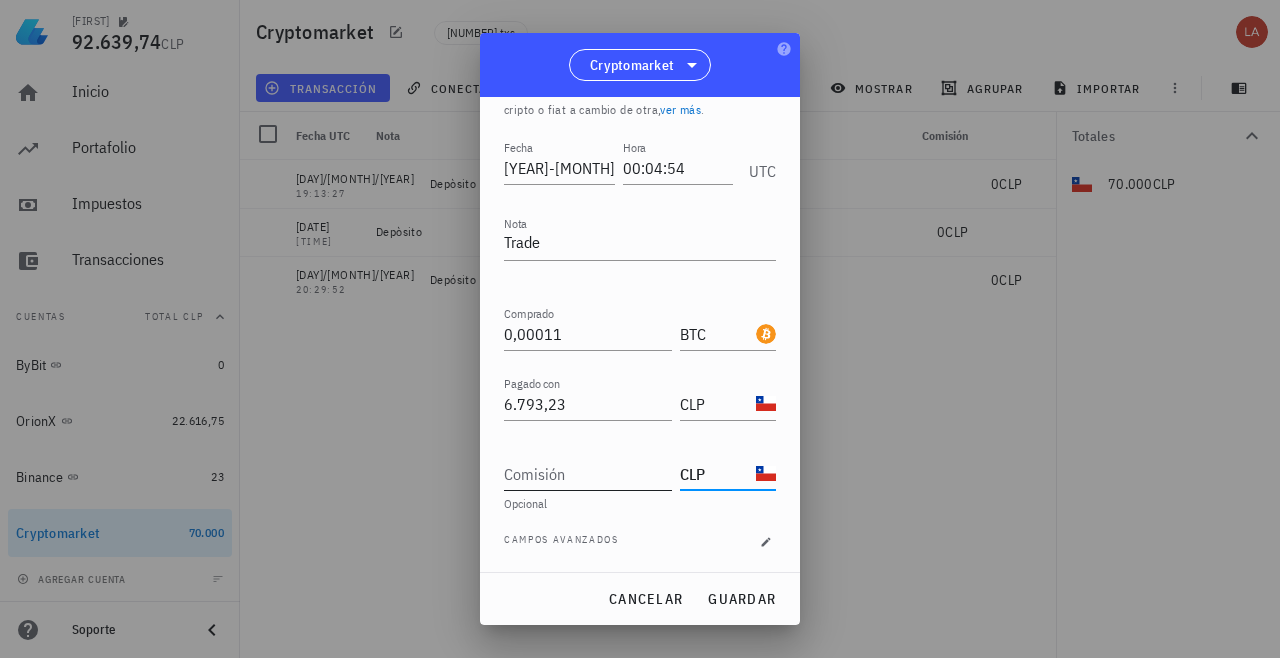 click on "Comisión" at bounding box center [588, 474] 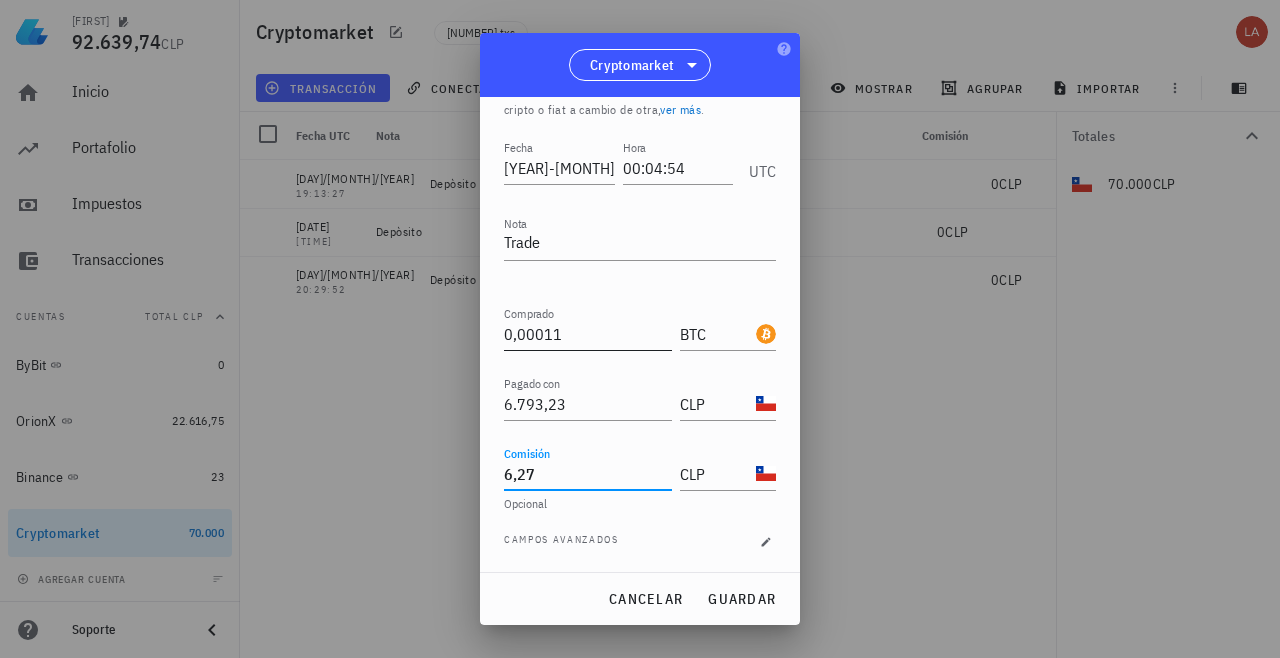 type on "6,27" 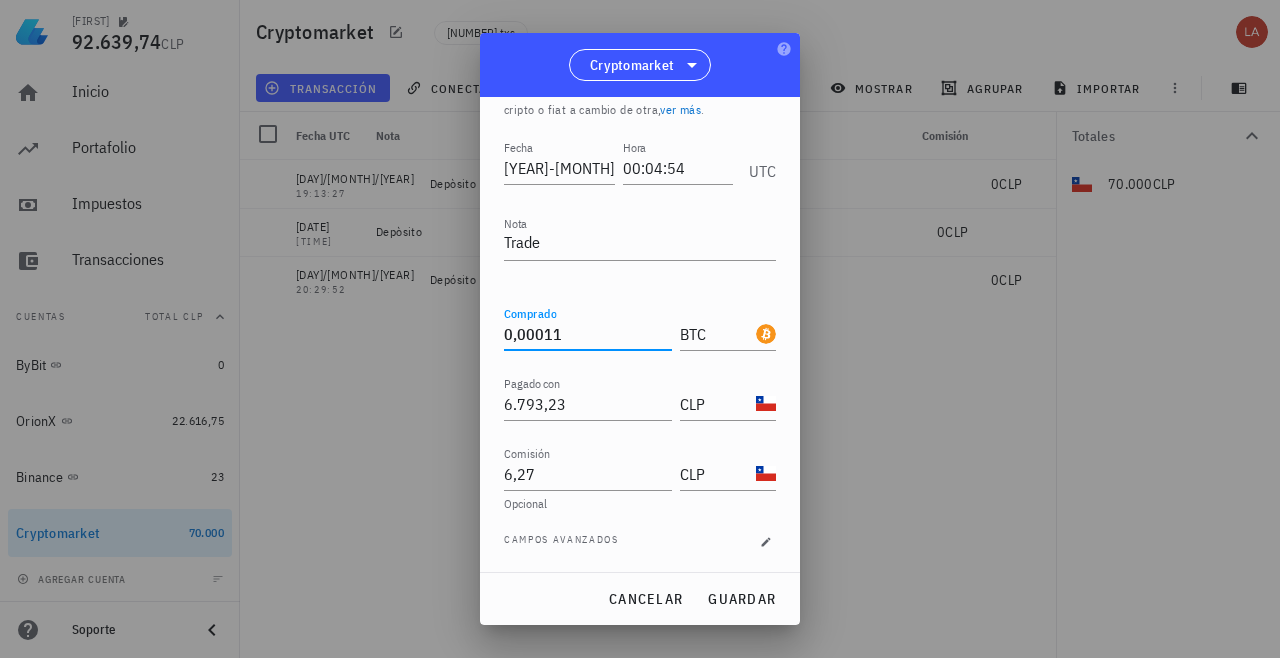 click on "0,00011" at bounding box center [588, 334] 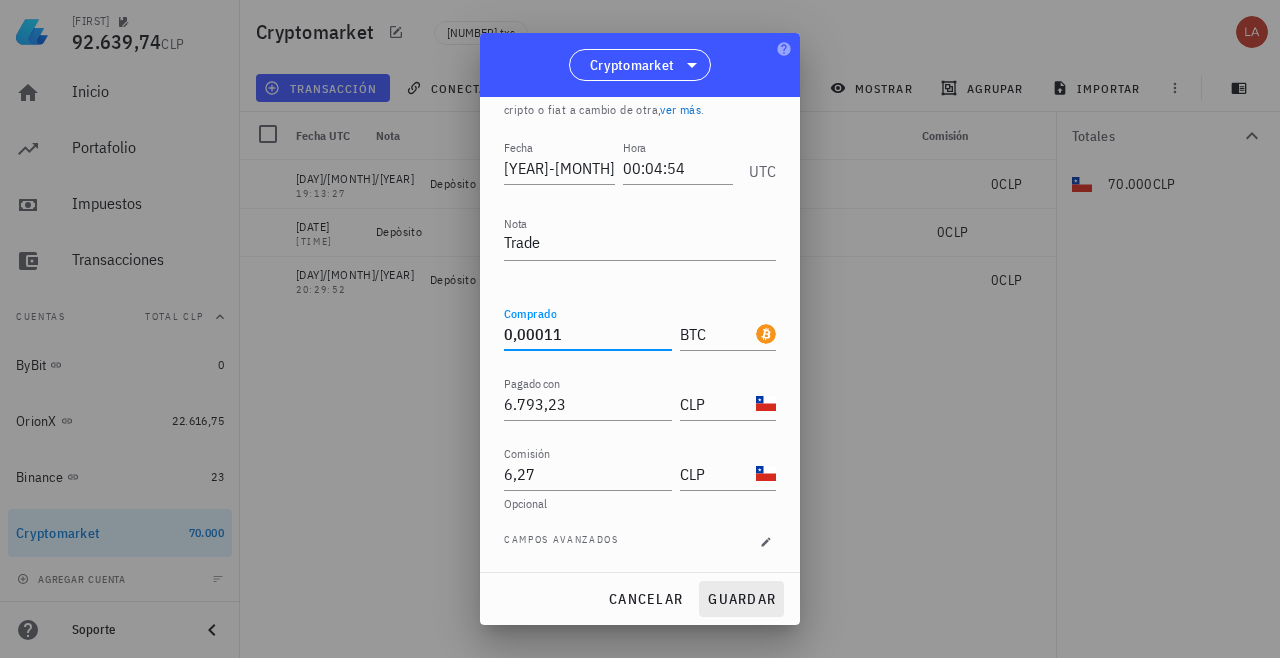 click on "guardar" at bounding box center [741, 599] 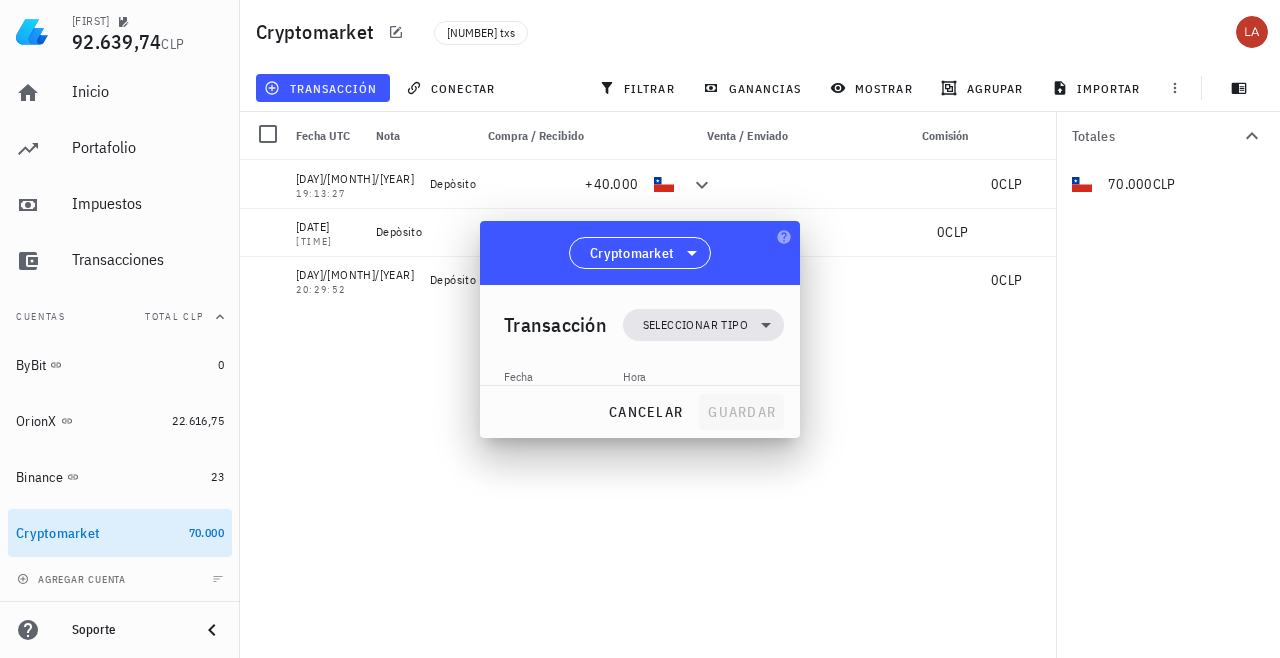 scroll, scrollTop: 0, scrollLeft: 0, axis: both 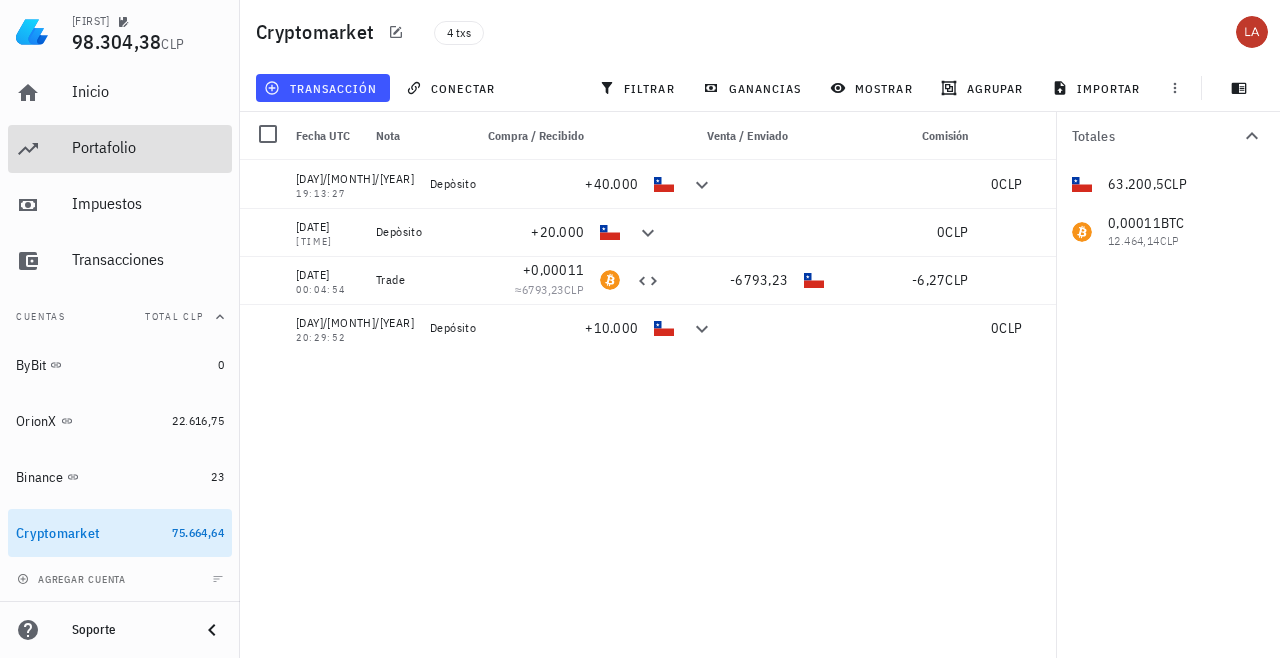 click on "Portafolio" at bounding box center (148, 147) 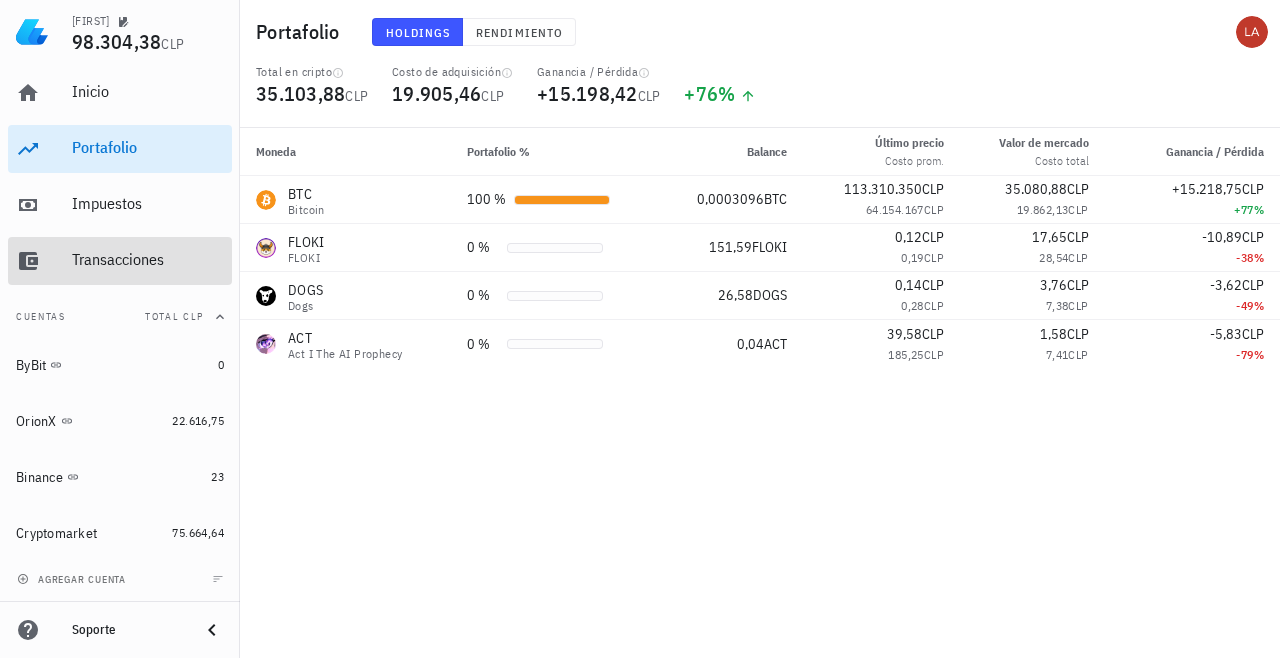 click on "Transacciones" at bounding box center (148, 259) 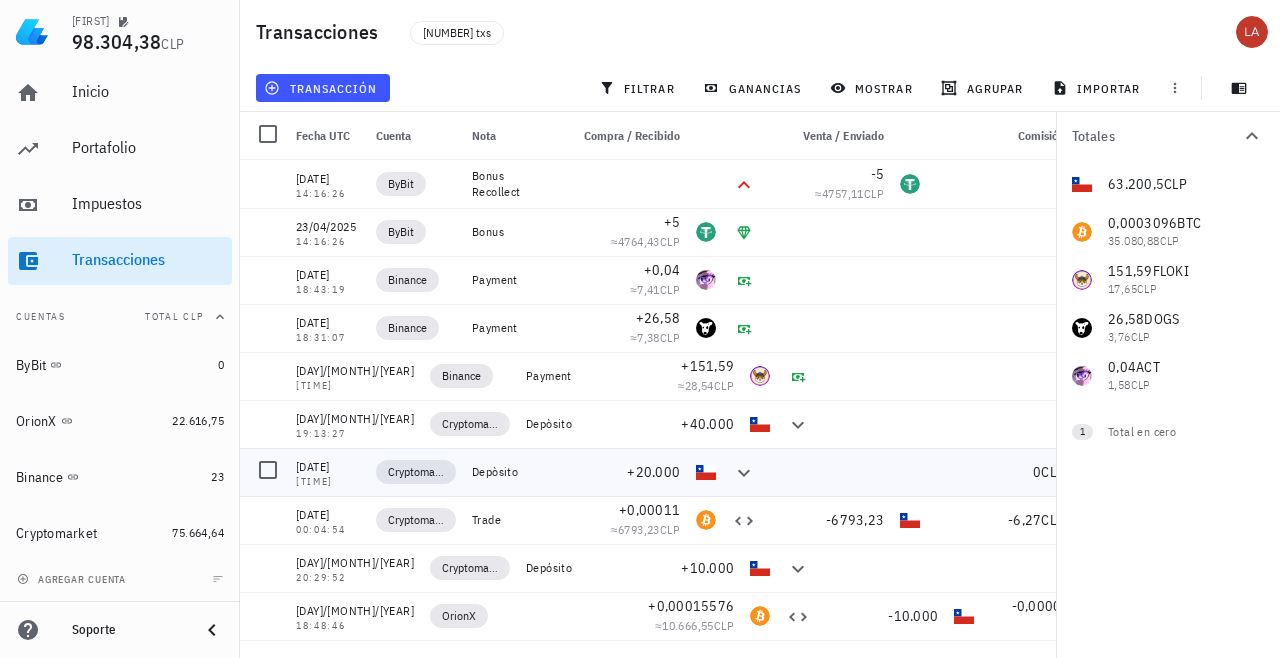 scroll, scrollTop: 0, scrollLeft: 0, axis: both 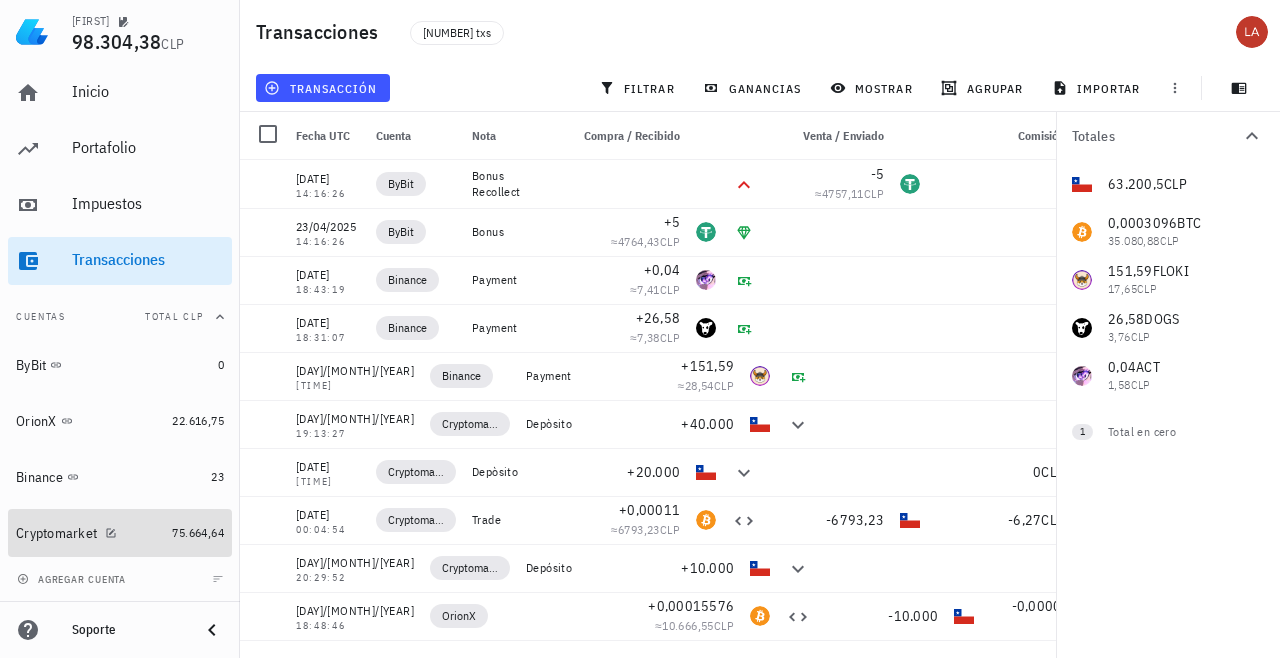 click on "Cryptomarket" at bounding box center (90, 533) 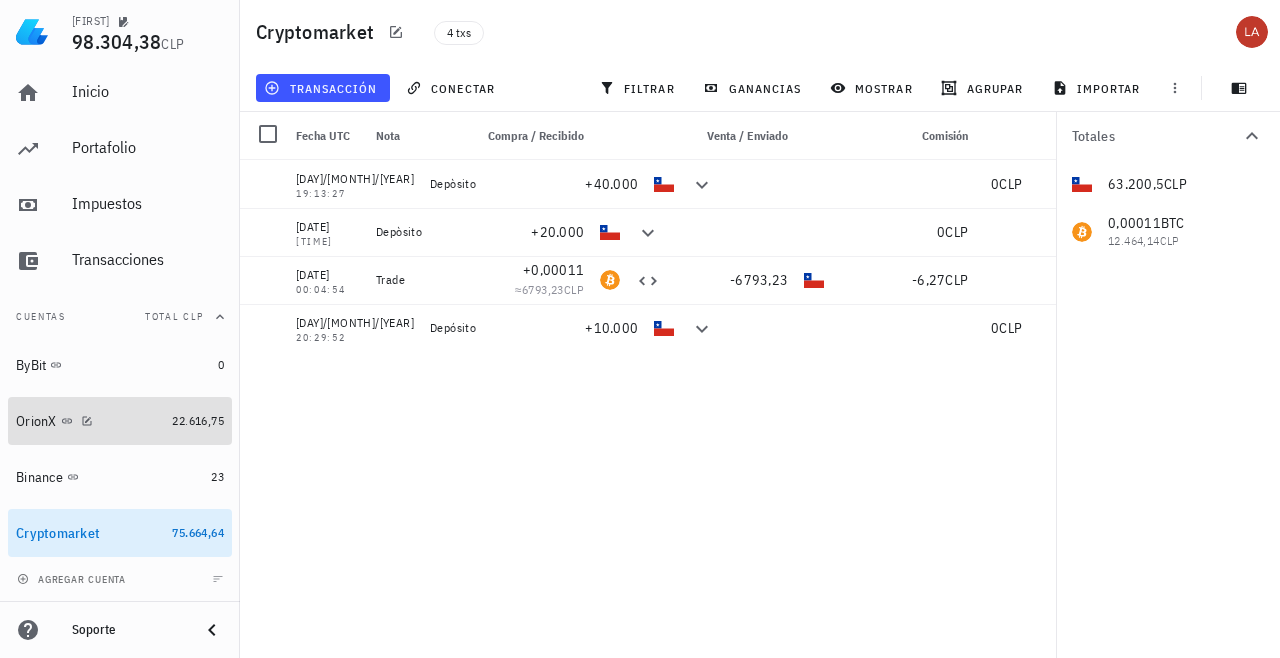 click on "OrionX" at bounding box center (36, 421) 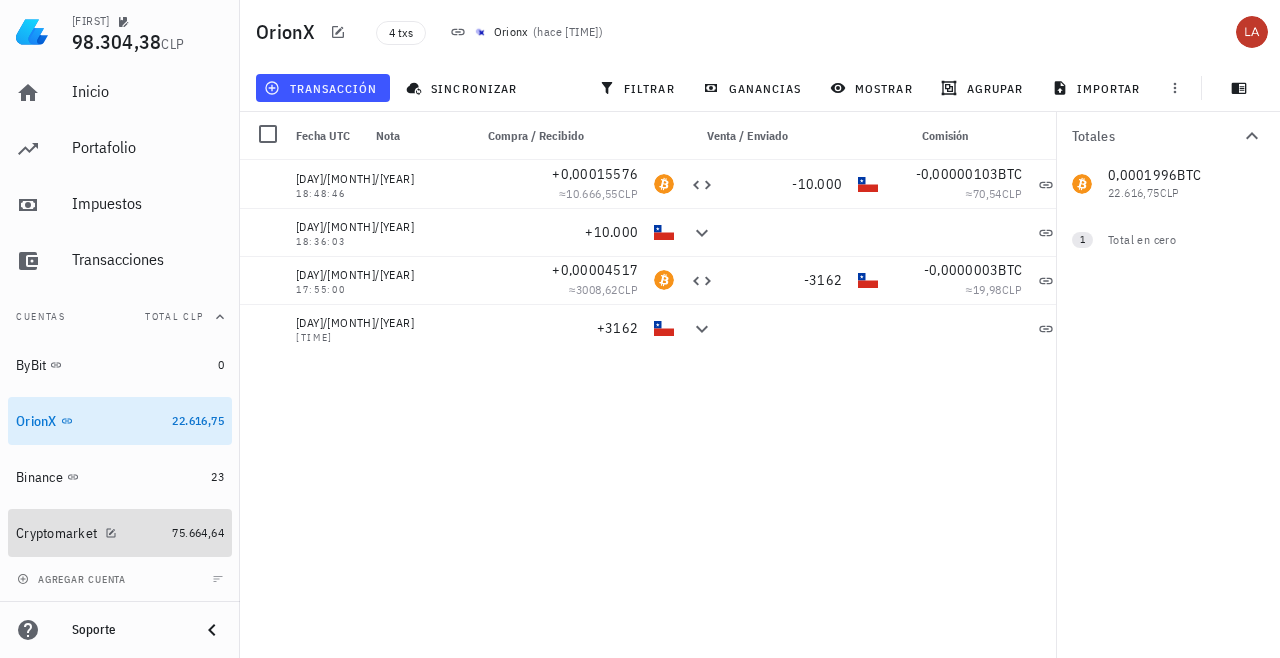 click on "Cryptomarket" at bounding box center [56, 533] 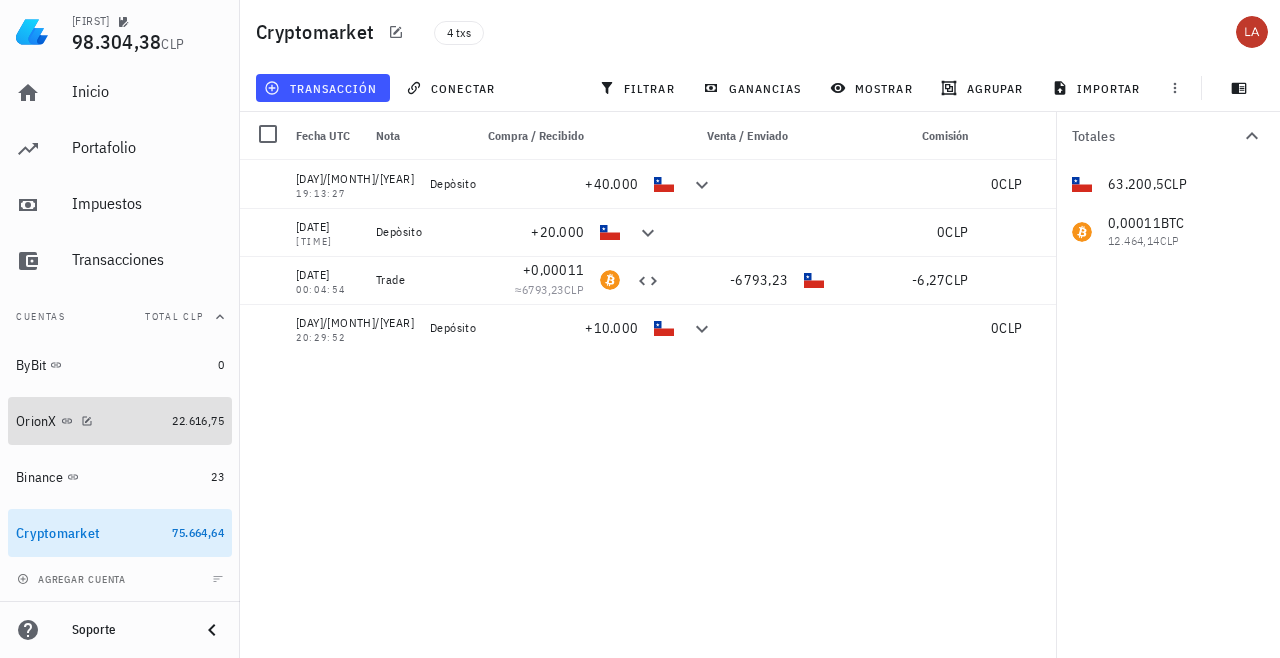 click on "OrionX" at bounding box center (36, 421) 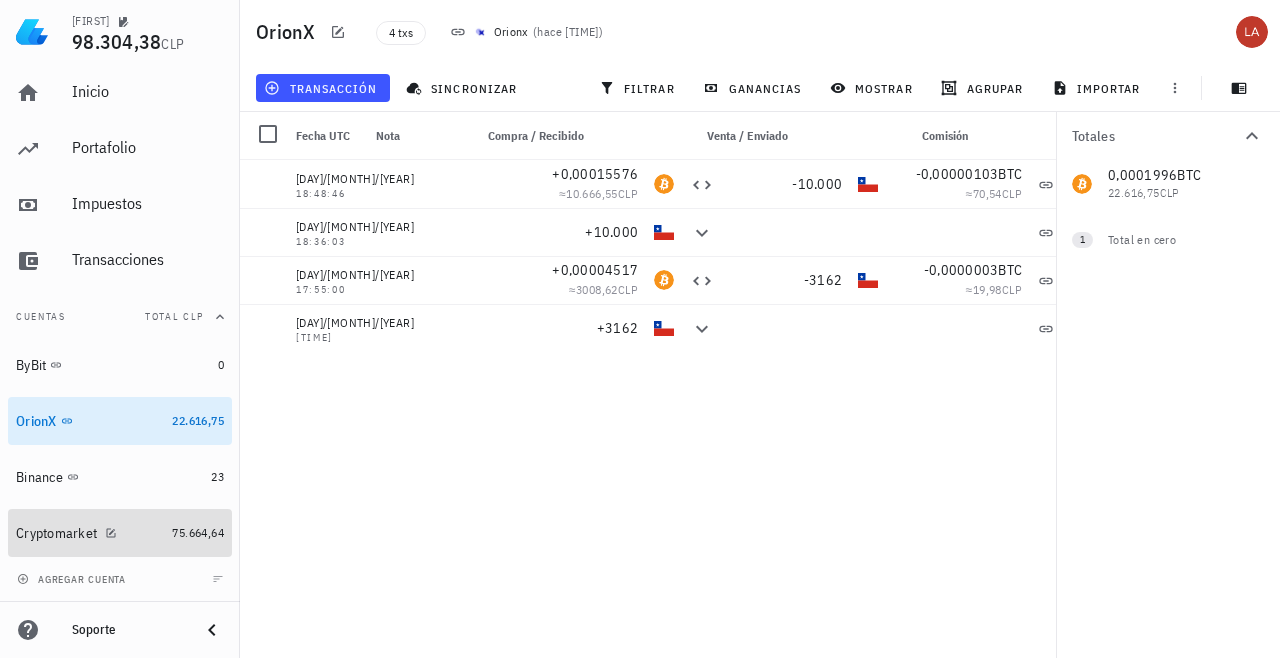 click on "Cryptomarket" at bounding box center [56, 533] 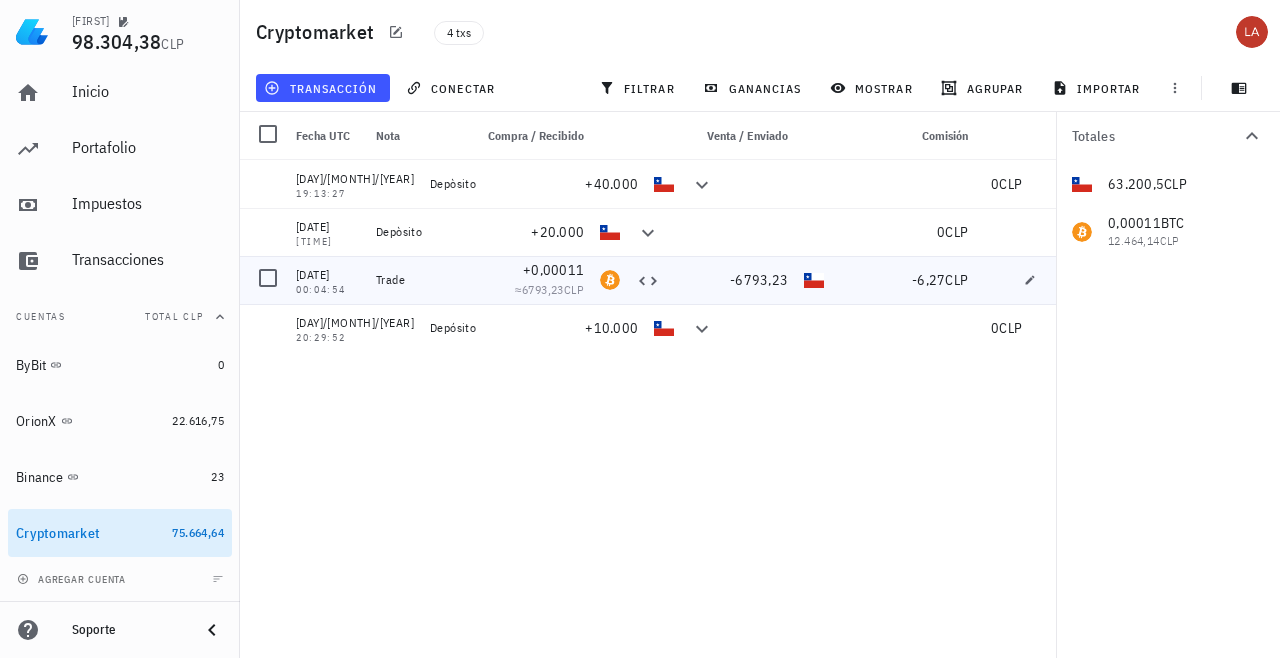 click on "[DATE]" at bounding box center (328, 275) 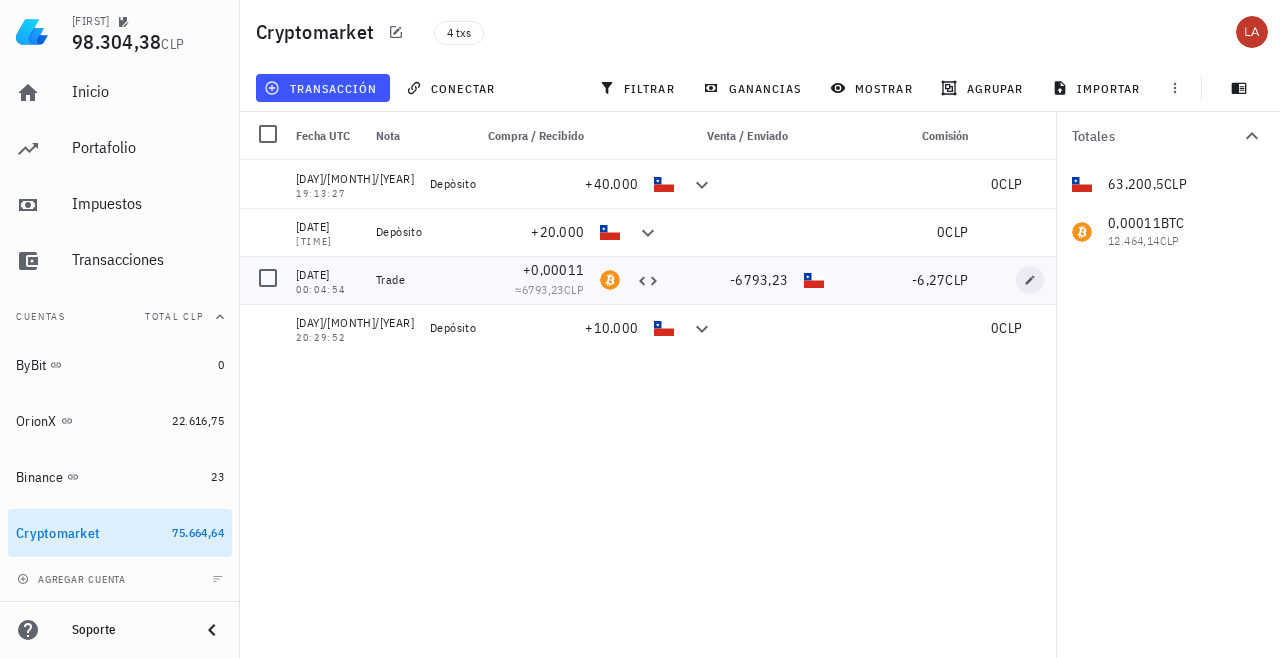 click 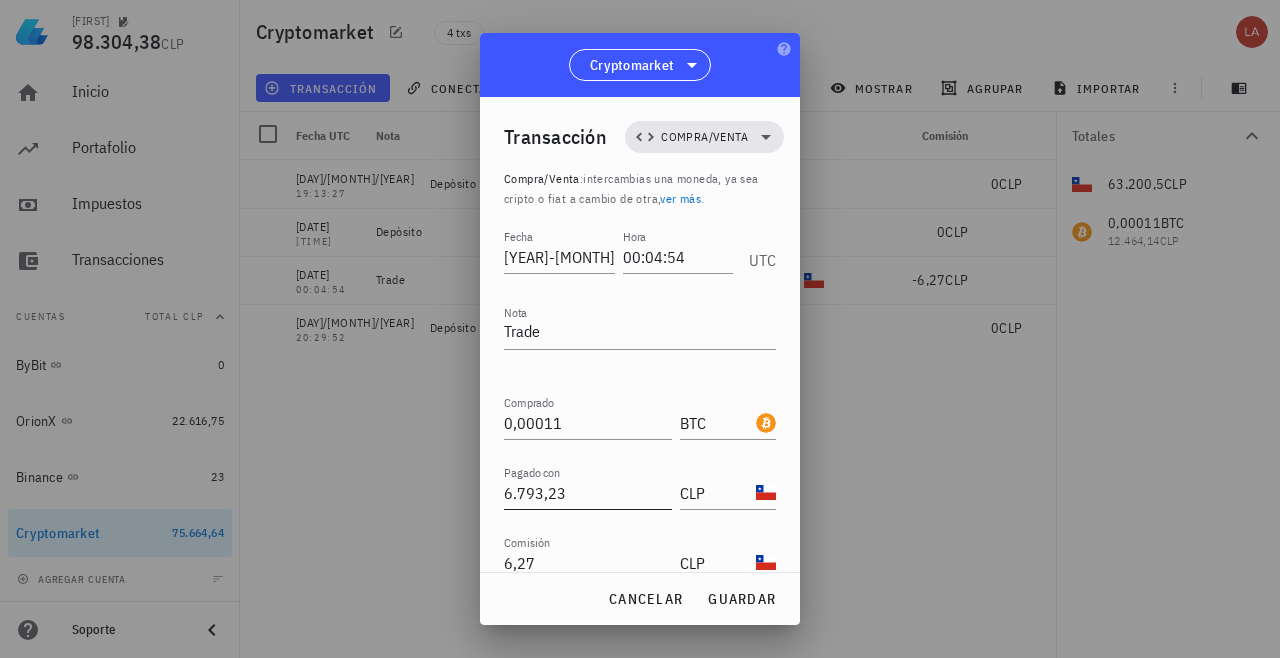 click on "6.793,23" at bounding box center [588, 493] 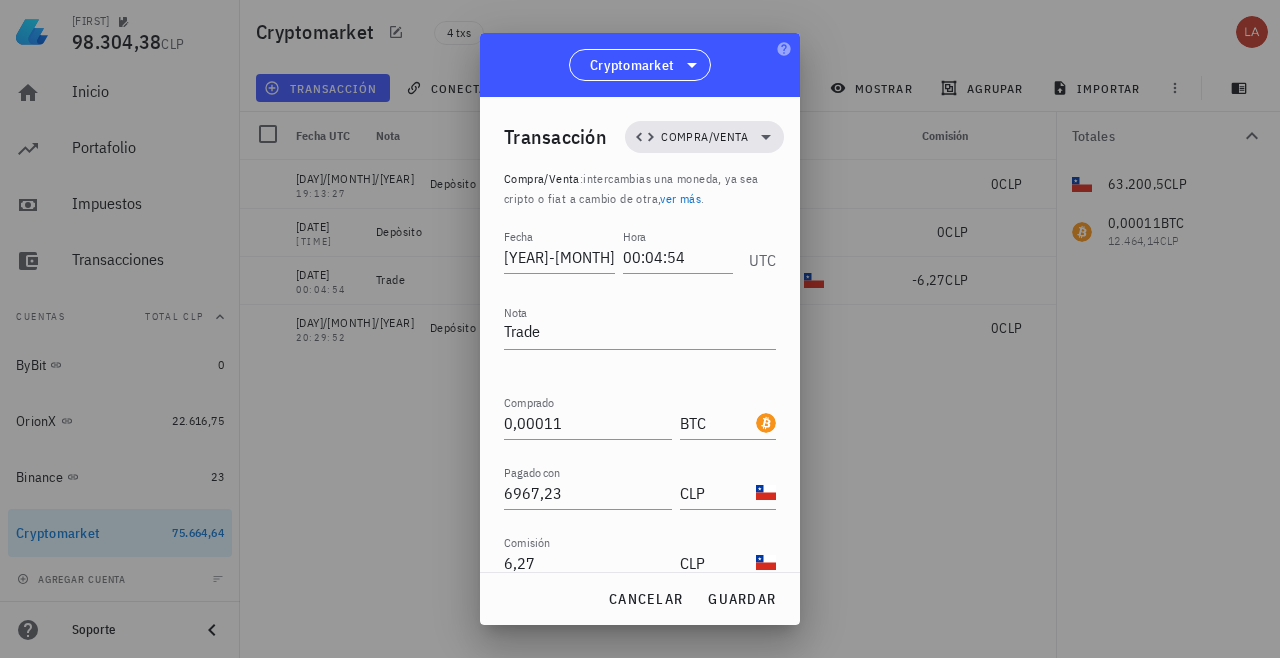 click on "cancelar
guardar" at bounding box center [640, 599] 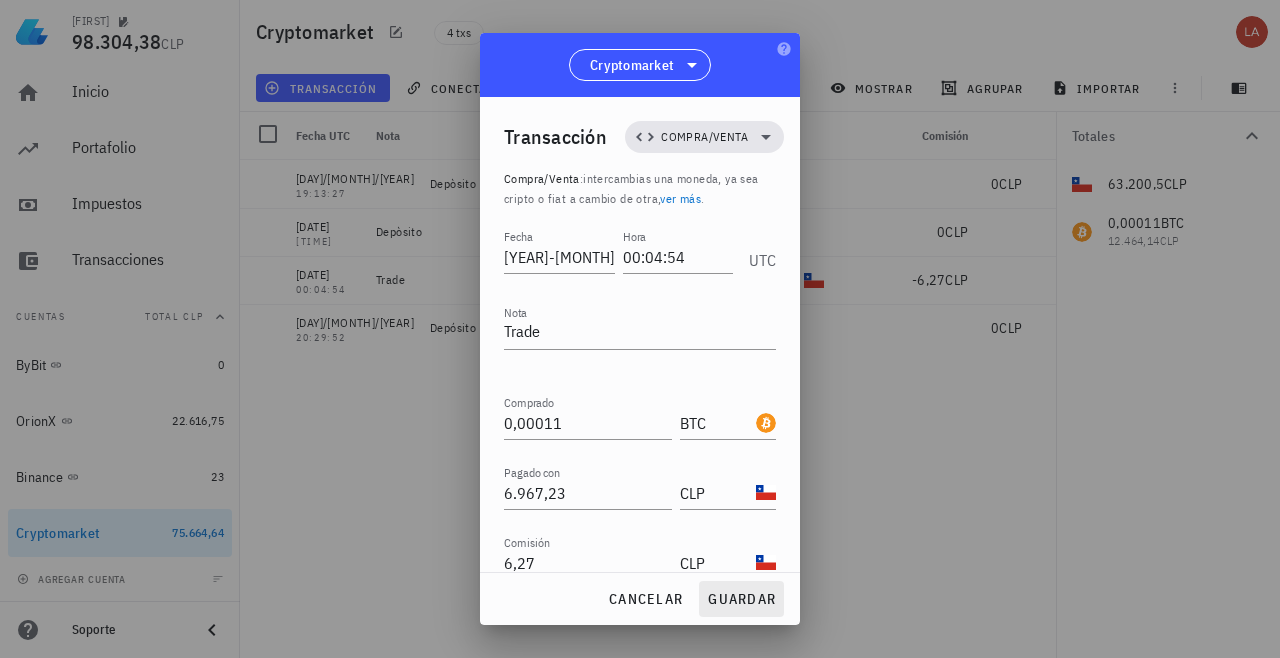 click on "guardar" at bounding box center (741, 599) 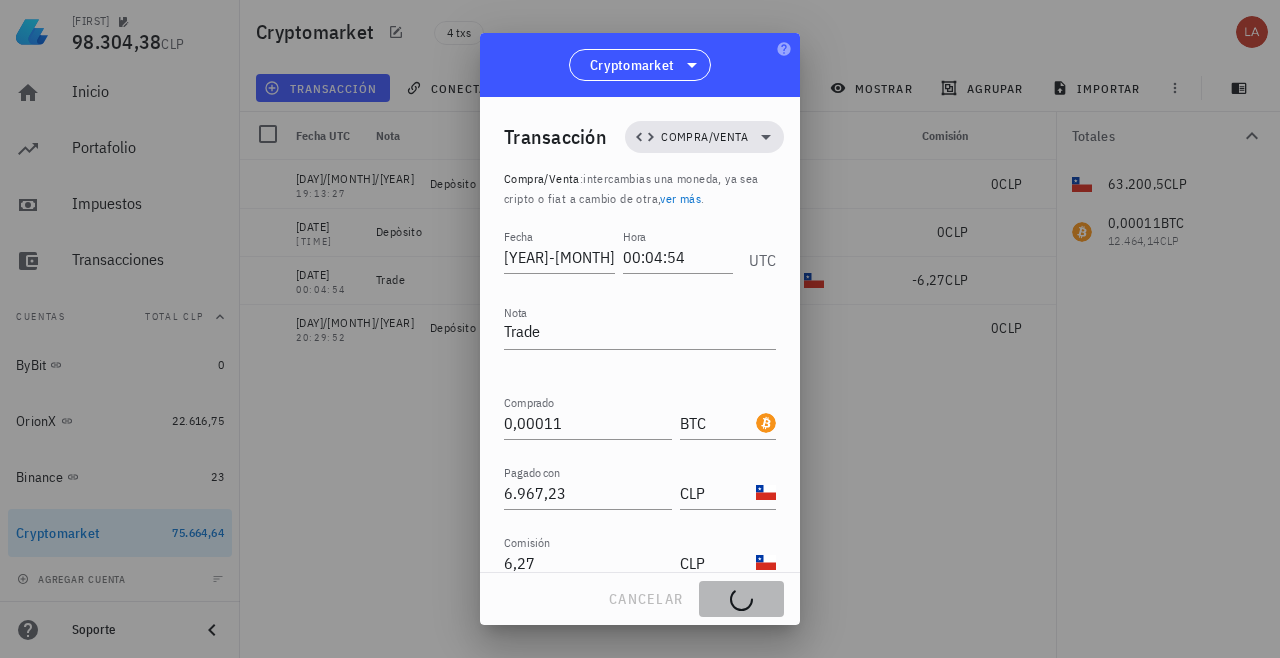 type on "6.793,23" 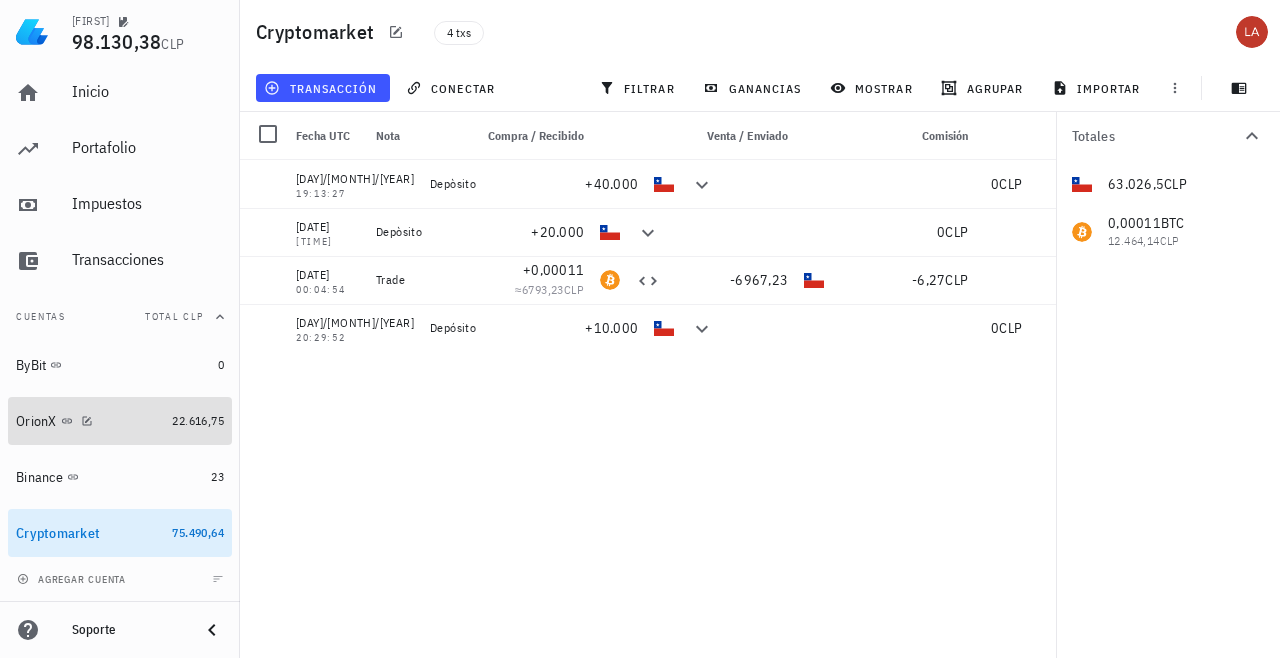 click on "OrionX" at bounding box center [36, 421] 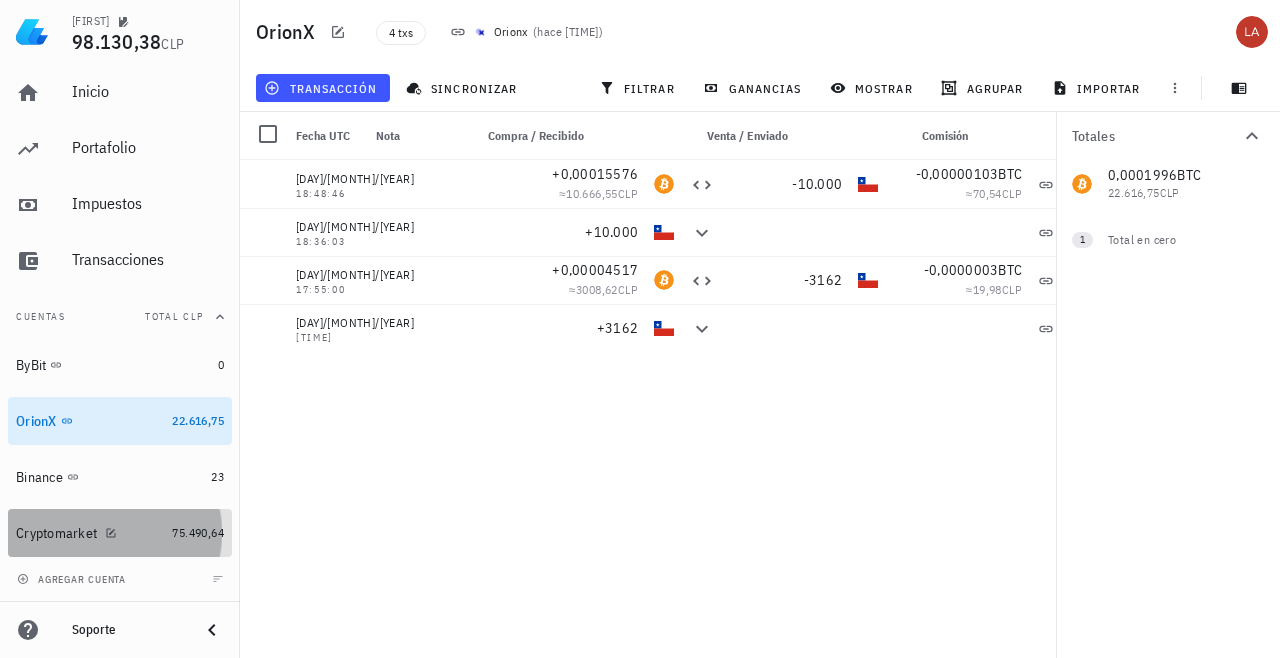 click on "Cryptomarket" at bounding box center (56, 533) 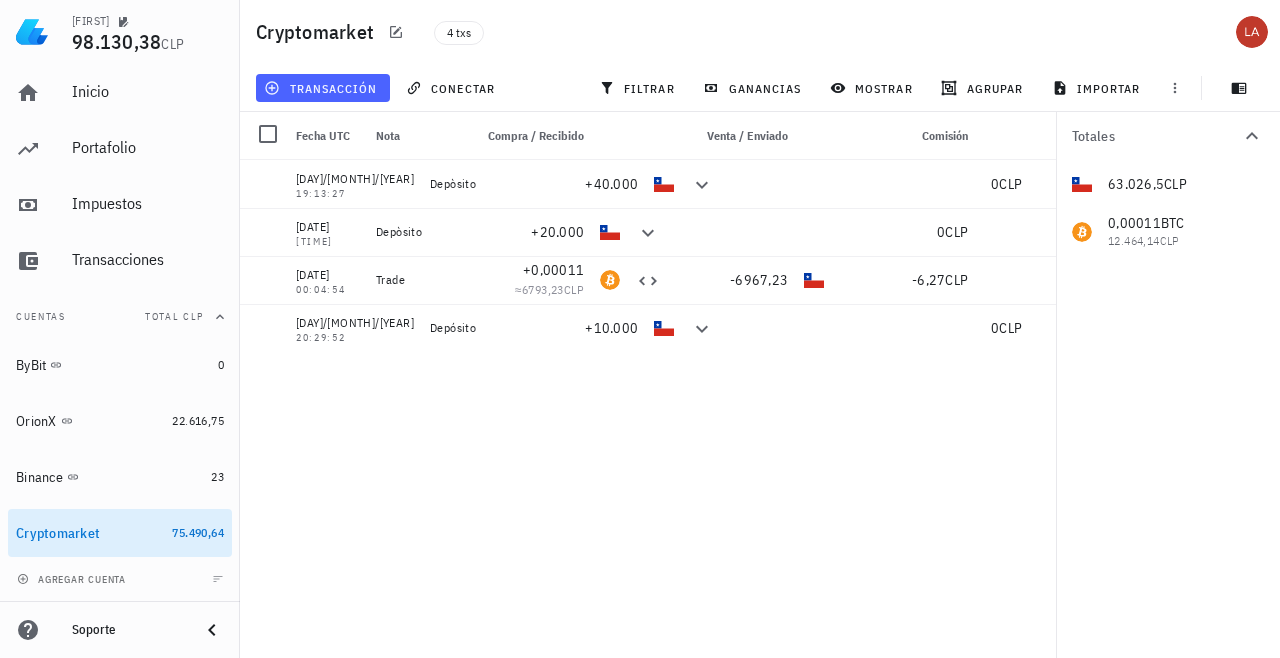 click on "transacción" at bounding box center [322, 88] 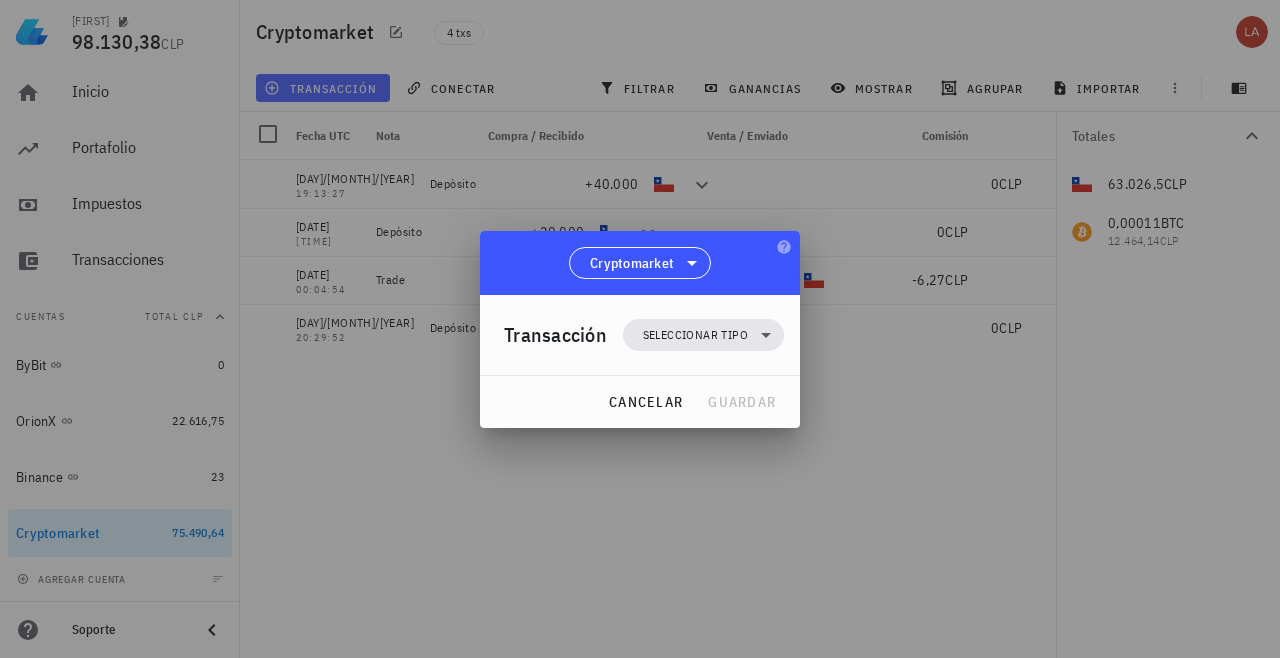 click at bounding box center (640, 329) 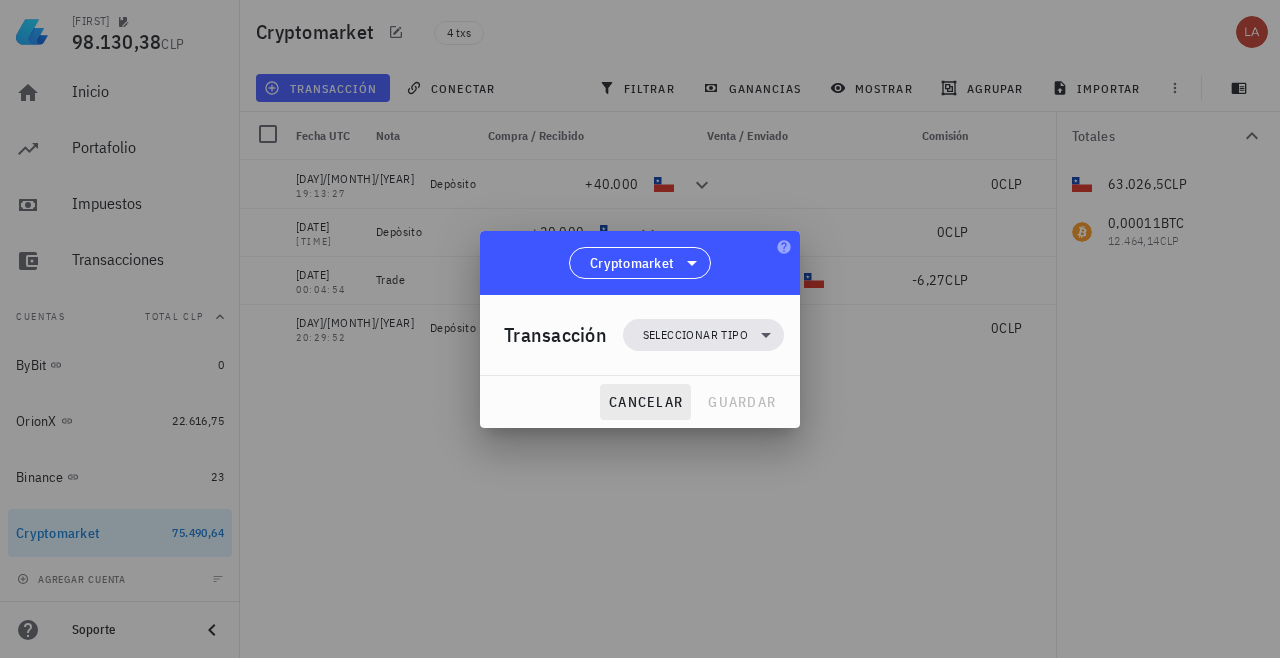 click on "cancelar" at bounding box center [645, 402] 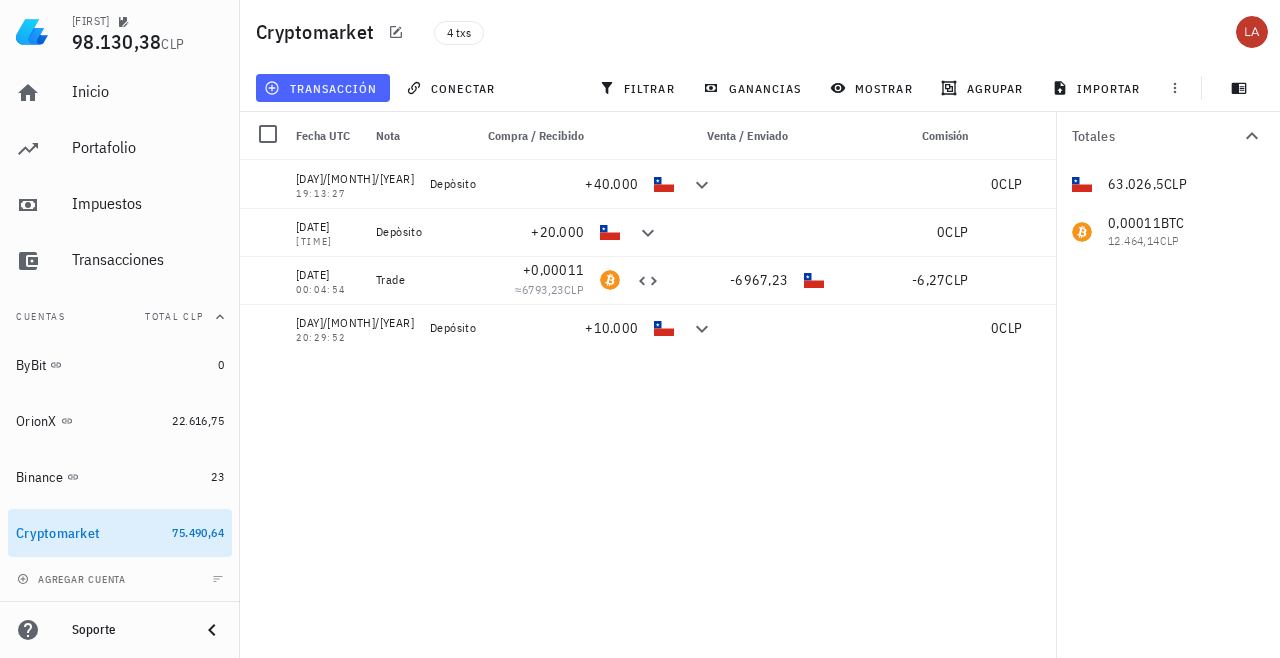 click on "transacción" at bounding box center [322, 88] 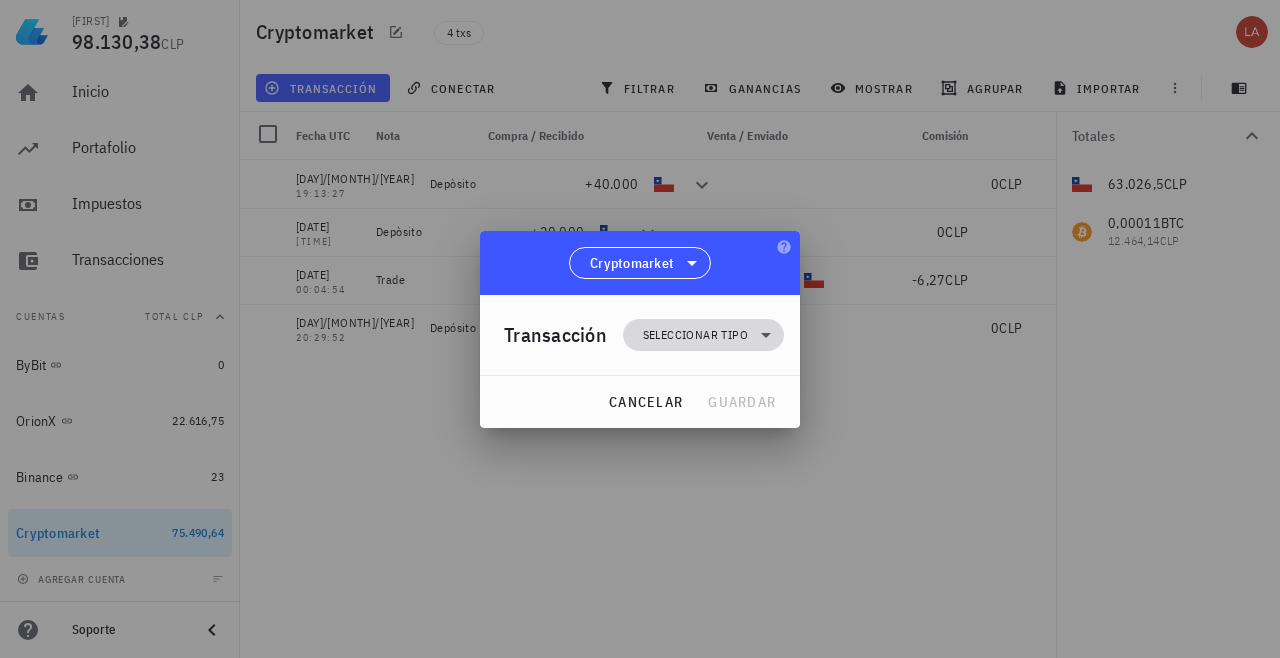click on "Seleccionar tipo" at bounding box center [703, 335] 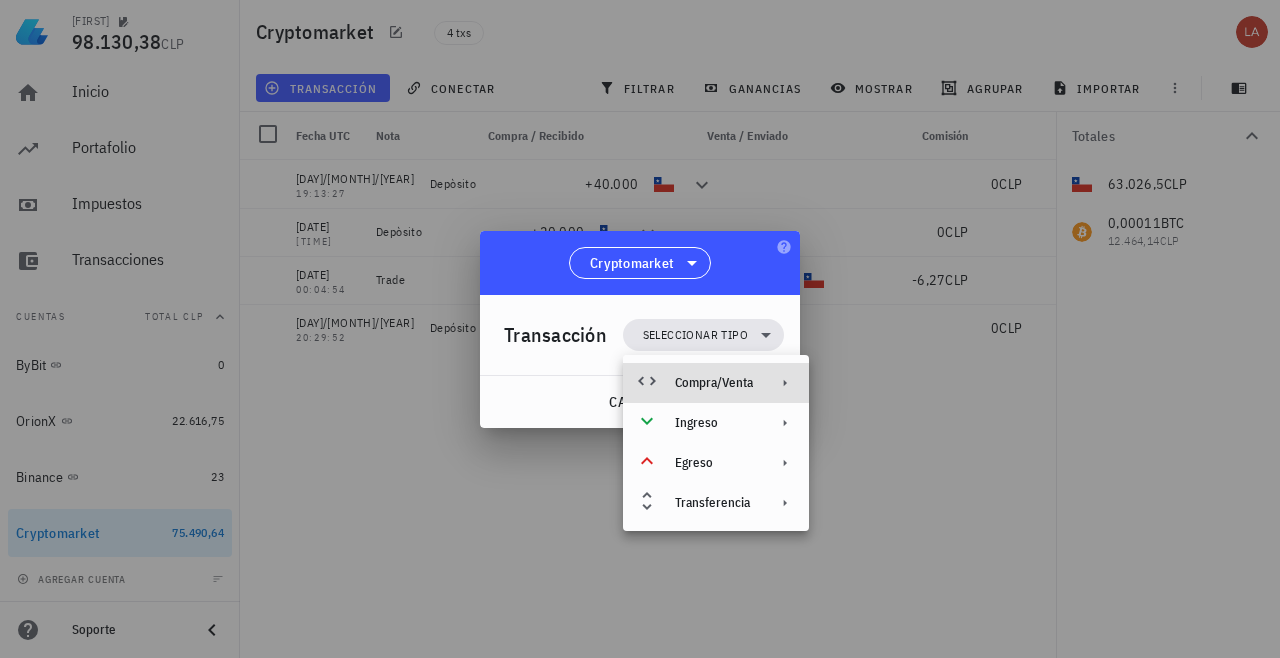 click on "Compra/Venta" at bounding box center [714, 383] 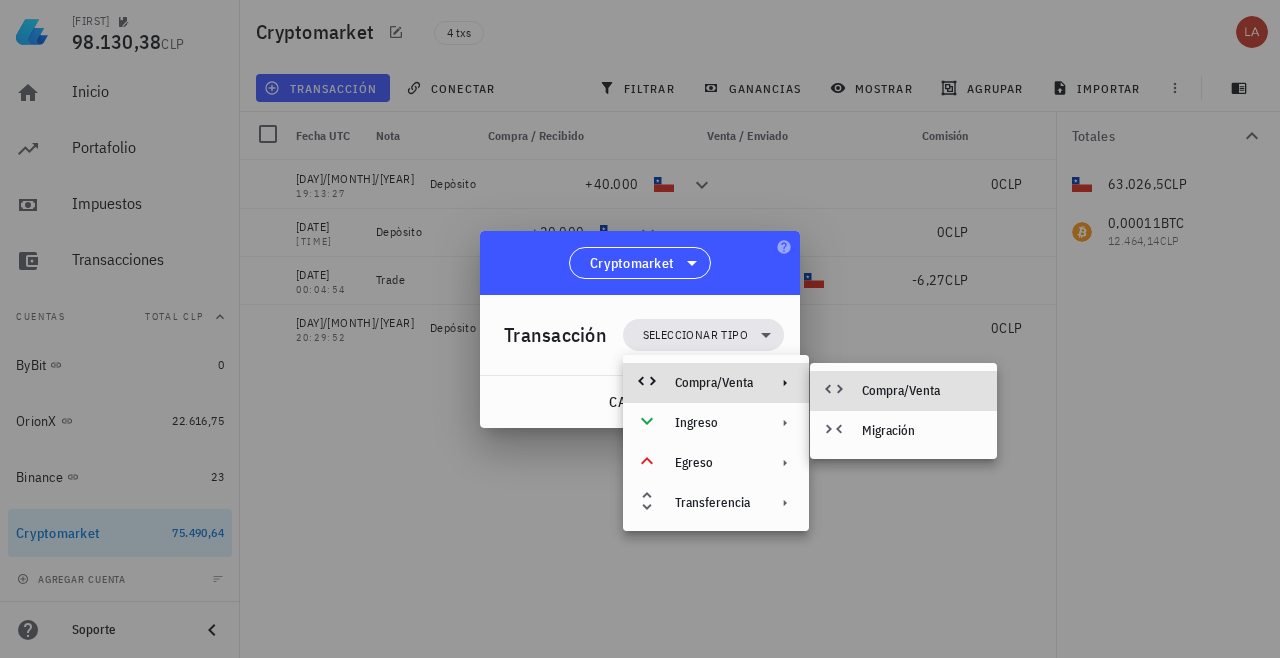 click on "Compra/Venta" at bounding box center (921, 391) 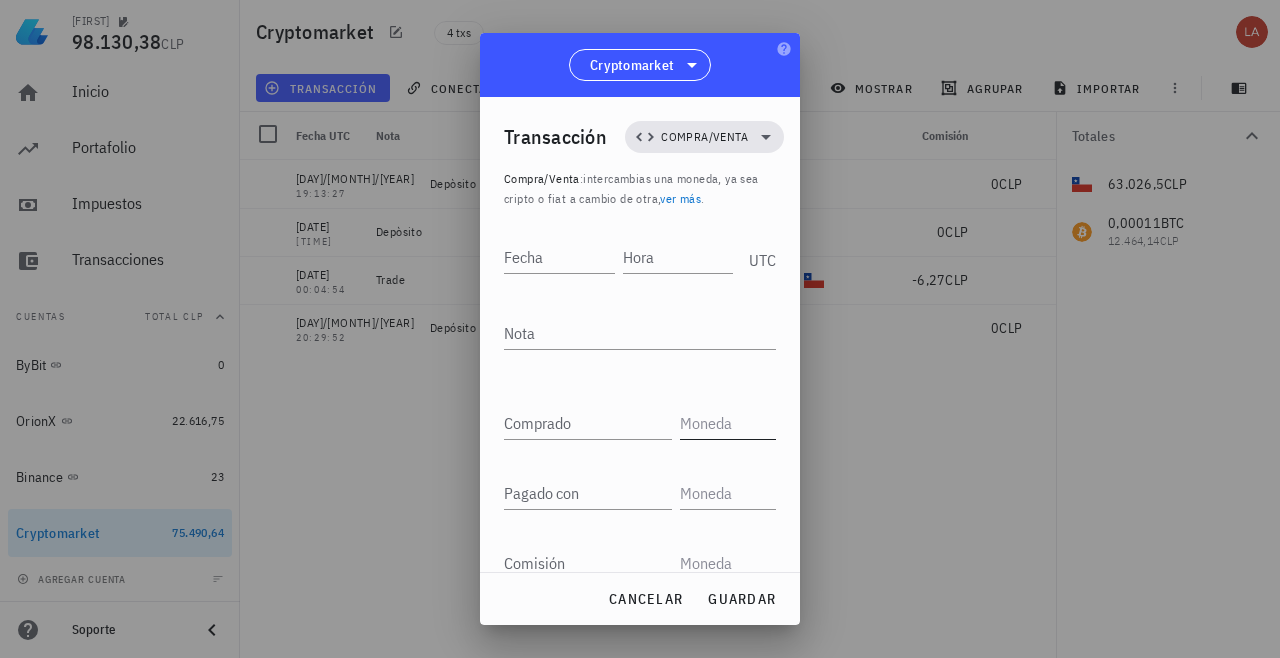 click at bounding box center [726, 423] 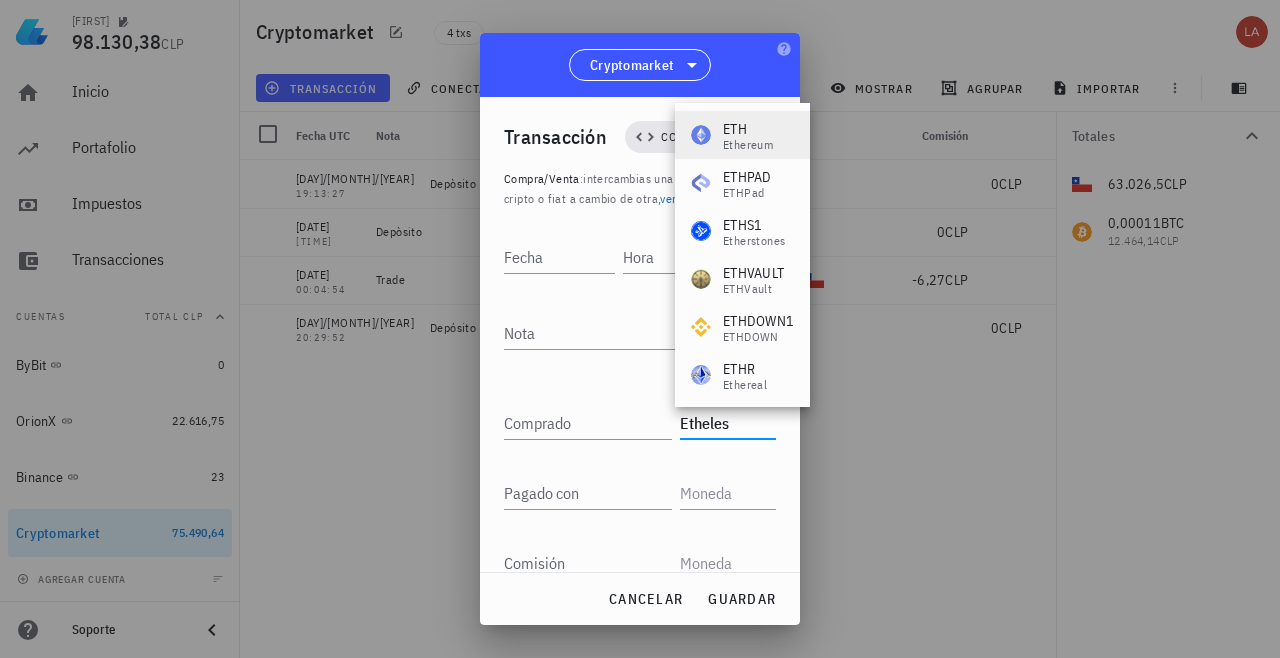 drag, startPoint x: 701, startPoint y: 425, endPoint x: 755, endPoint y: 143, distance: 287.12366 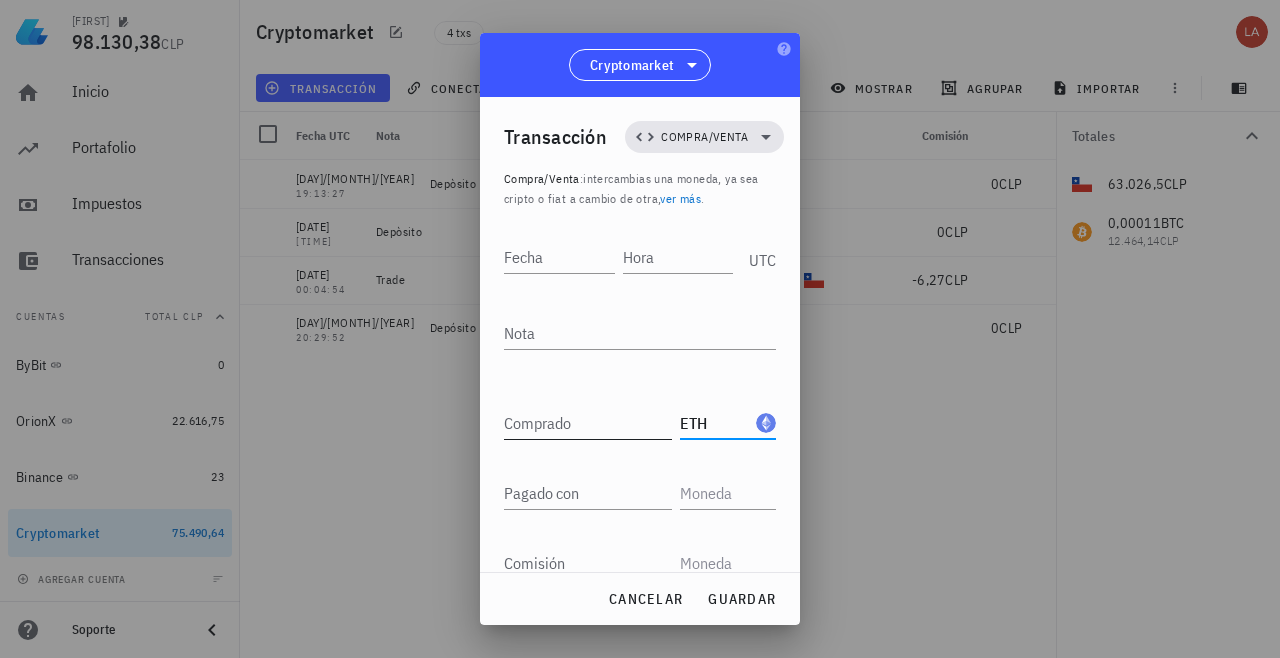 click on "Comprado" at bounding box center (588, 423) 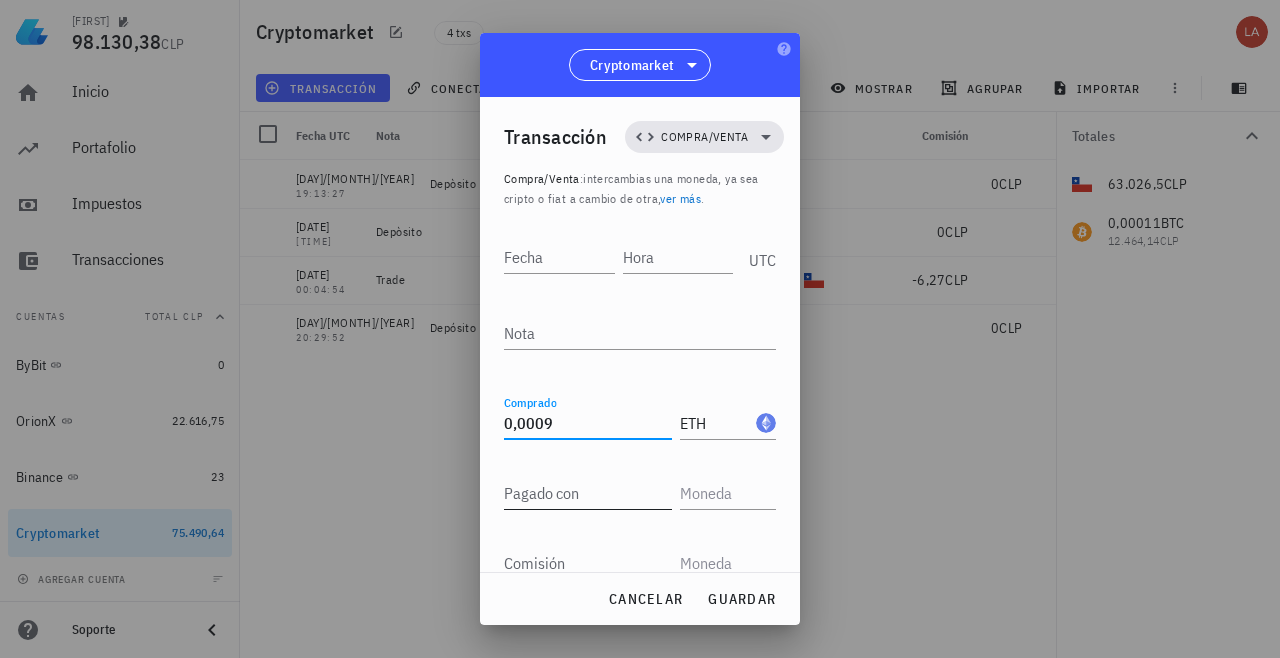 type on "0,0009" 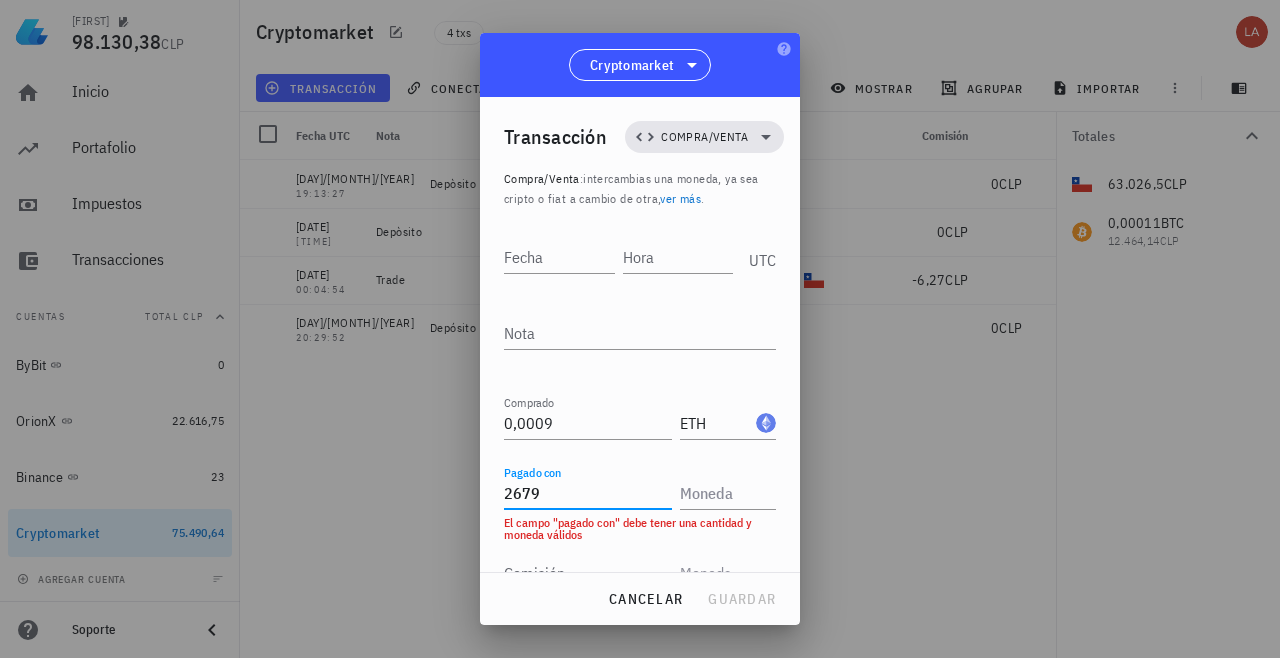 click on "2679" at bounding box center [588, 493] 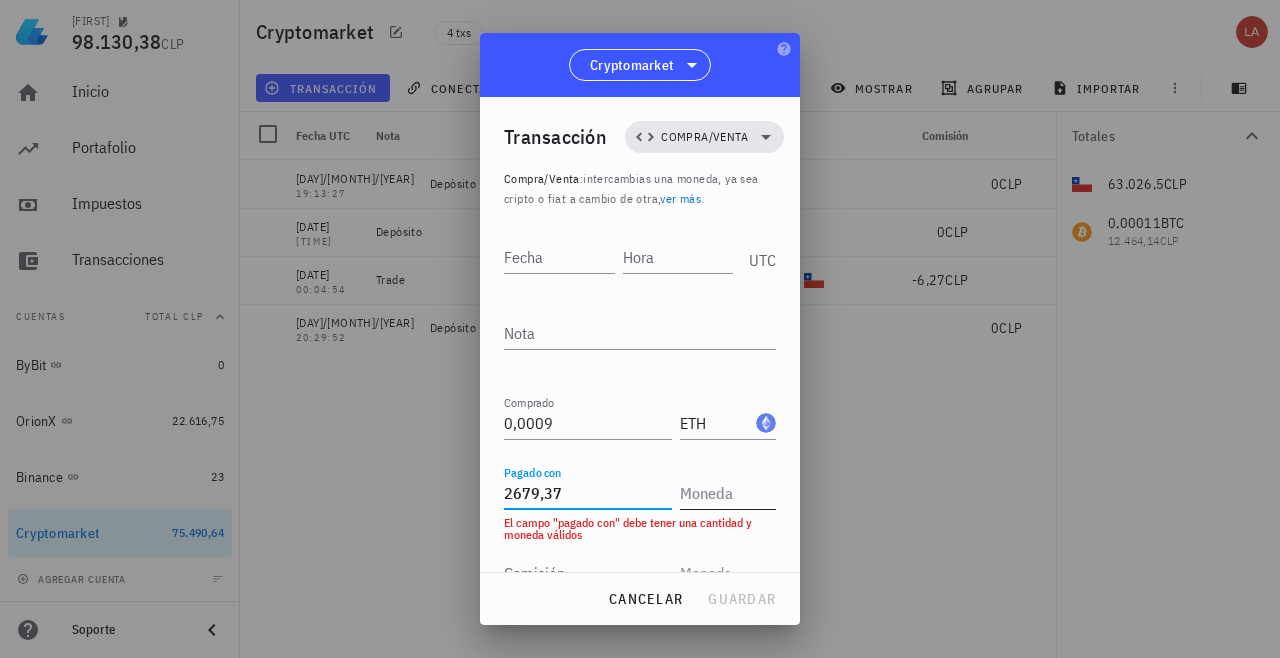 type on "2.679,37" 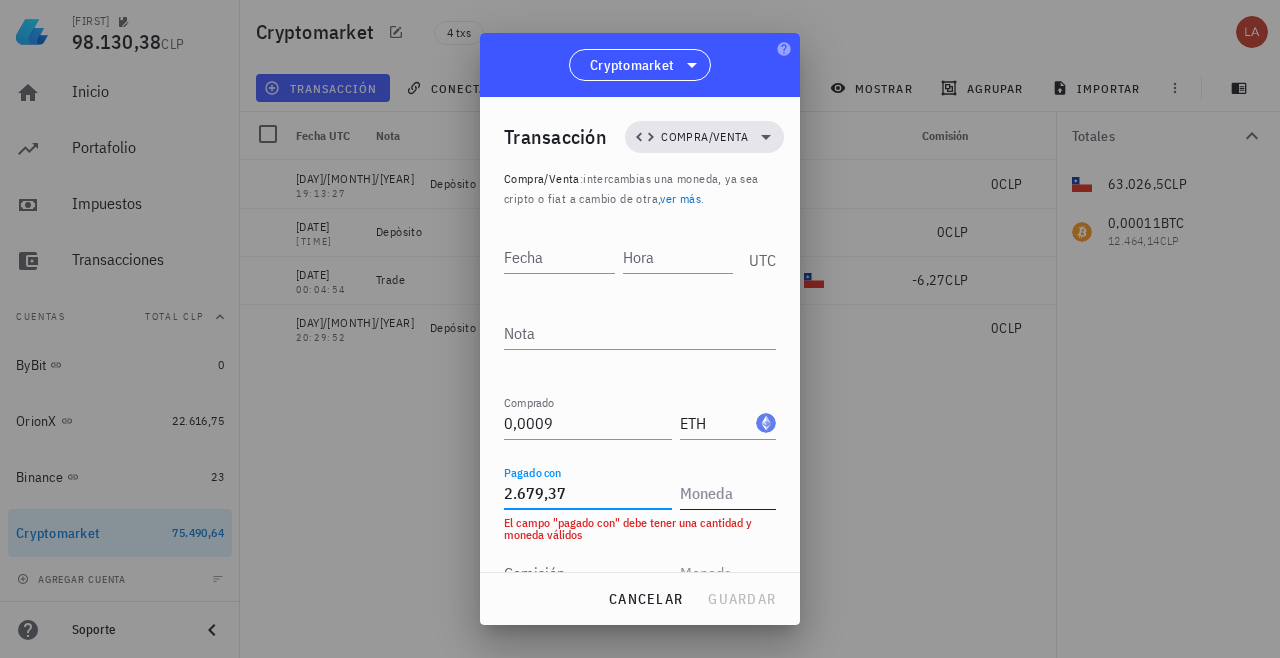 click at bounding box center [726, 493] 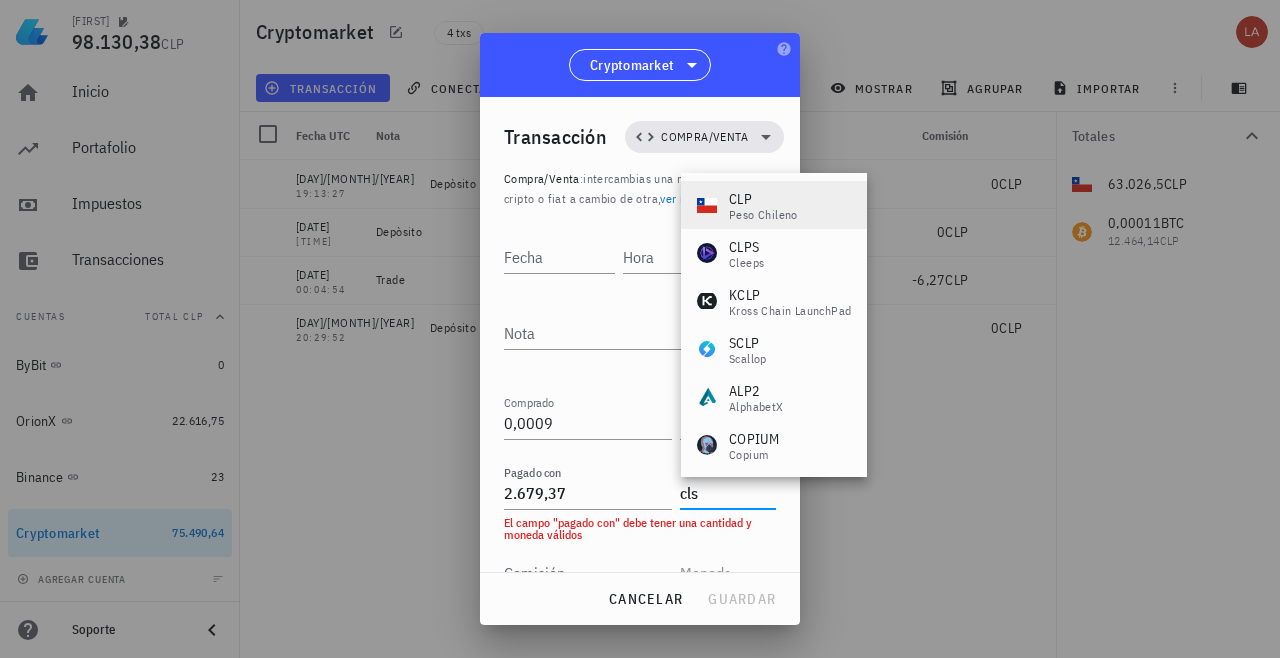 drag, startPoint x: 712, startPoint y: 494, endPoint x: 744, endPoint y: 205, distance: 290.76624 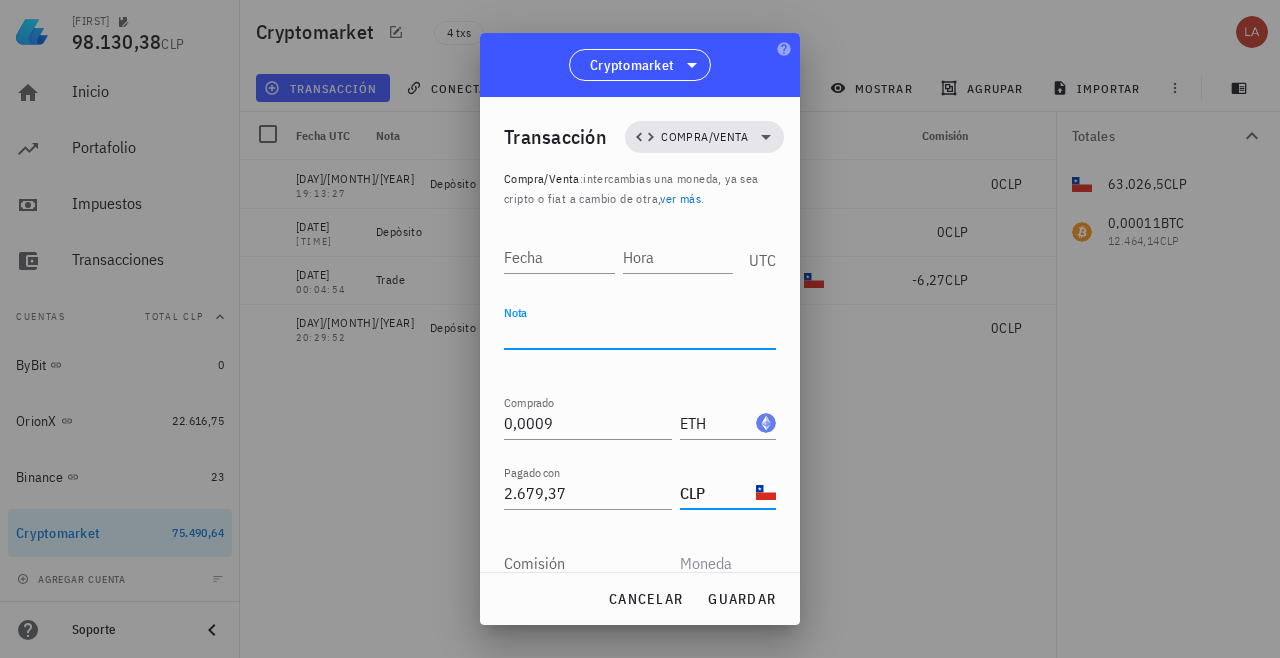 click on "Nota" at bounding box center [640, 333] 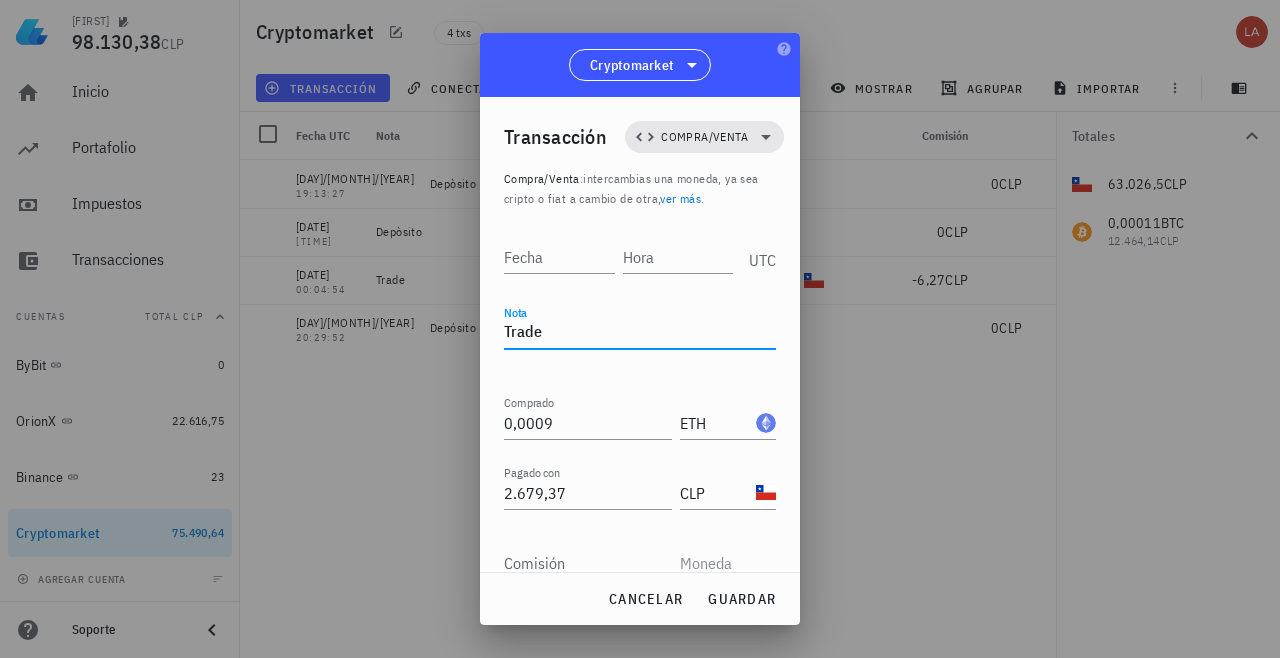 type on "Trade" 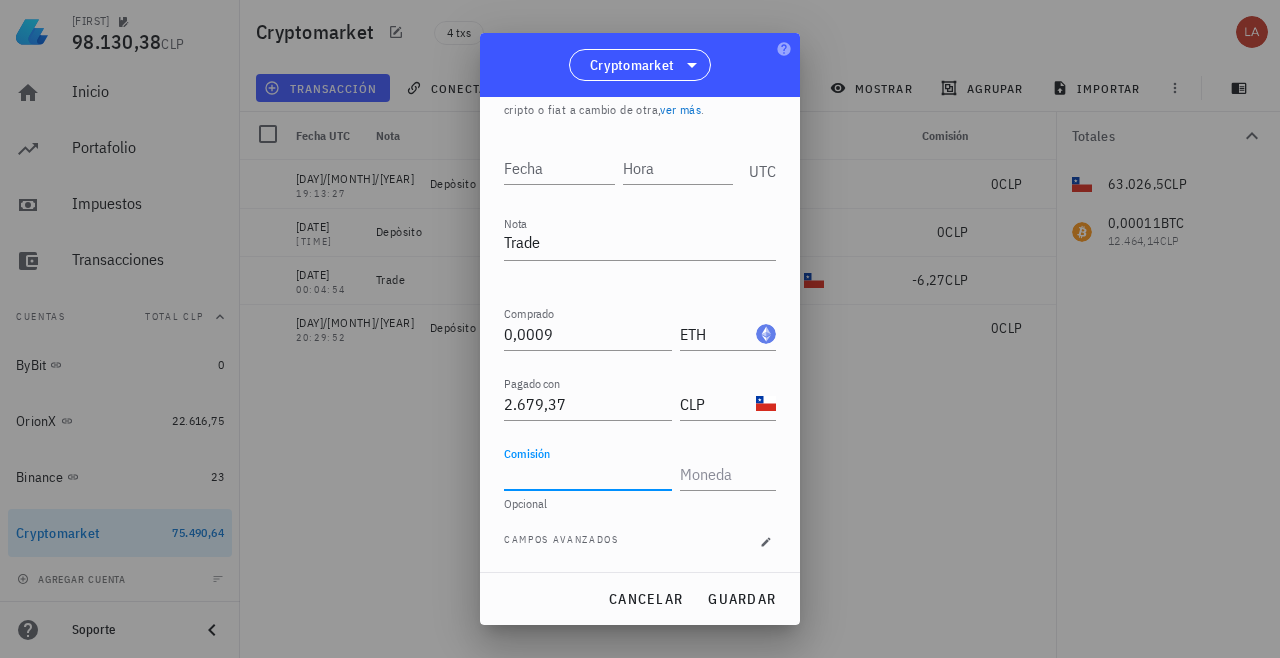 scroll, scrollTop: 89, scrollLeft: 0, axis: vertical 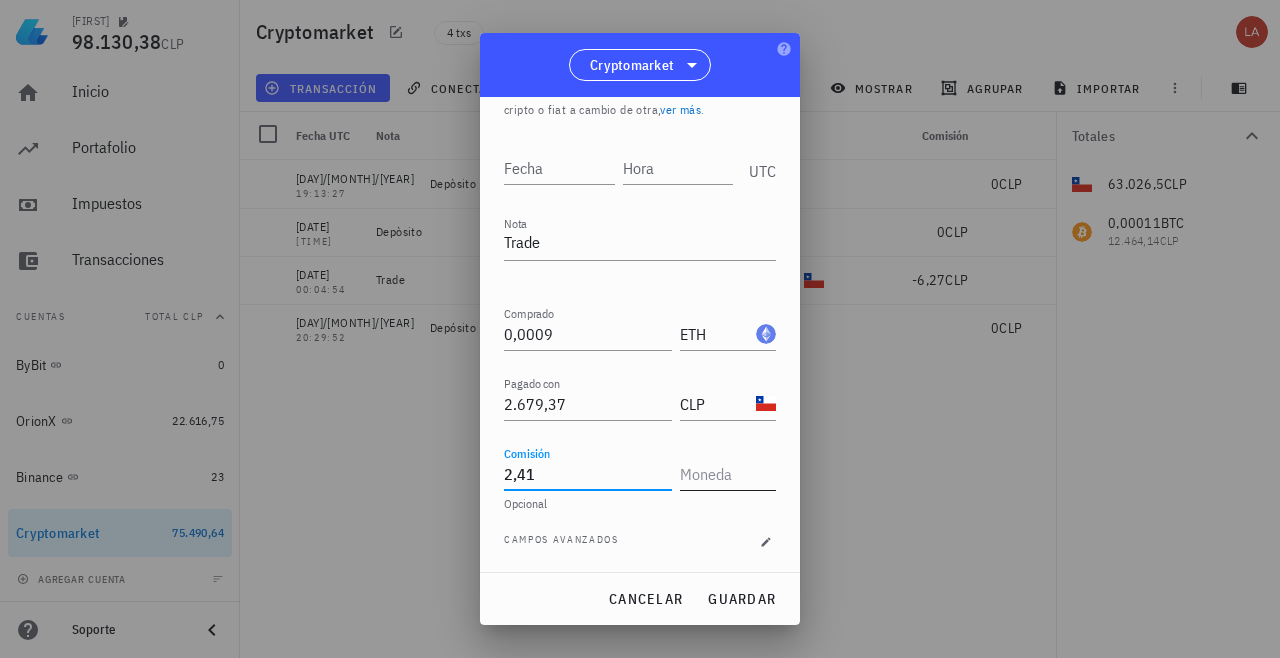 type on "2,41" 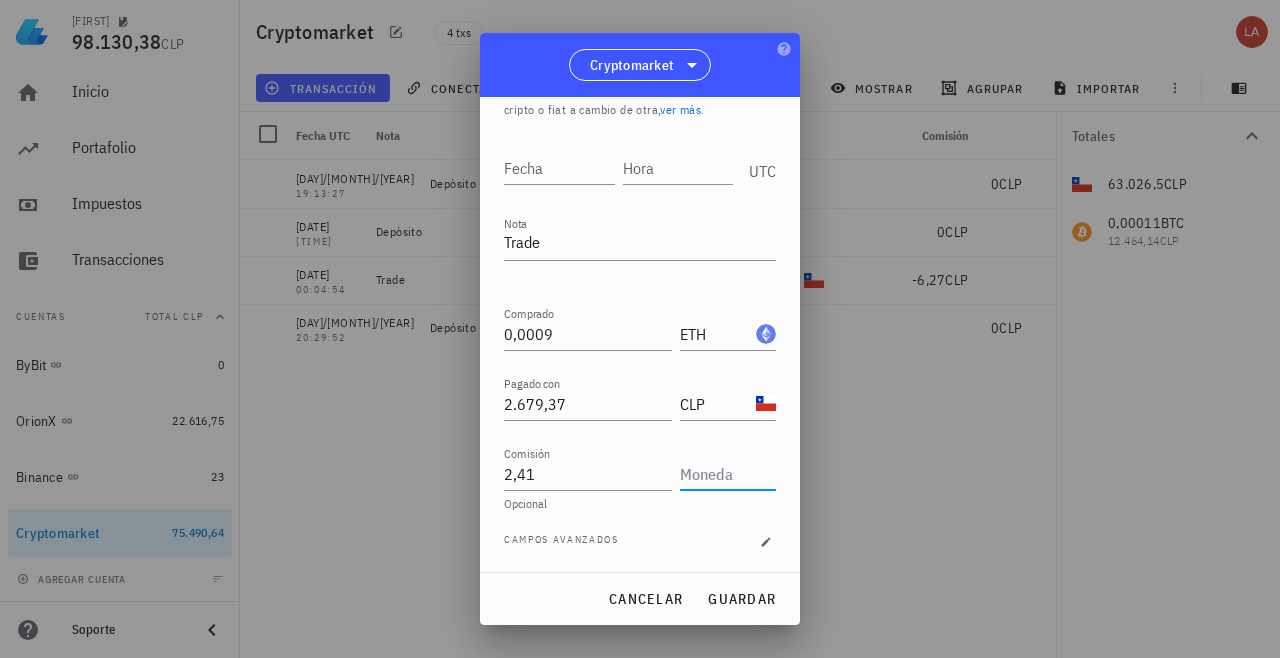 click at bounding box center [726, 474] 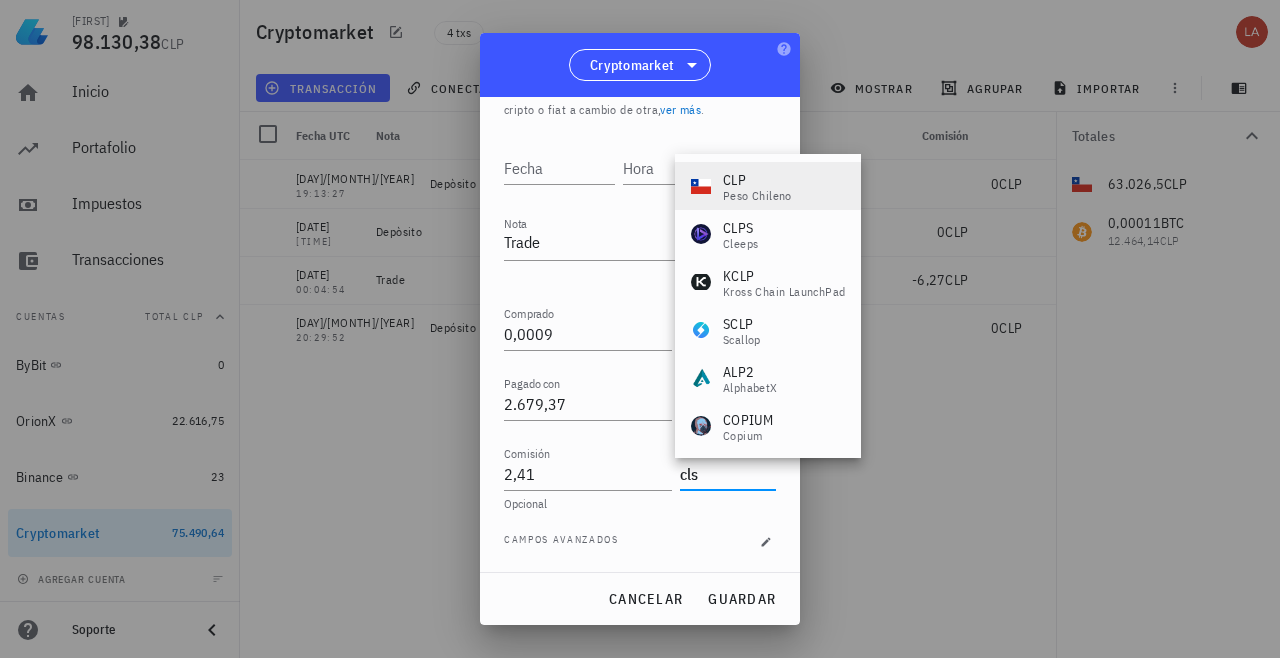 drag, startPoint x: 710, startPoint y: 479, endPoint x: 751, endPoint y: 196, distance: 285.95453 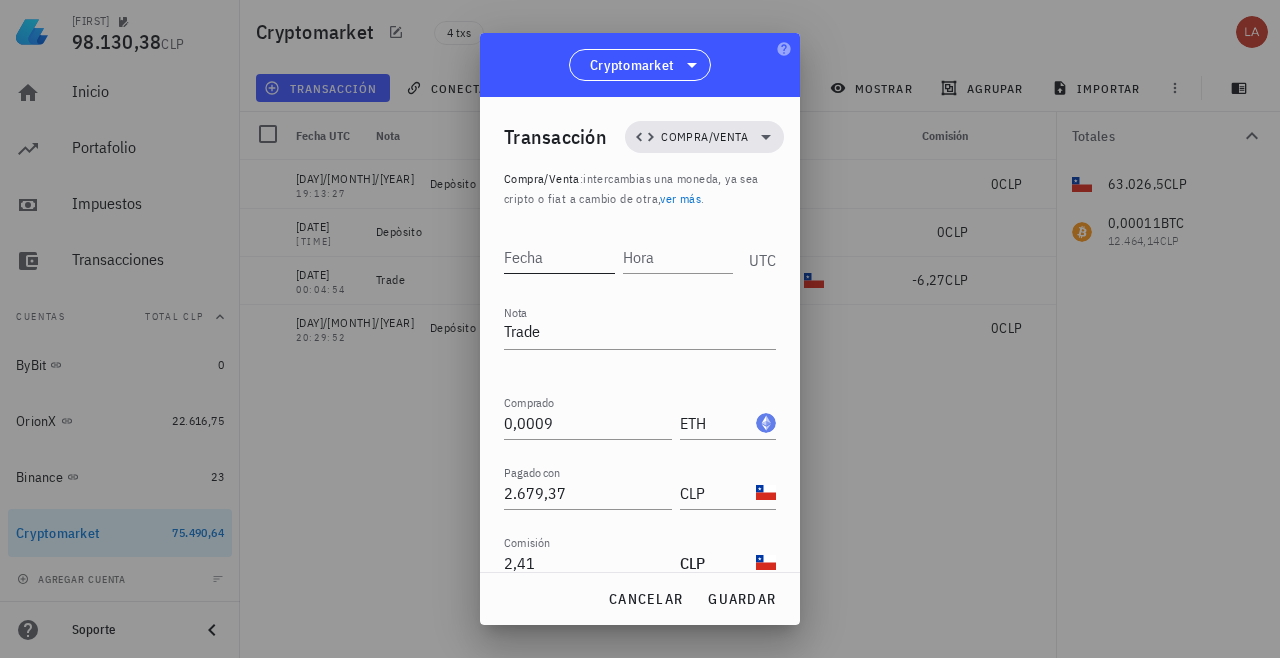 scroll, scrollTop: 0, scrollLeft: 0, axis: both 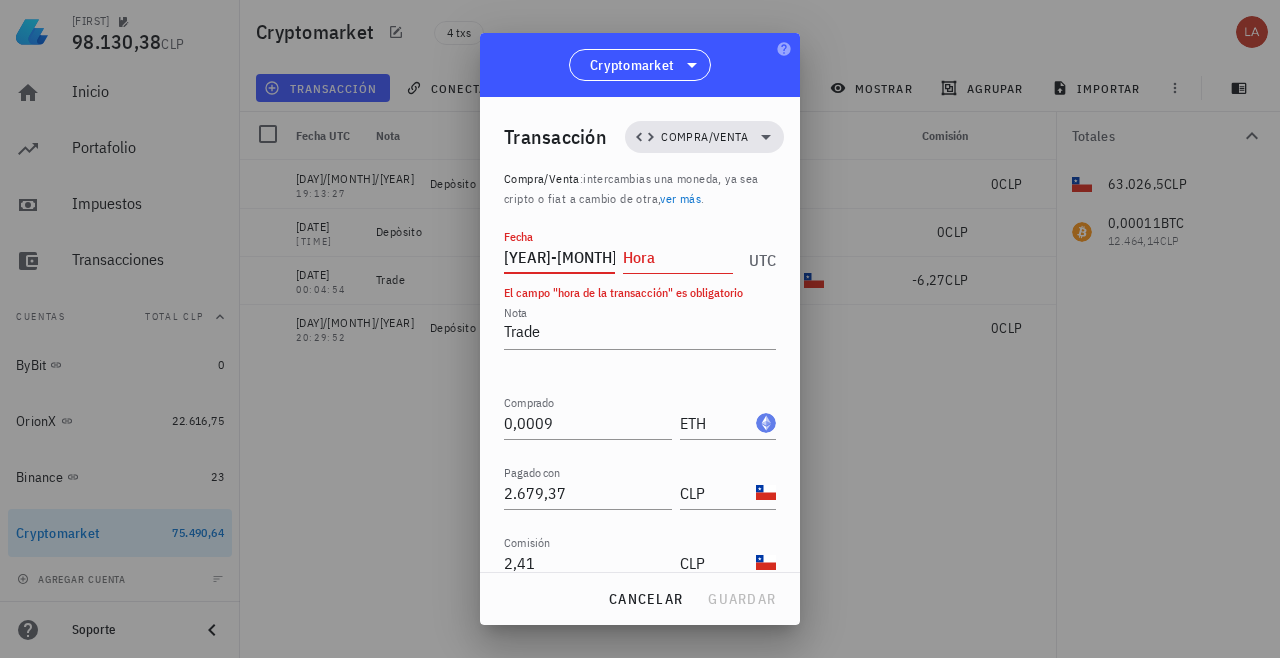 type on "[YEAR]-[MONTH]-[DAY]" 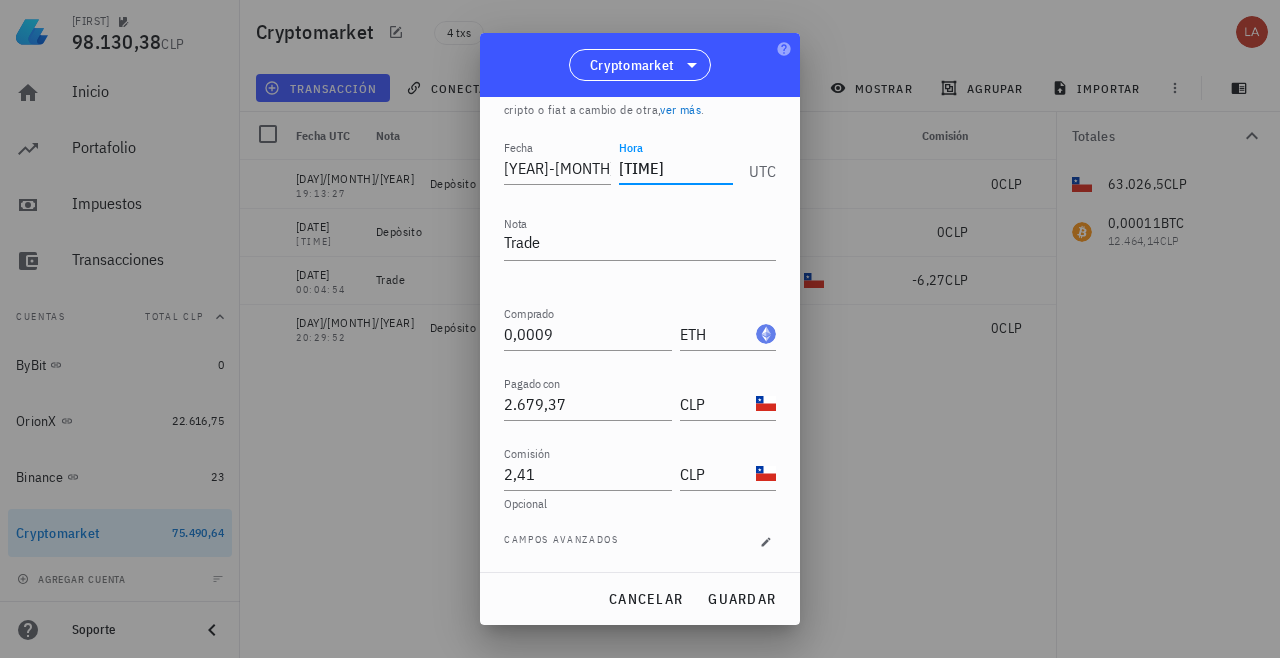 scroll, scrollTop: 89, scrollLeft: 0, axis: vertical 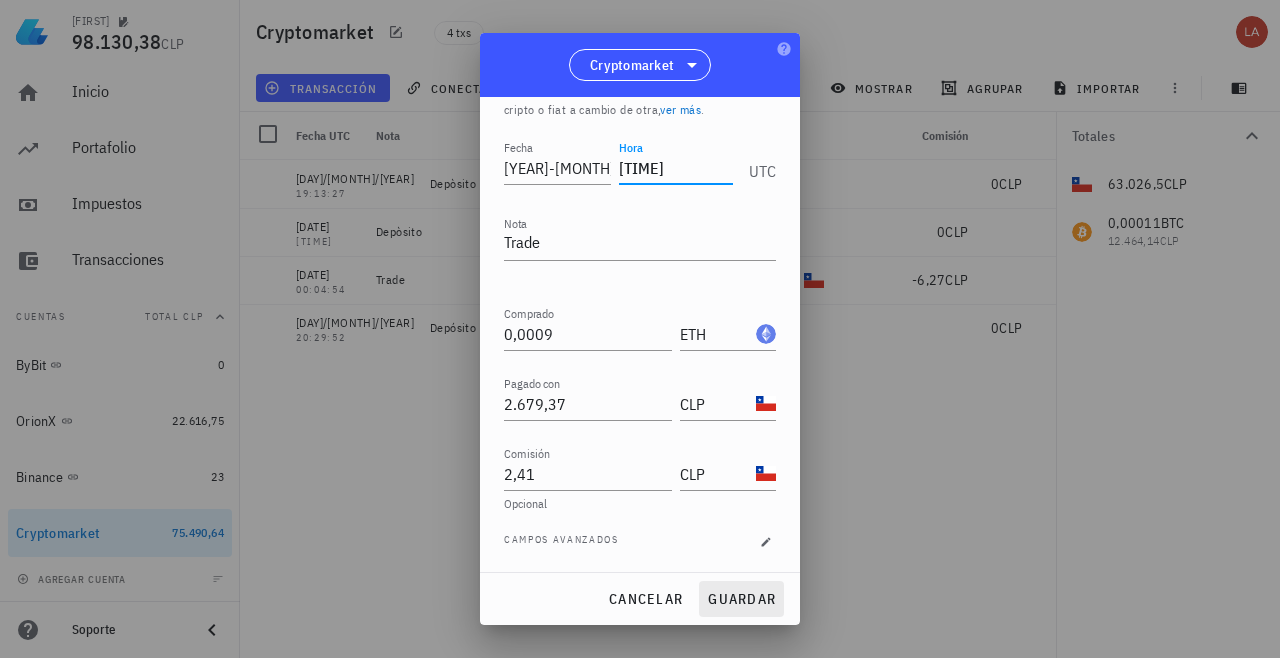 type on "[TIME]" 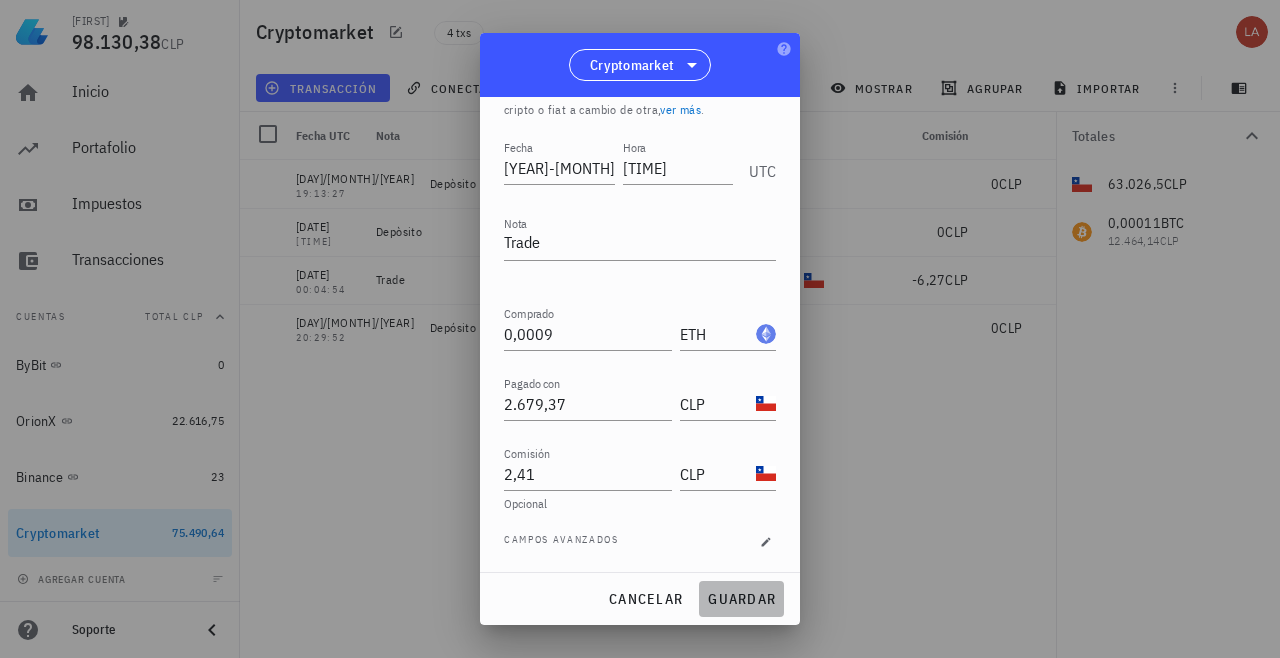 click on "guardar" at bounding box center (741, 599) 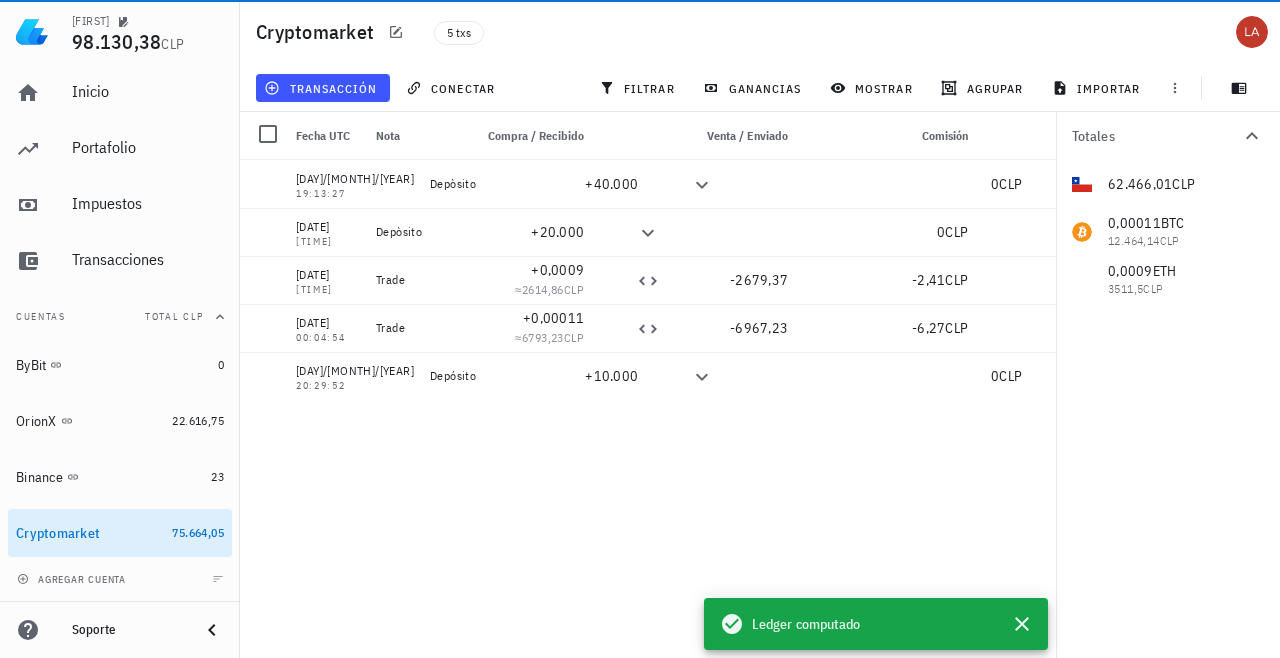 scroll, scrollTop: 0, scrollLeft: 0, axis: both 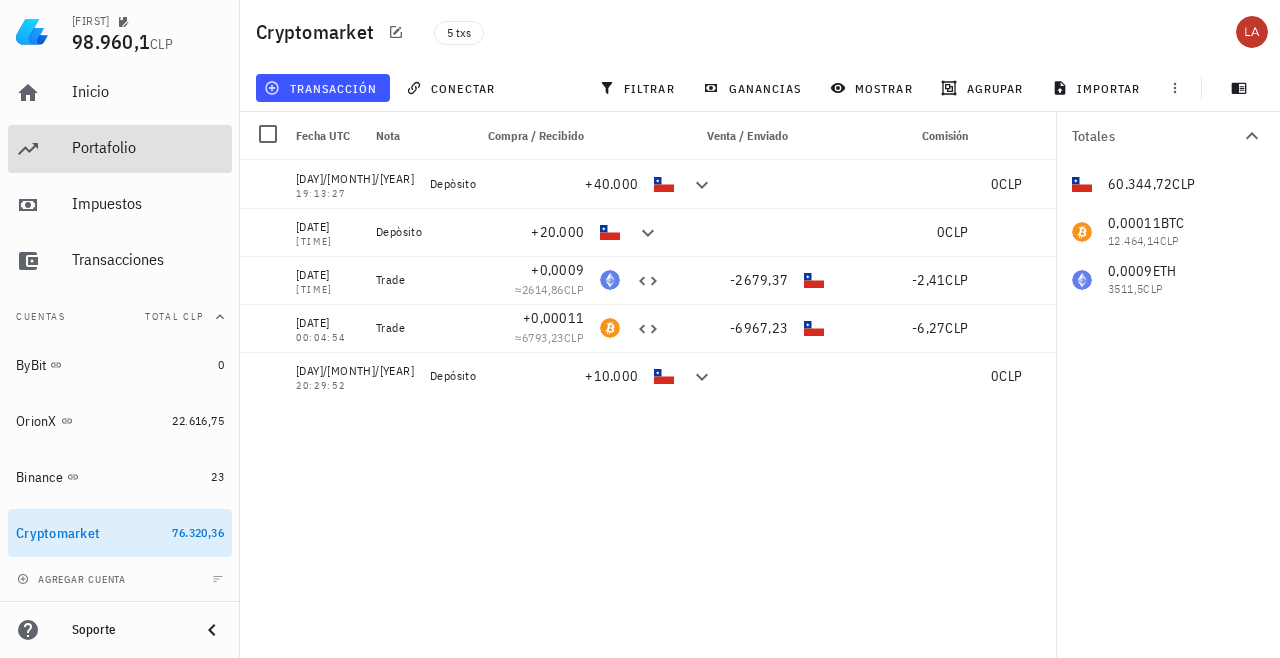 click on "Portafolio" at bounding box center (148, 147) 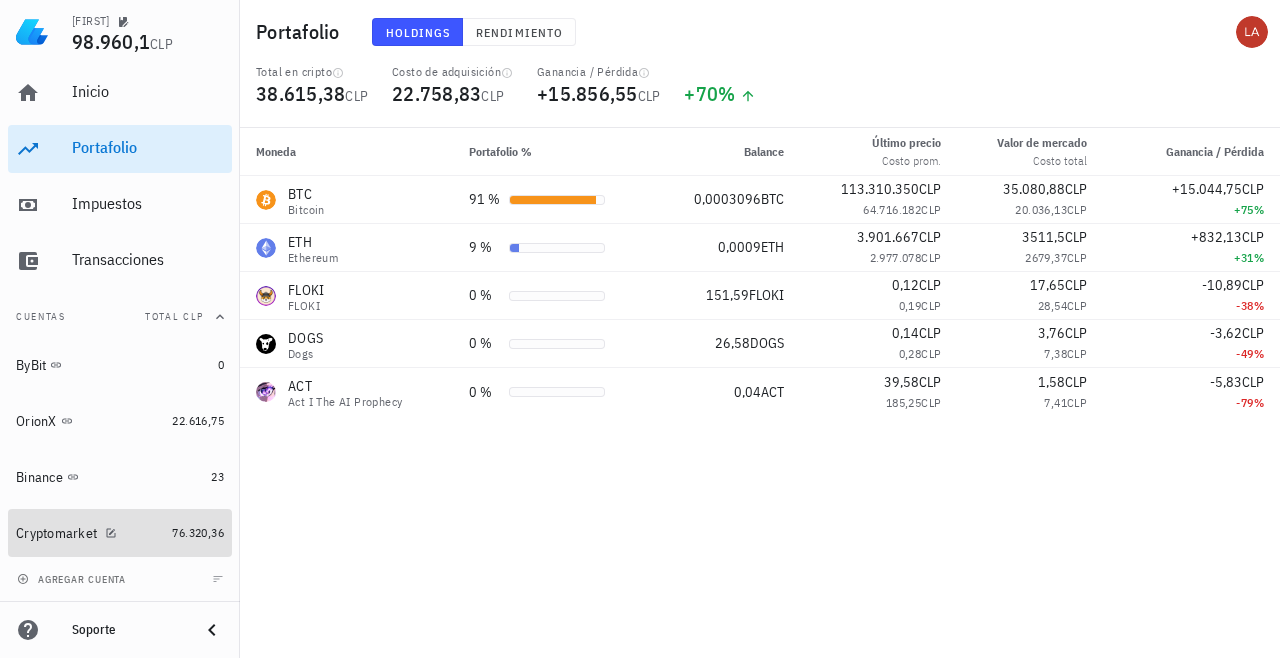click on "Cryptomarket" at bounding box center (56, 533) 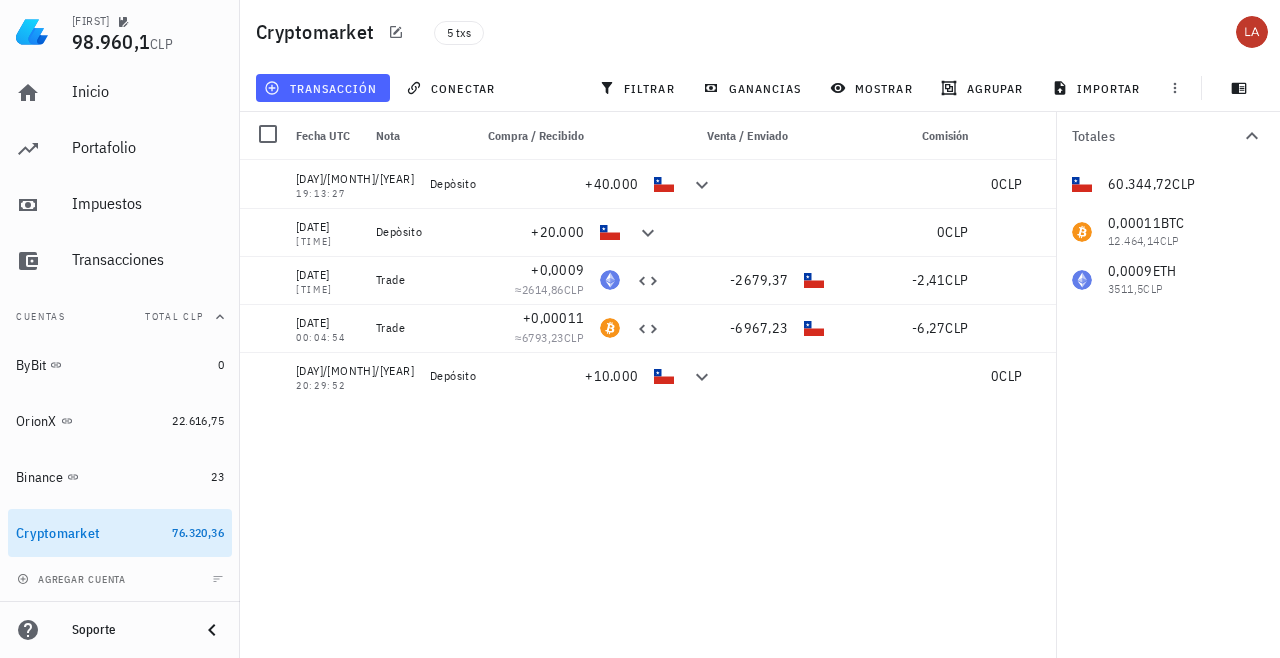 click on "transacción" at bounding box center [322, 88] 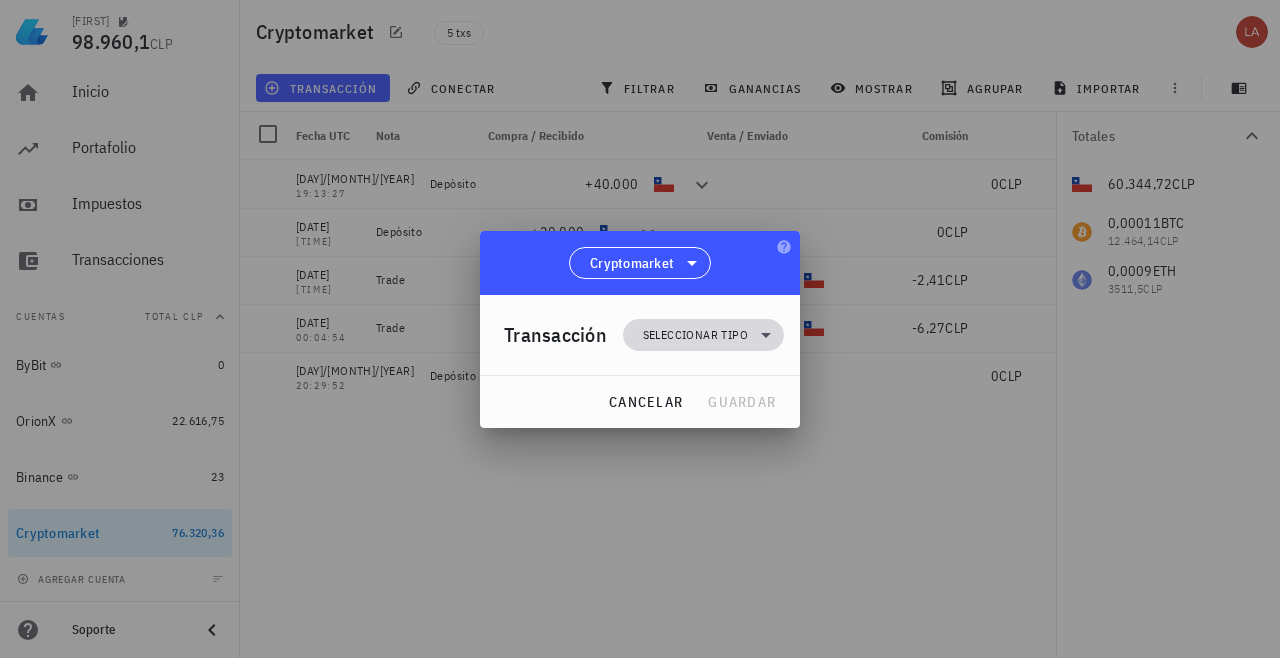 click on "Seleccionar tipo" at bounding box center [695, 335] 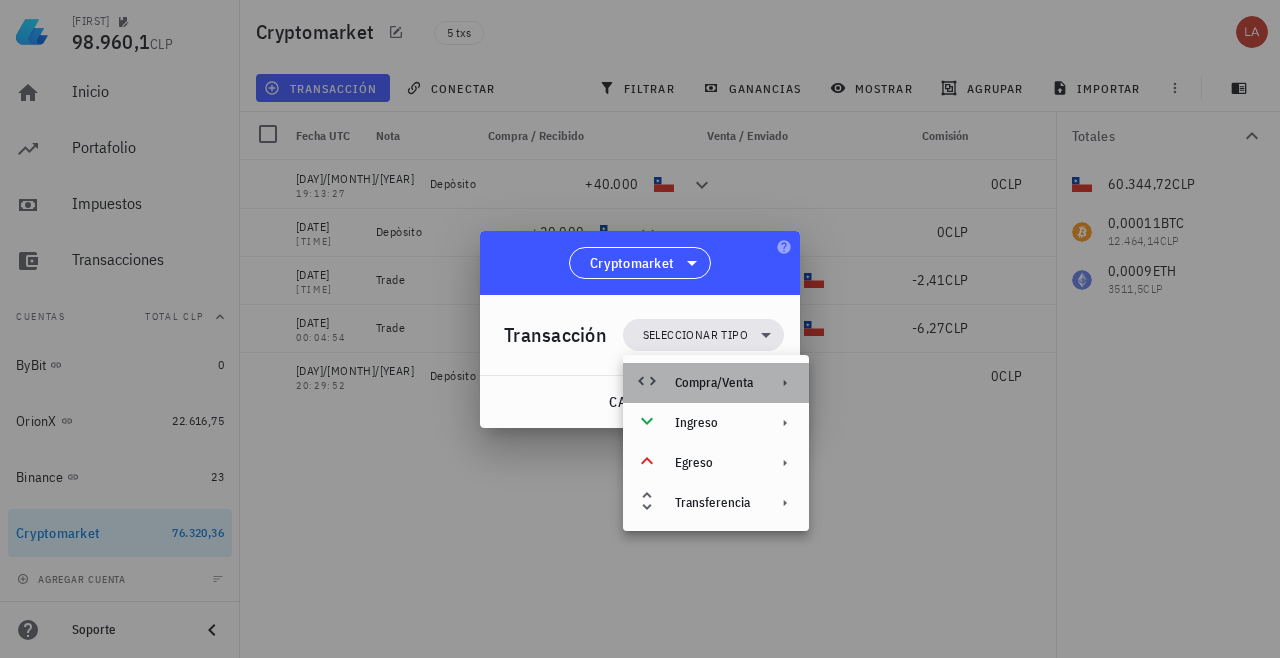 click on "Compra/Venta" at bounding box center [714, 383] 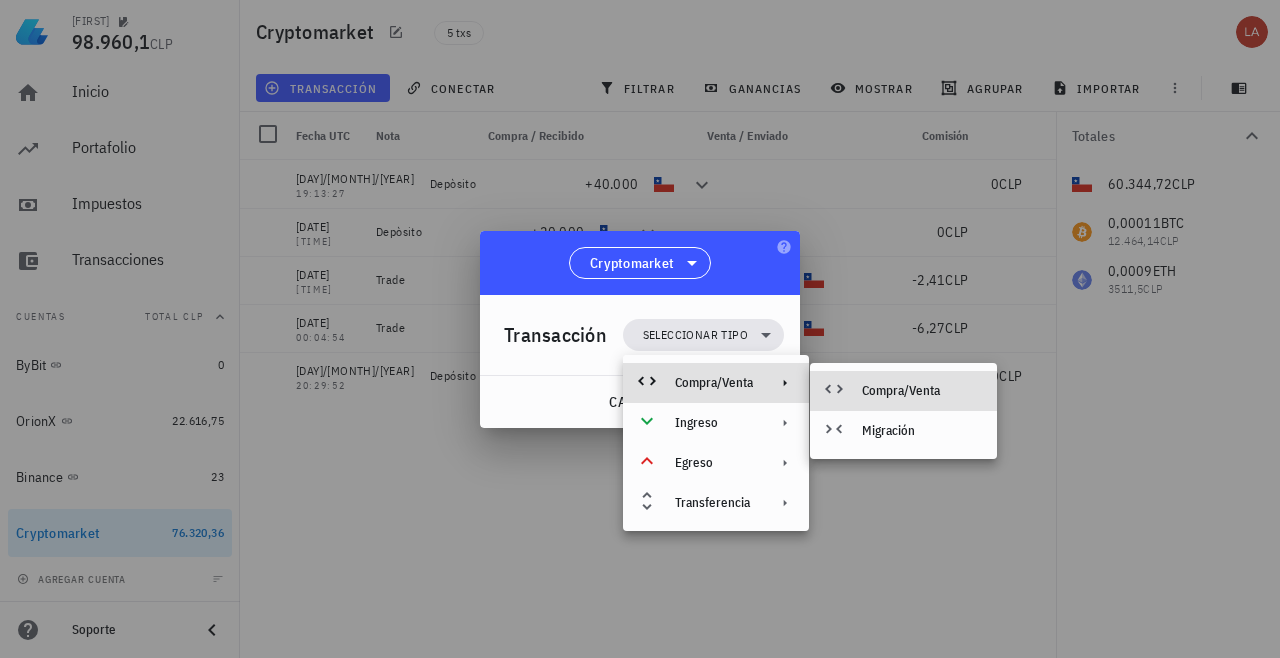 click on "Compra/Venta" at bounding box center [903, 391] 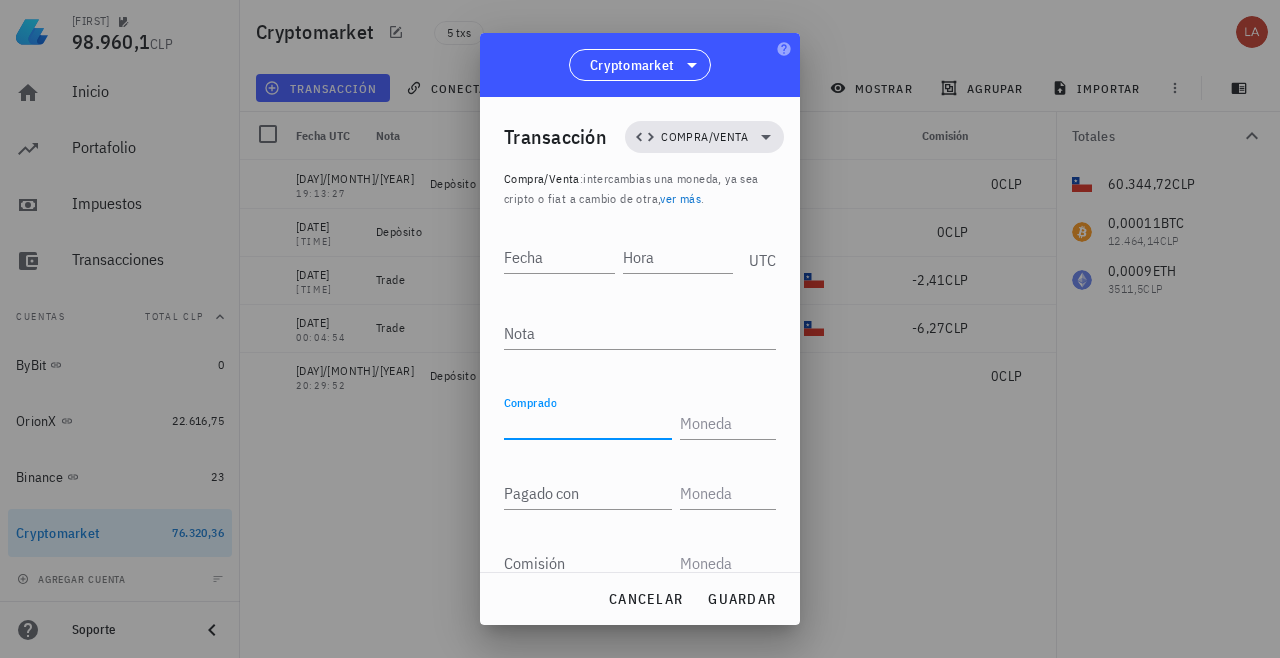 click on "Comprado" at bounding box center (588, 423) 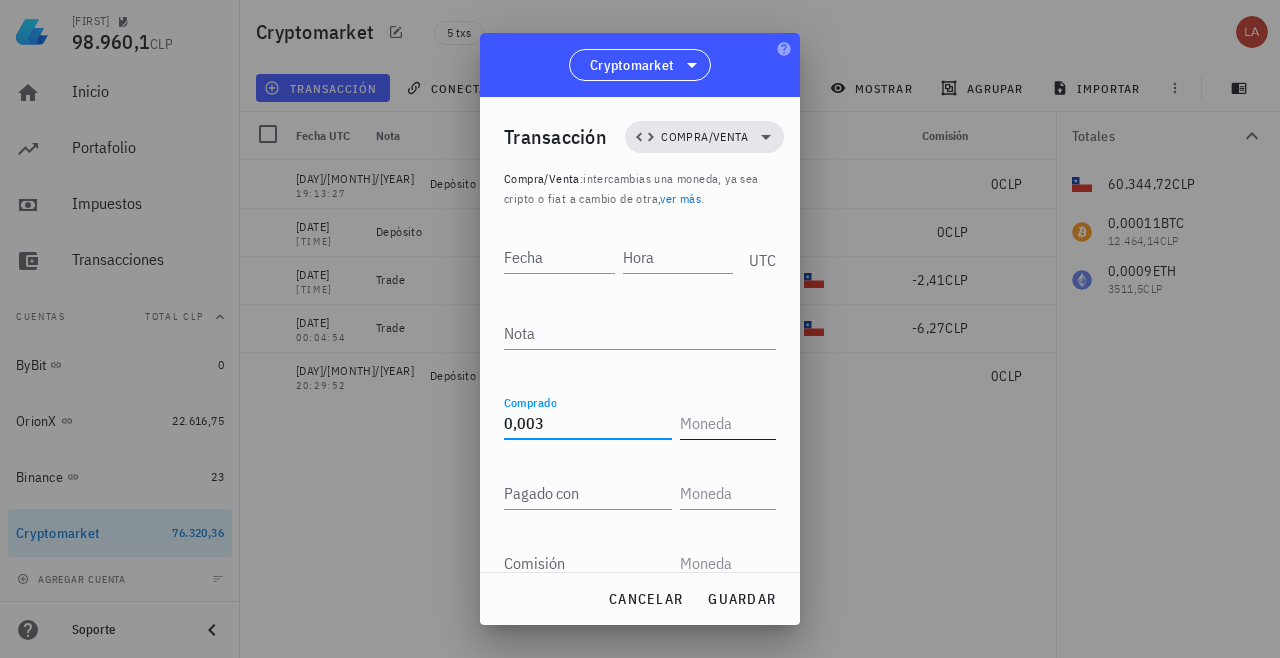 type on "0,003" 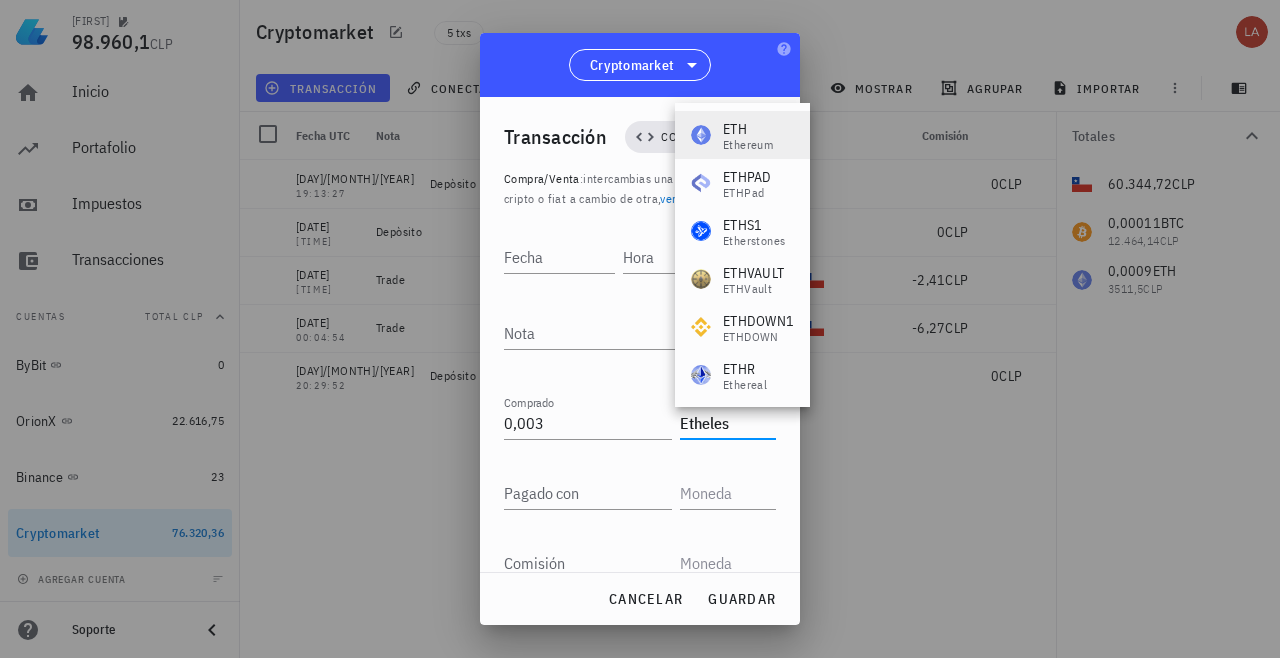 drag, startPoint x: 728, startPoint y: 429, endPoint x: 740, endPoint y: 145, distance: 284.25342 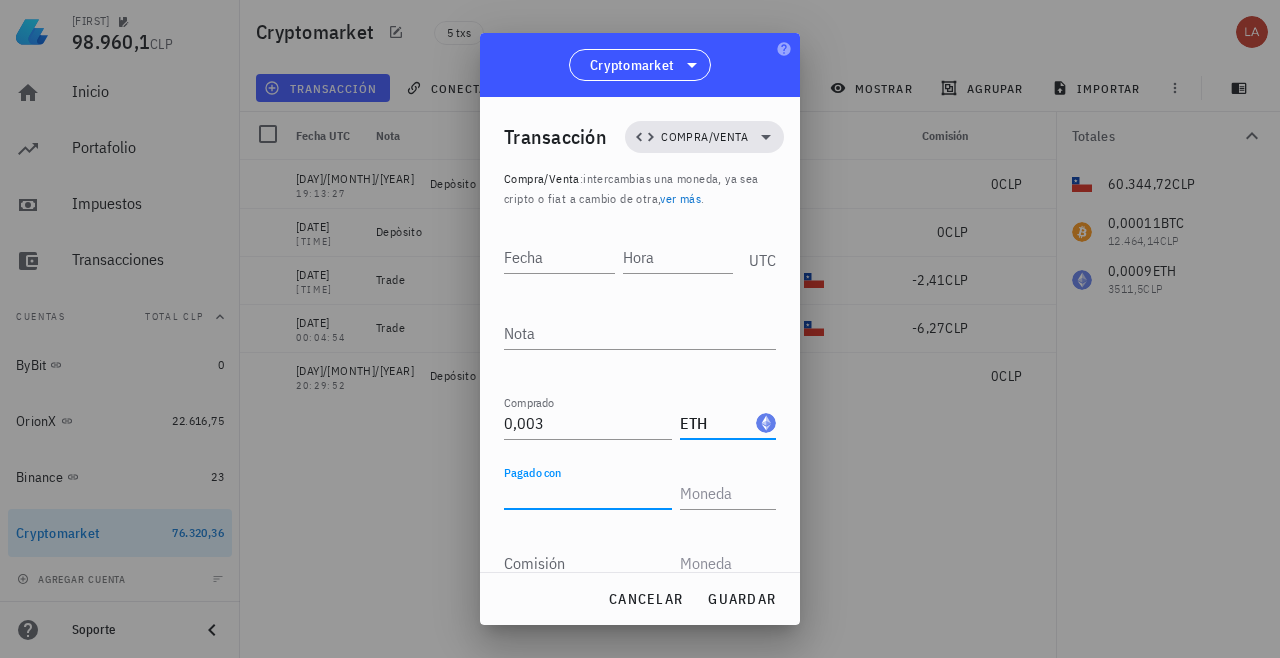 click on "Pagado con" at bounding box center (588, 493) 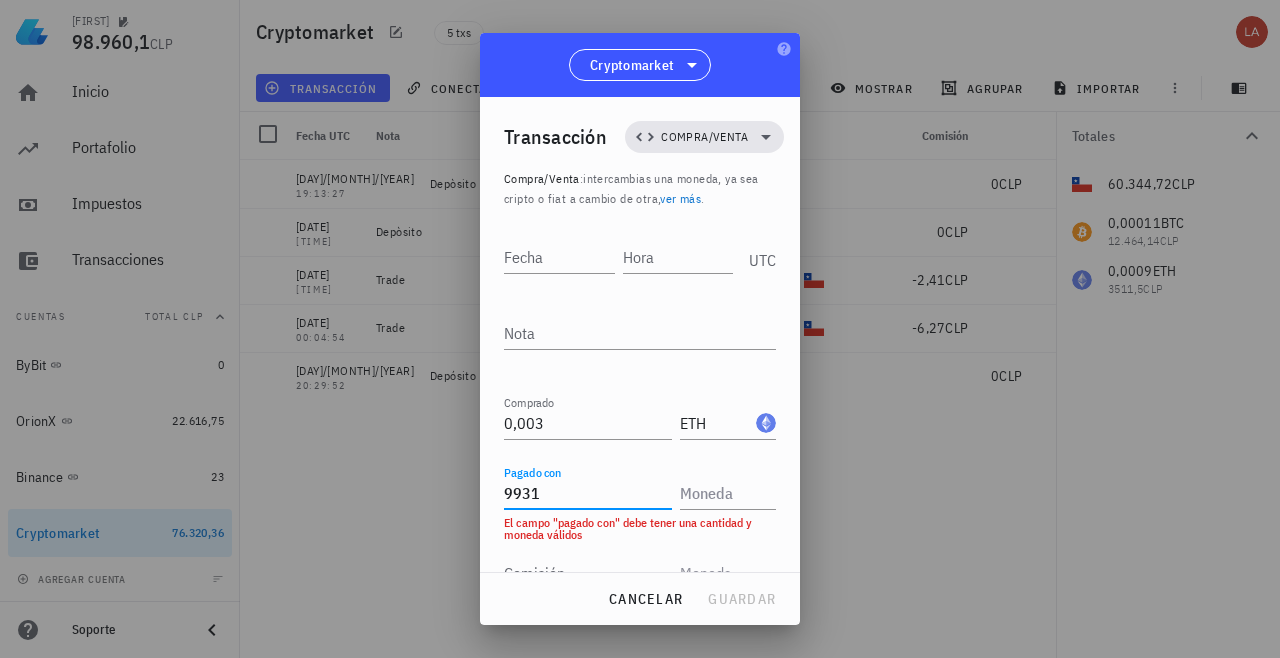 click on "9931" at bounding box center [588, 493] 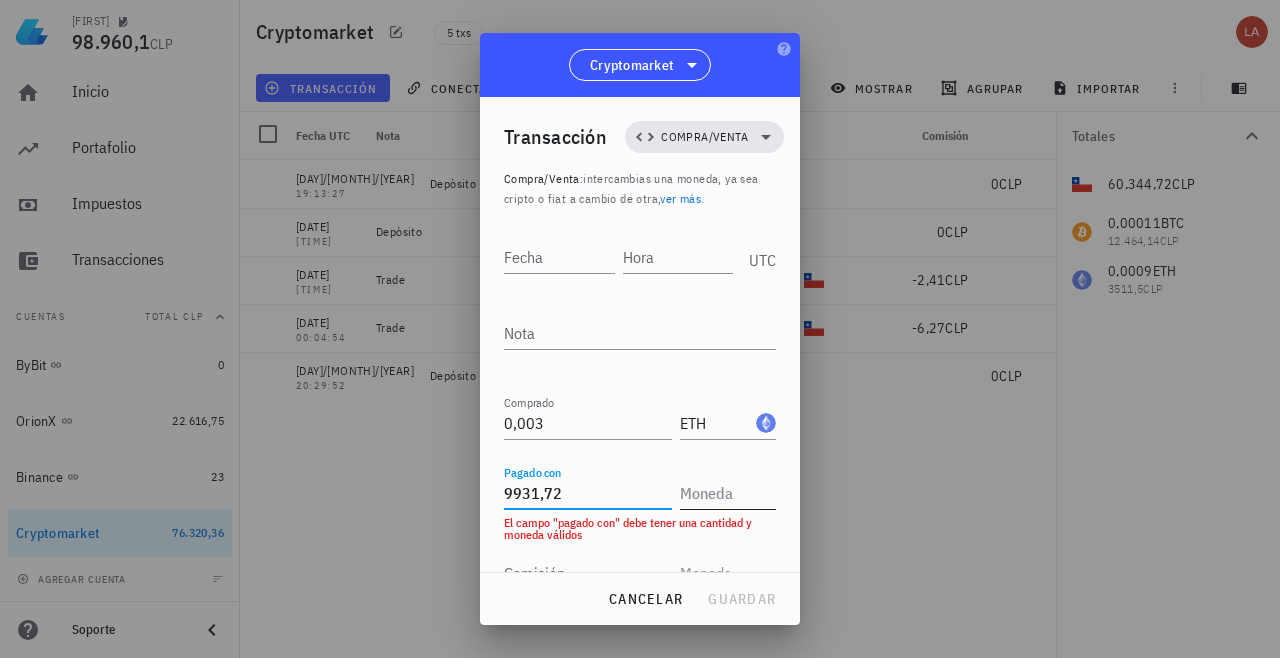 type on "9.931,72" 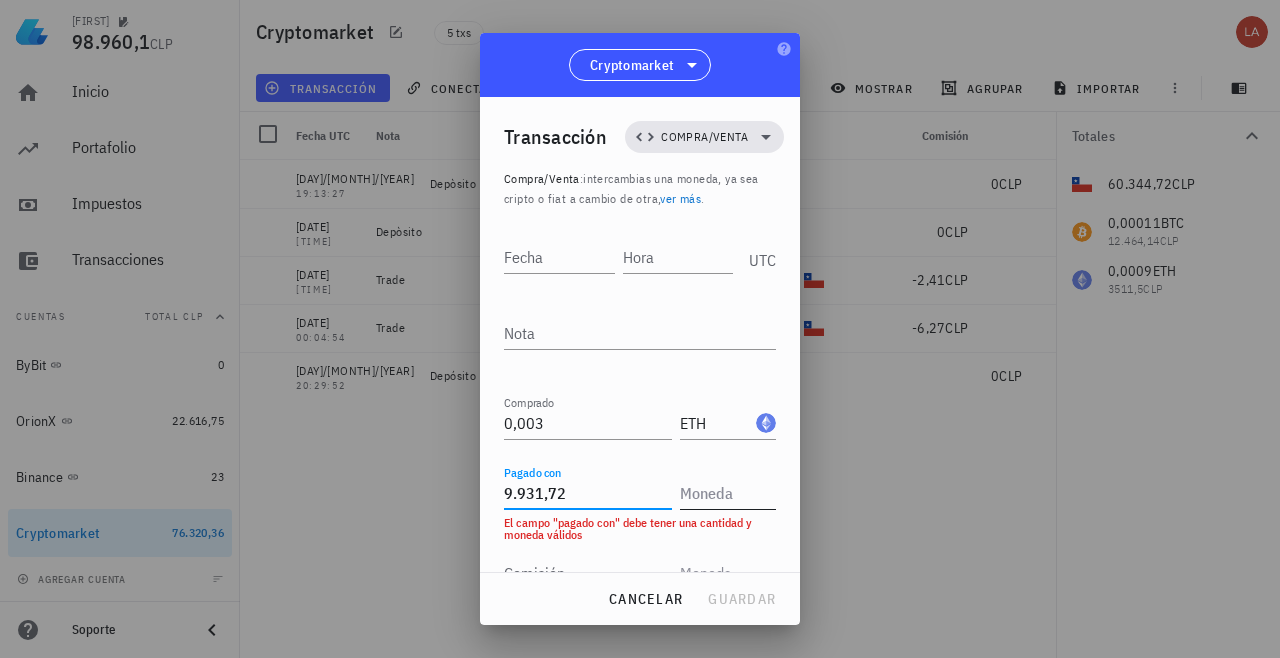 click at bounding box center (726, 493) 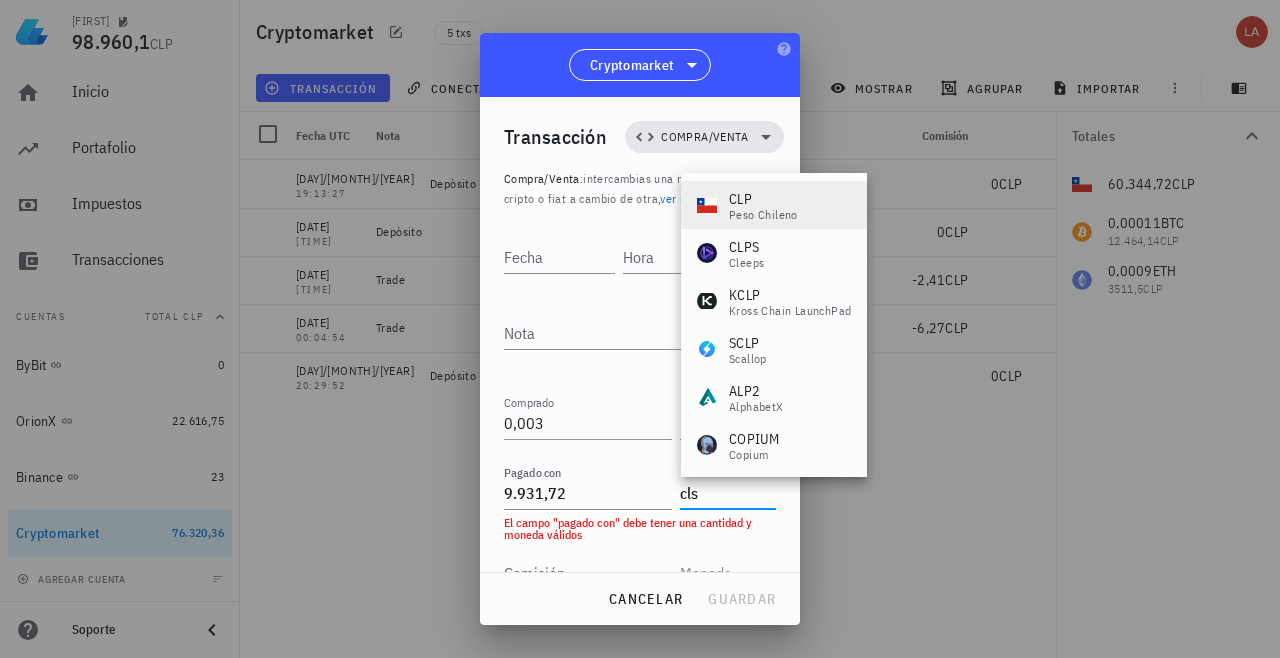 drag, startPoint x: 719, startPoint y: 490, endPoint x: 747, endPoint y: 212, distance: 279.40652 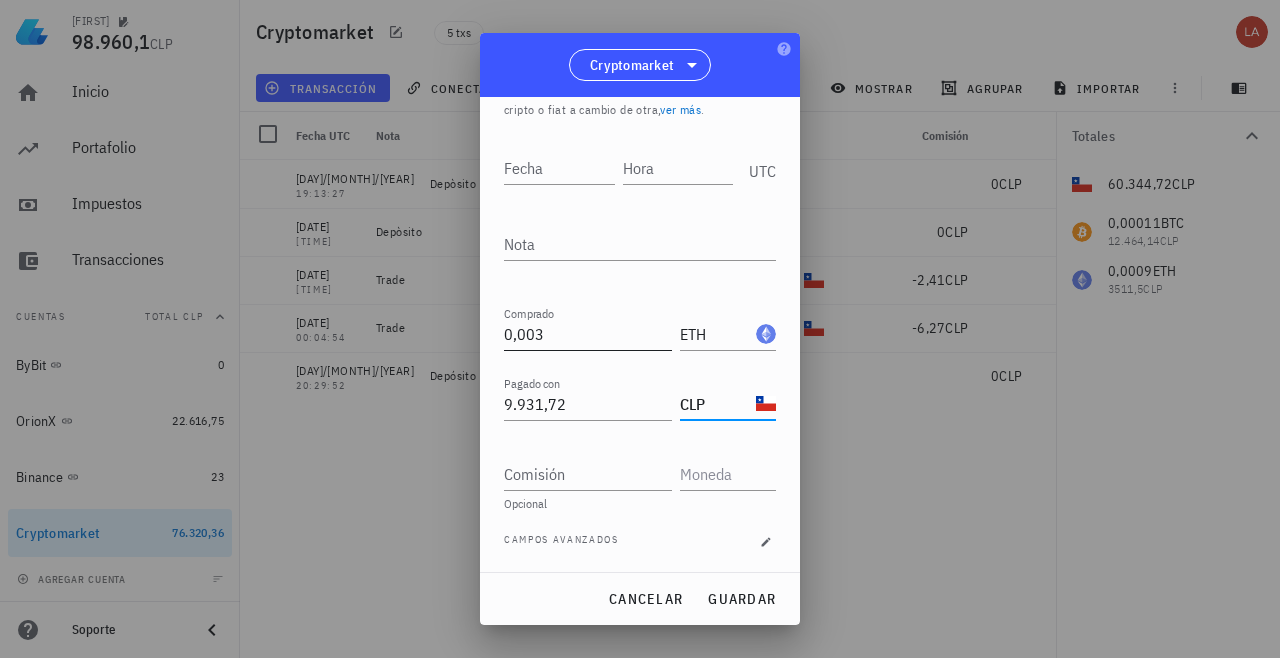 scroll, scrollTop: 89, scrollLeft: 0, axis: vertical 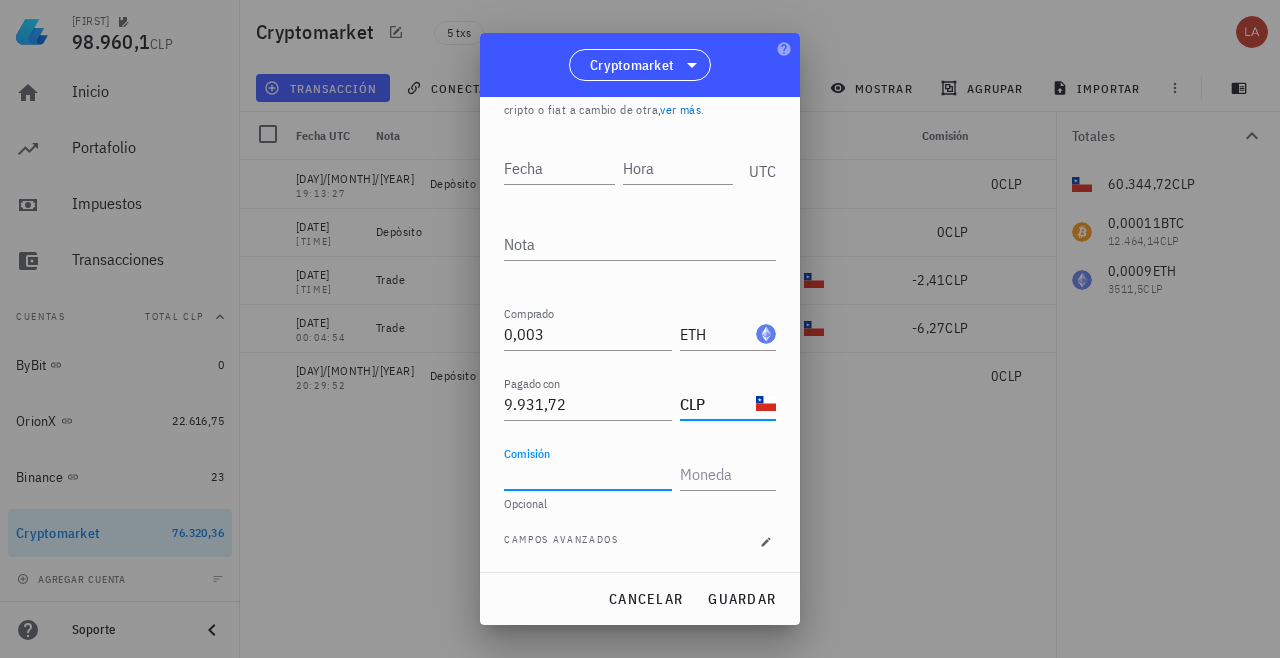 click on "Comisión" at bounding box center (588, 474) 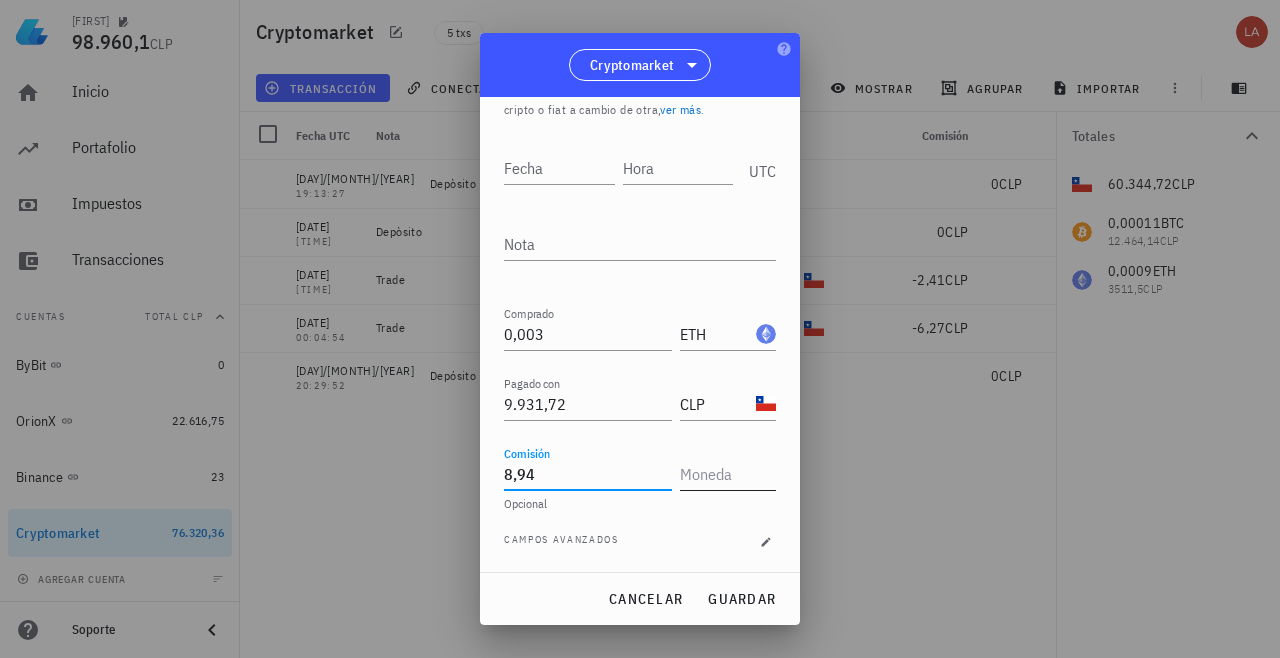type on "8,94" 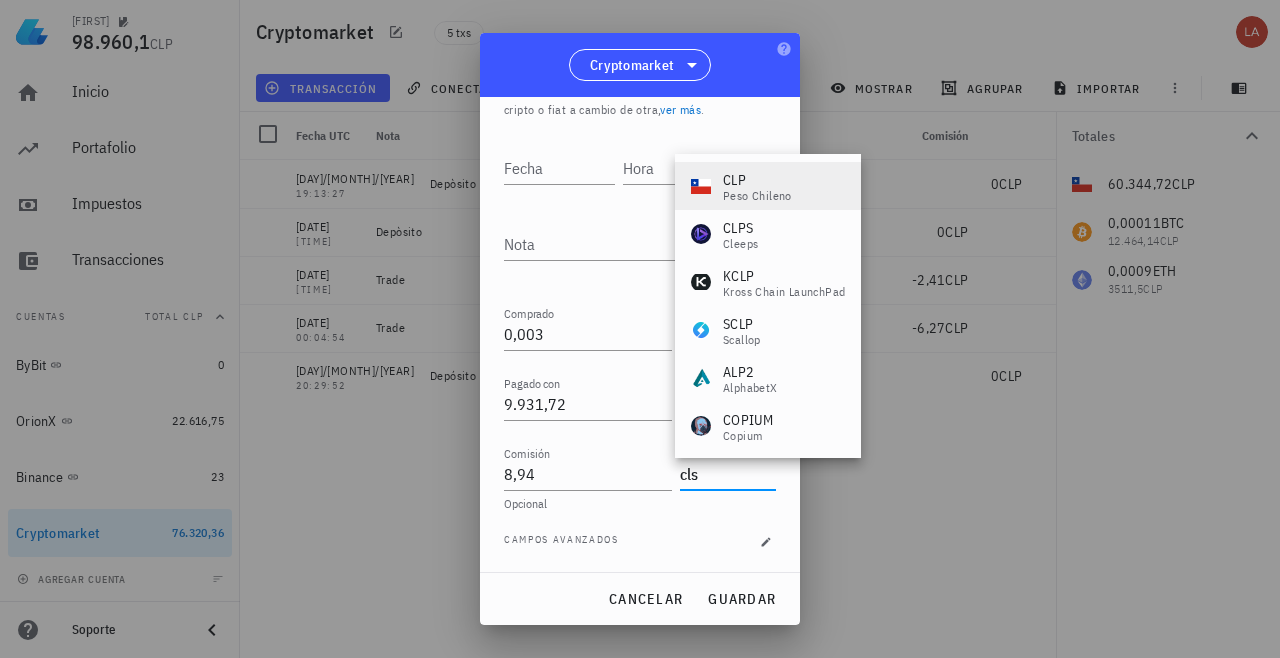 drag, startPoint x: 711, startPoint y: 474, endPoint x: 752, endPoint y: 189, distance: 287.93402 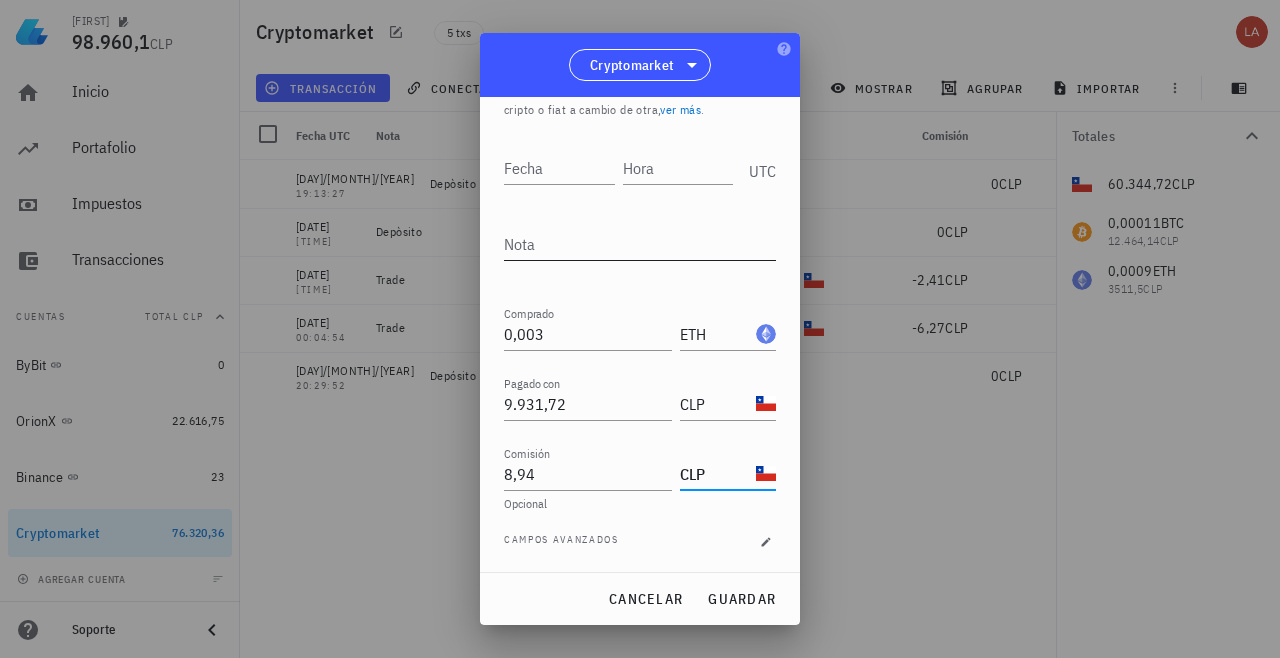 click on "Nota" at bounding box center [640, 244] 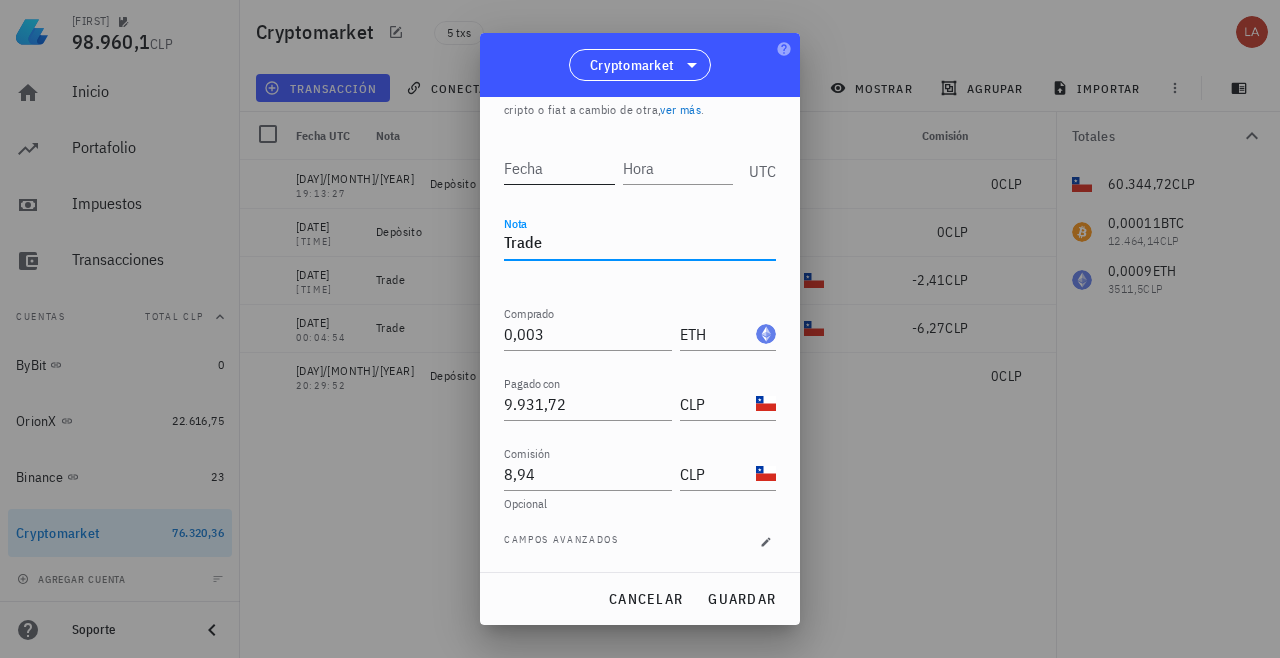type on "Trade" 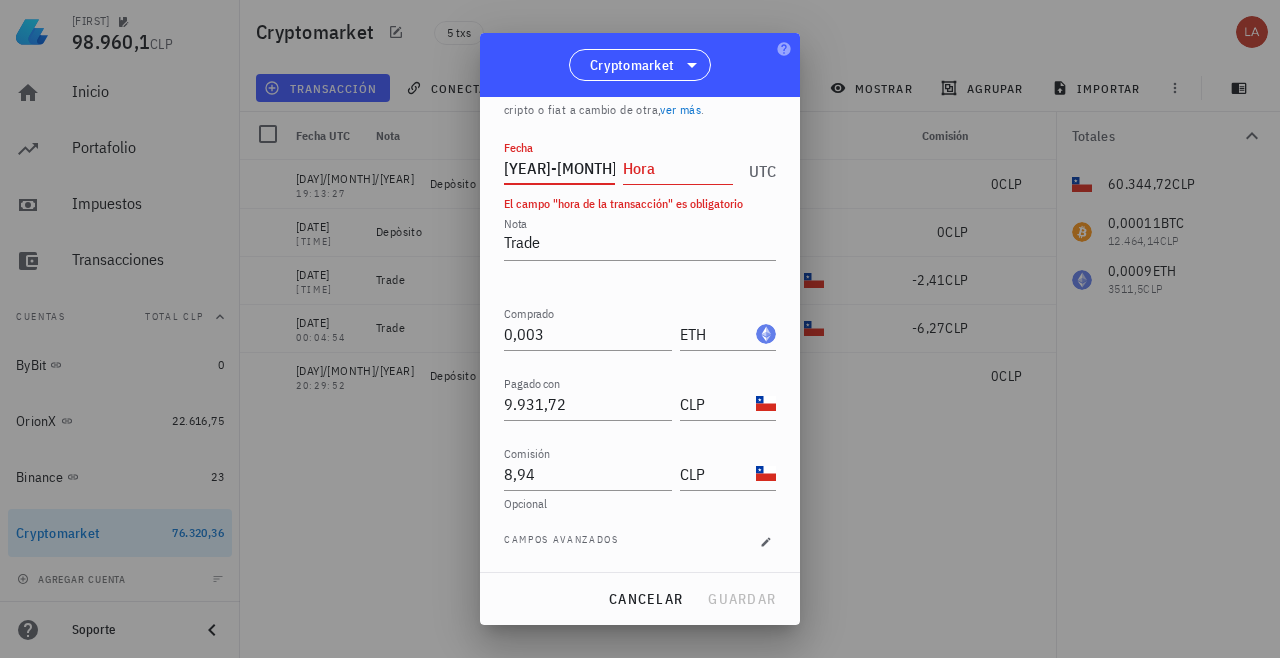 type on "[YEAR]-[MONTH]-[DAY]" 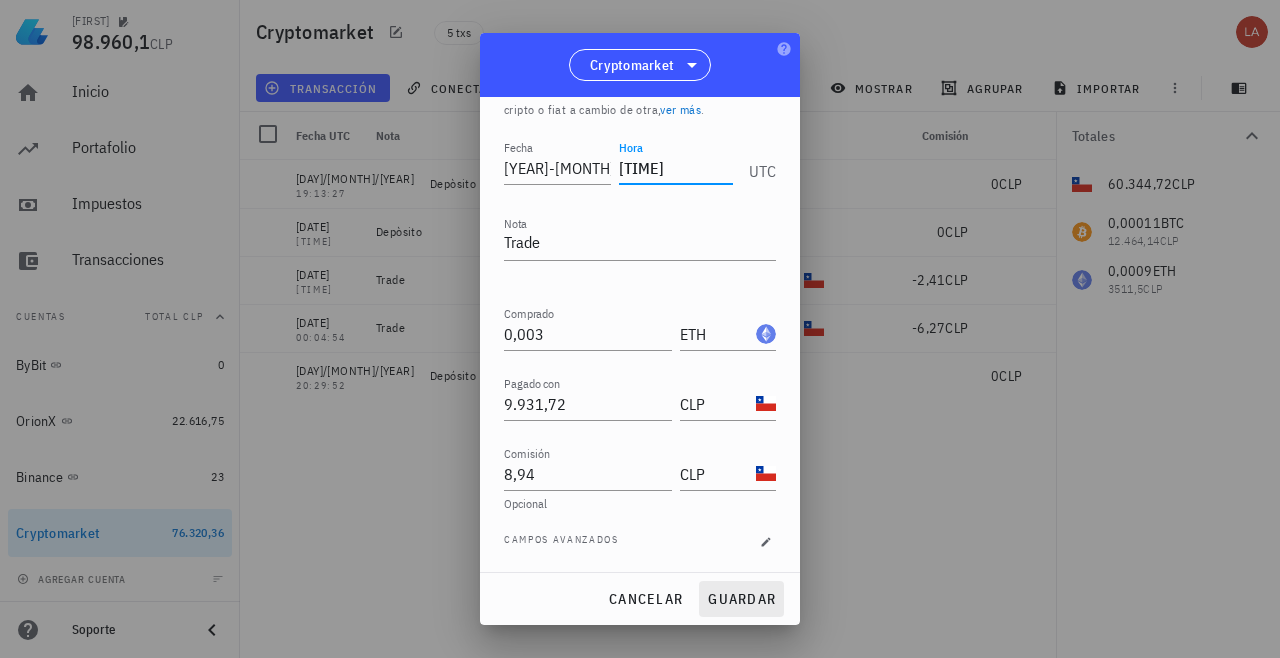 type on "[TIME]" 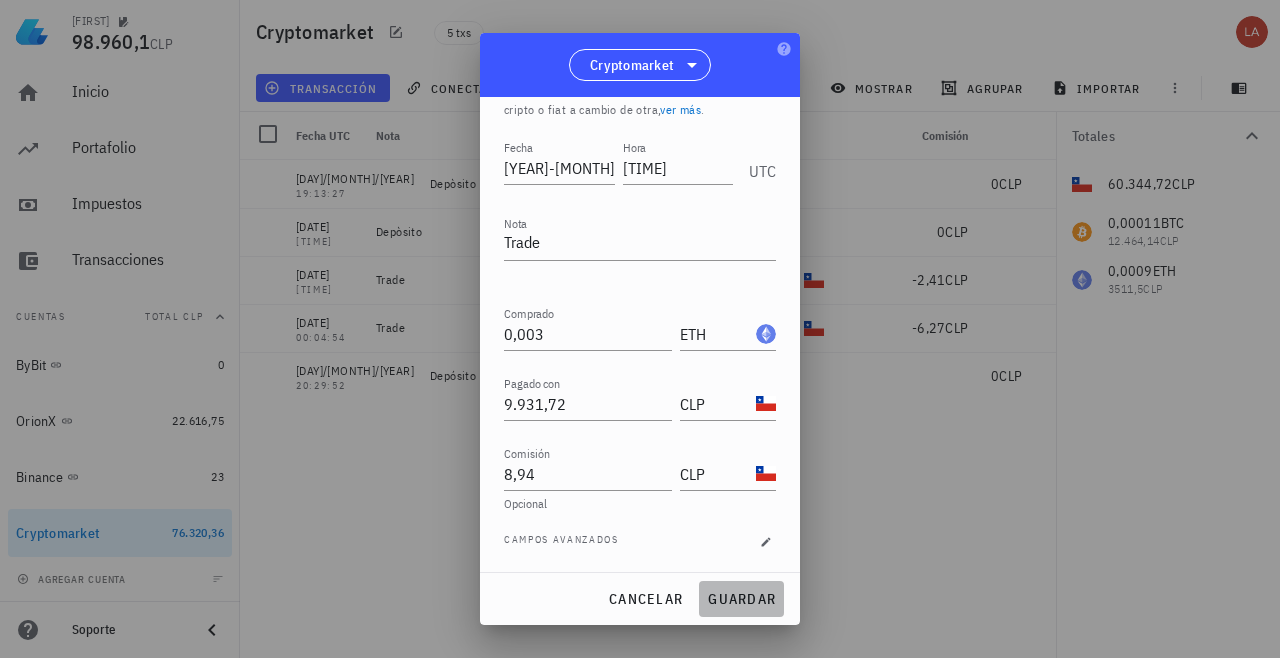 click on "guardar" at bounding box center (741, 599) 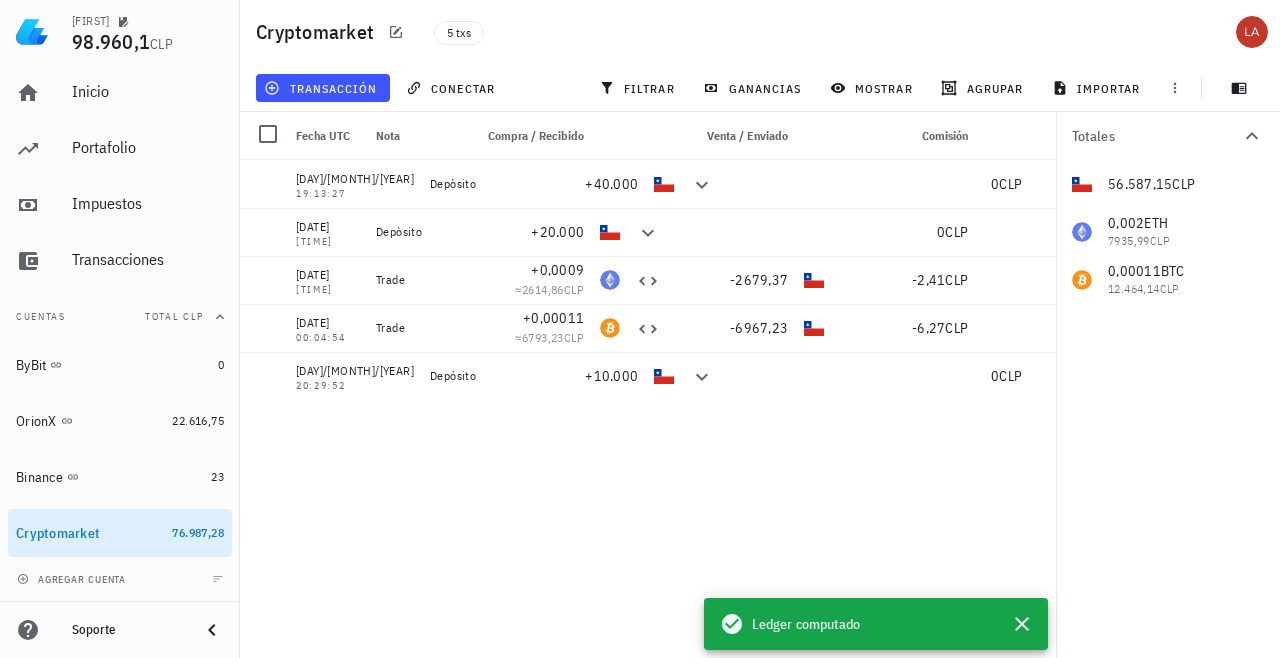 scroll, scrollTop: 0, scrollLeft: 0, axis: both 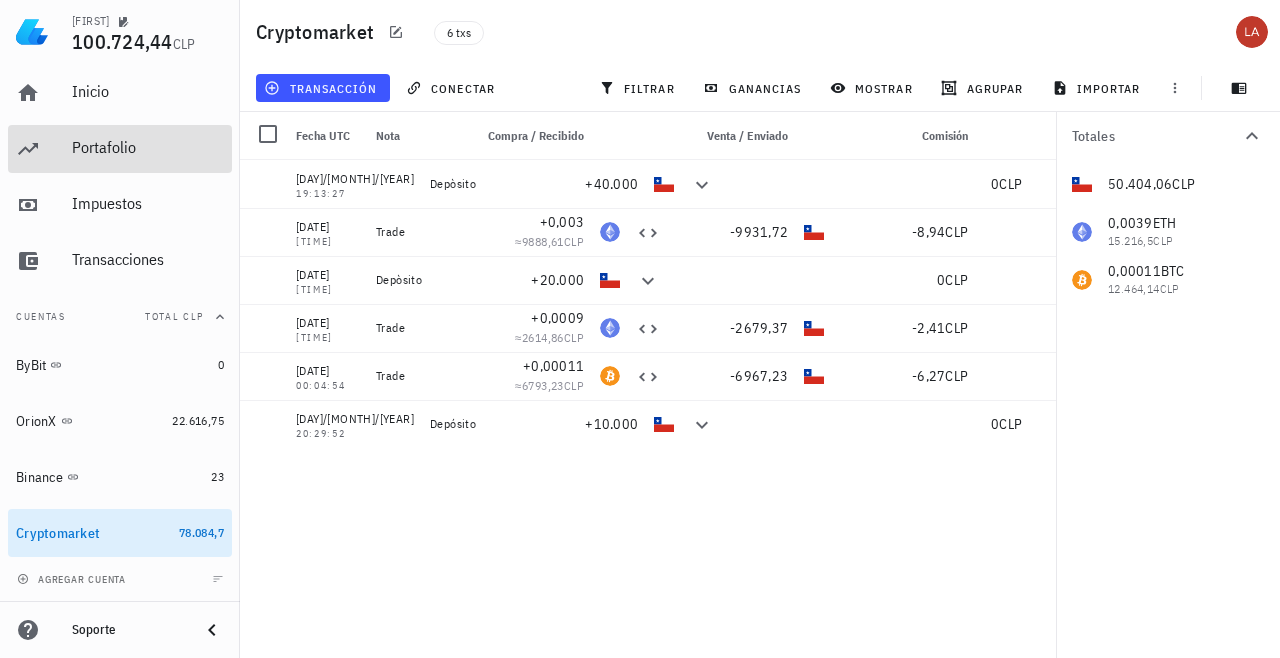 click on "Portafolio" at bounding box center [148, 147] 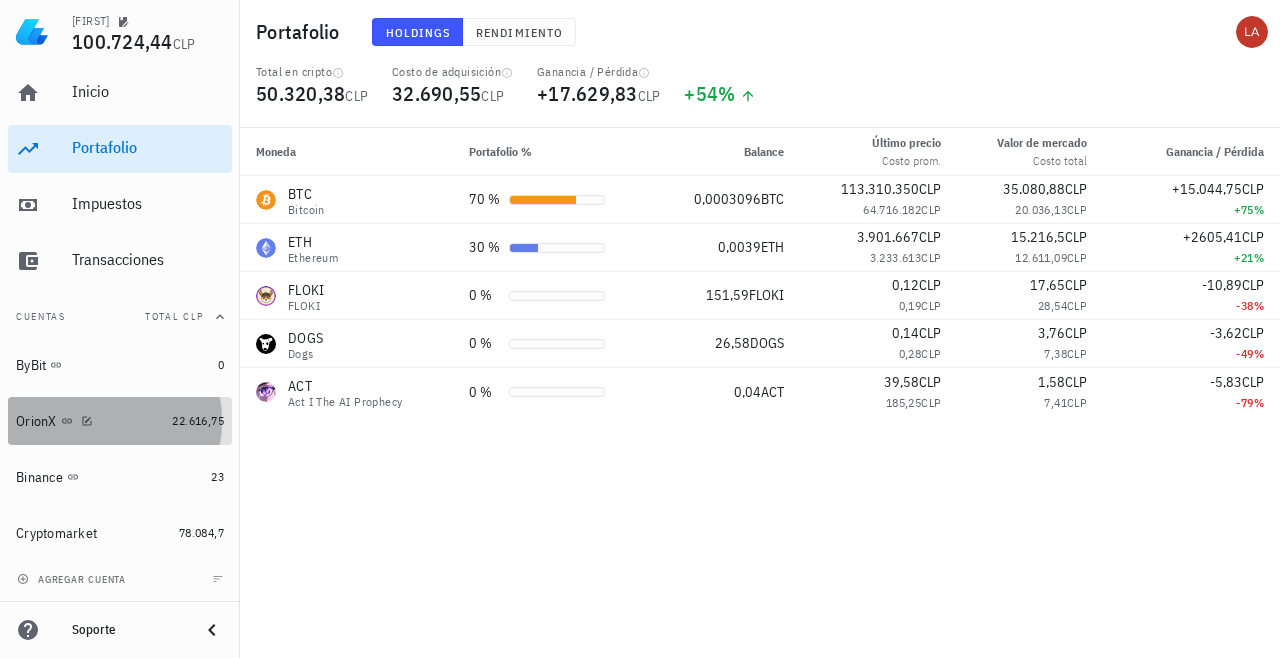 click on "OrionX" at bounding box center [36, 421] 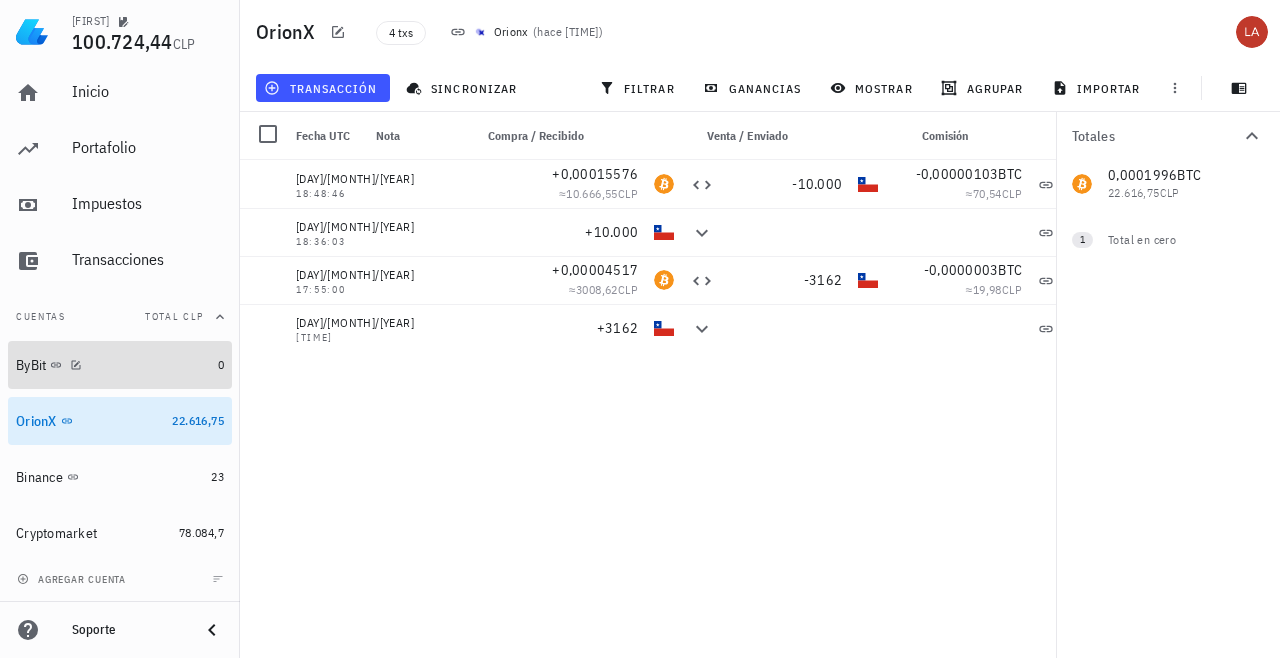 click on "ByBit" at bounding box center [31, 365] 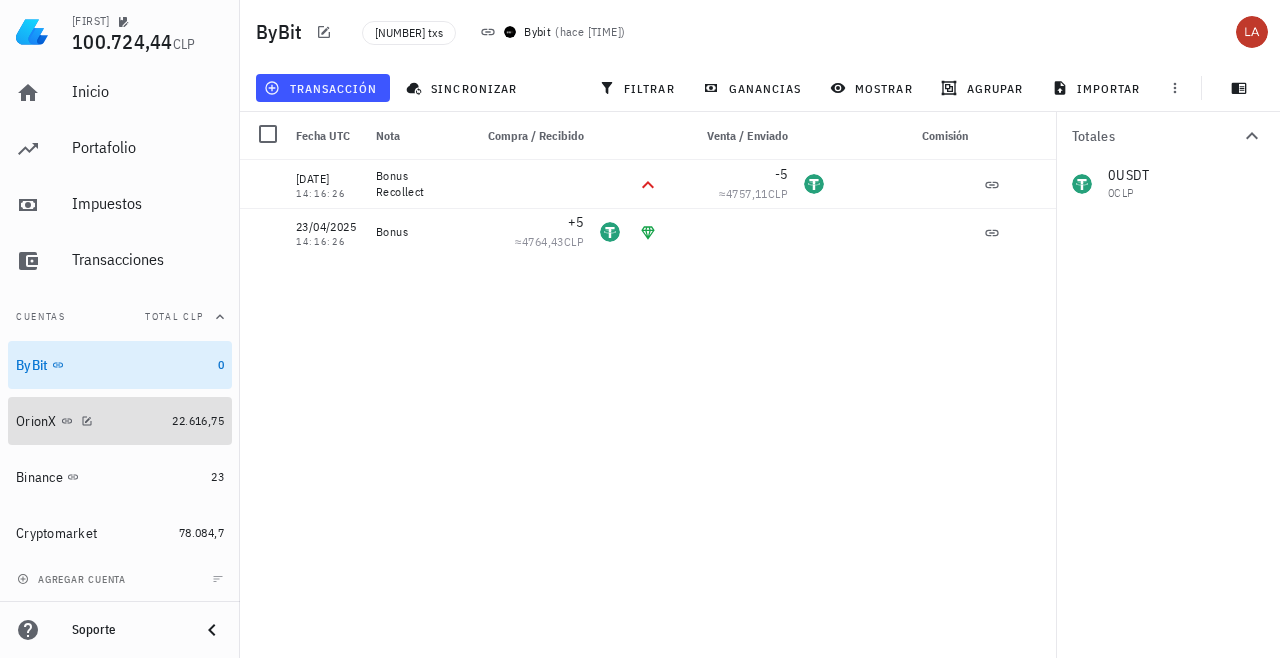 click on "OrionX" at bounding box center (36, 421) 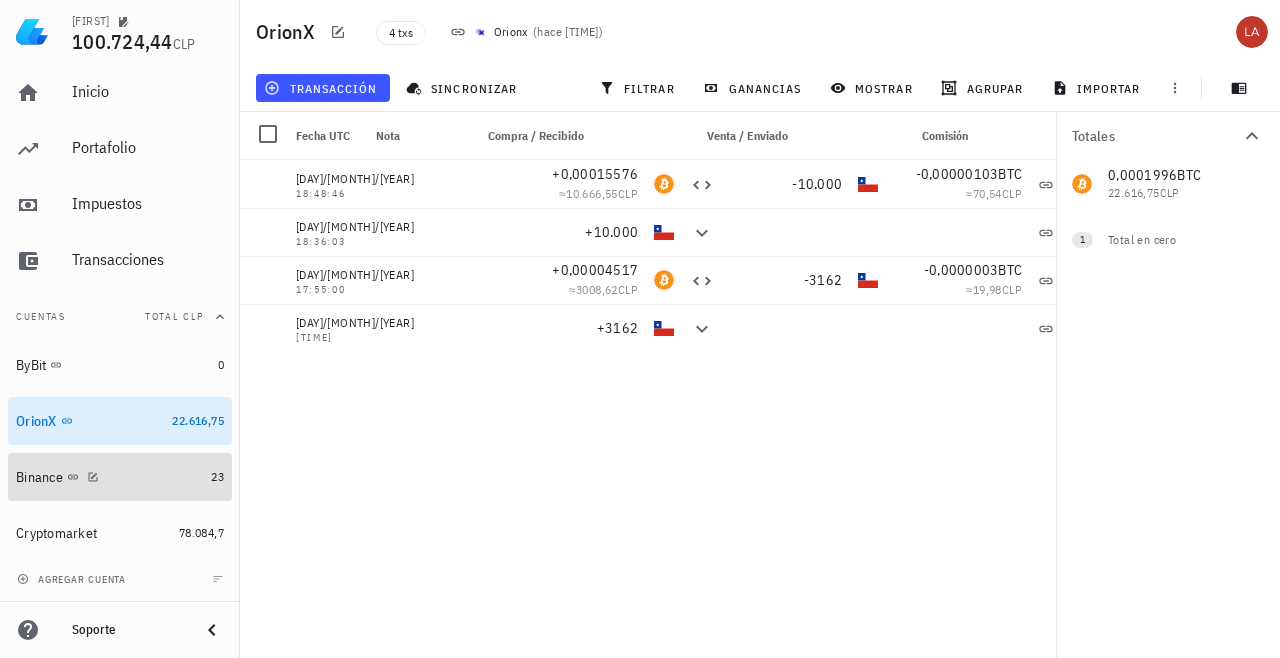click on "Binance" at bounding box center [39, 477] 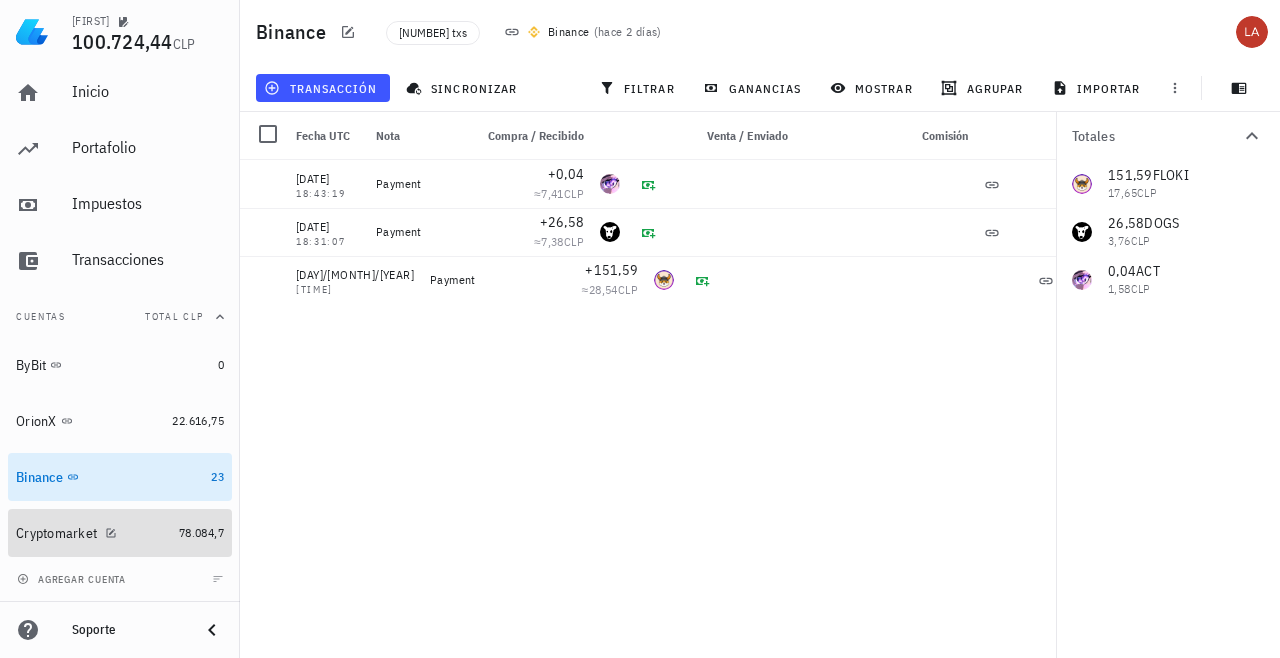click on "Cryptomarket" at bounding box center [56, 533] 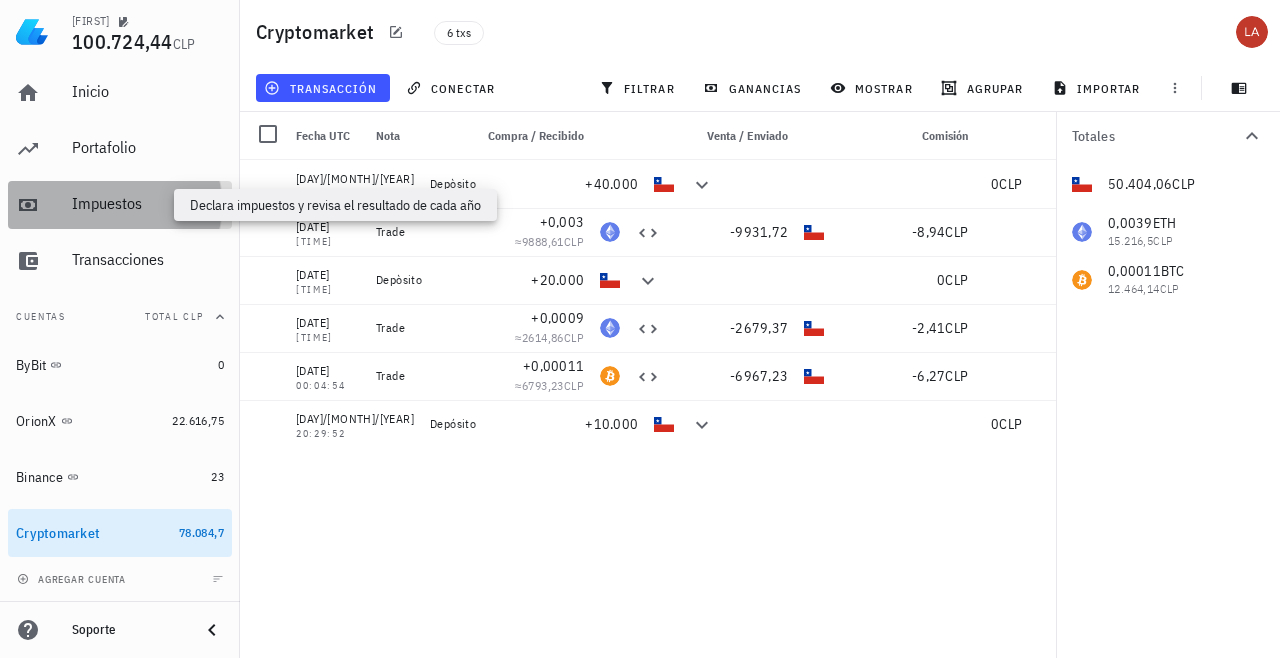 click on "Impuestos" at bounding box center [148, 203] 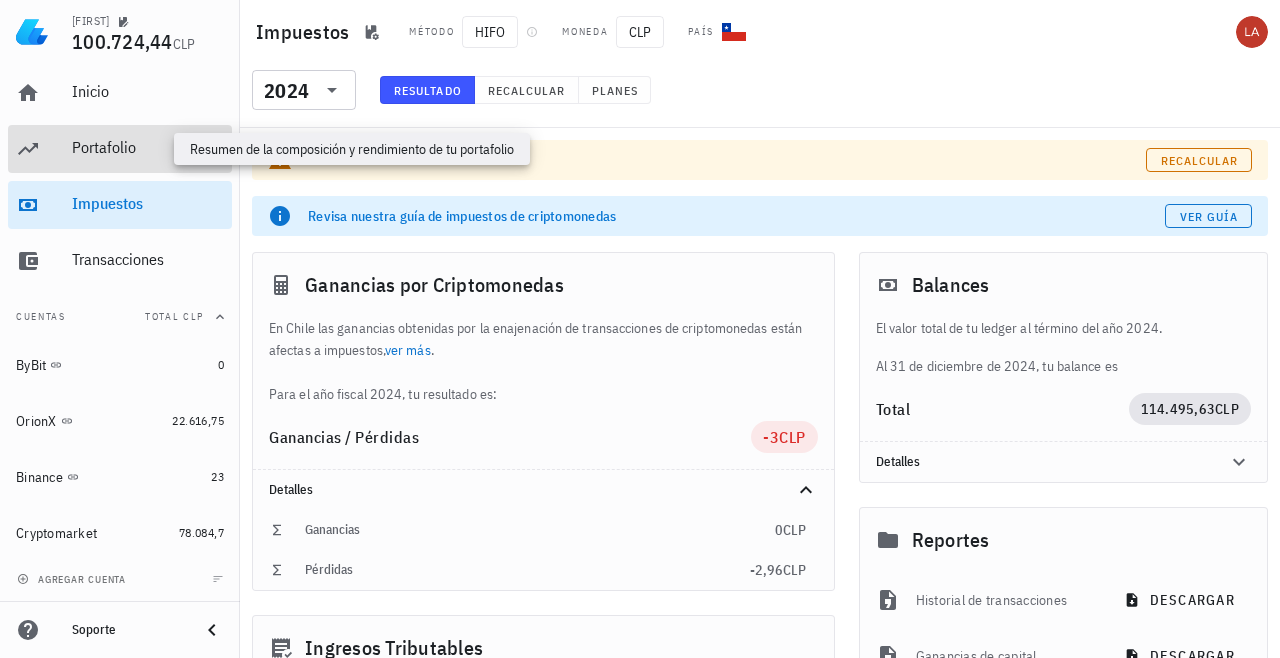 click on "Portafolio" at bounding box center (148, 147) 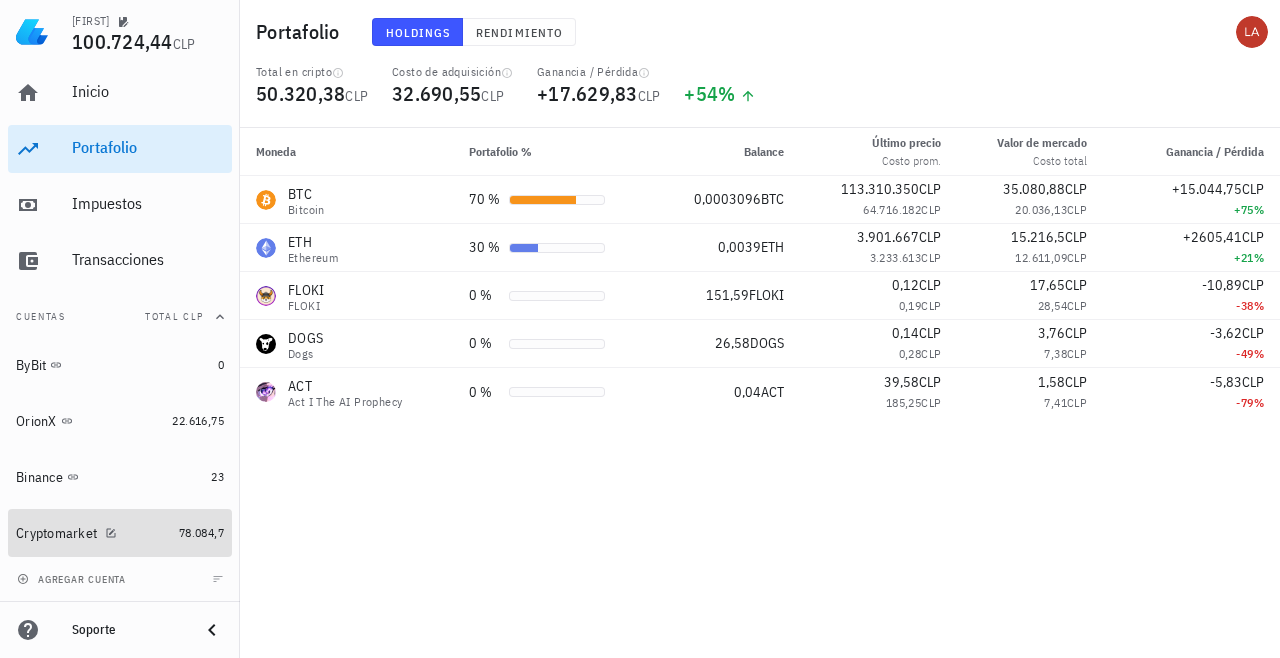 click on "Cryptomarket" at bounding box center [56, 533] 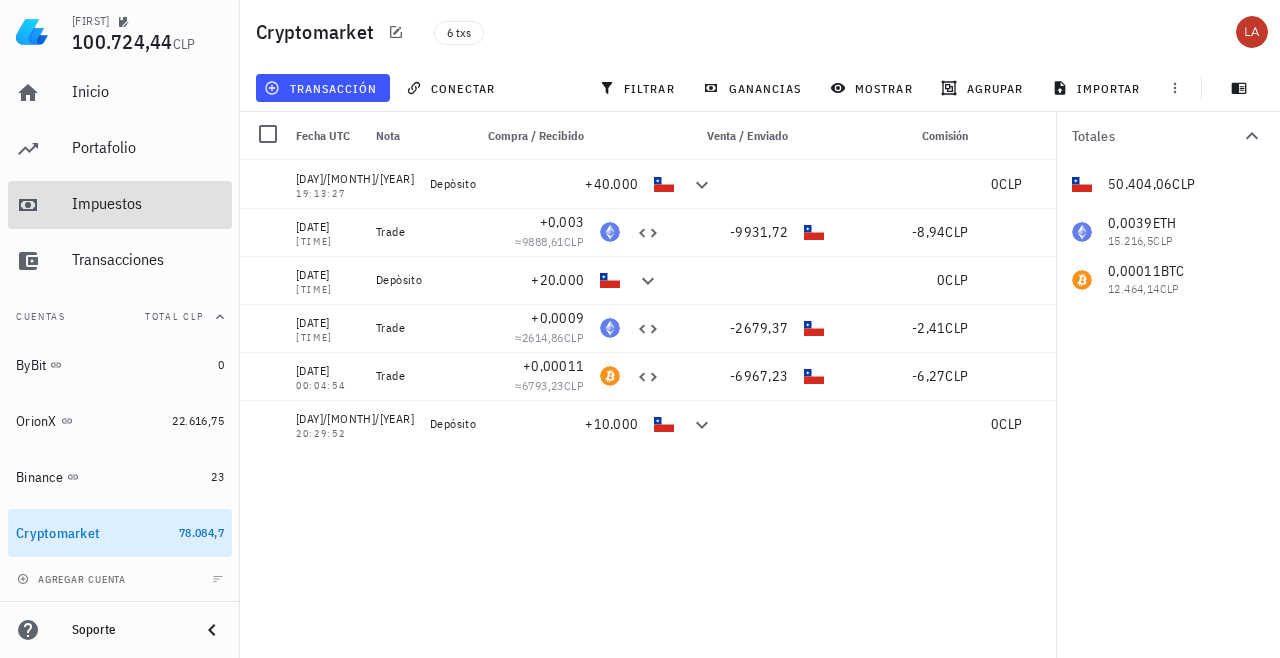 click on "Impuestos" at bounding box center [148, 203] 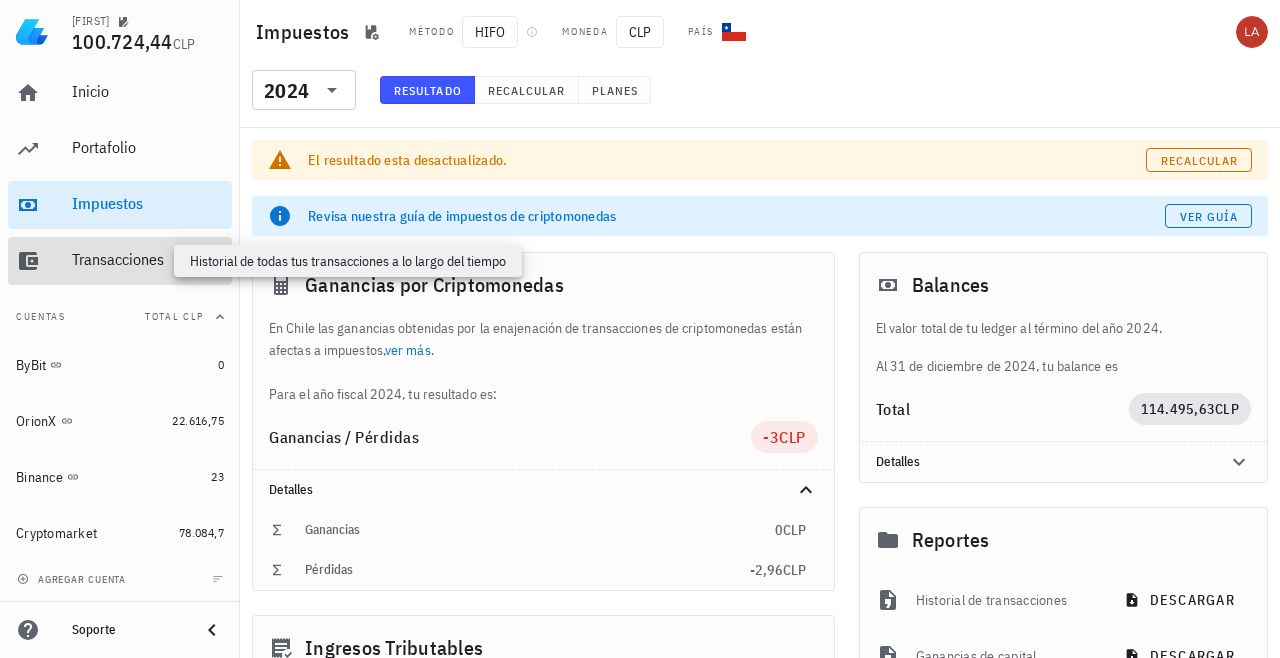 click on "Transacciones" at bounding box center (148, 259) 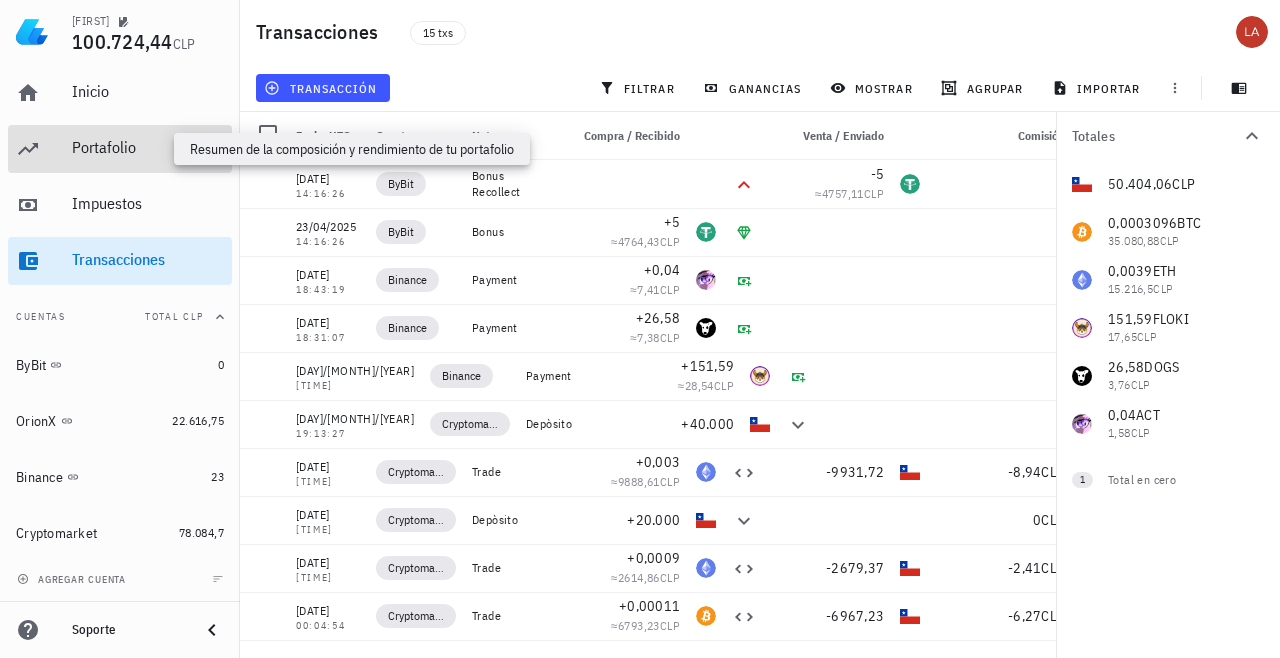 click on "Portafolio" at bounding box center (148, 147) 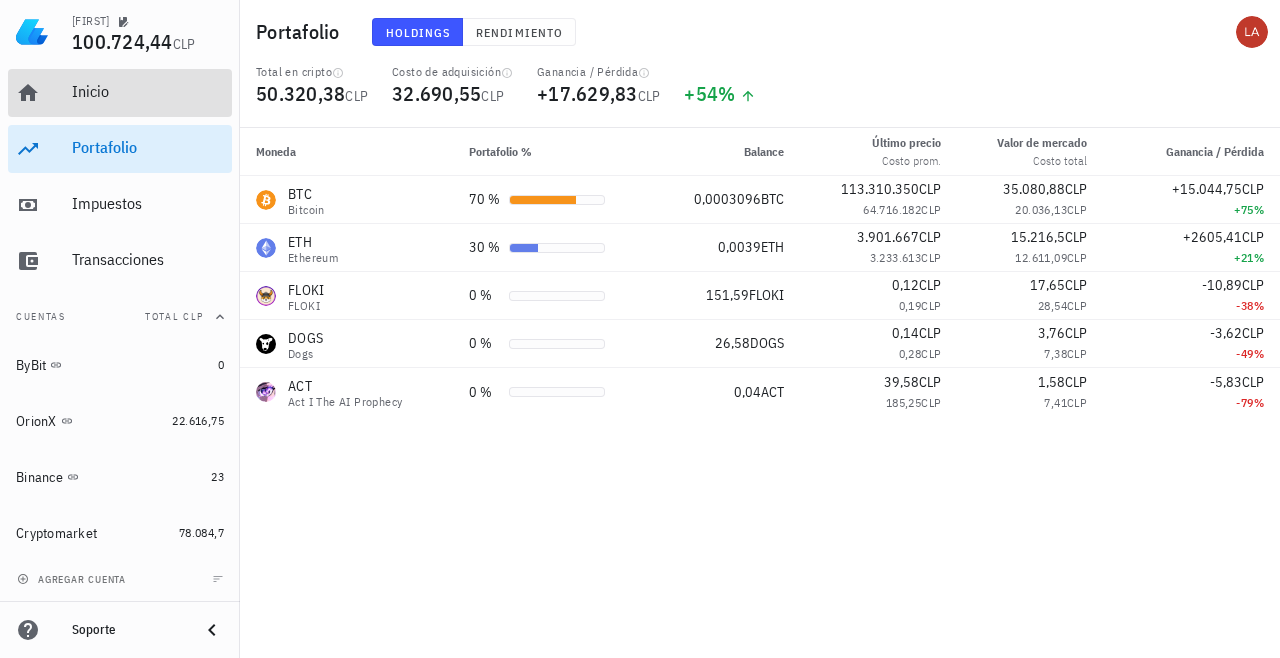 click on "Inicio" at bounding box center (148, 91) 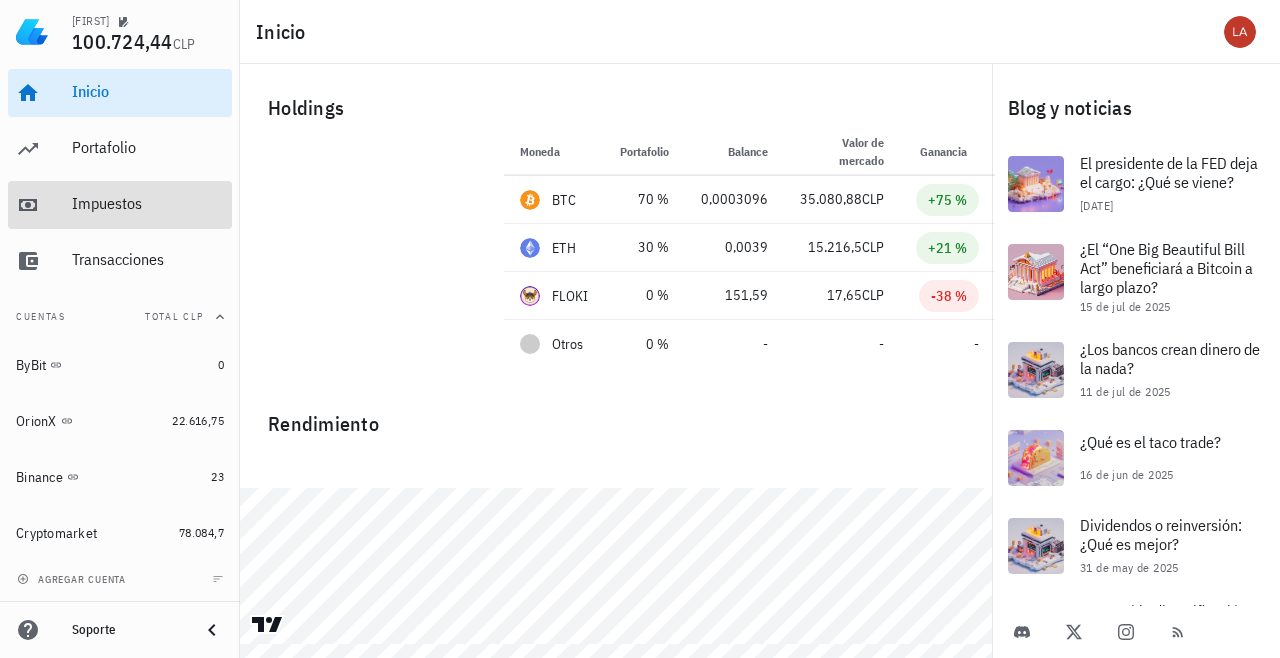 click on "Impuestos" at bounding box center [148, 204] 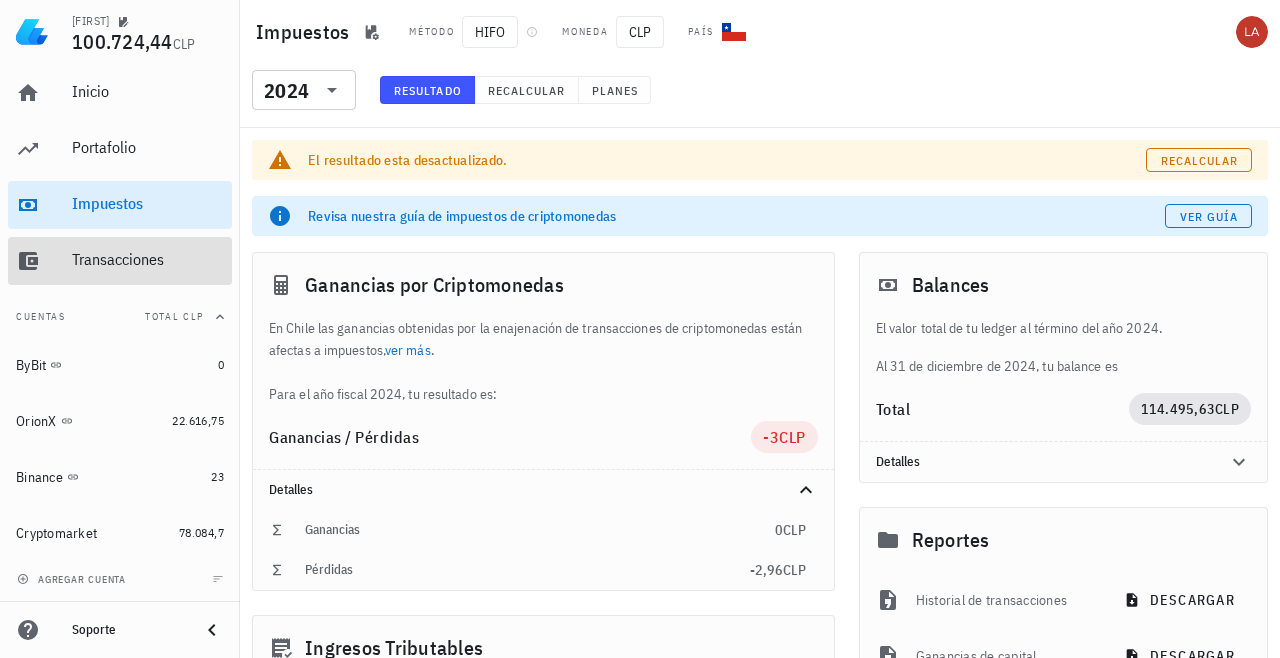 click on "Transacciones" at bounding box center (148, 259) 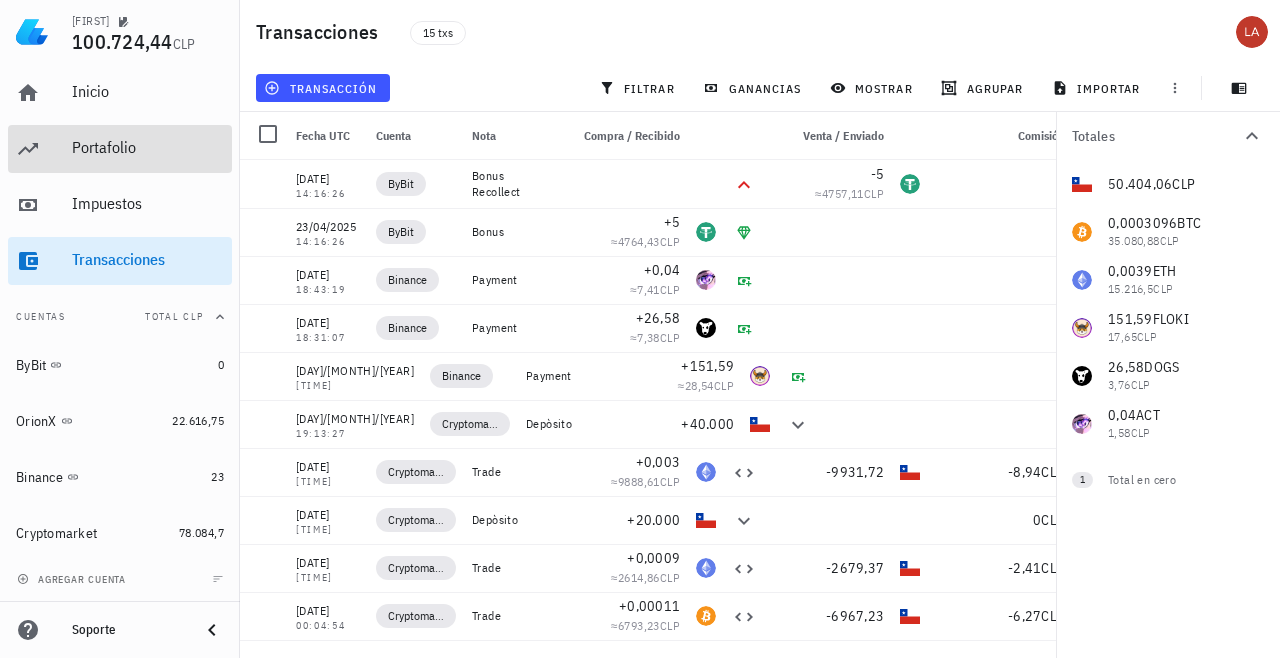 click on "Portafolio" at bounding box center (148, 147) 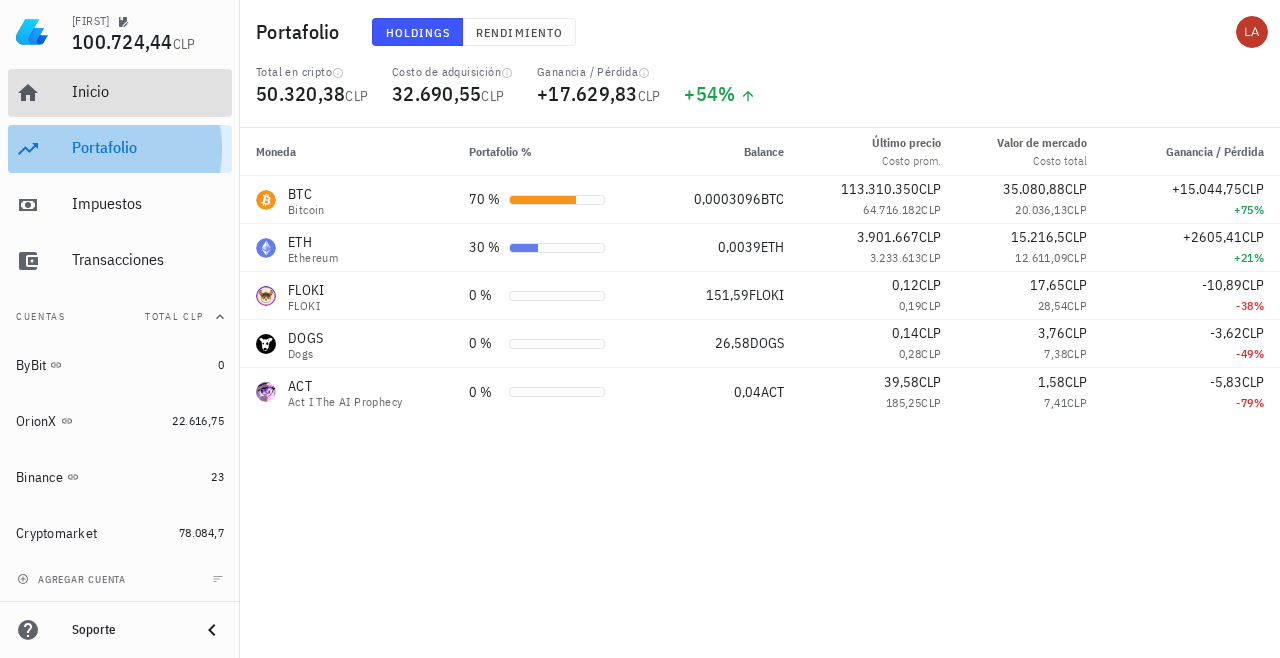 click on "Inicio" at bounding box center (148, 91) 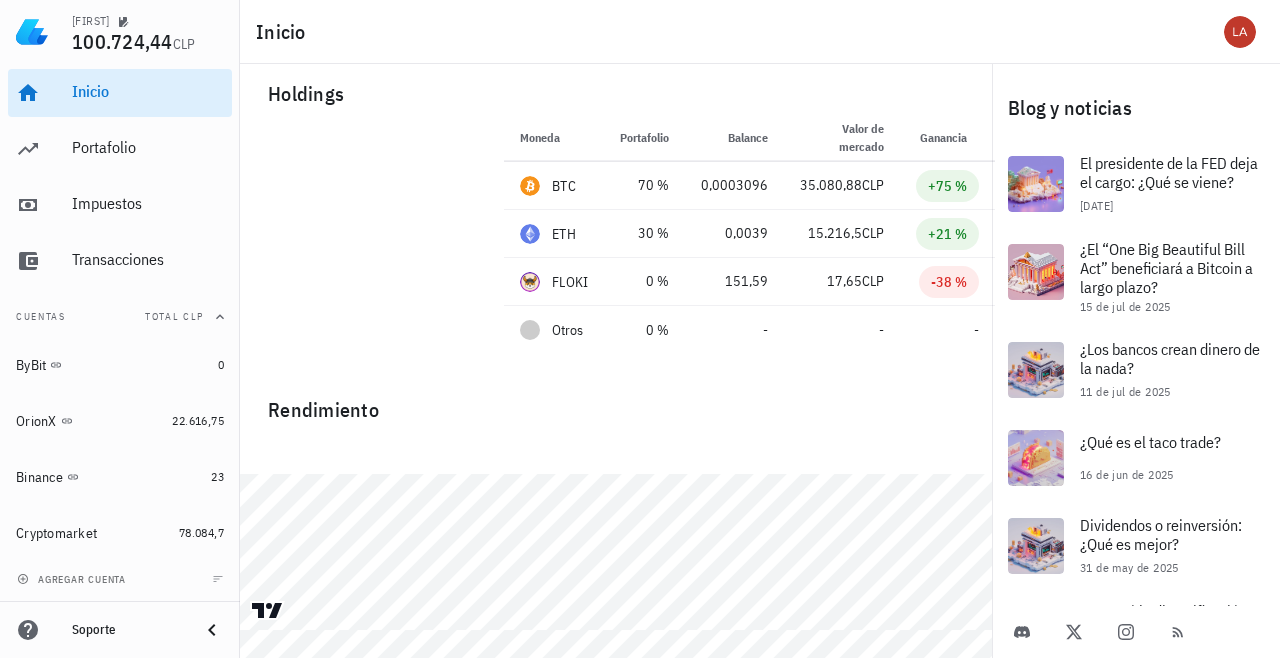 scroll, scrollTop: 14, scrollLeft: 0, axis: vertical 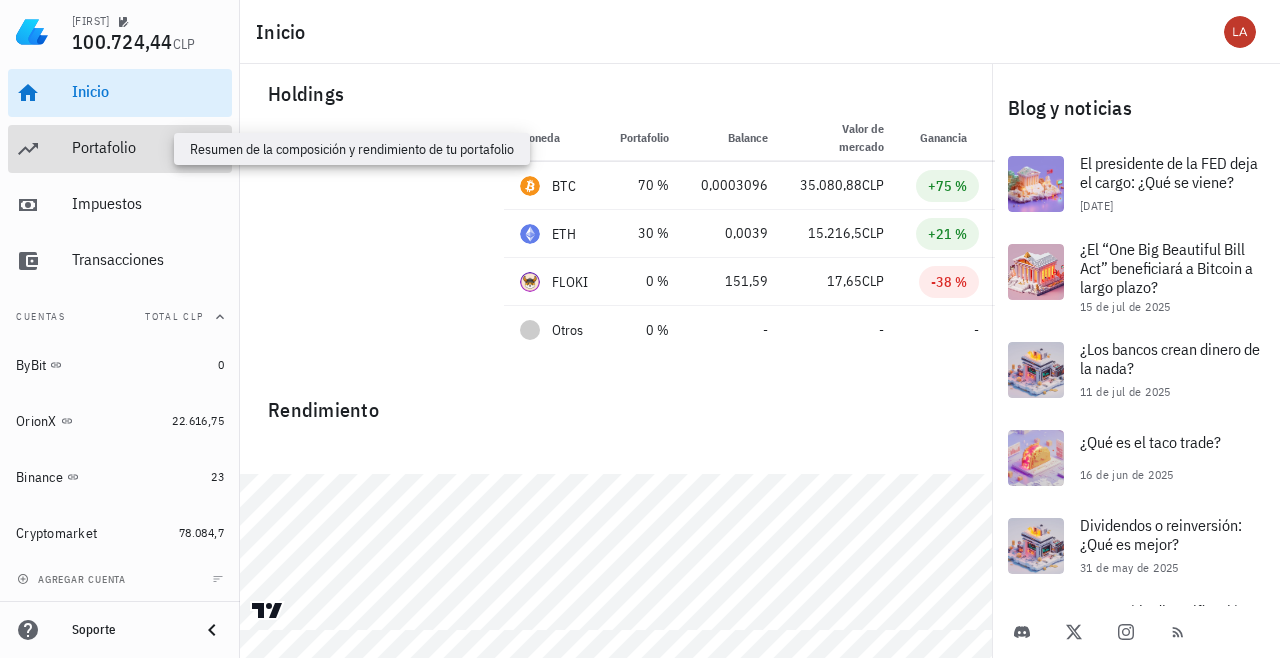 click on "Portafolio" at bounding box center [148, 147] 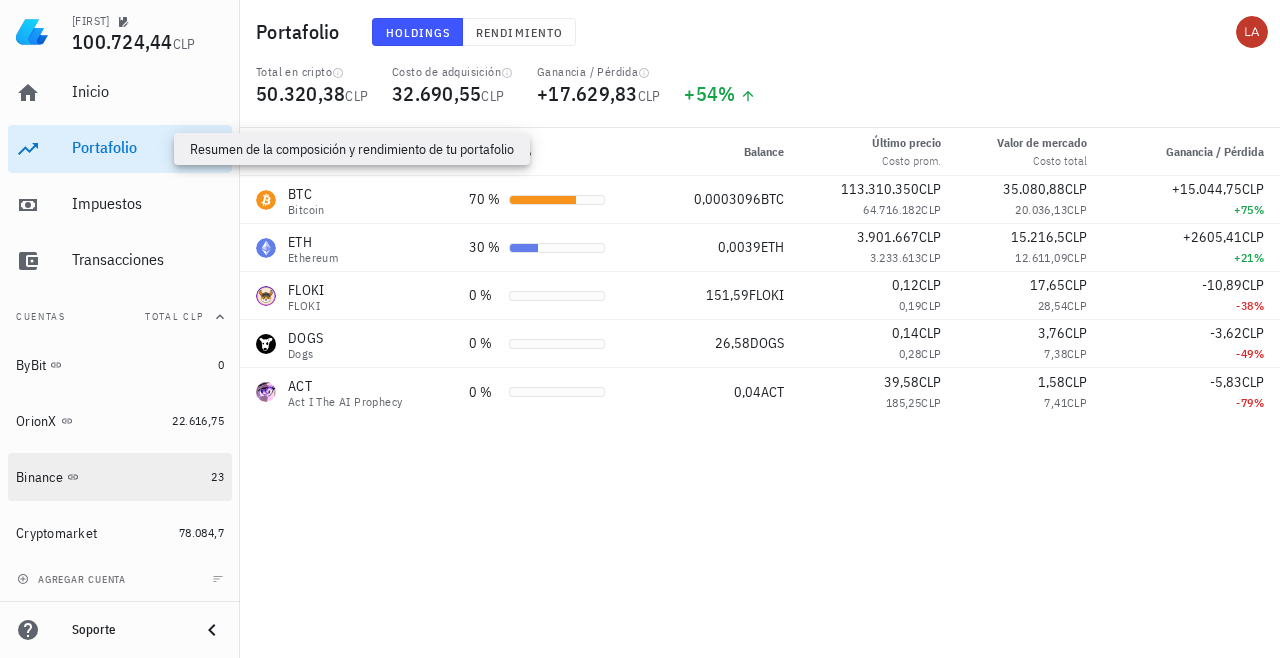 scroll, scrollTop: 0, scrollLeft: 0, axis: both 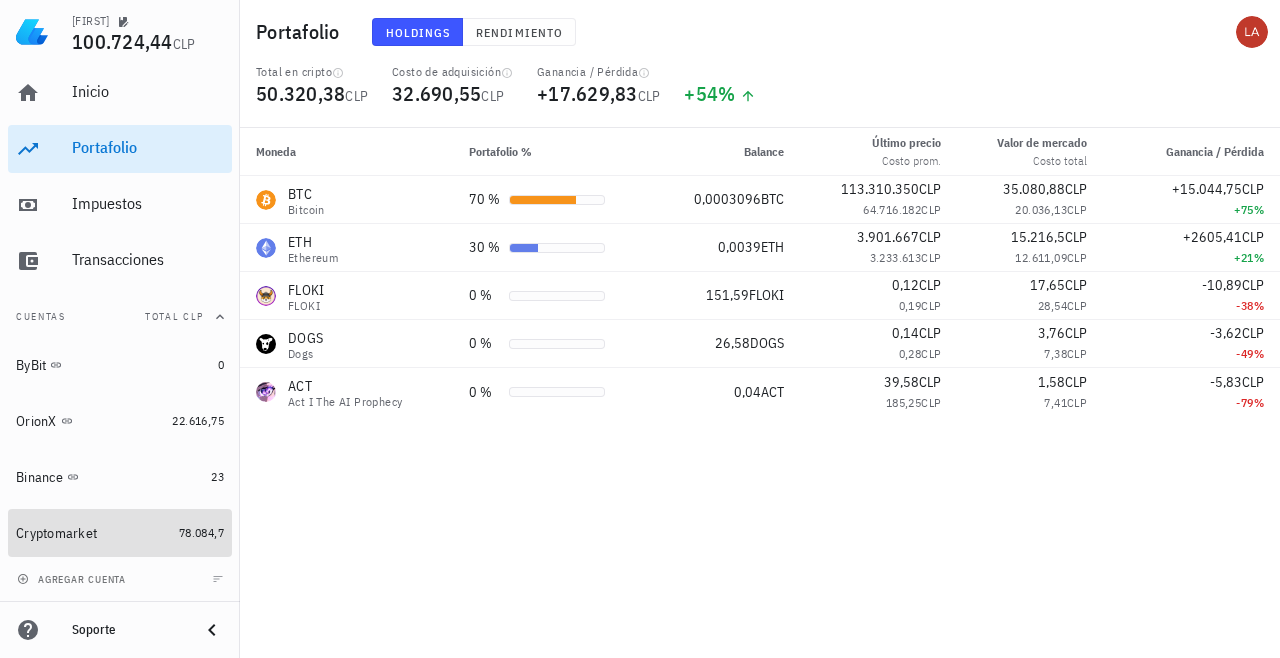 click on "Cryptomarket" at bounding box center (93, 533) 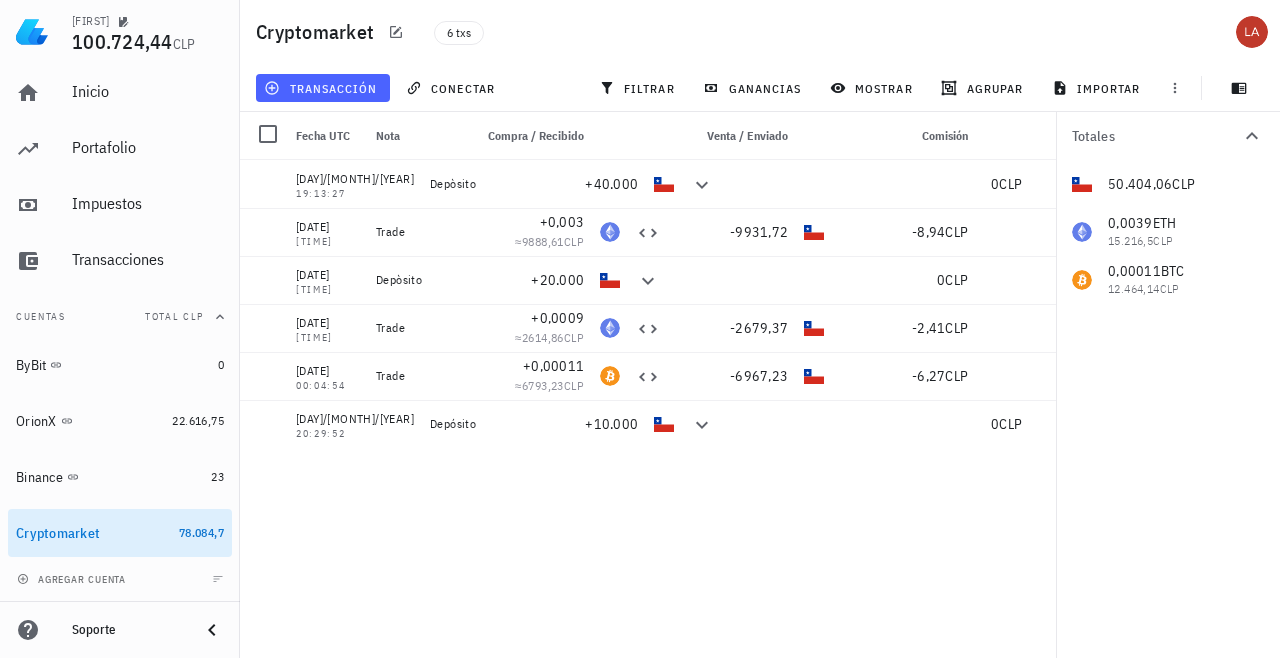 click on "transacción" at bounding box center [322, 88] 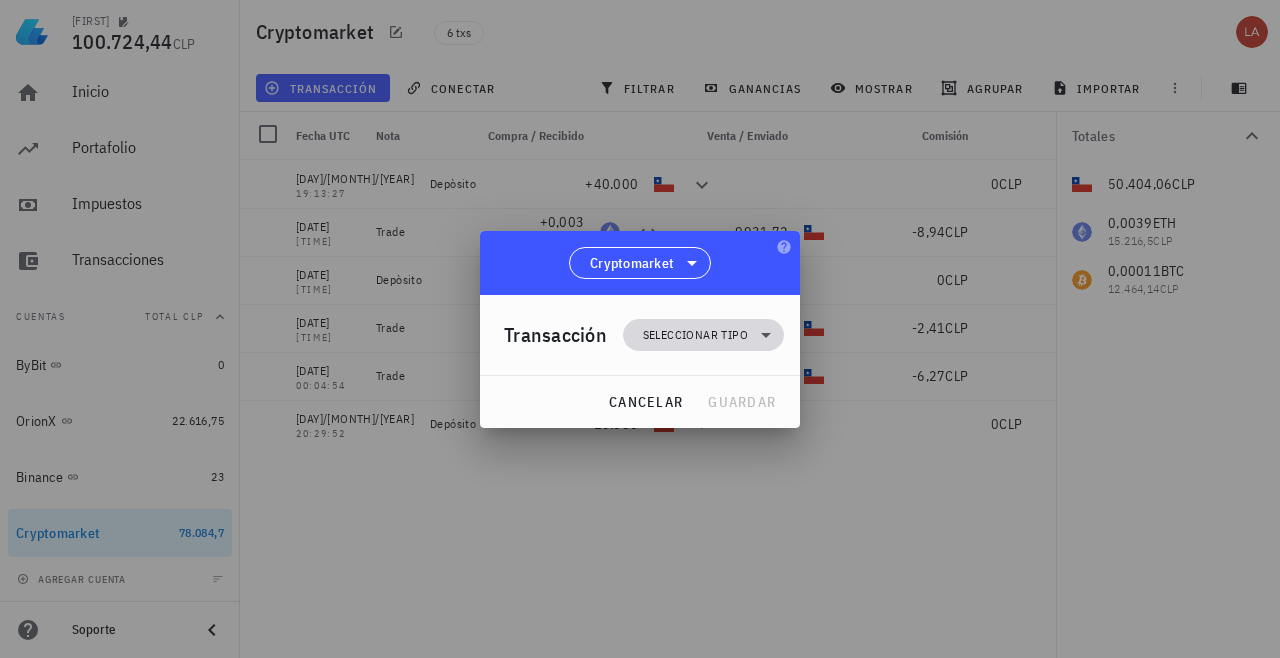 click on "Seleccionar tipo" at bounding box center [695, 335] 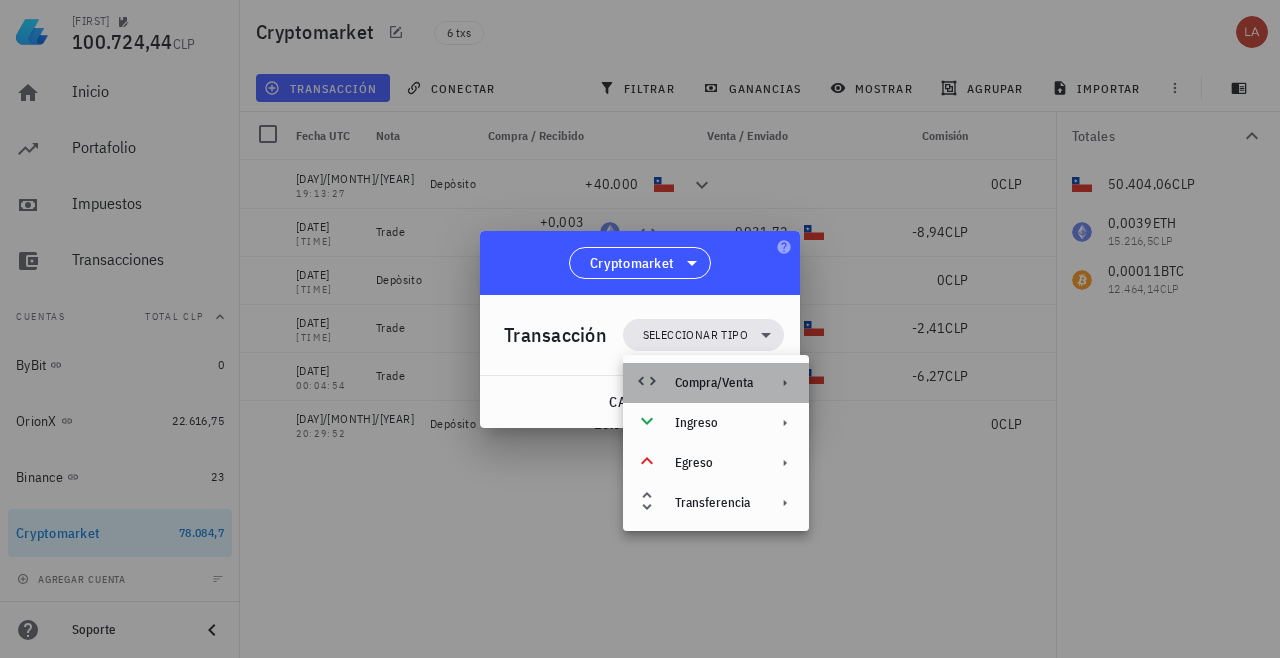 click on "Compra/Venta" at bounding box center (714, 383) 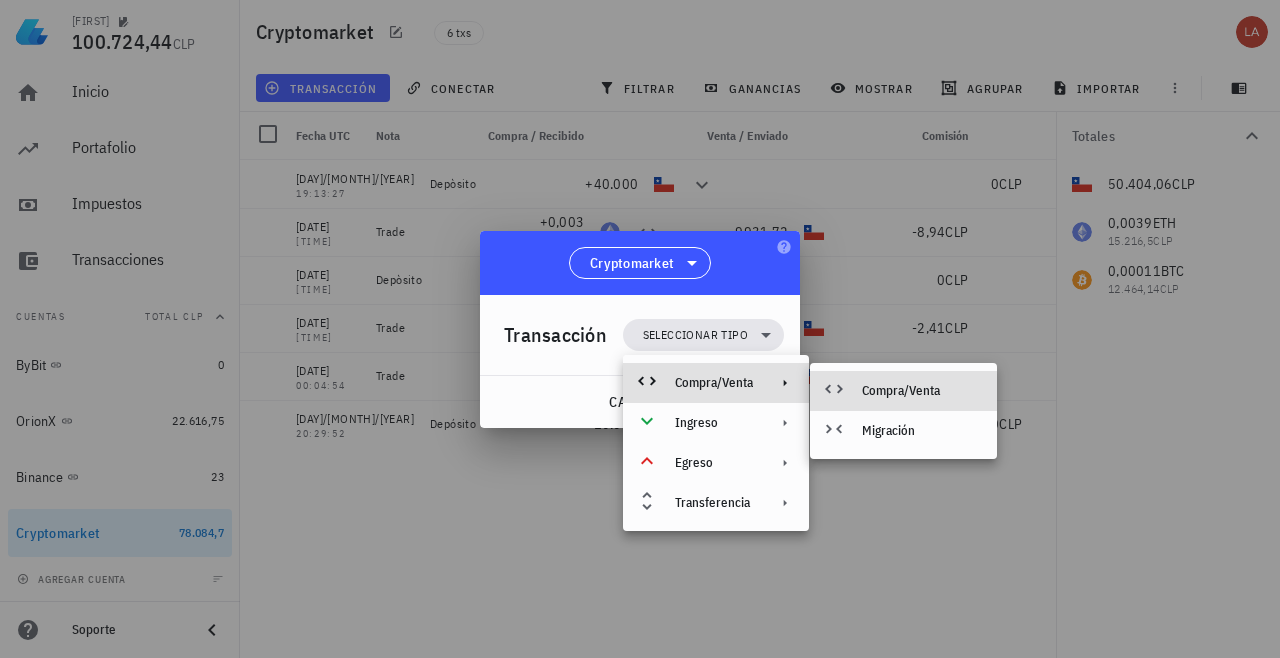 click on "Compra/Venta" at bounding box center [921, 391] 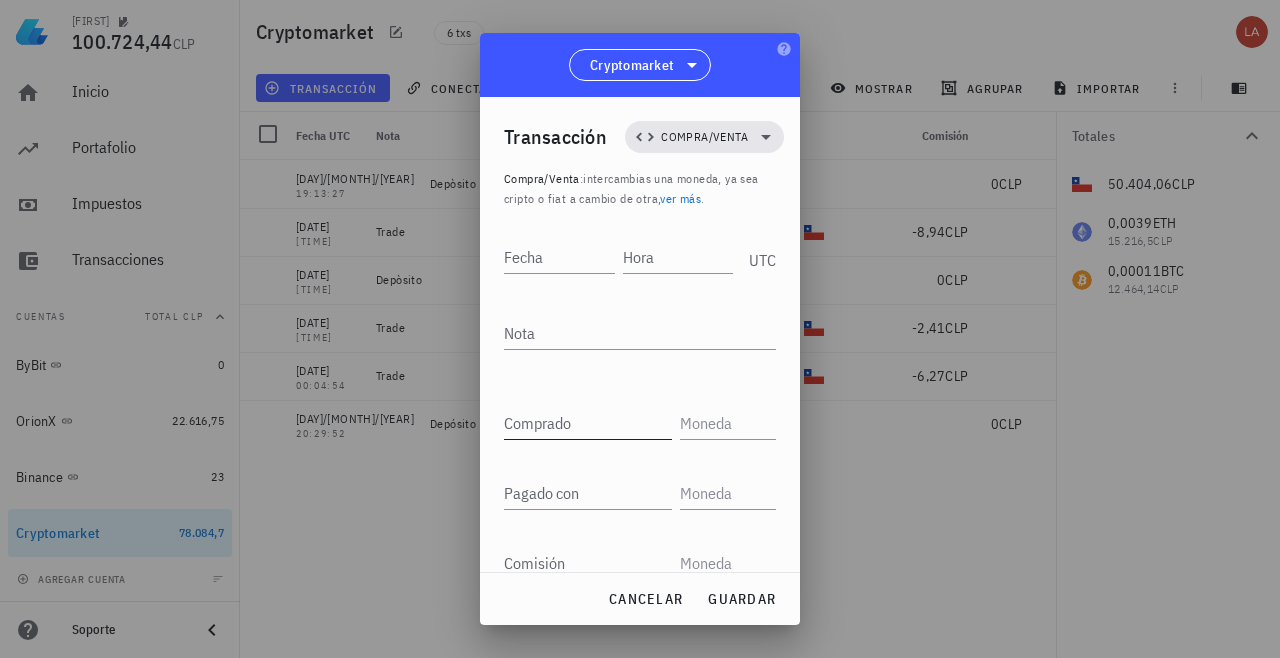 click on "Comprado" at bounding box center [588, 423] 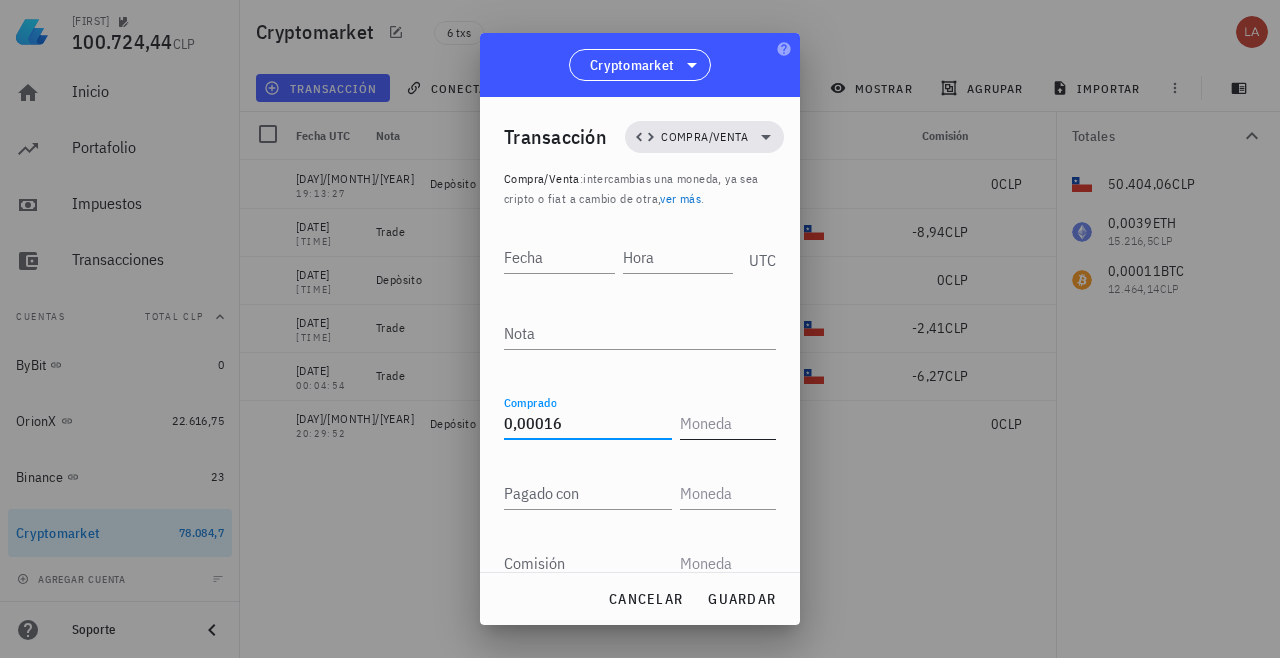 type on "0,00016" 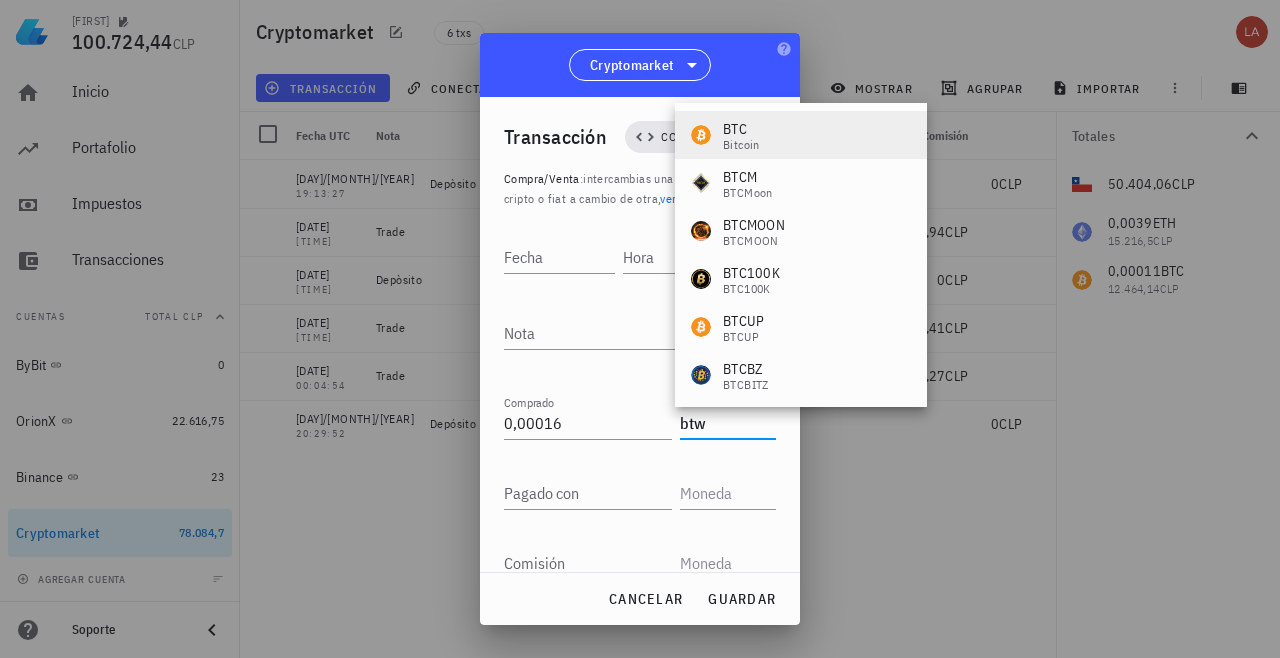 drag, startPoint x: 698, startPoint y: 432, endPoint x: 761, endPoint y: 135, distance: 303.6083 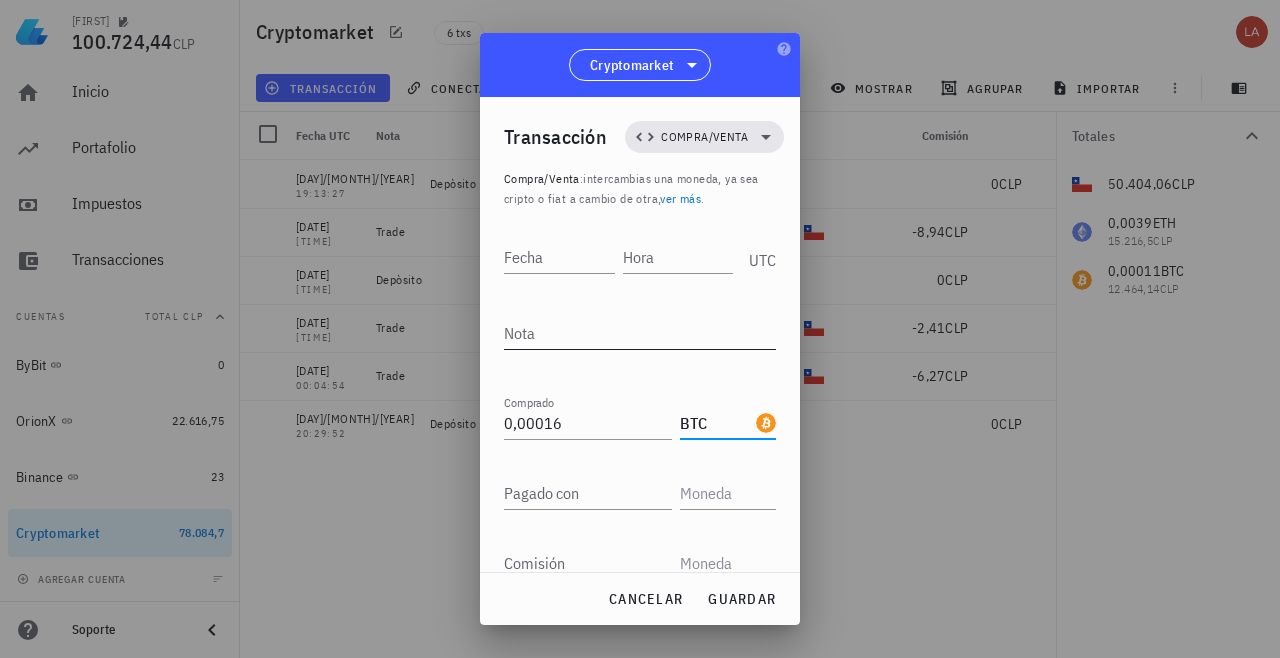 click on "Nota" at bounding box center (640, 333) 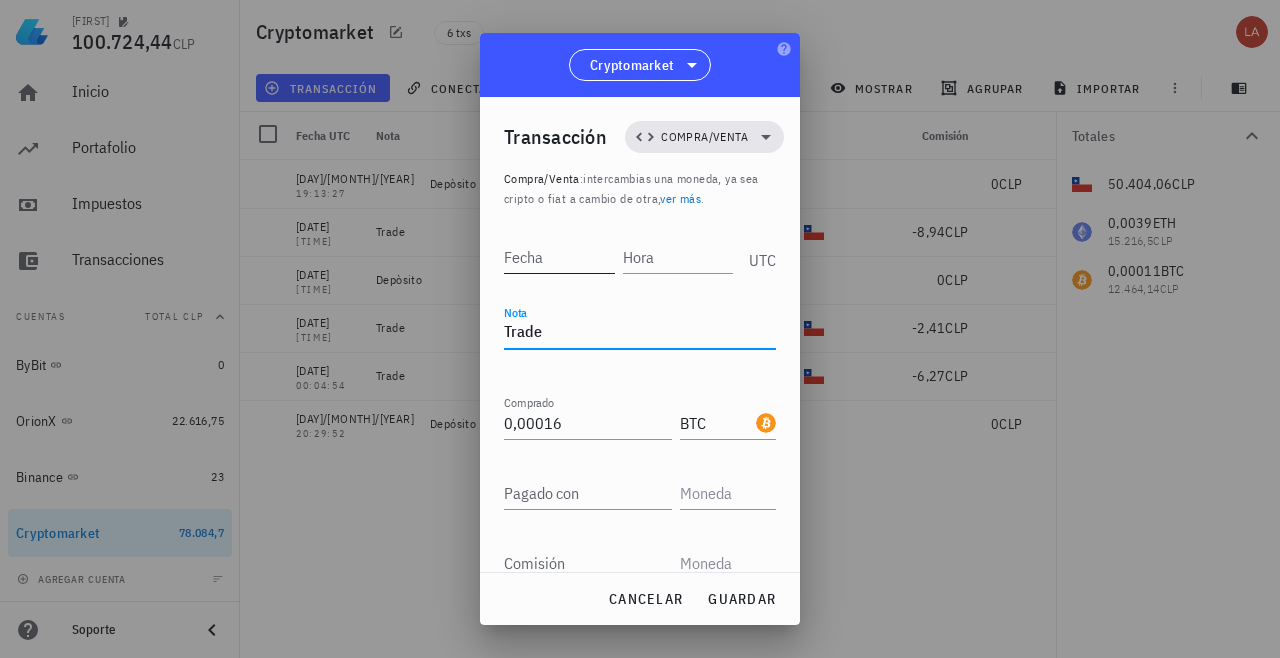type on "Trade" 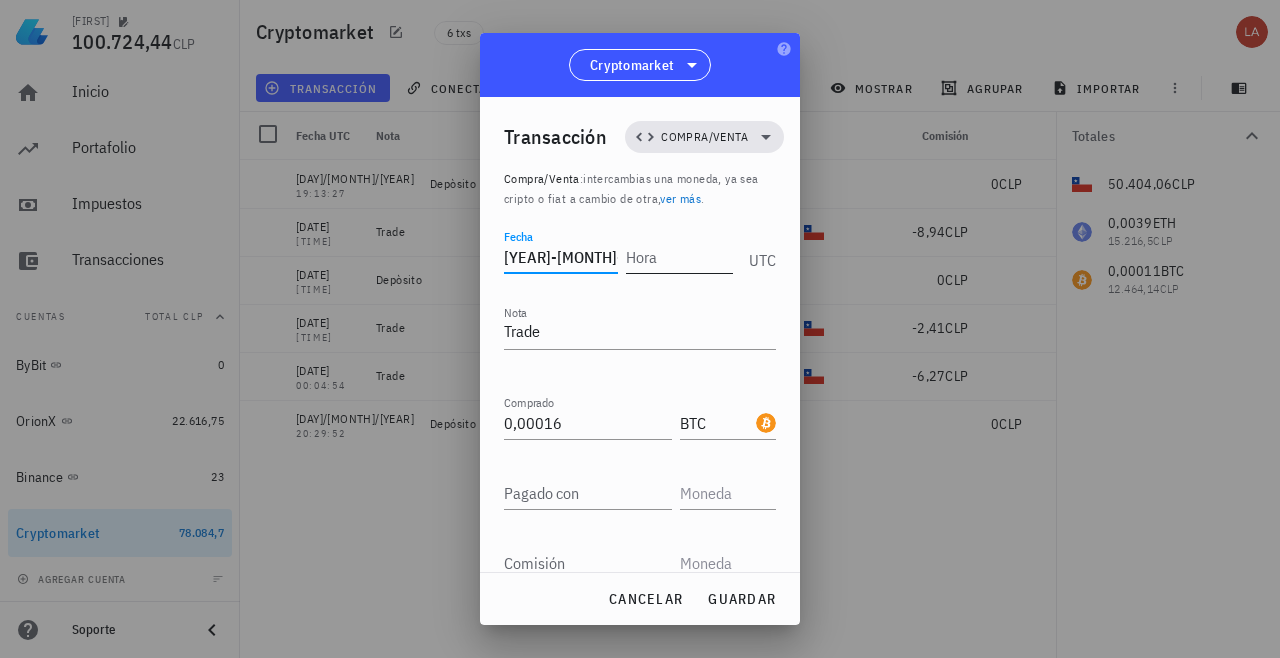 type on "[YEAR]-[MONTH]-[DAY]" 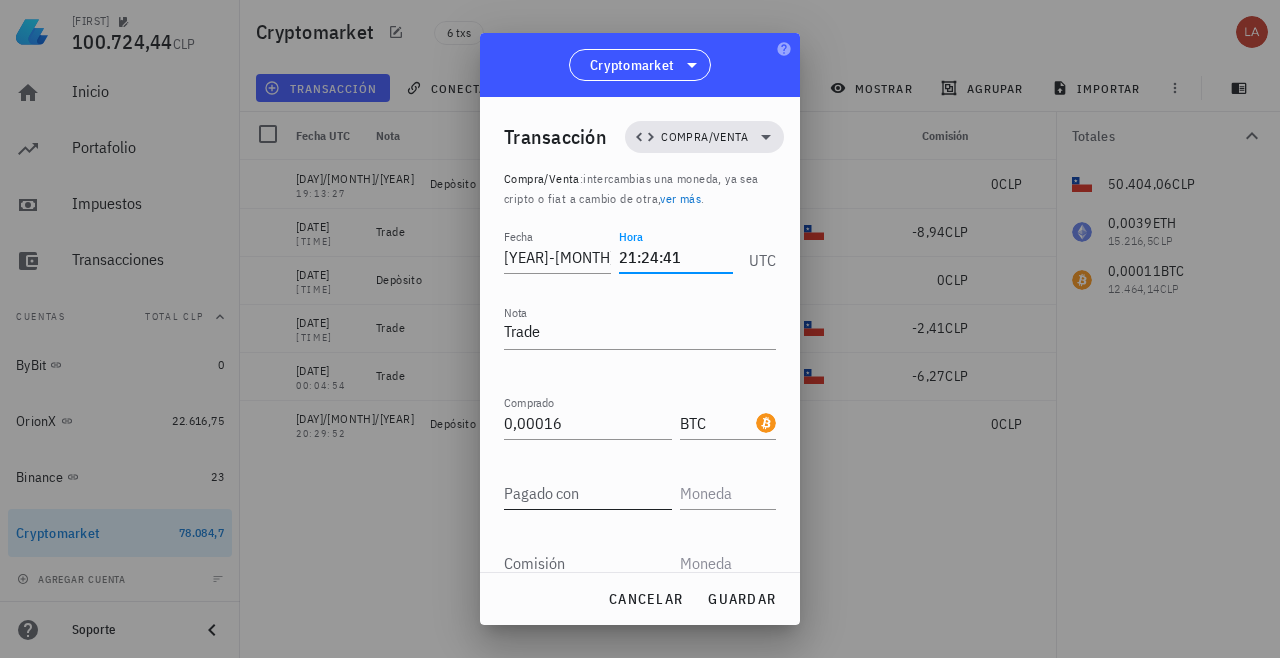 type on "21:24:41" 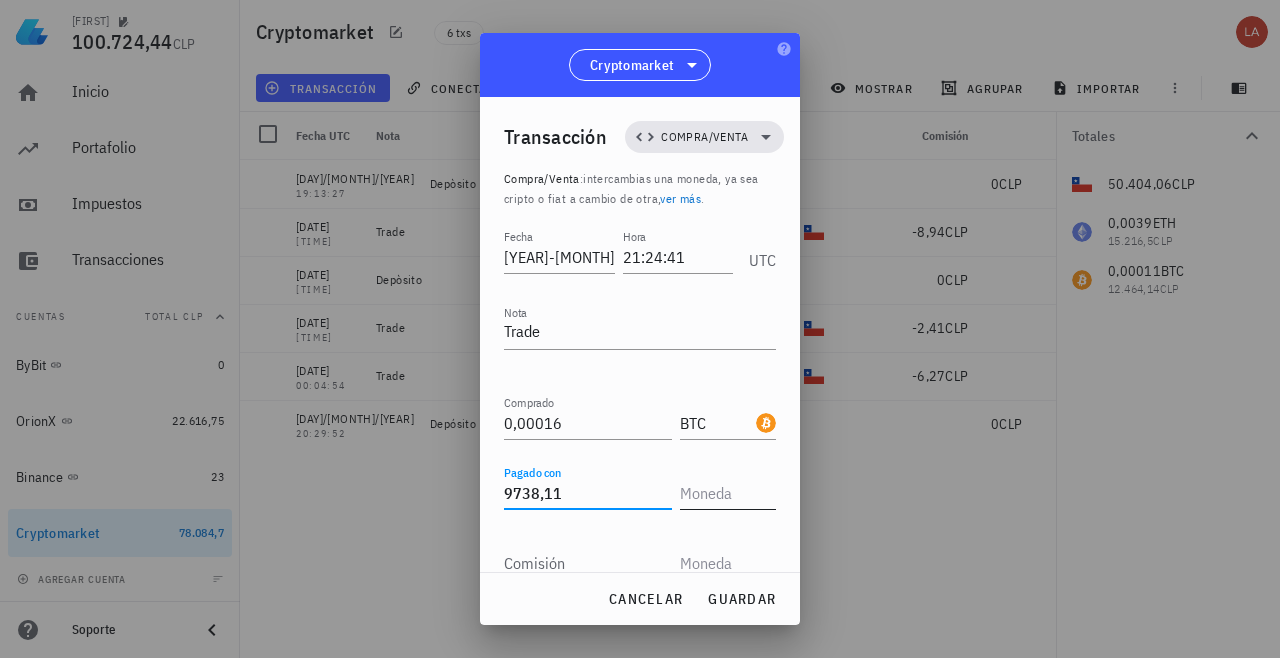 type on "9.738,11" 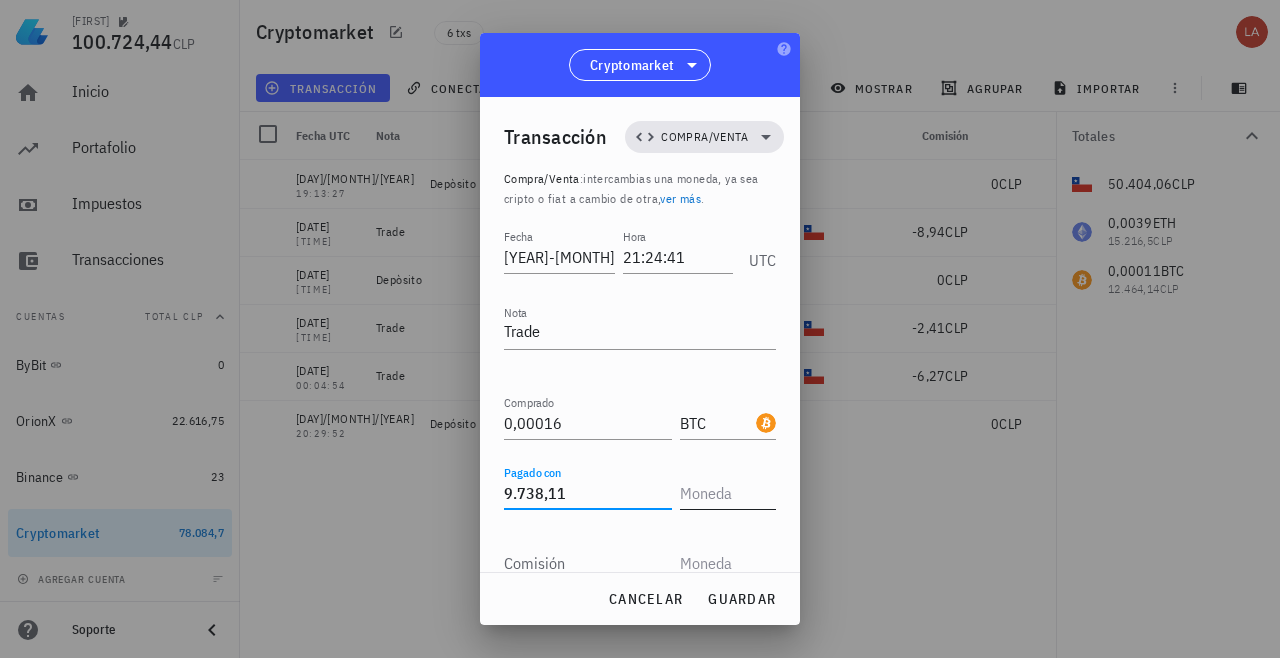 click at bounding box center (726, 493) 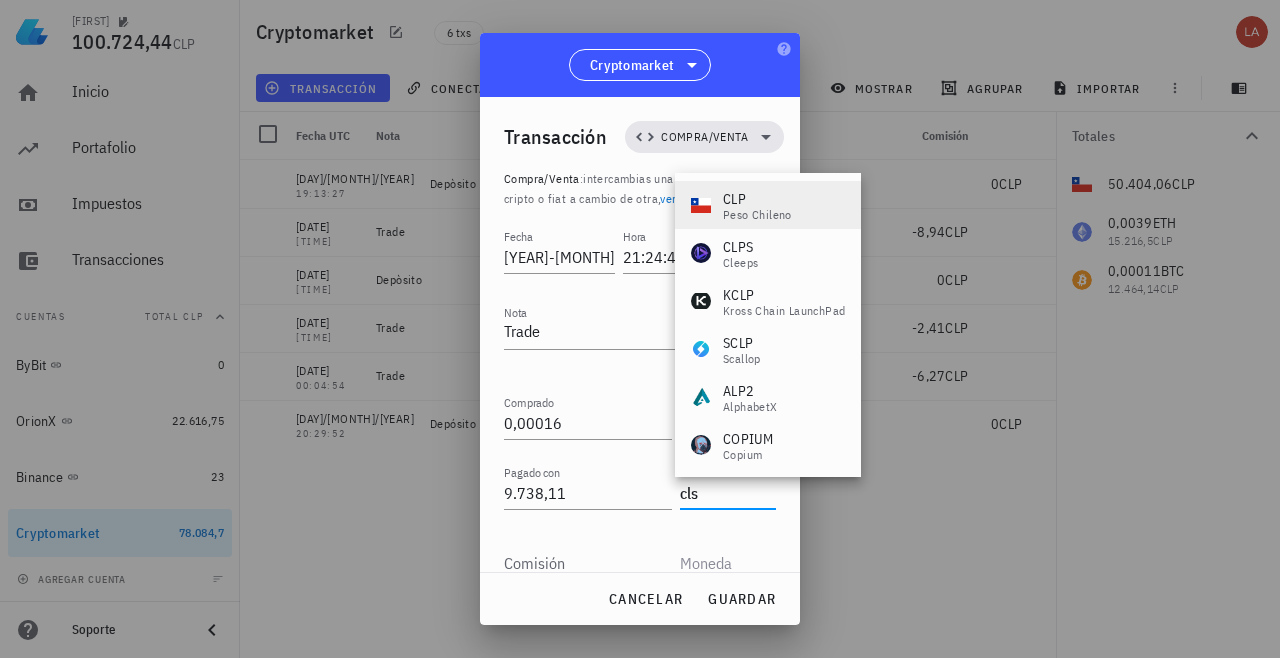 drag, startPoint x: 711, startPoint y: 494, endPoint x: 734, endPoint y: 212, distance: 282.9364 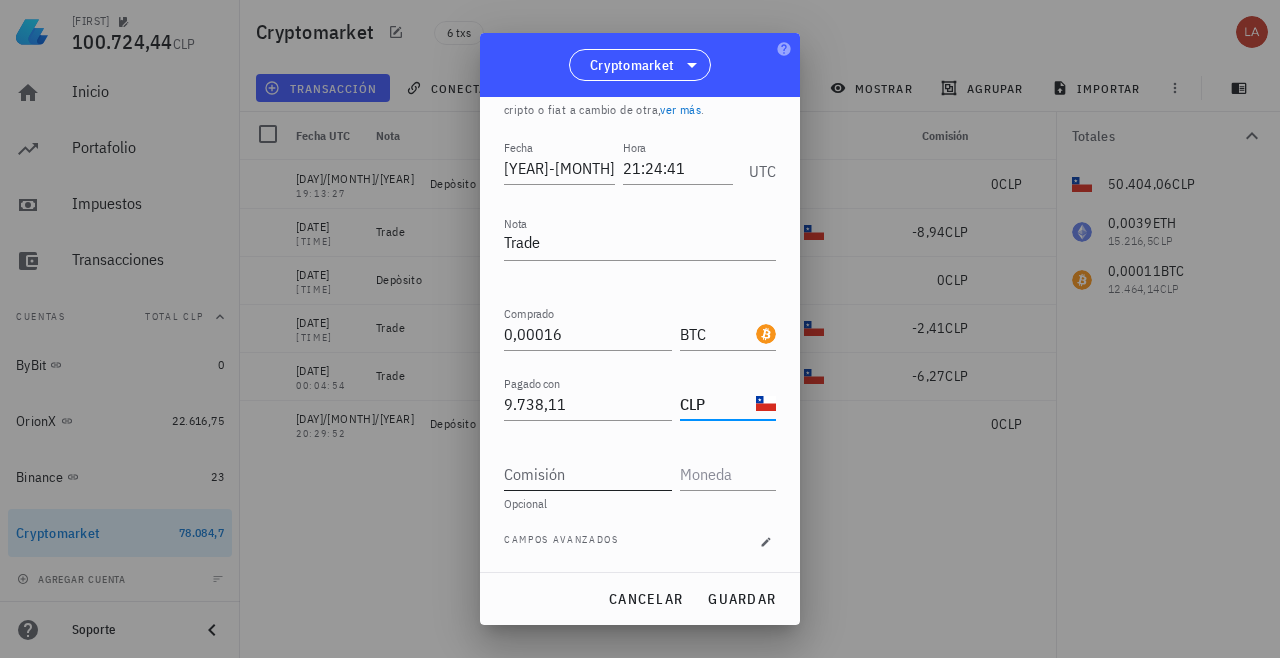 scroll, scrollTop: 89, scrollLeft: 0, axis: vertical 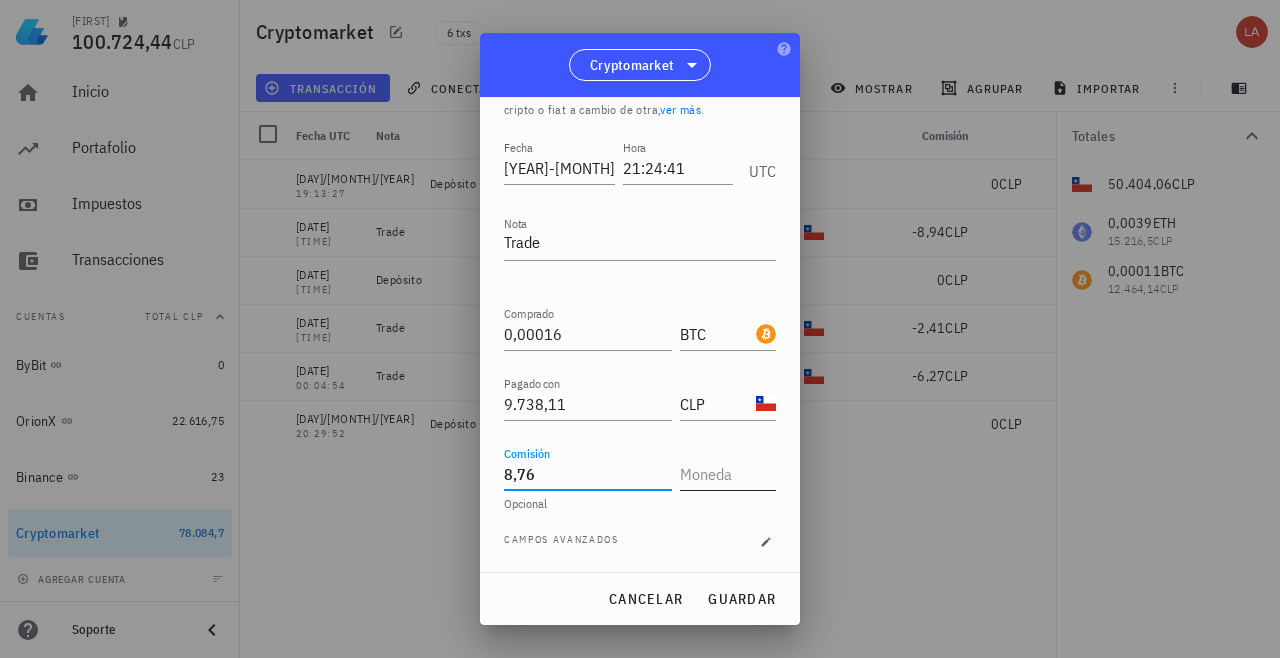 type on "8,76" 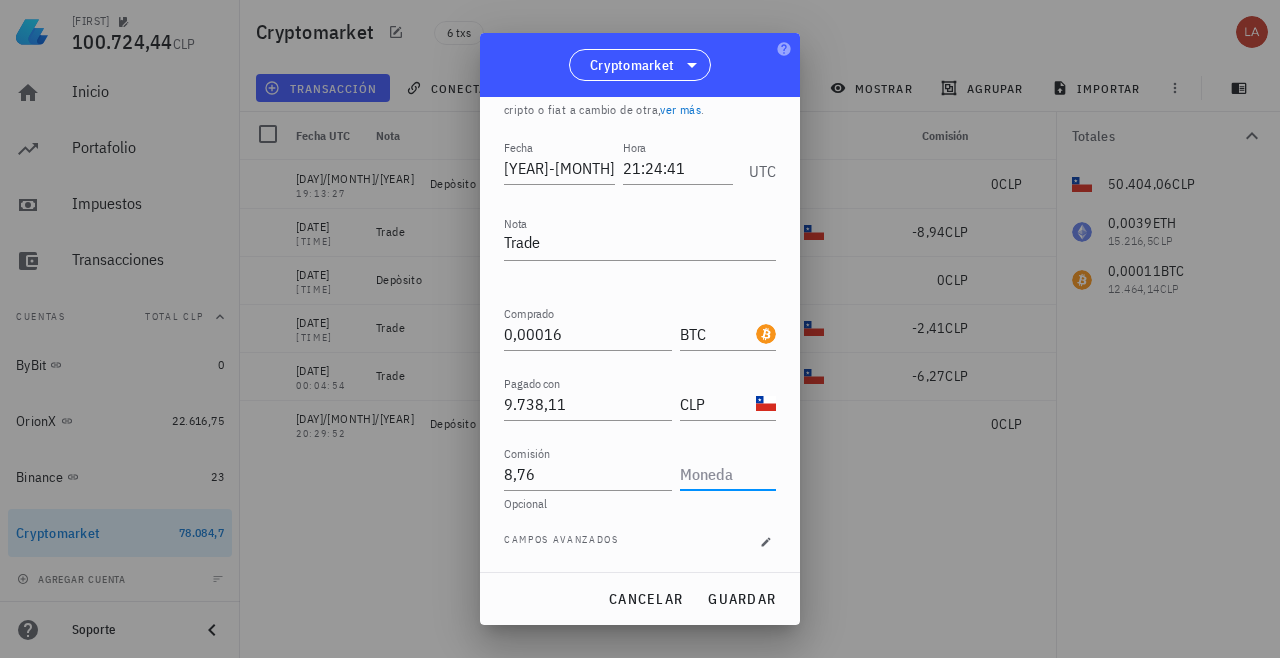 click at bounding box center (726, 474) 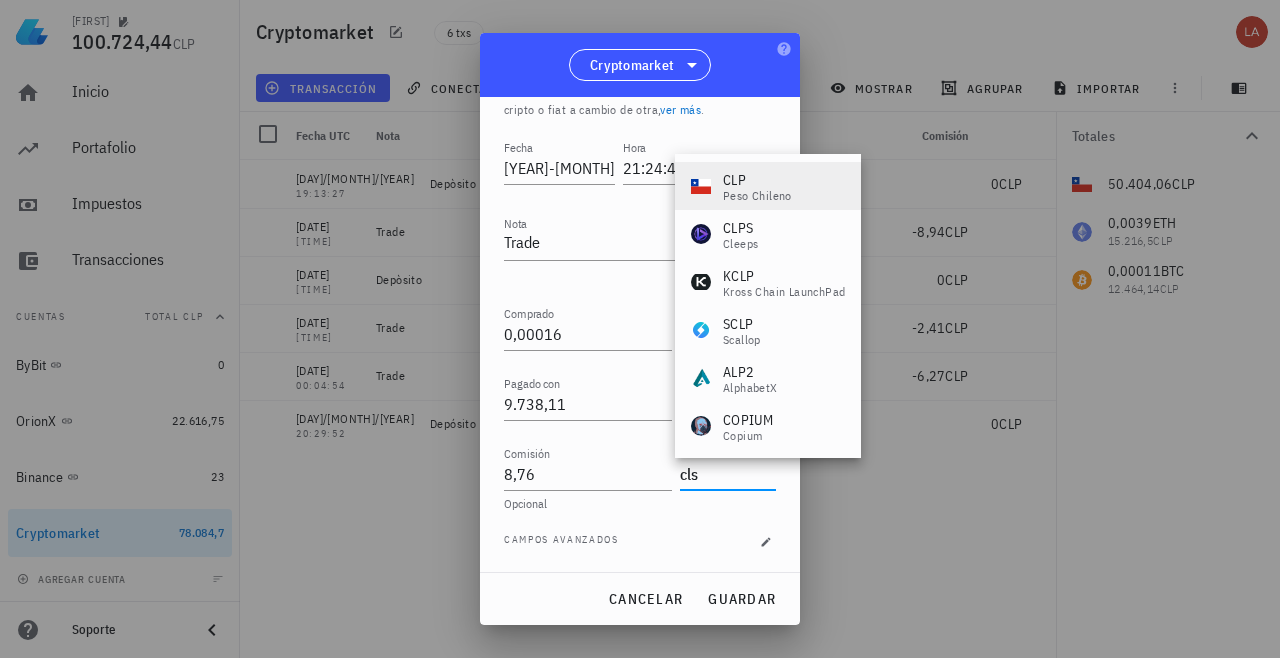 drag, startPoint x: 713, startPoint y: 475, endPoint x: 761, endPoint y: 195, distance: 284.0845 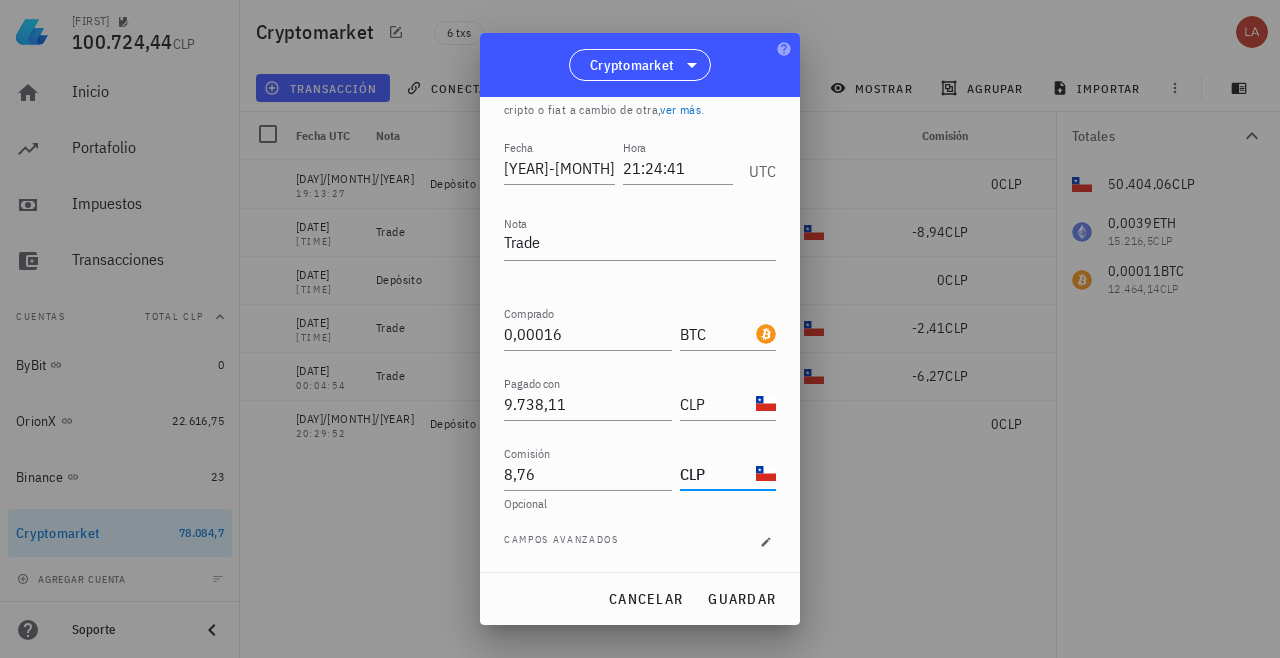scroll, scrollTop: 0, scrollLeft: 0, axis: both 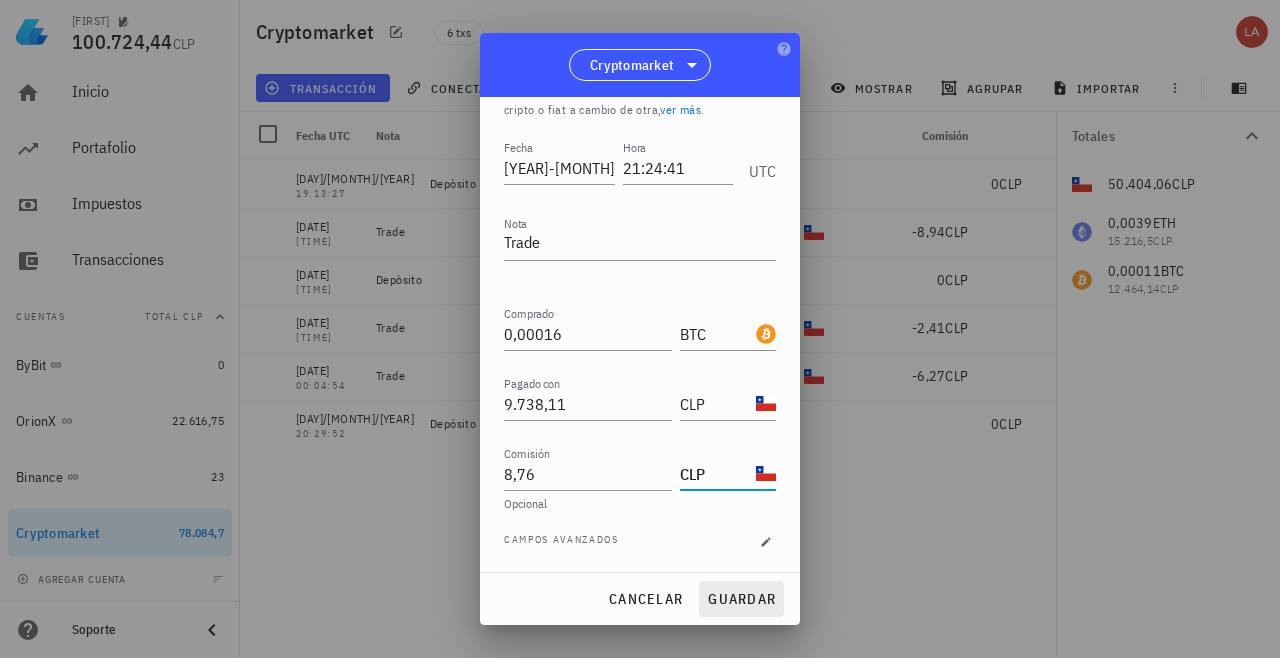 click on "guardar" at bounding box center [741, 599] 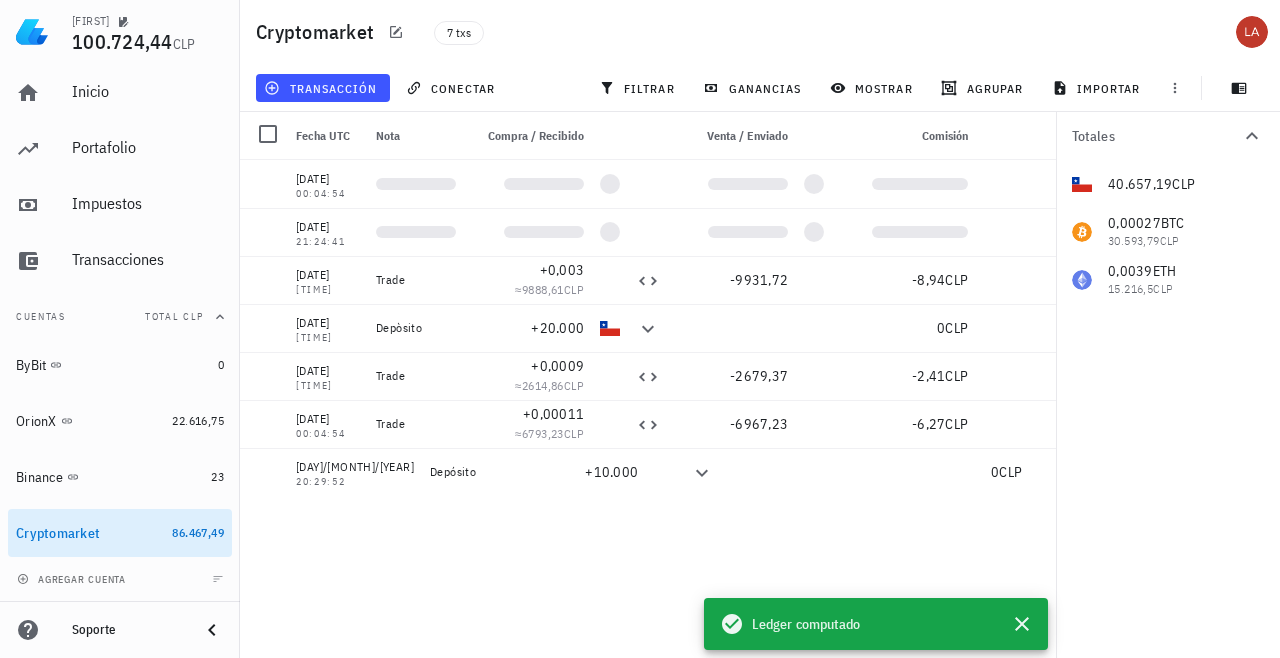 scroll, scrollTop: 0, scrollLeft: 0, axis: both 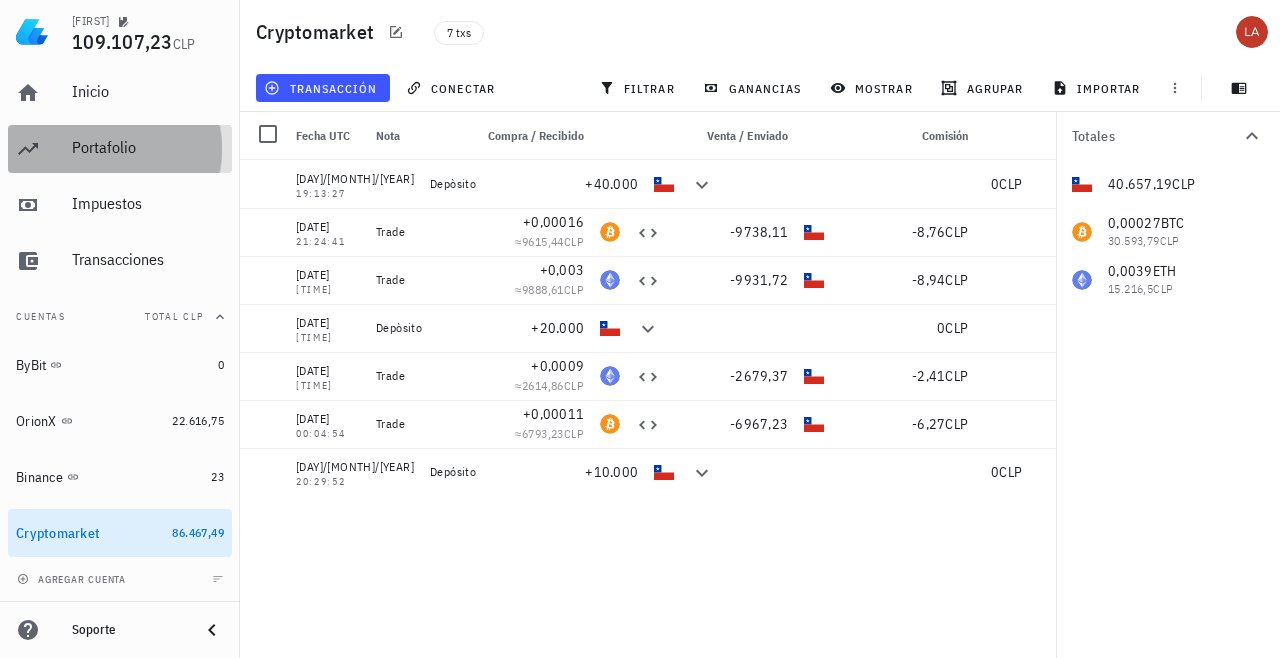 click on "Portafolio" at bounding box center [148, 147] 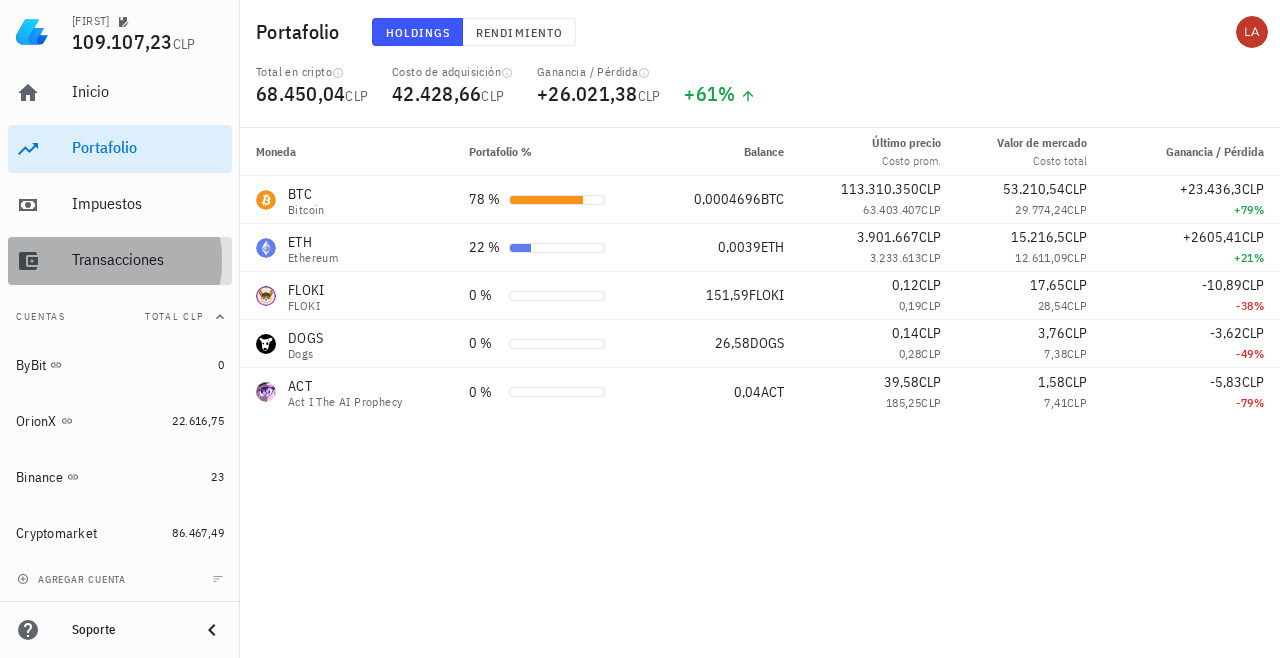 click on "Transacciones" at bounding box center (148, 260) 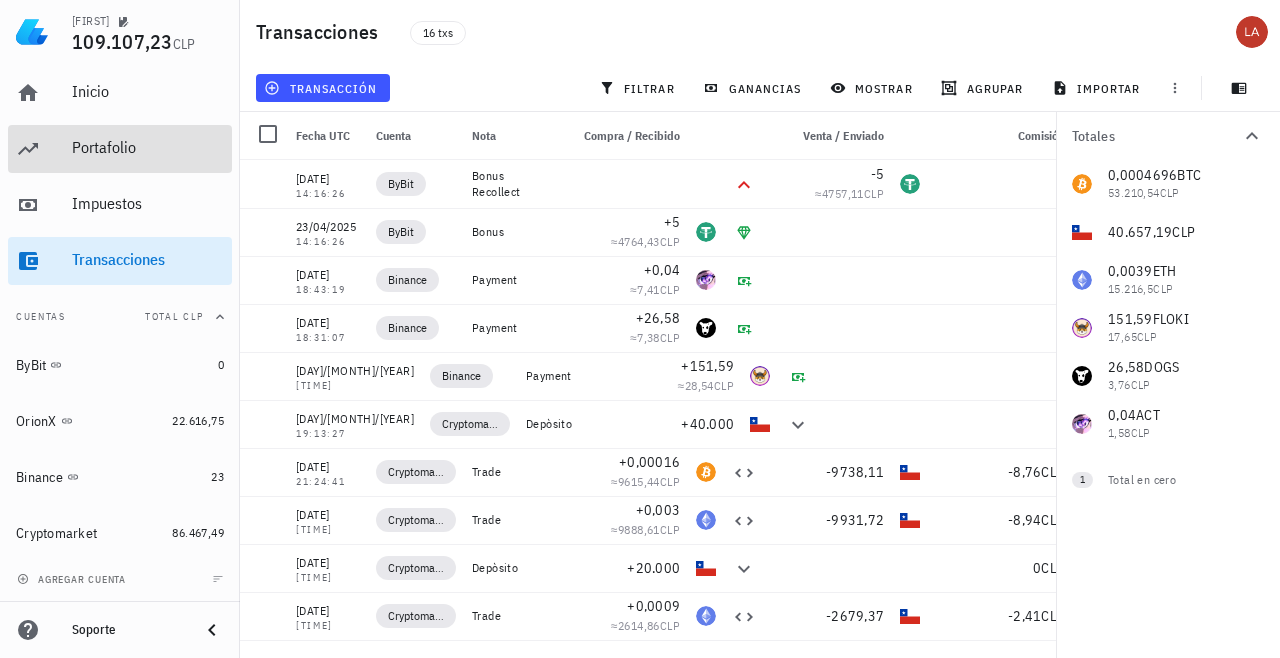 click on "Portafolio" at bounding box center [148, 147] 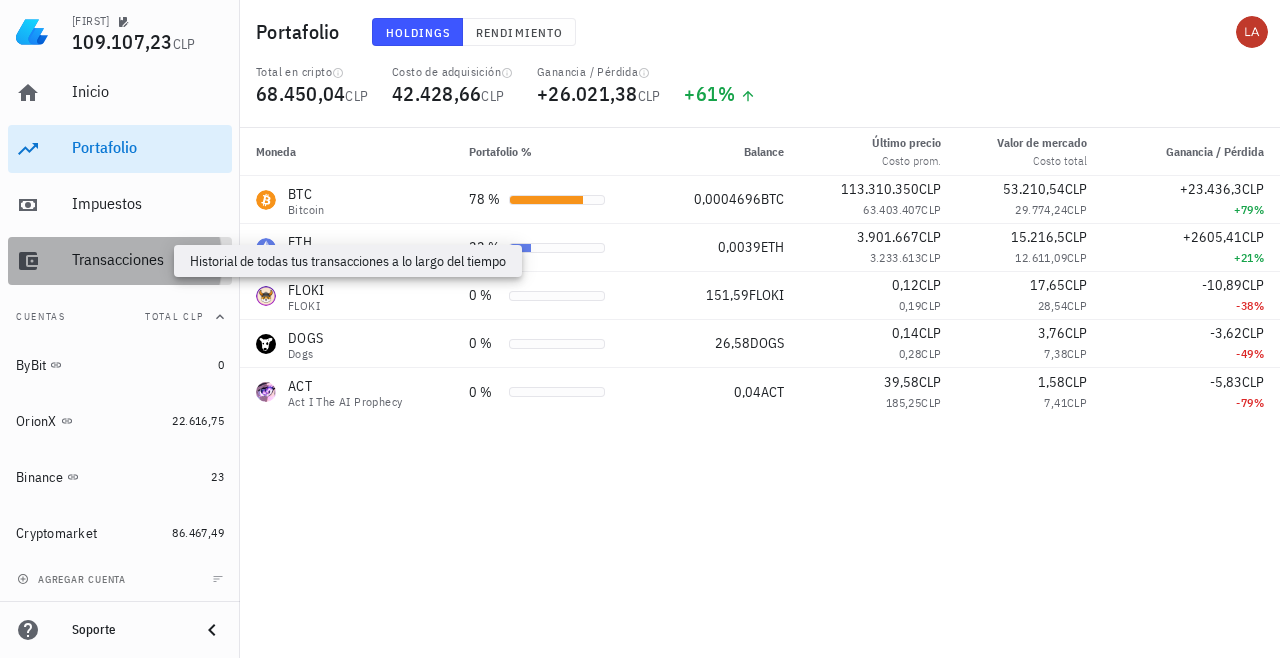 click on "Transacciones" at bounding box center [148, 259] 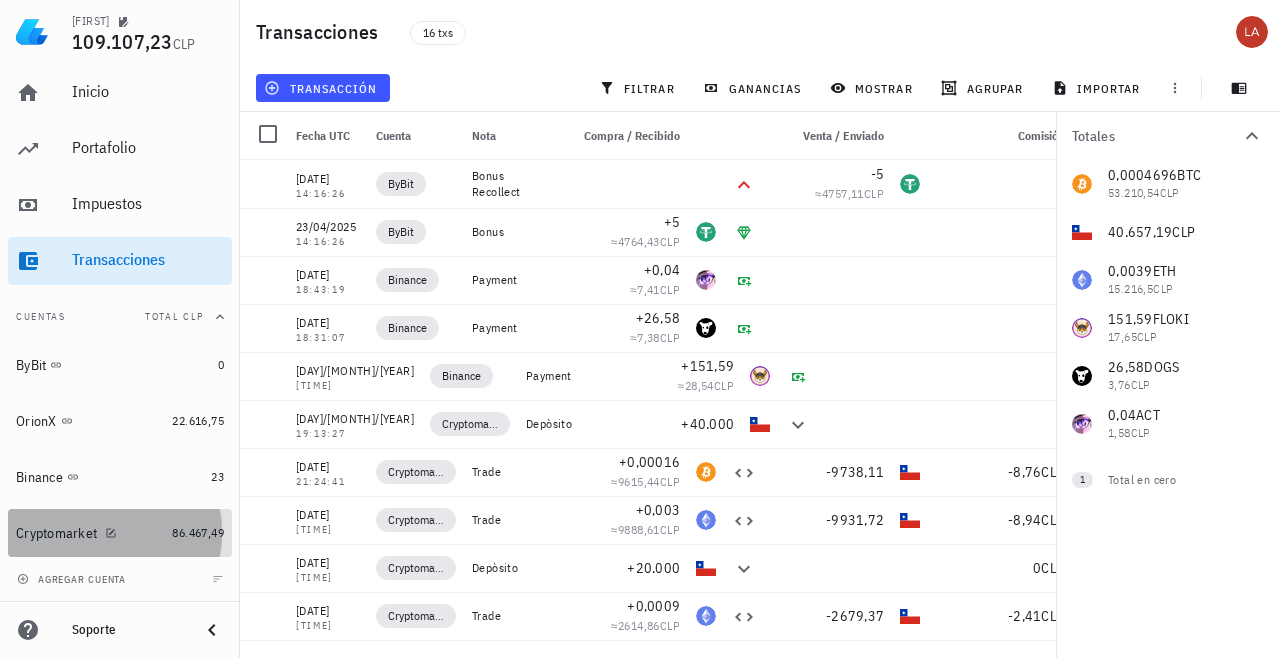 click on "Cryptomarket" at bounding box center (56, 533) 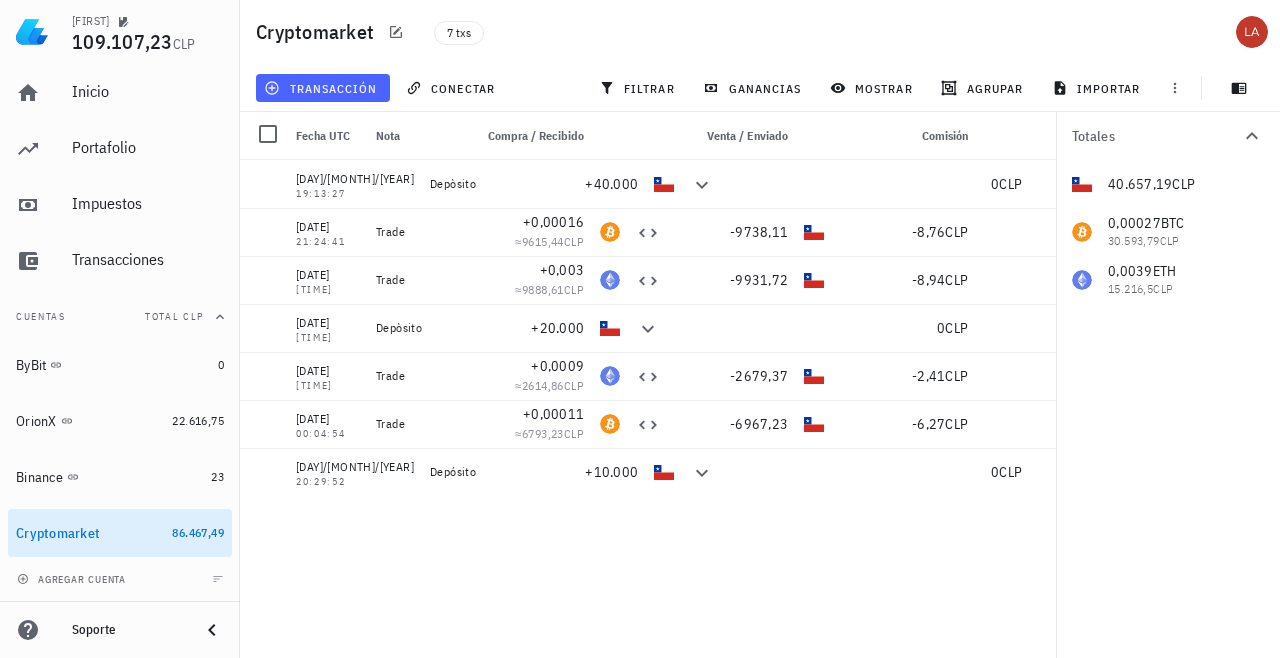click on "transacción" at bounding box center (322, 88) 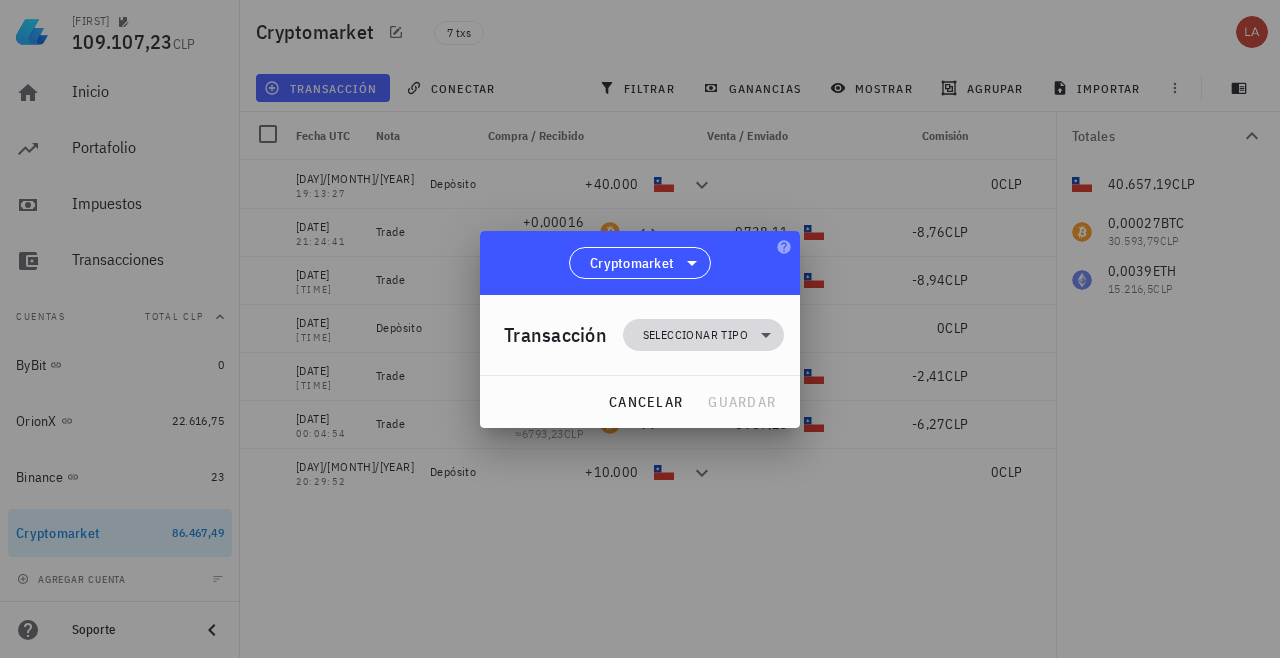 click on "Seleccionar tipo" at bounding box center [703, 335] 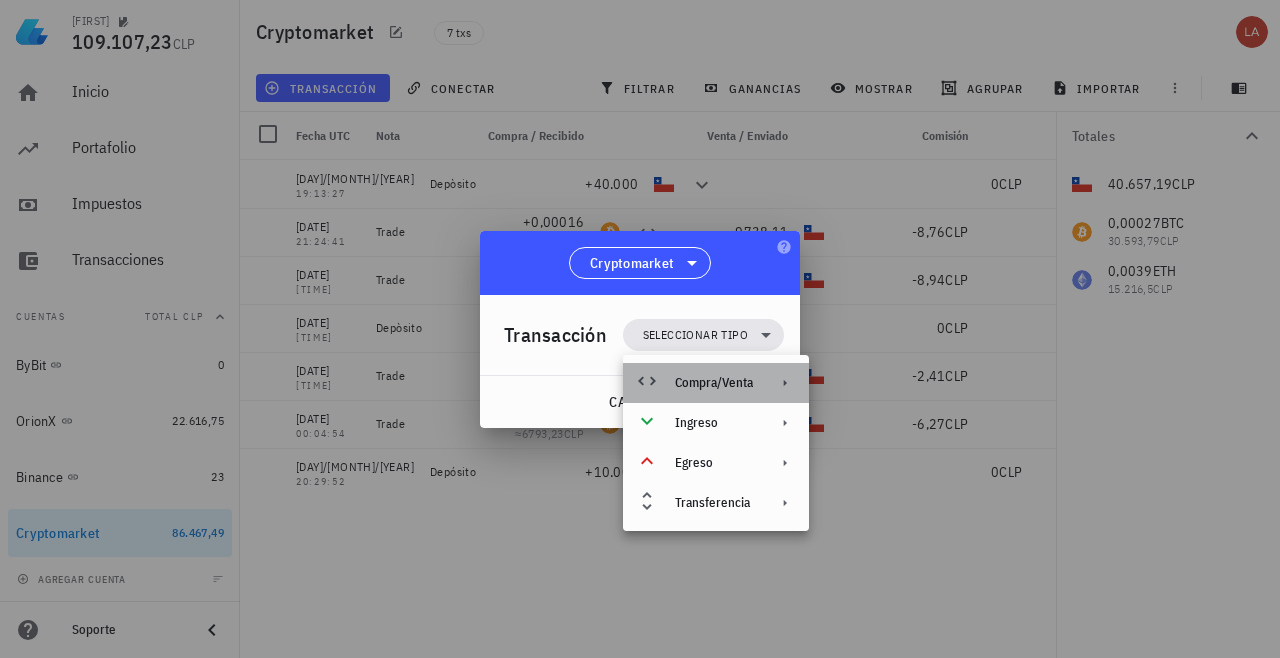 click on "Compra/Venta" at bounding box center (714, 383) 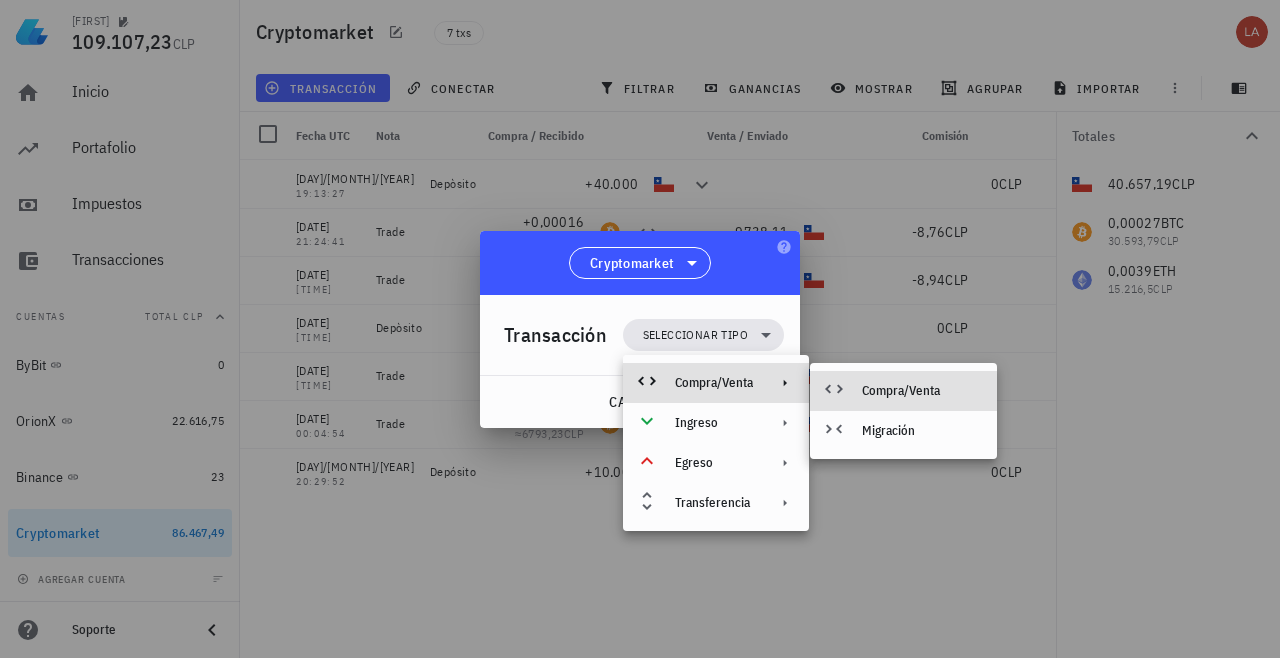 click on "Compra/Venta" at bounding box center [921, 391] 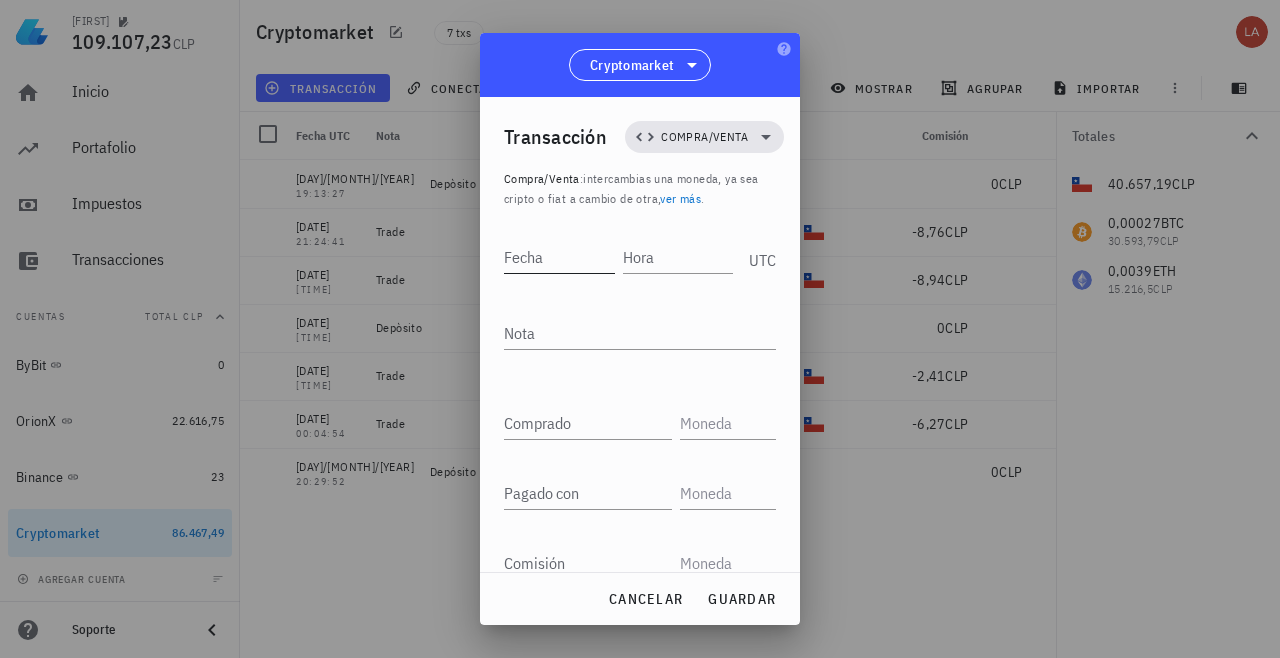 click on "Fecha" at bounding box center [559, 257] 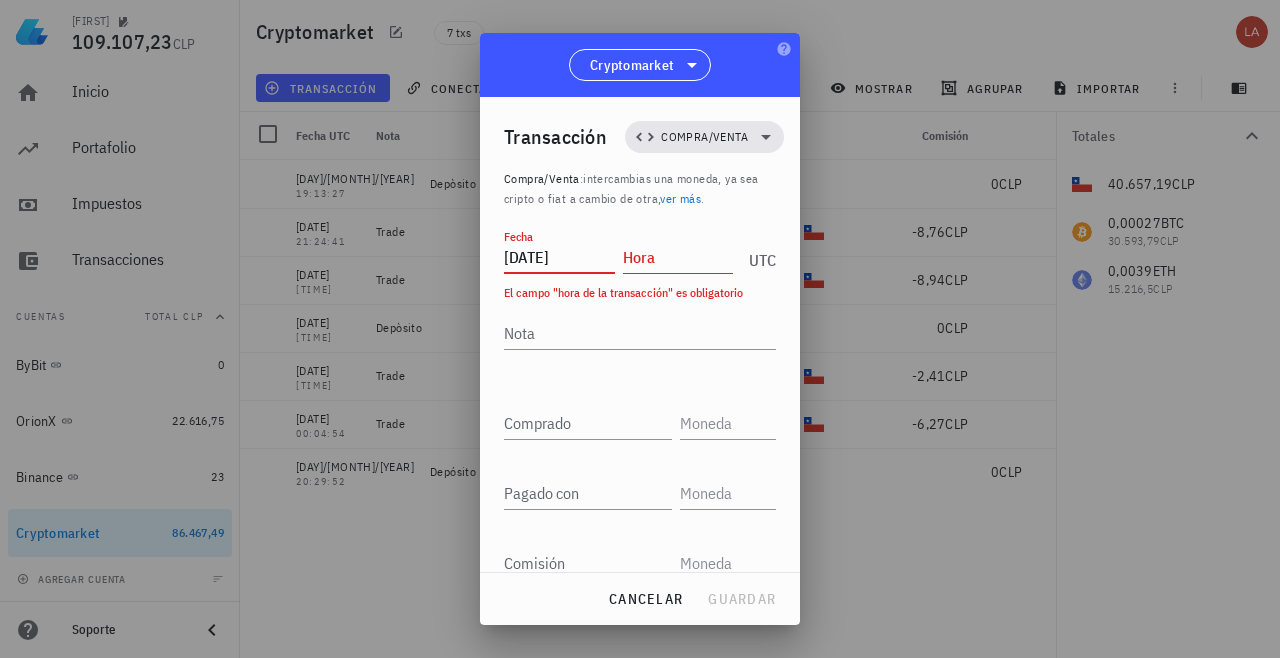 type on "[DATE]" 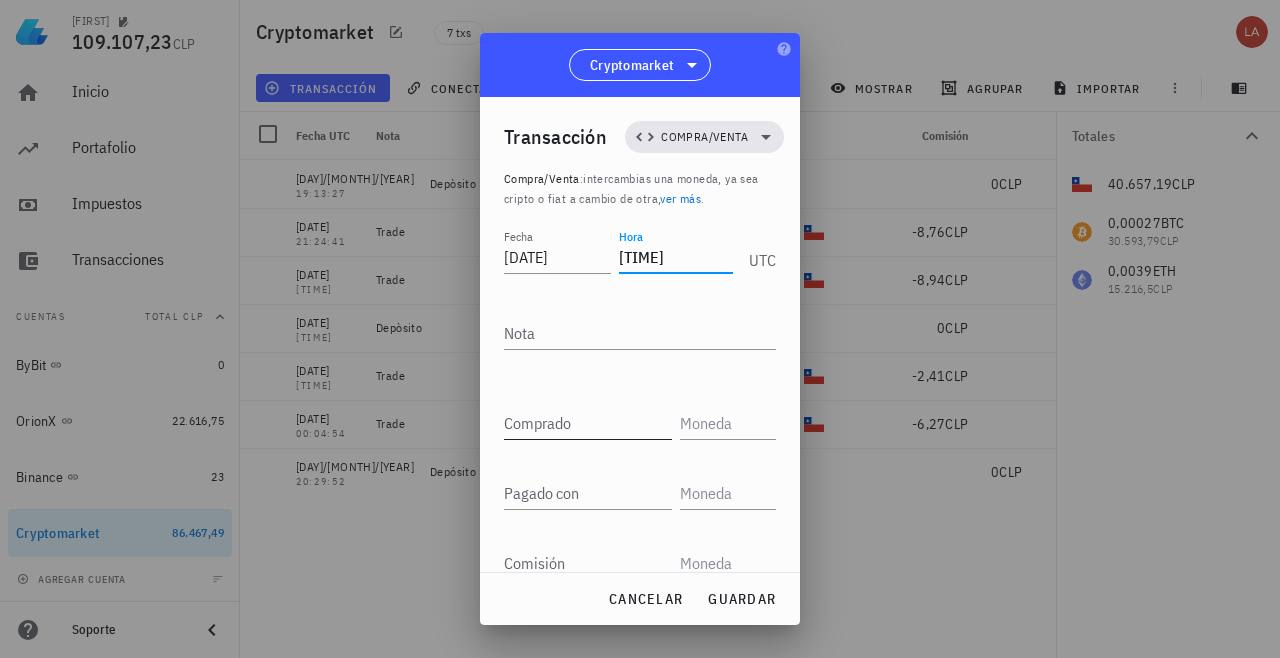 type on "[TIME]" 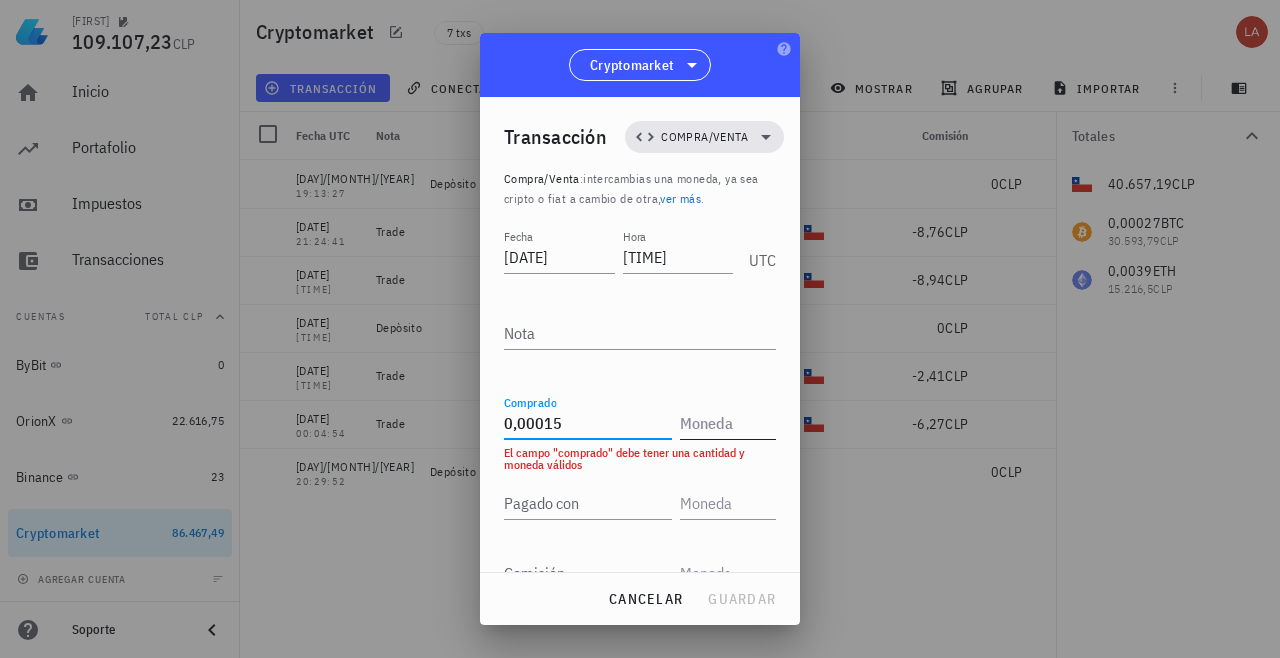 type on "0,00015" 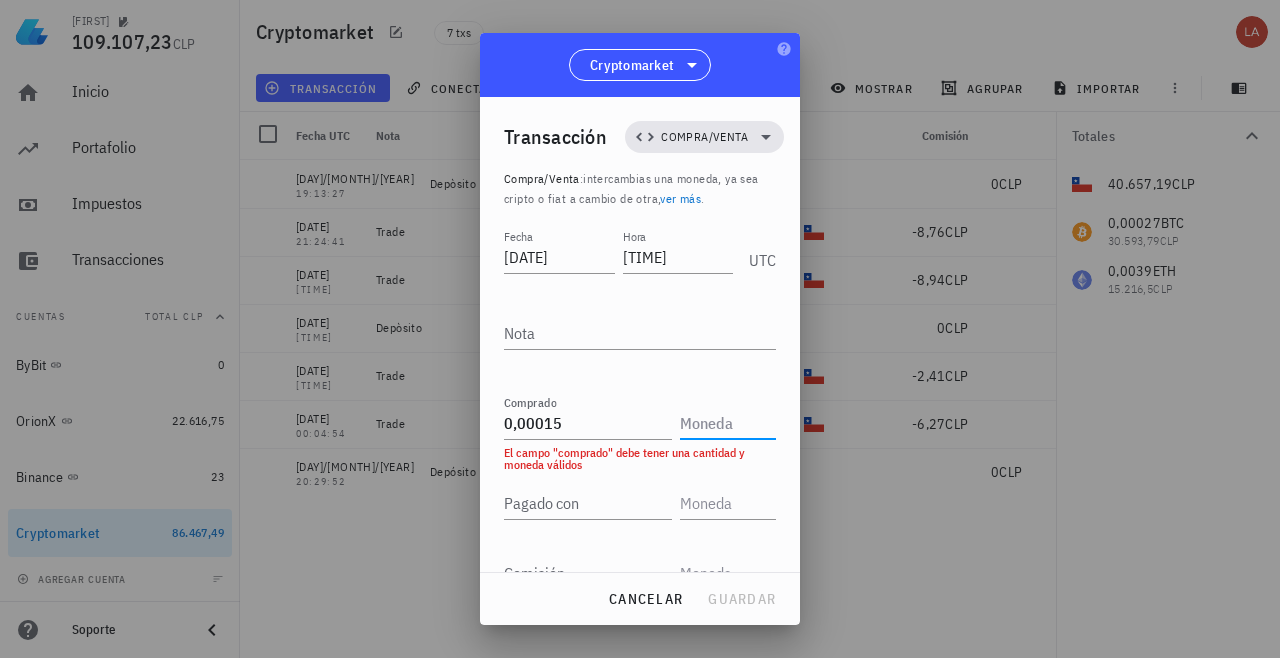 click at bounding box center [726, 423] 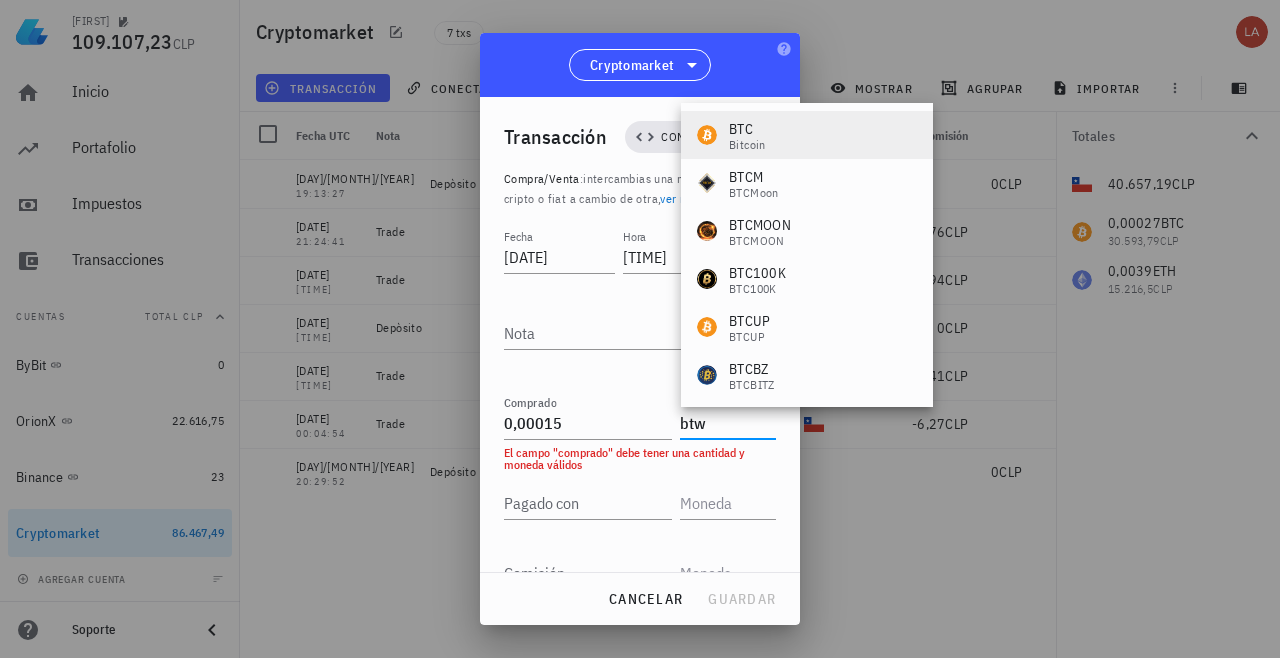 drag, startPoint x: 792, startPoint y: 316, endPoint x: 763, endPoint y: 135, distance: 183.30849 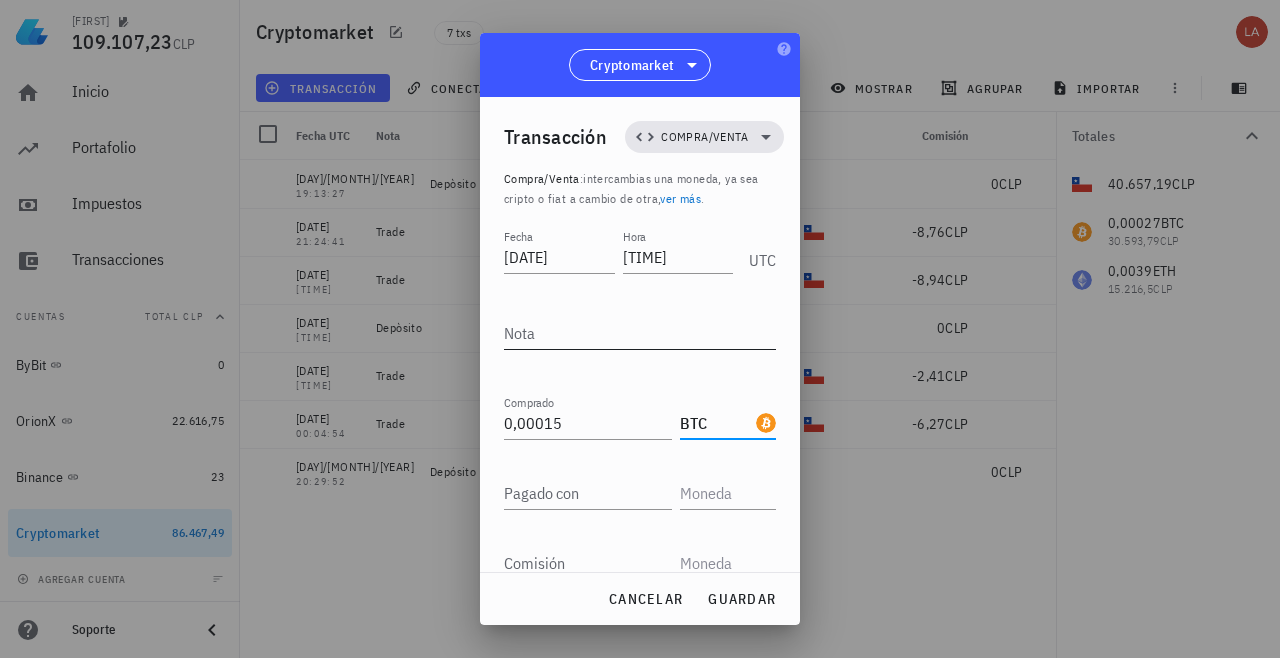 click on "Nota" at bounding box center [640, 333] 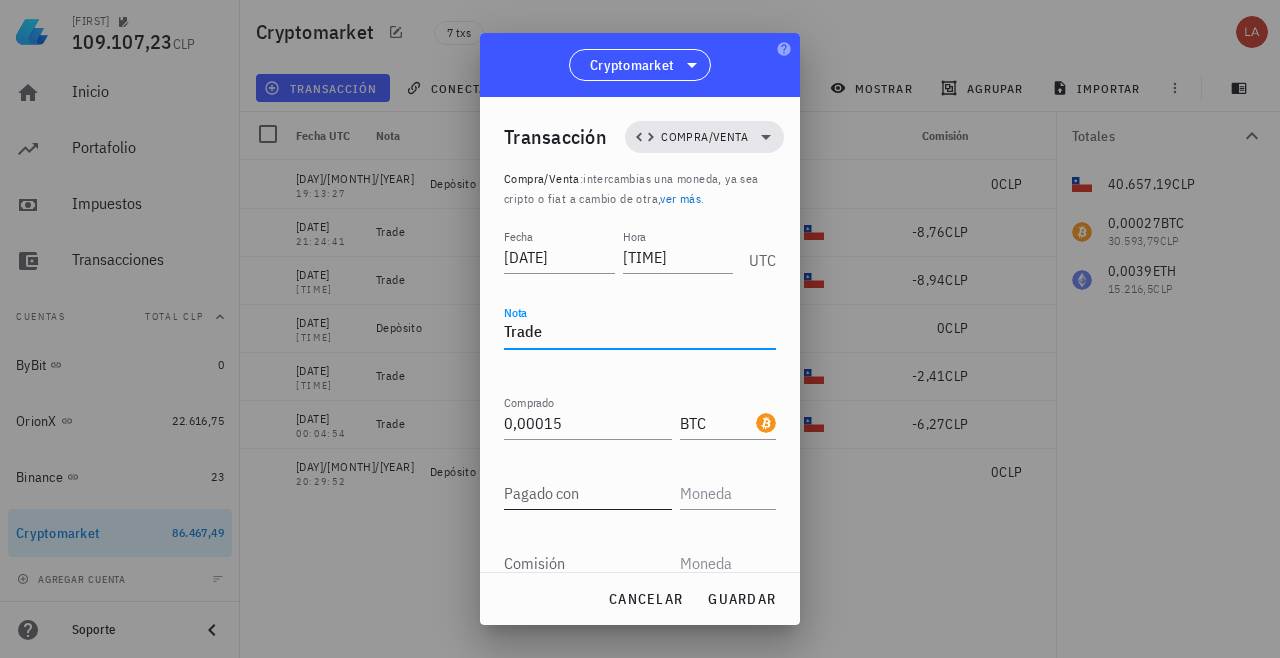type on "Trade" 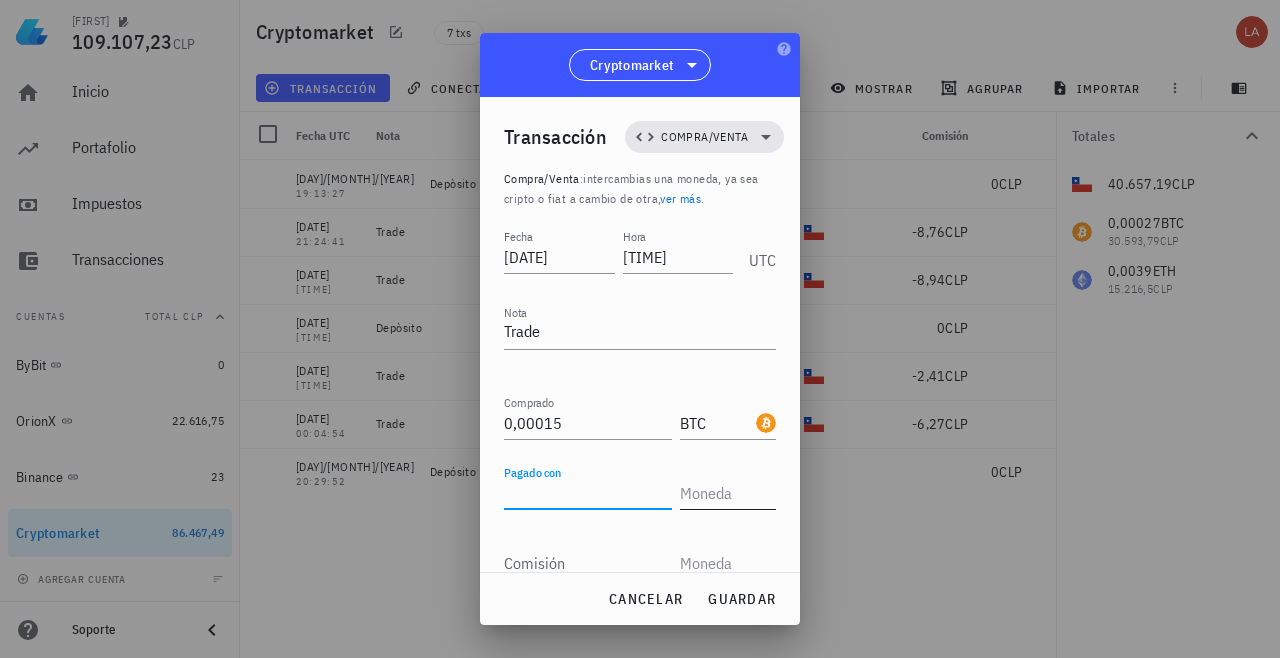 click at bounding box center (726, 493) 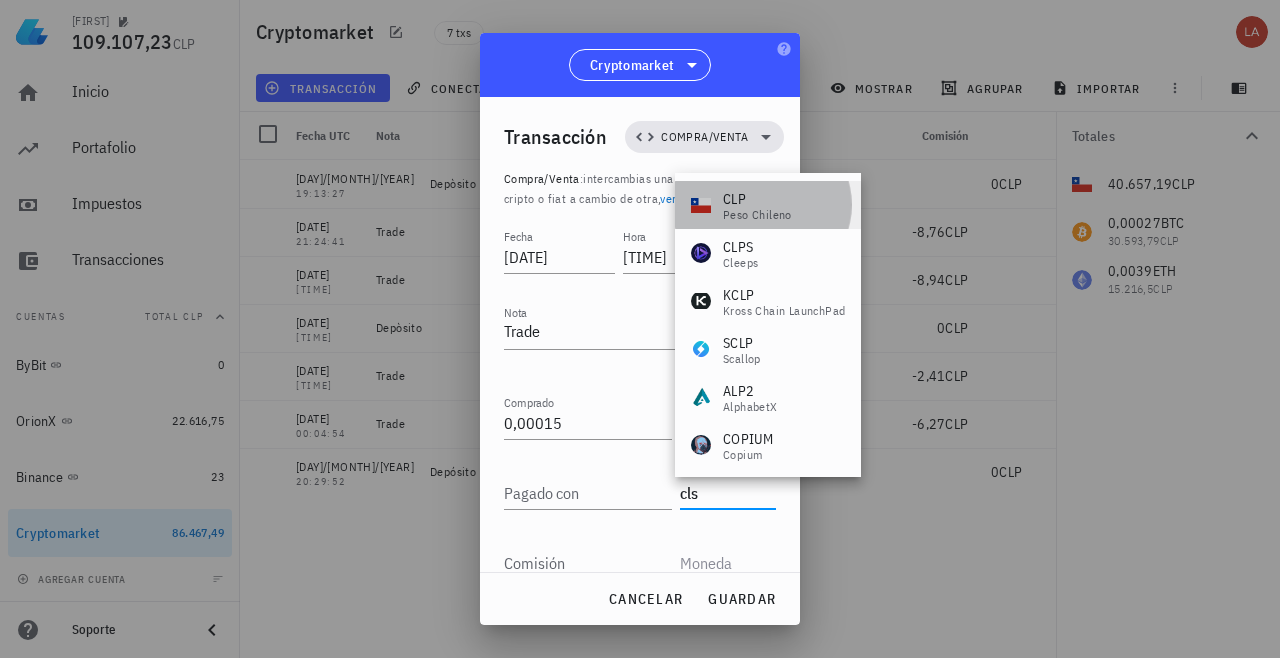 drag, startPoint x: 729, startPoint y: 504, endPoint x: 741, endPoint y: 209, distance: 295.24396 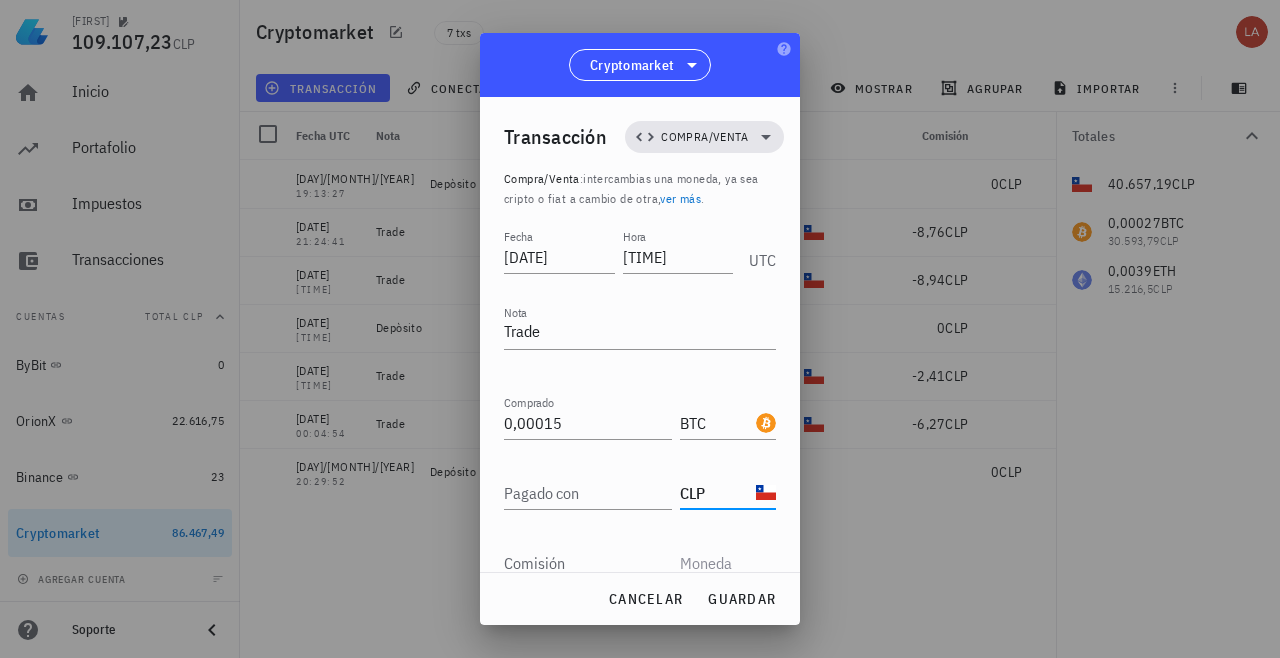 click at bounding box center [726, 563] 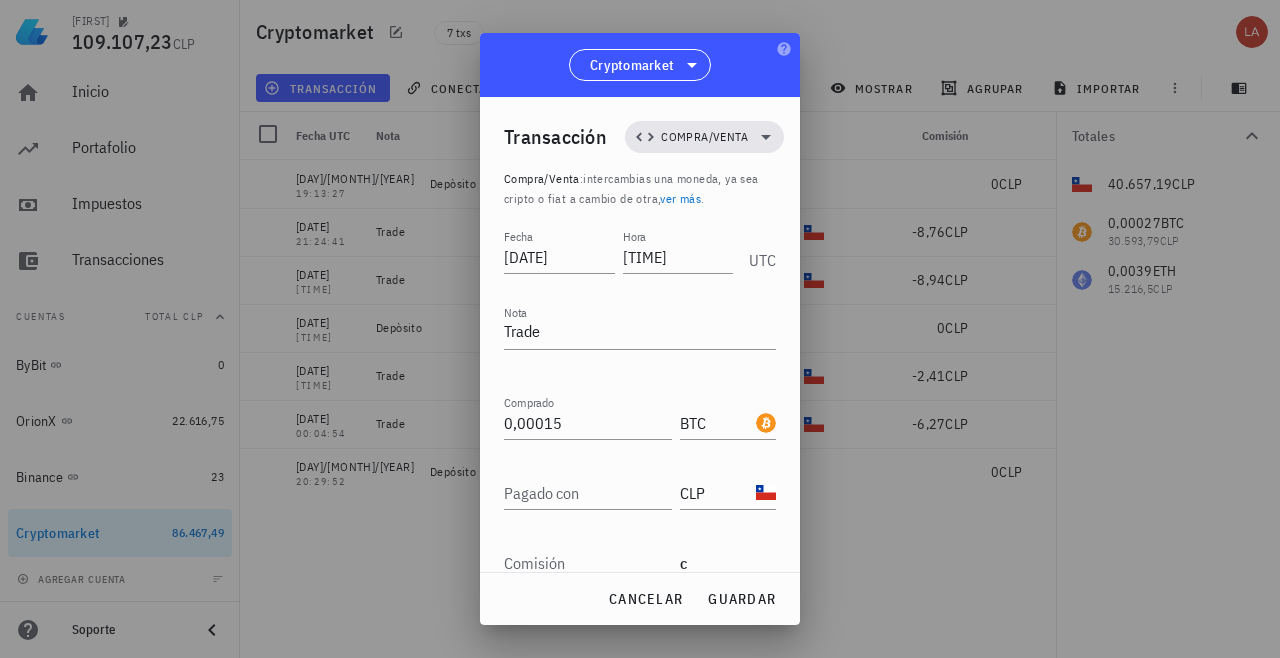 scroll, scrollTop: 1, scrollLeft: 0, axis: vertical 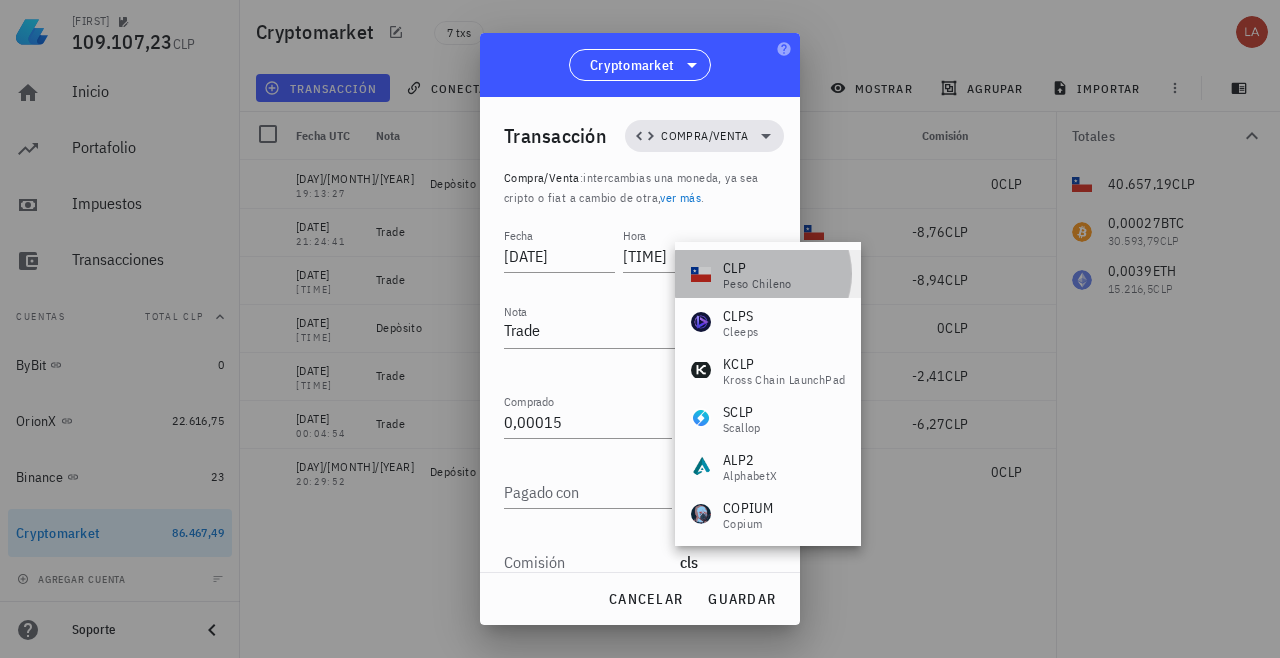 drag, startPoint x: 720, startPoint y: 563, endPoint x: 731, endPoint y: 283, distance: 280.21597 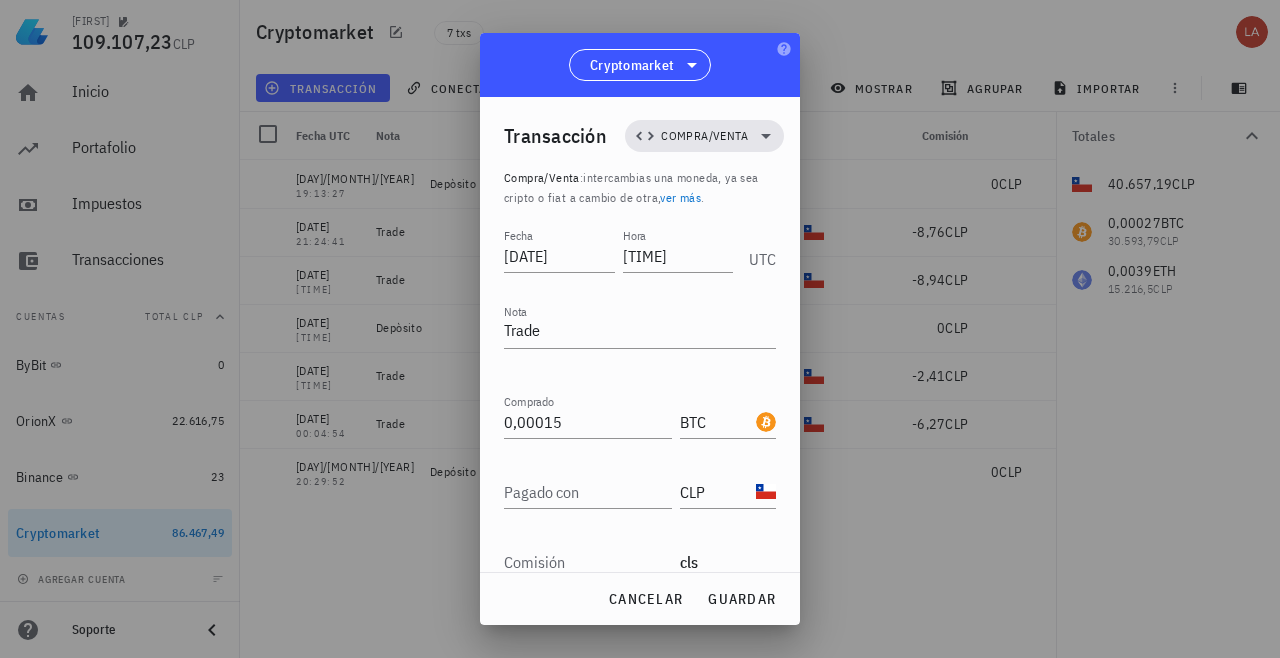 type on "CLP" 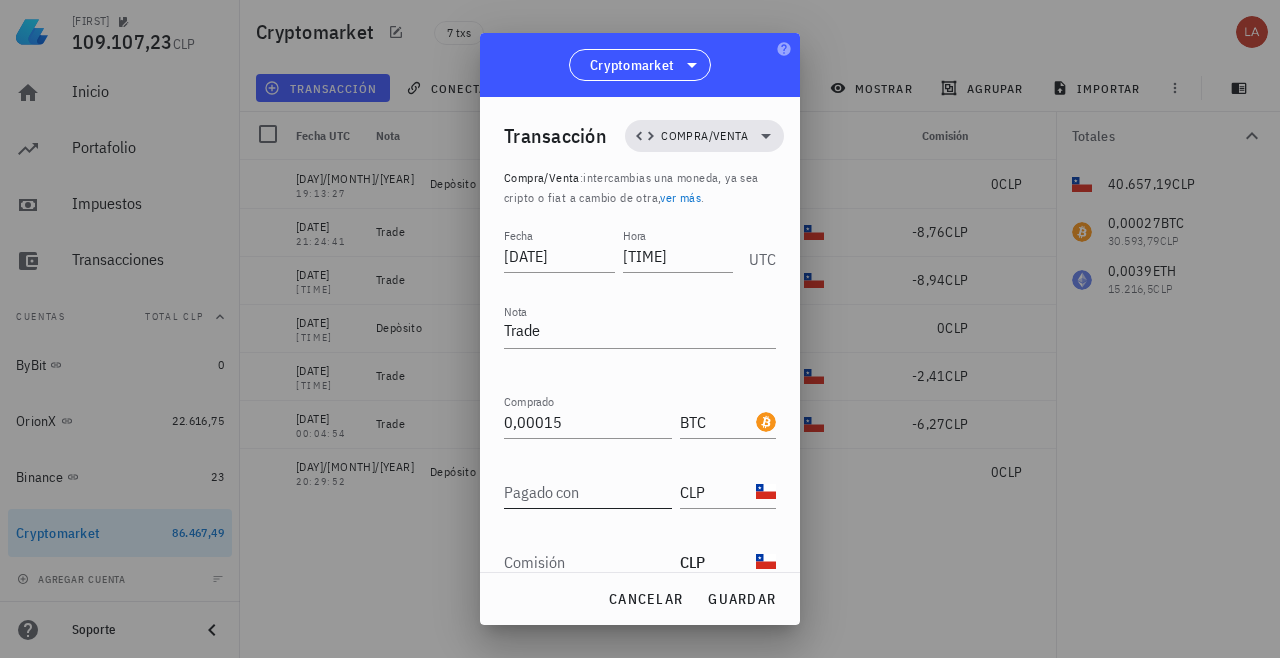 click on "Pagado con" at bounding box center [588, 492] 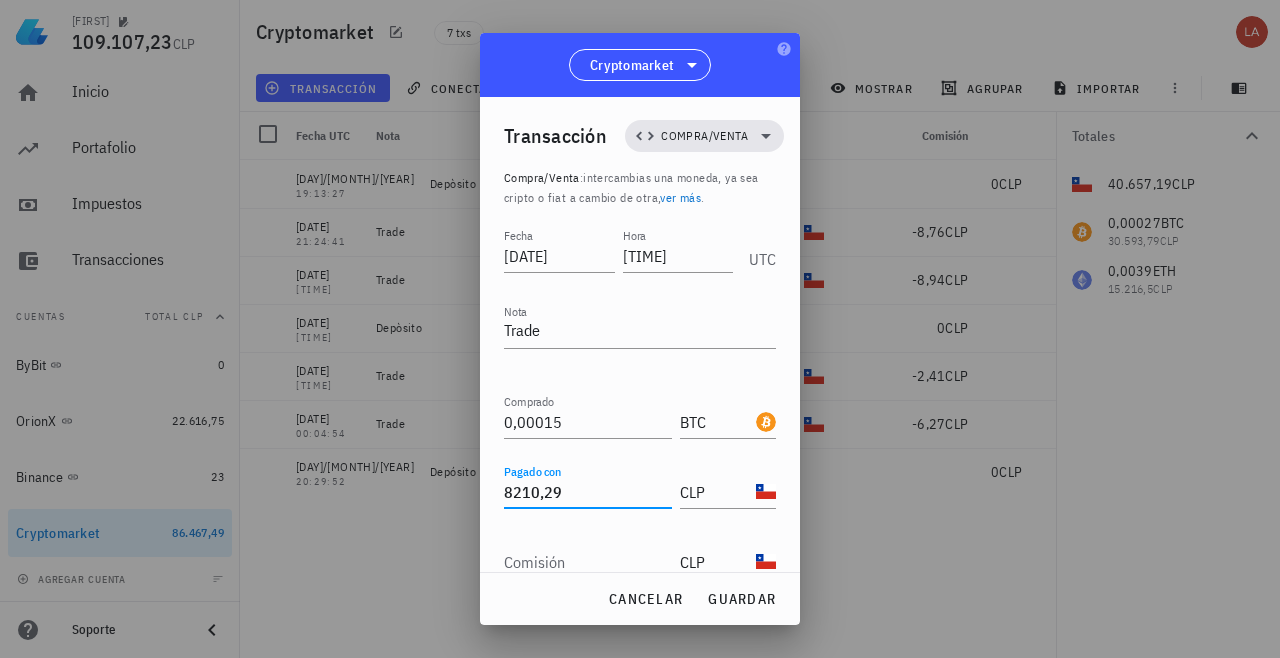 type on "8.210,29" 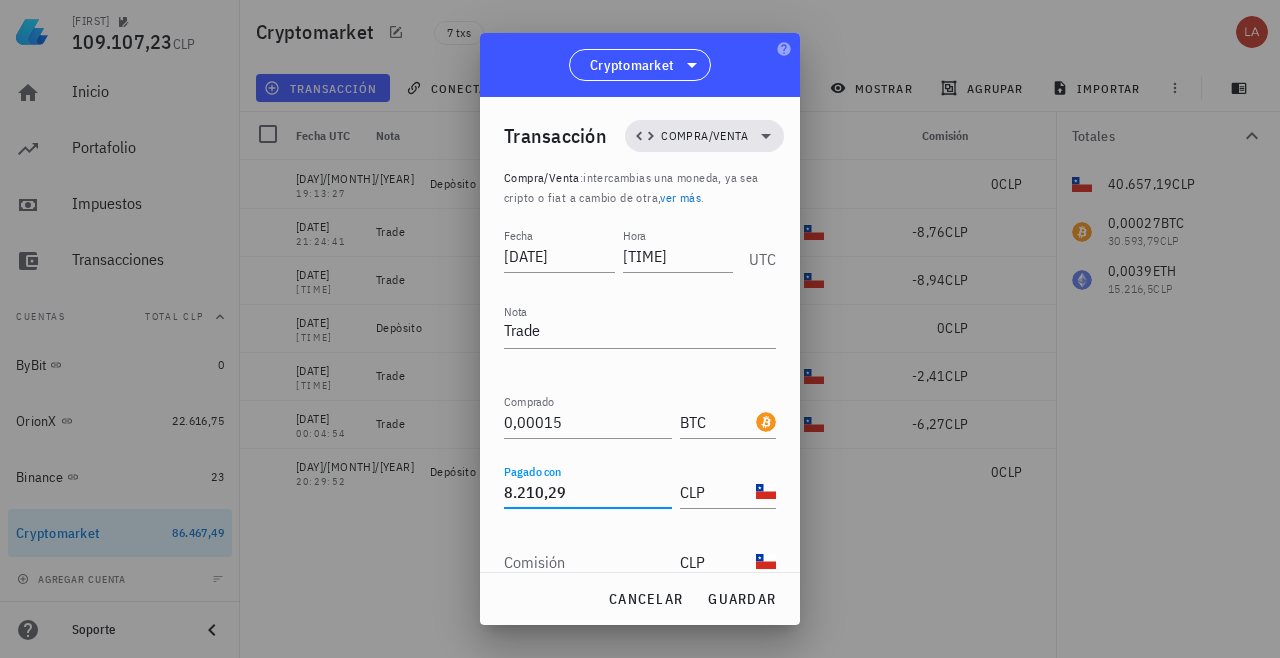 click on "Comisión" at bounding box center [588, 562] 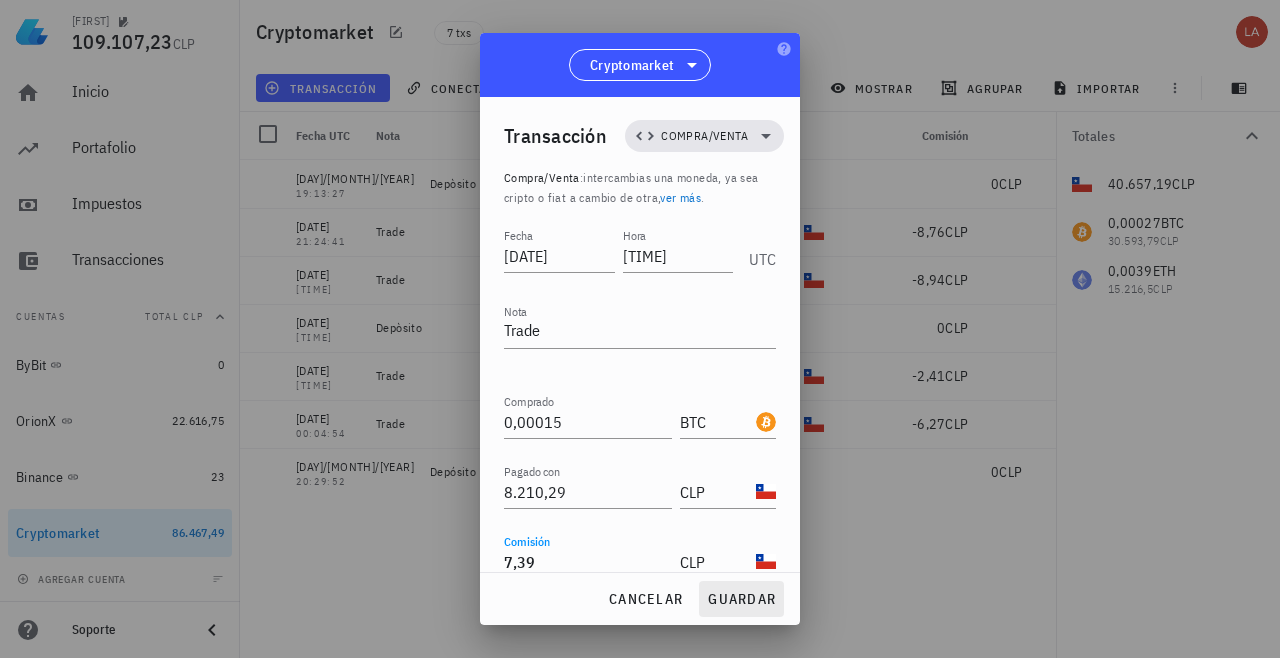 type on "7,39" 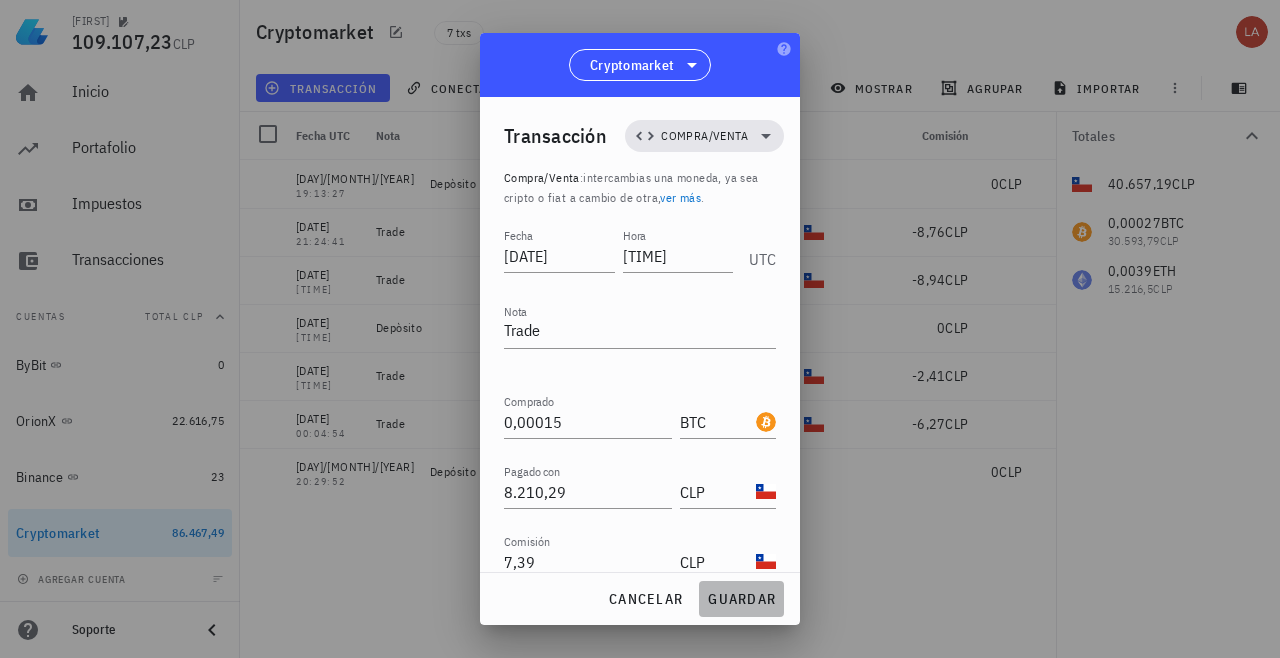 click on "guardar" at bounding box center [741, 599] 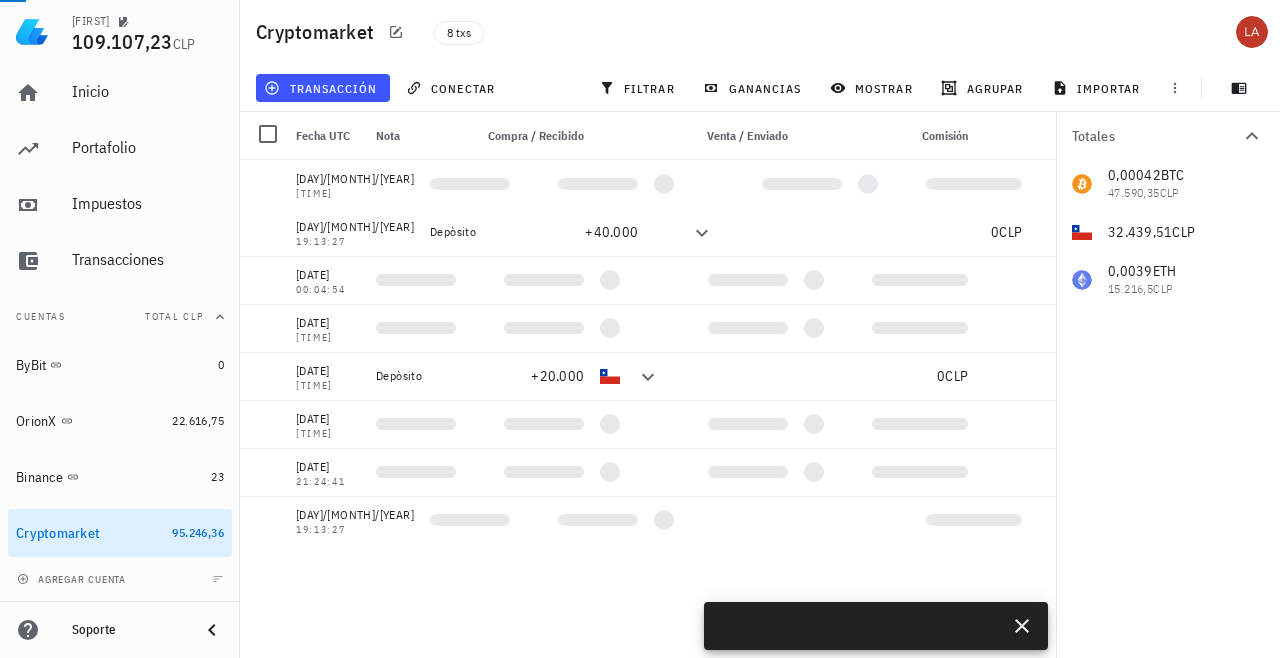 scroll, scrollTop: 0, scrollLeft: 0, axis: both 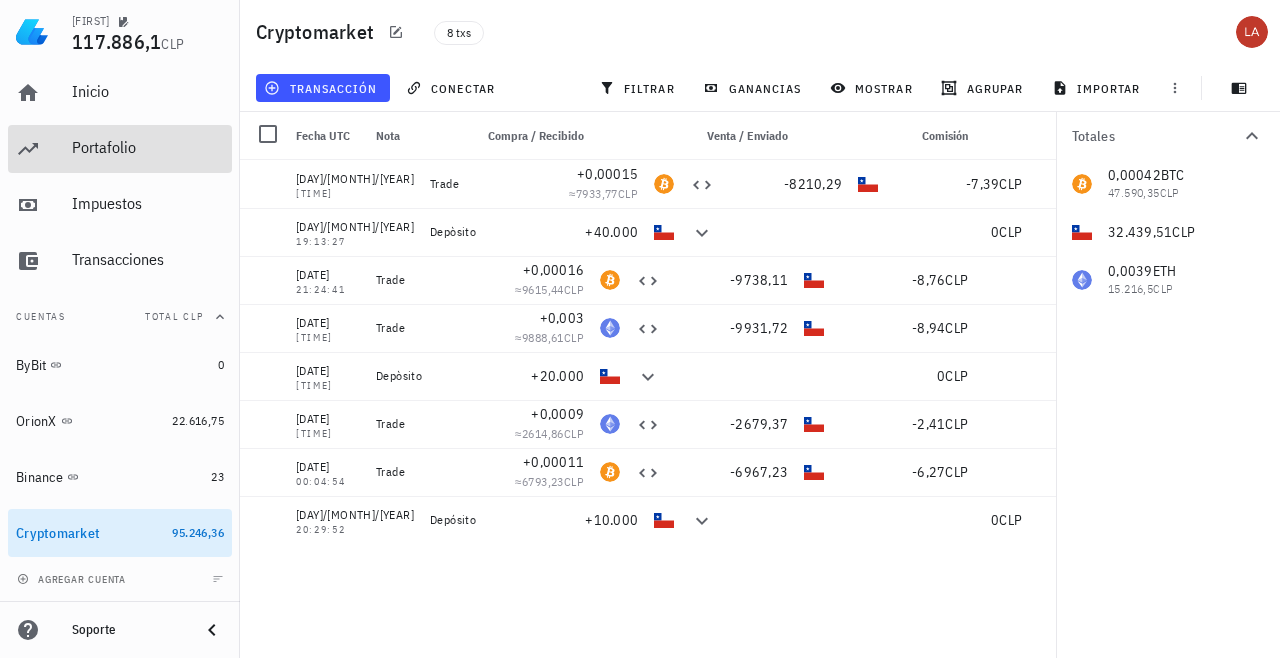 click on "Portafolio" at bounding box center [148, 147] 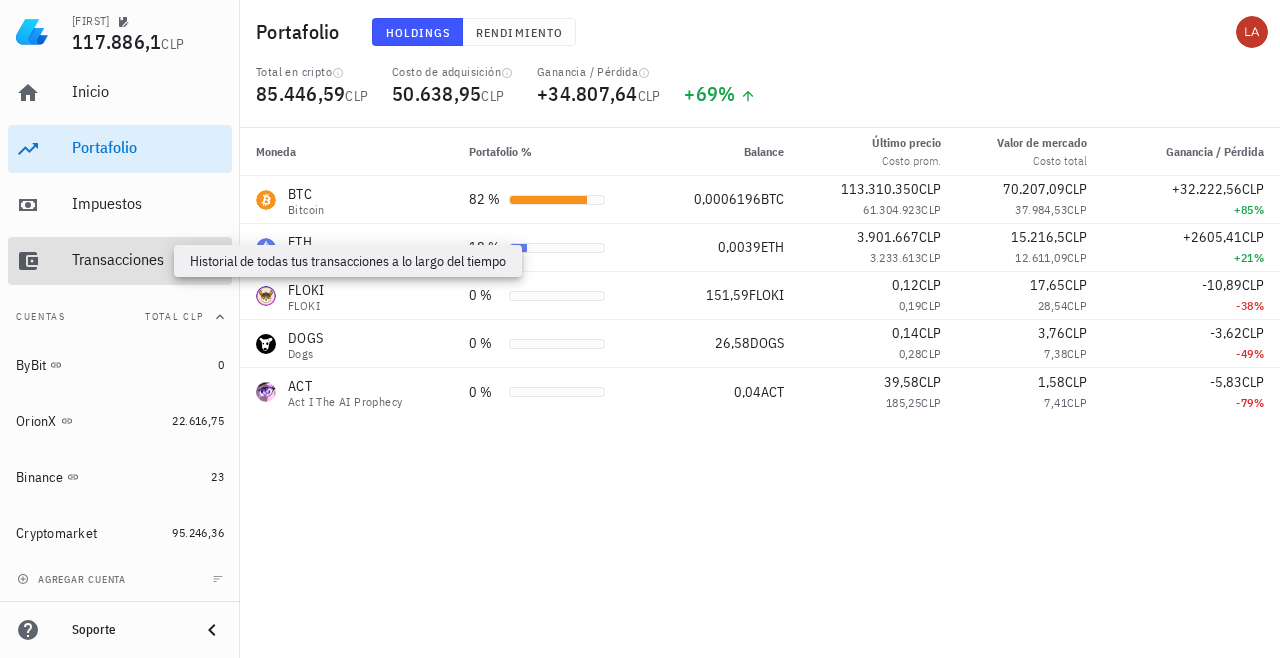 click on "Transacciones" at bounding box center [148, 259] 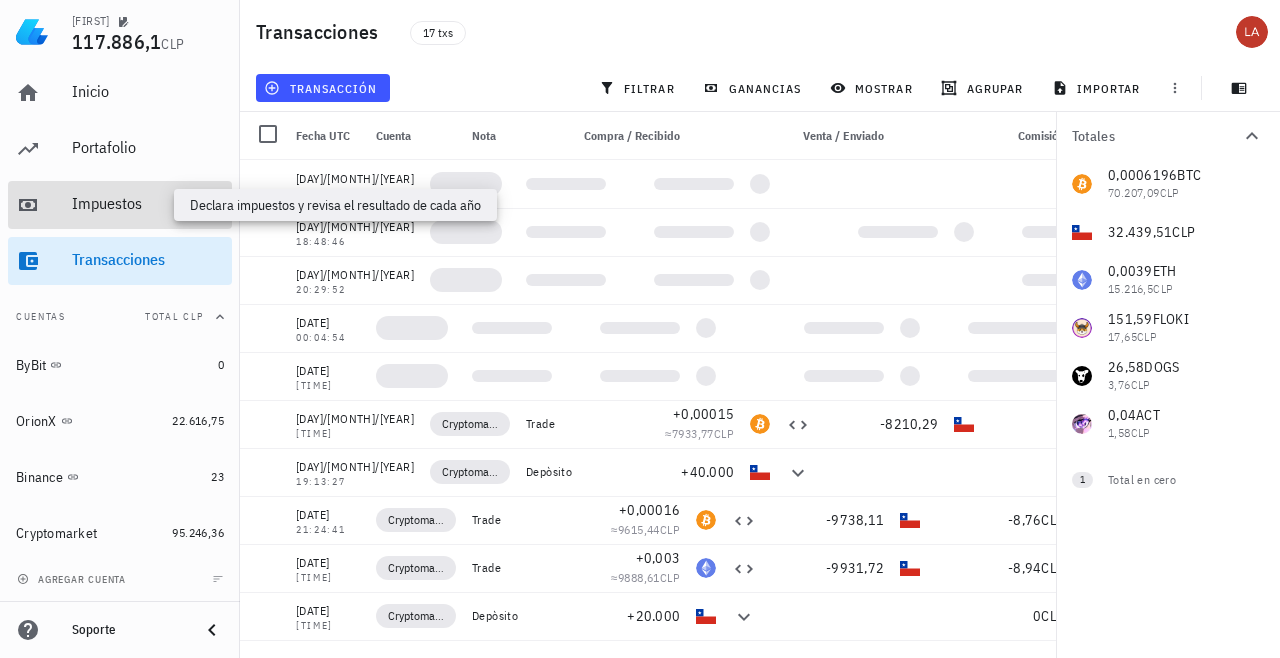click on "Impuestos" at bounding box center [148, 203] 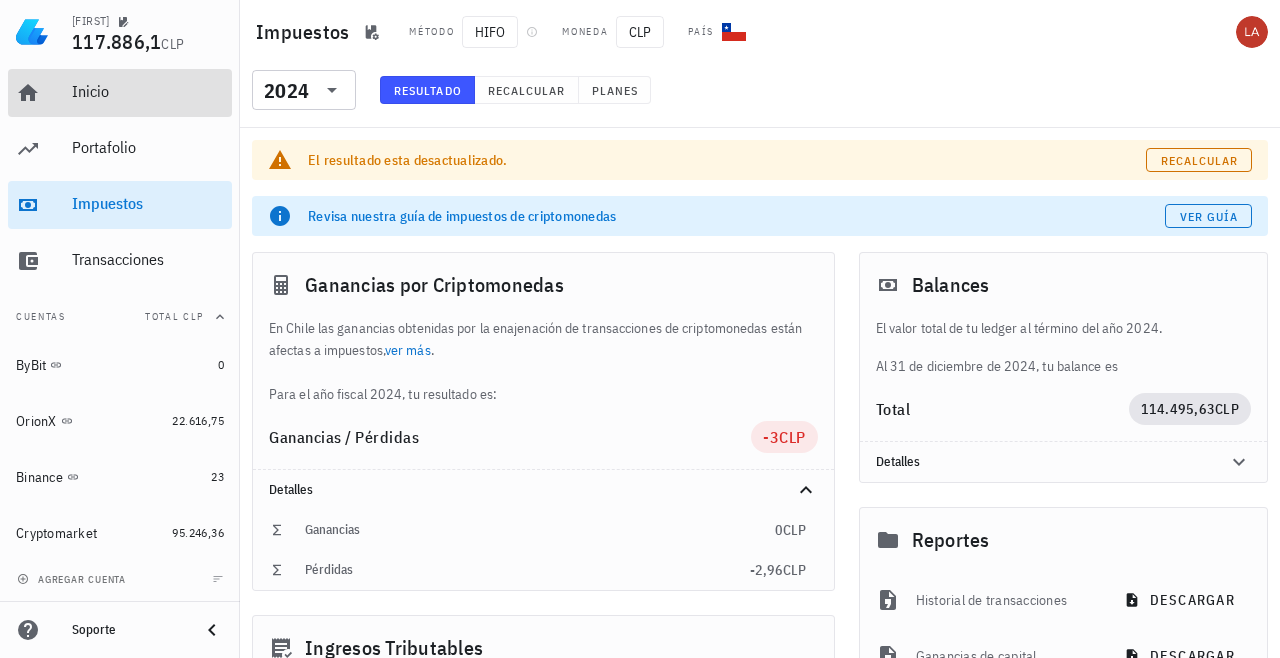 click on "Inicio" at bounding box center [148, 92] 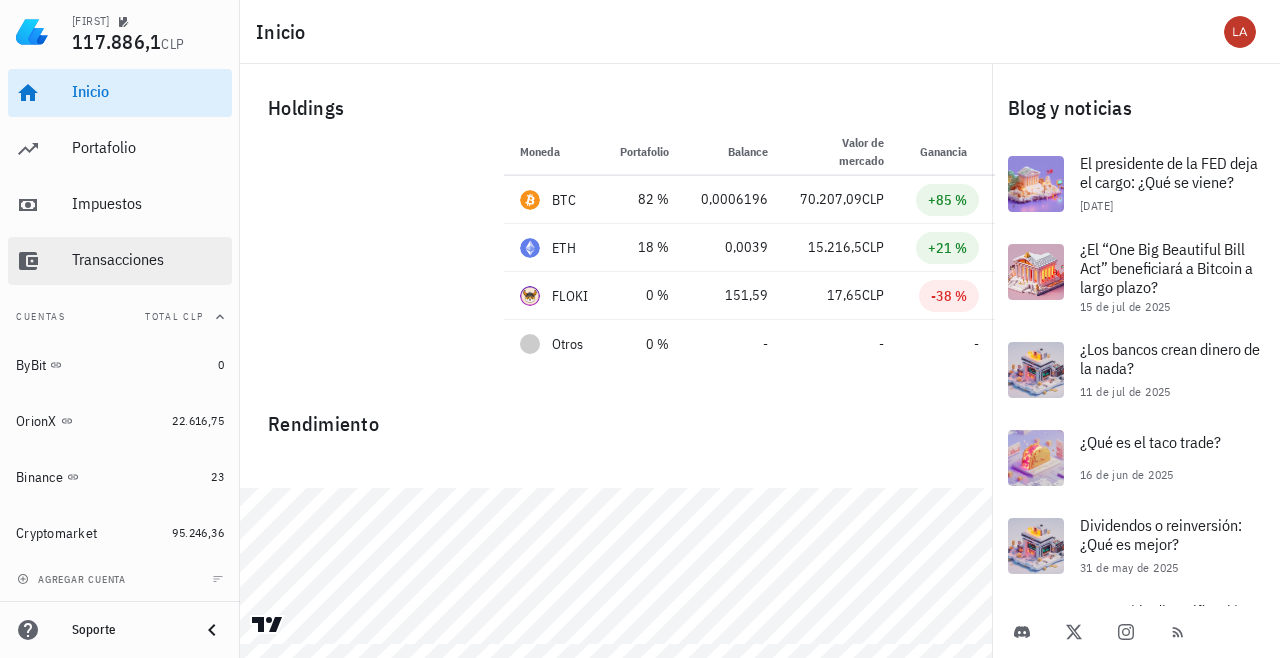 scroll, scrollTop: 0, scrollLeft: 0, axis: both 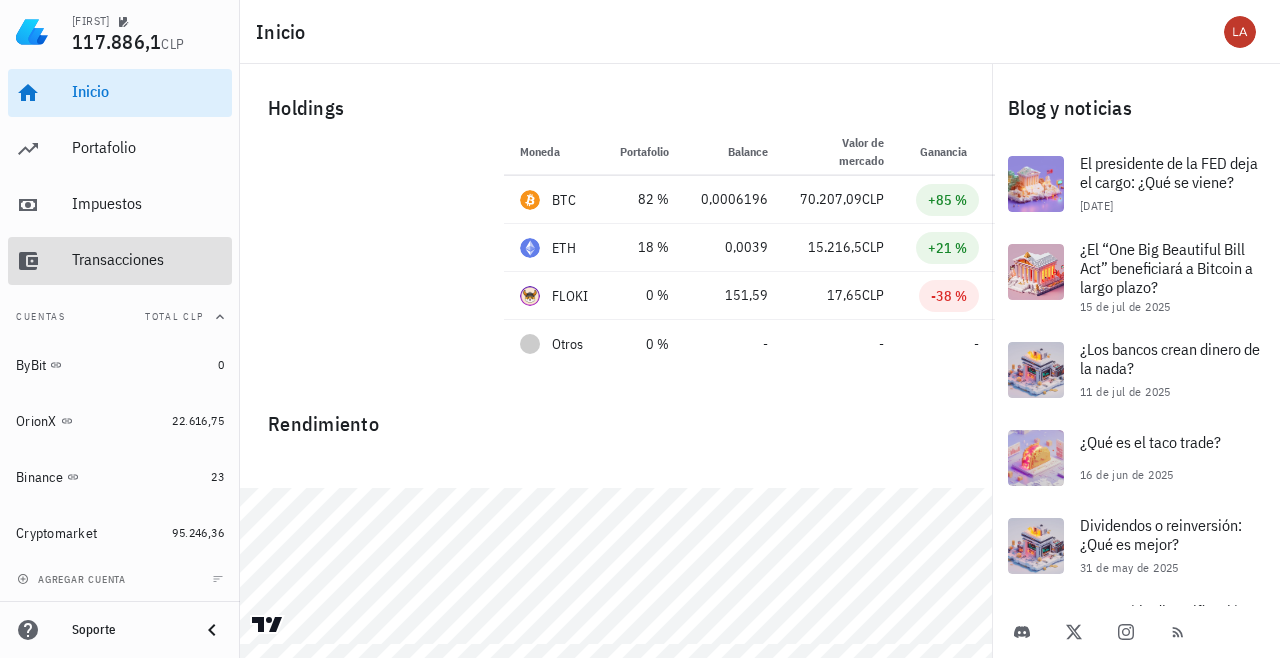 click on "Transacciones" at bounding box center (148, 259) 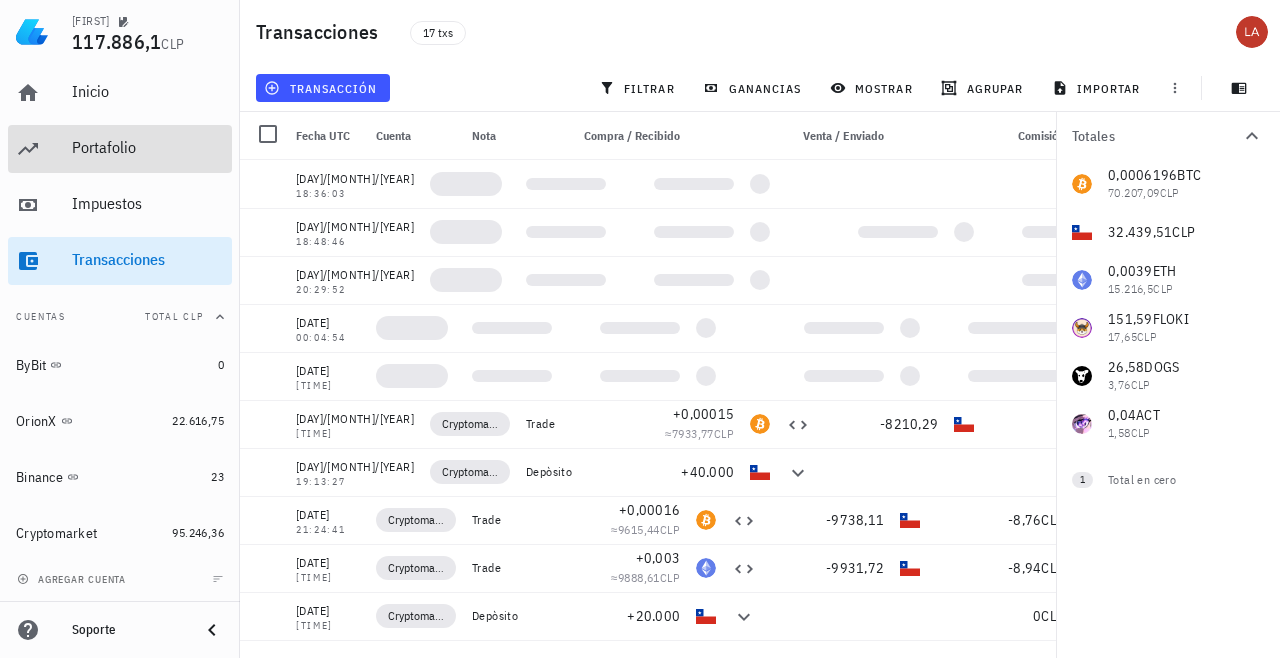 click on "Portafolio" at bounding box center (148, 147) 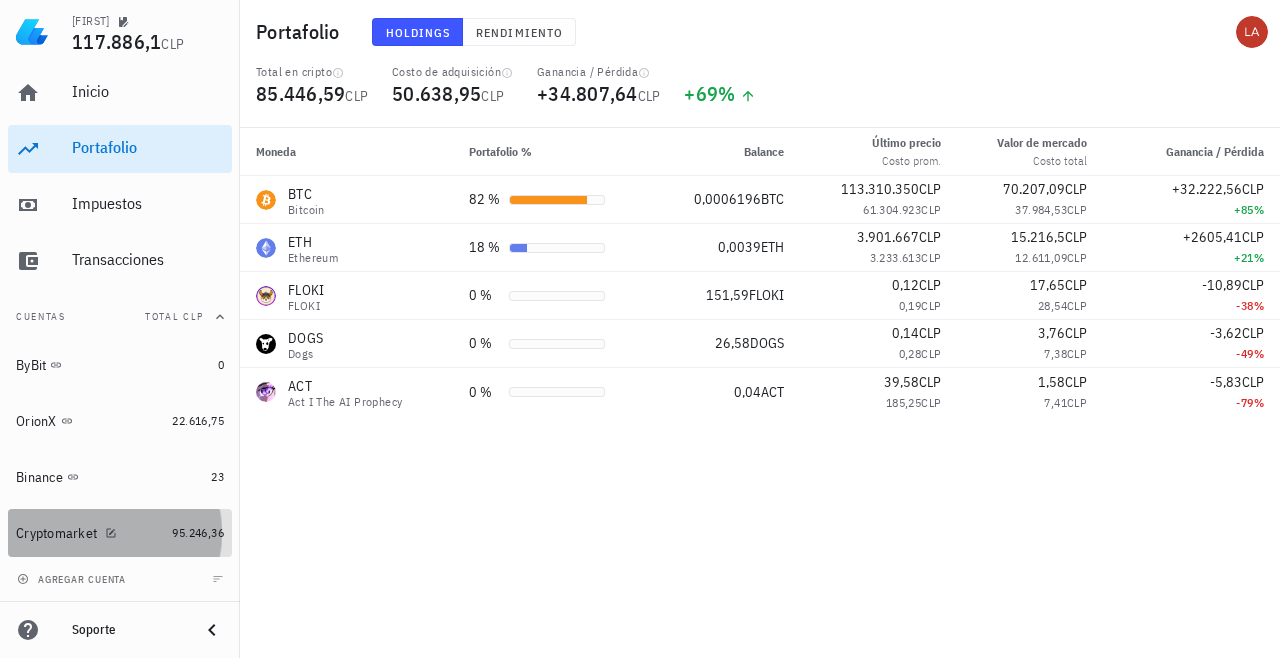click on "Cryptomarket" at bounding box center (90, 533) 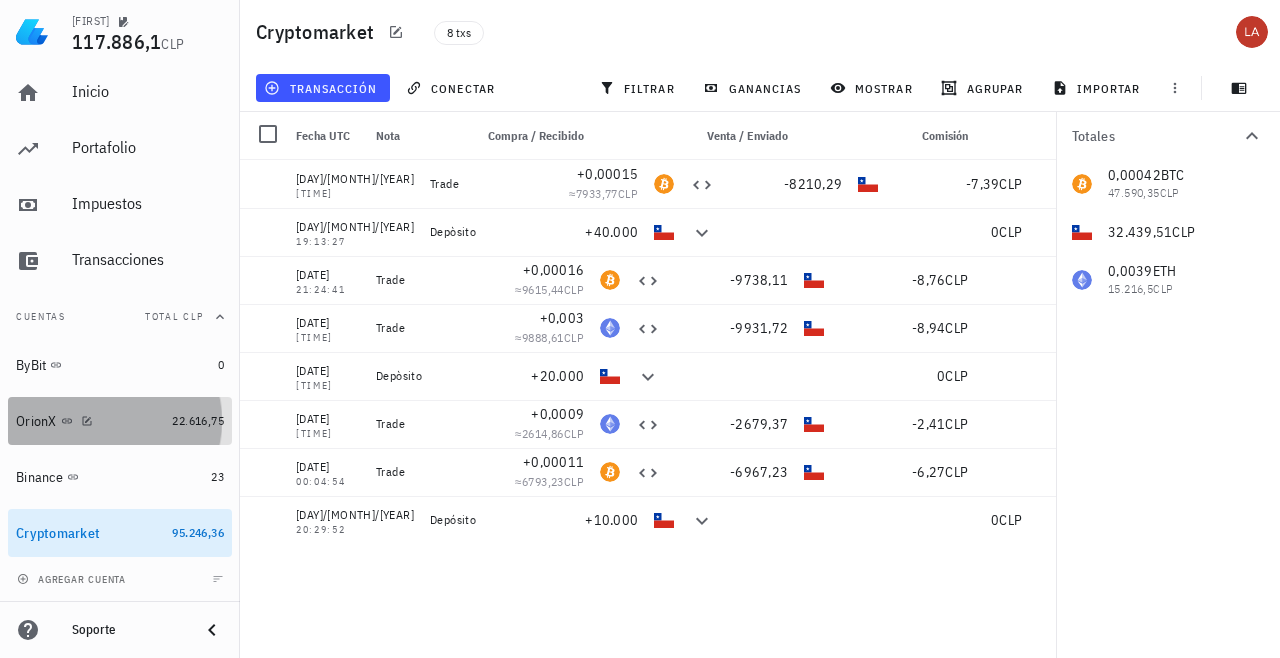 click on "OrionX" at bounding box center (36, 421) 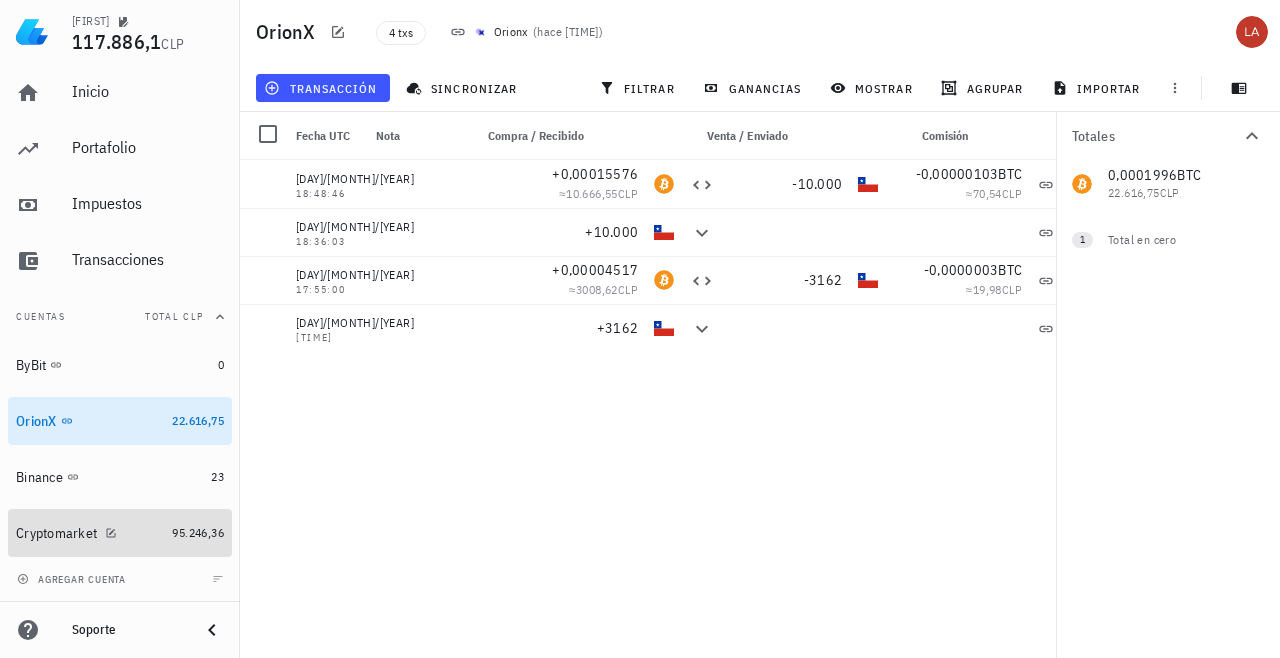 click on "Cryptomarket" at bounding box center [56, 533] 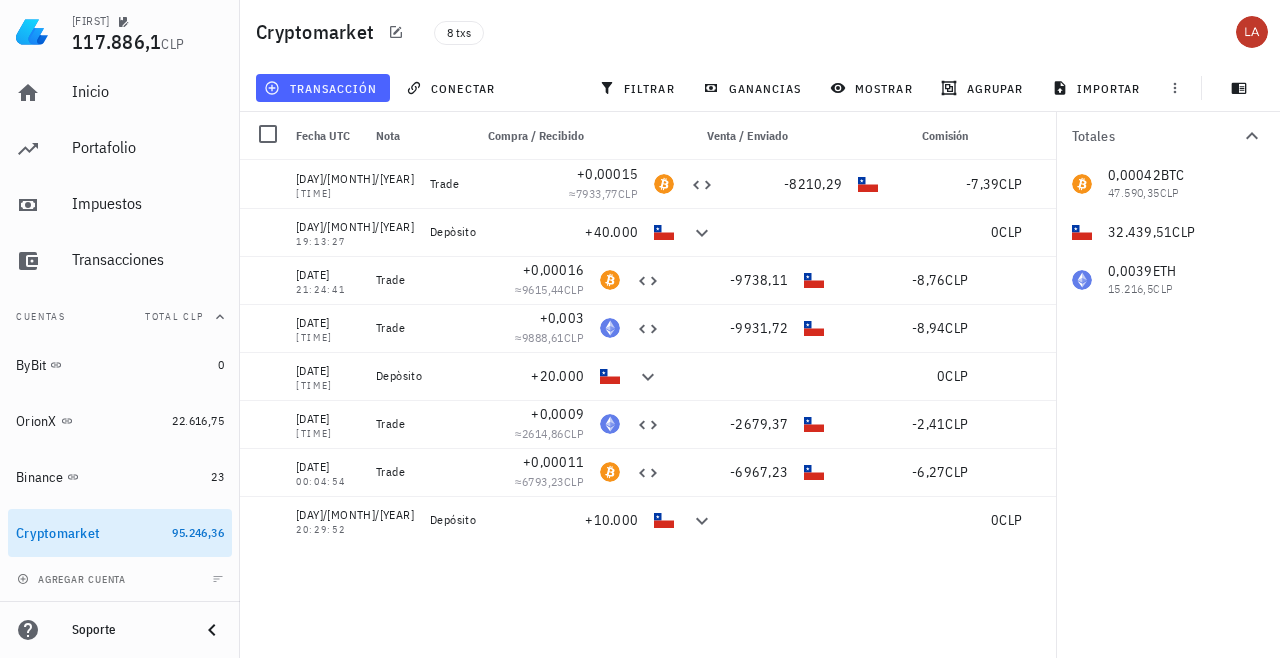 click on "transacción" at bounding box center (322, 88) 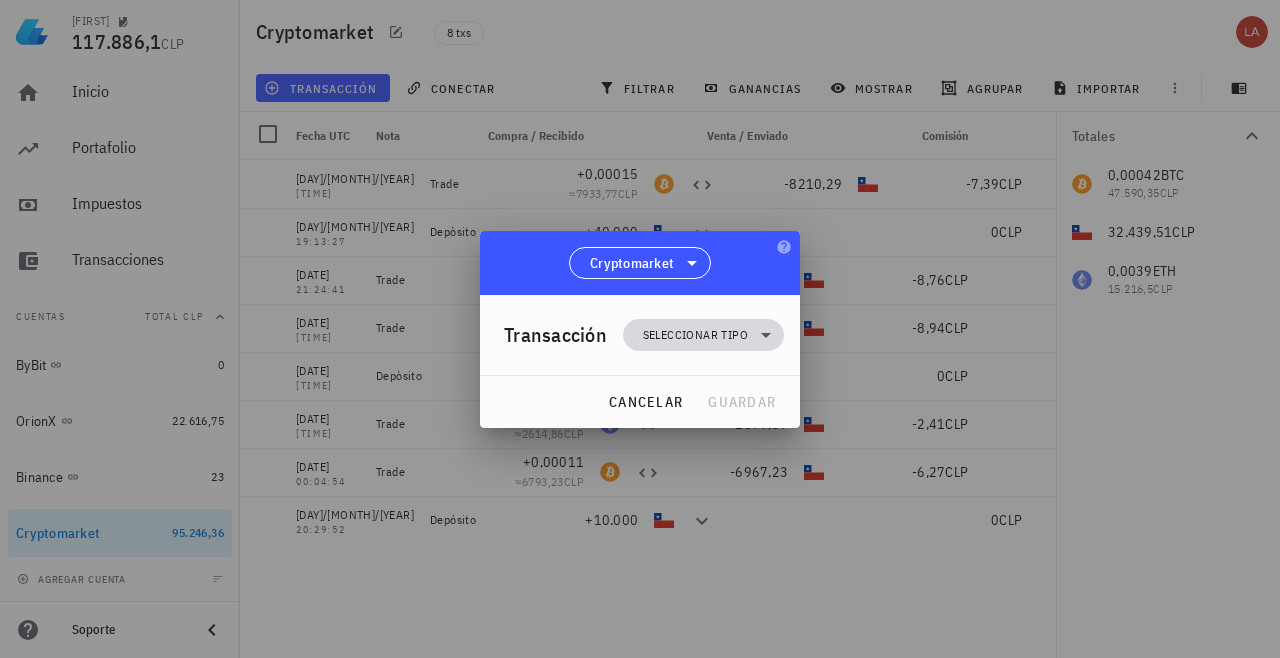 click on "Seleccionar tipo" at bounding box center (695, 335) 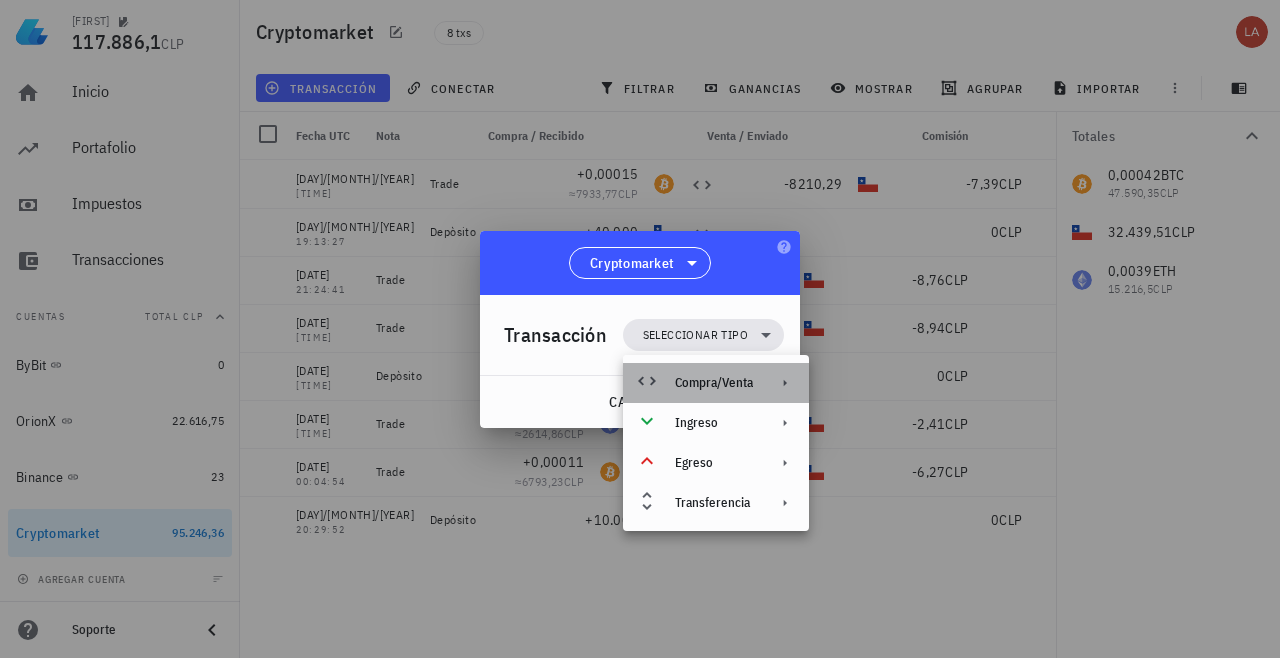 click on "Compra/Venta" at bounding box center (714, 383) 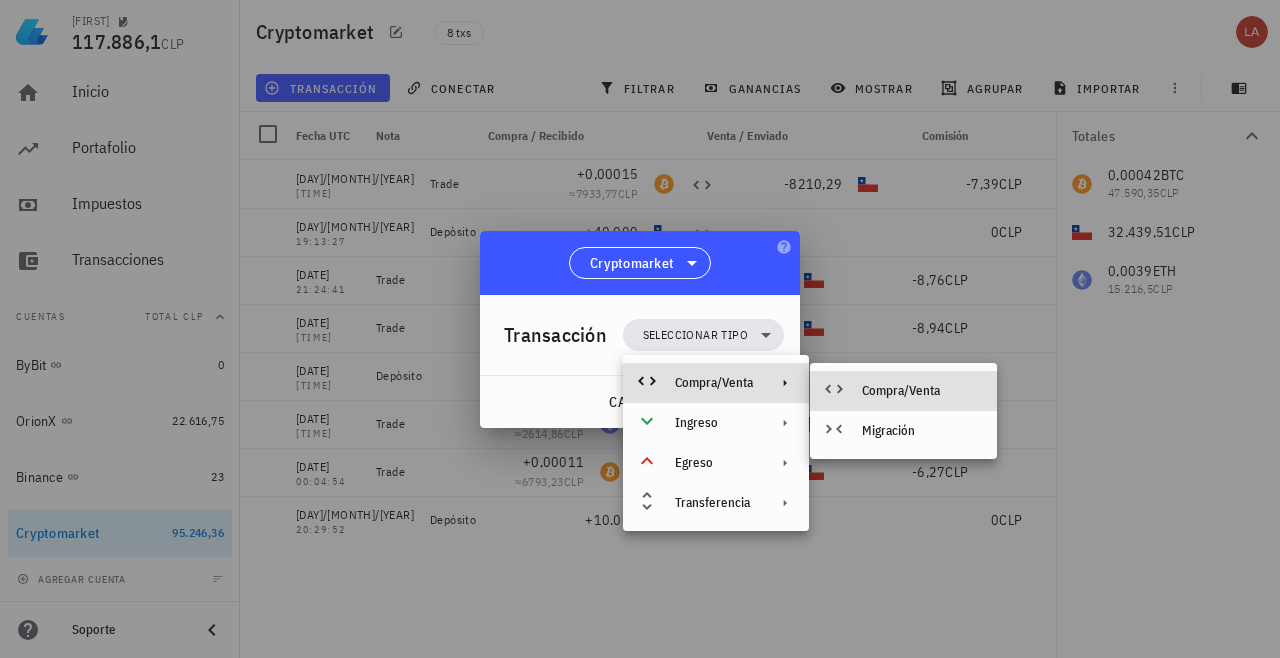 click on "Compra/Venta" at bounding box center [921, 391] 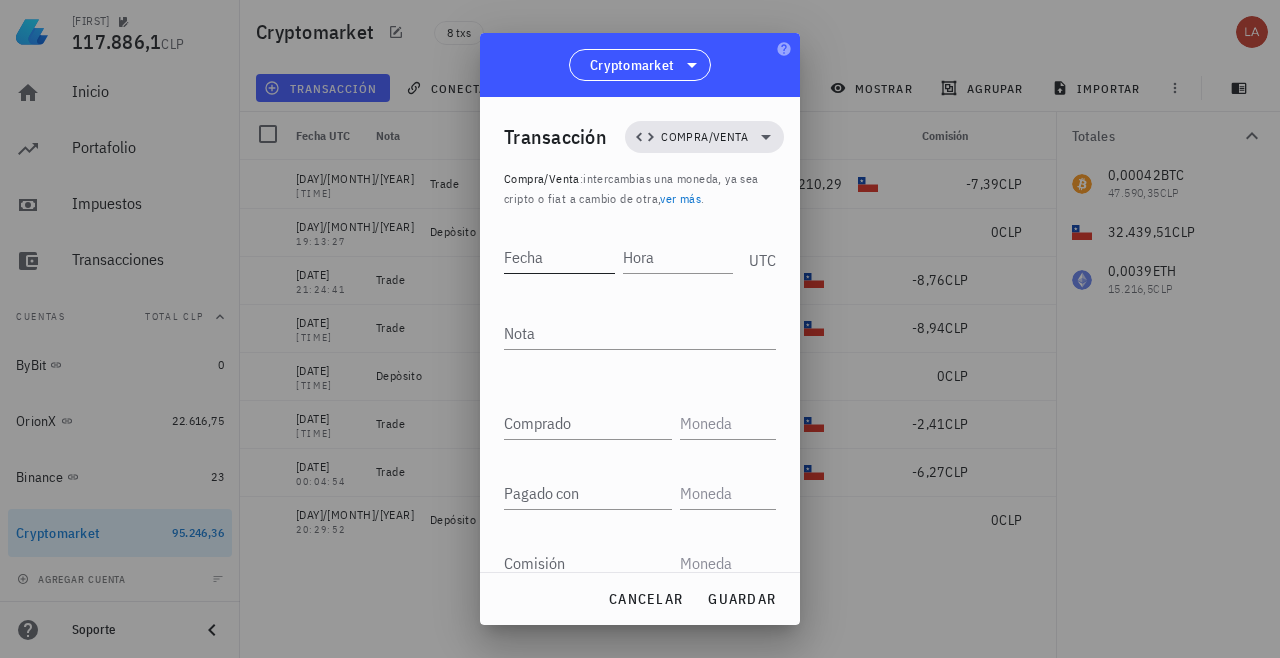 click on "Fecha" at bounding box center (559, 257) 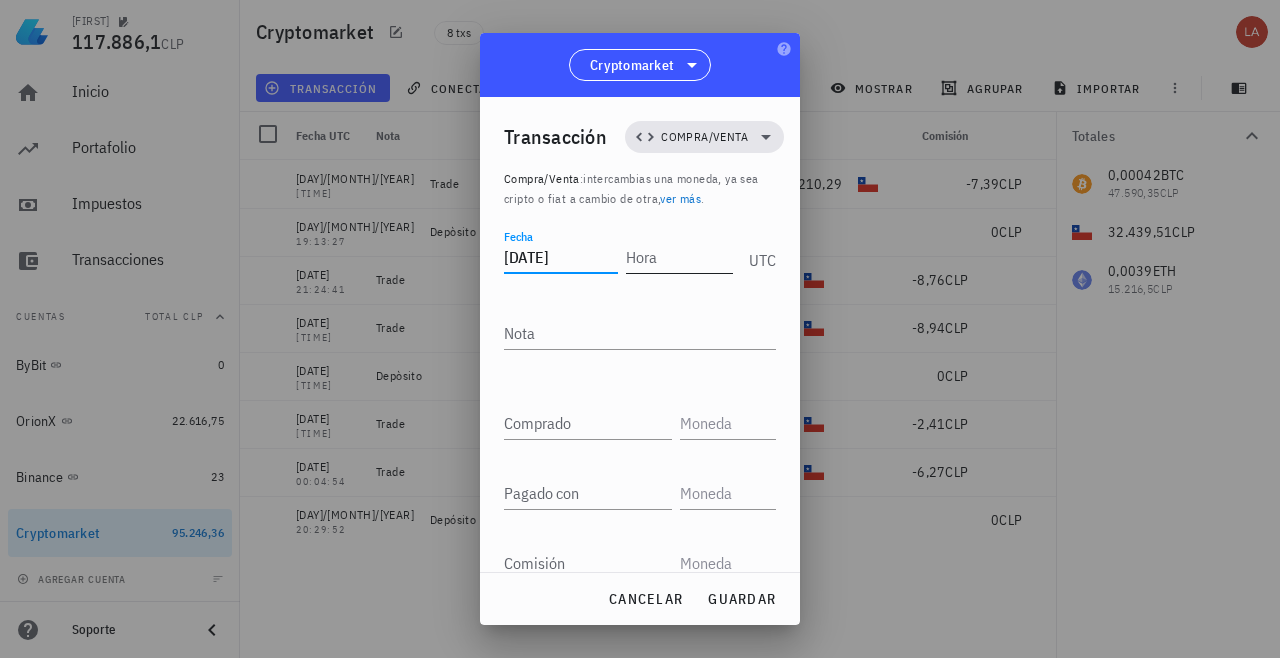 type on "[DATE]" 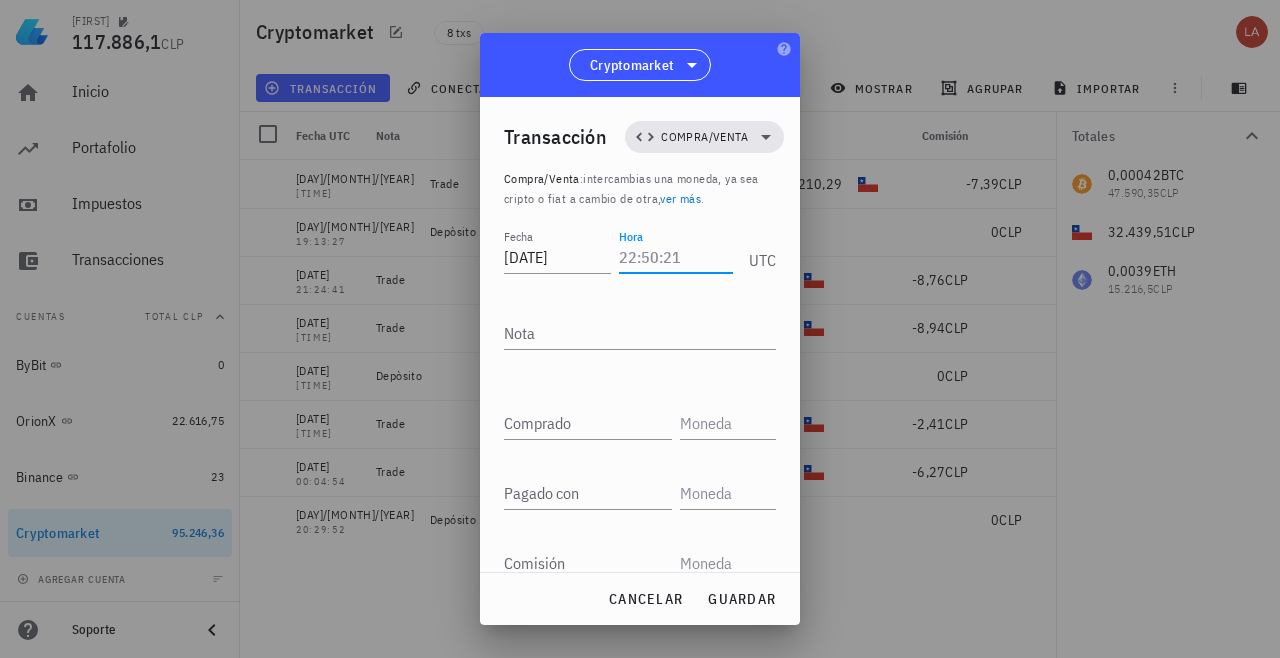 click on "Hora" at bounding box center (676, 257) 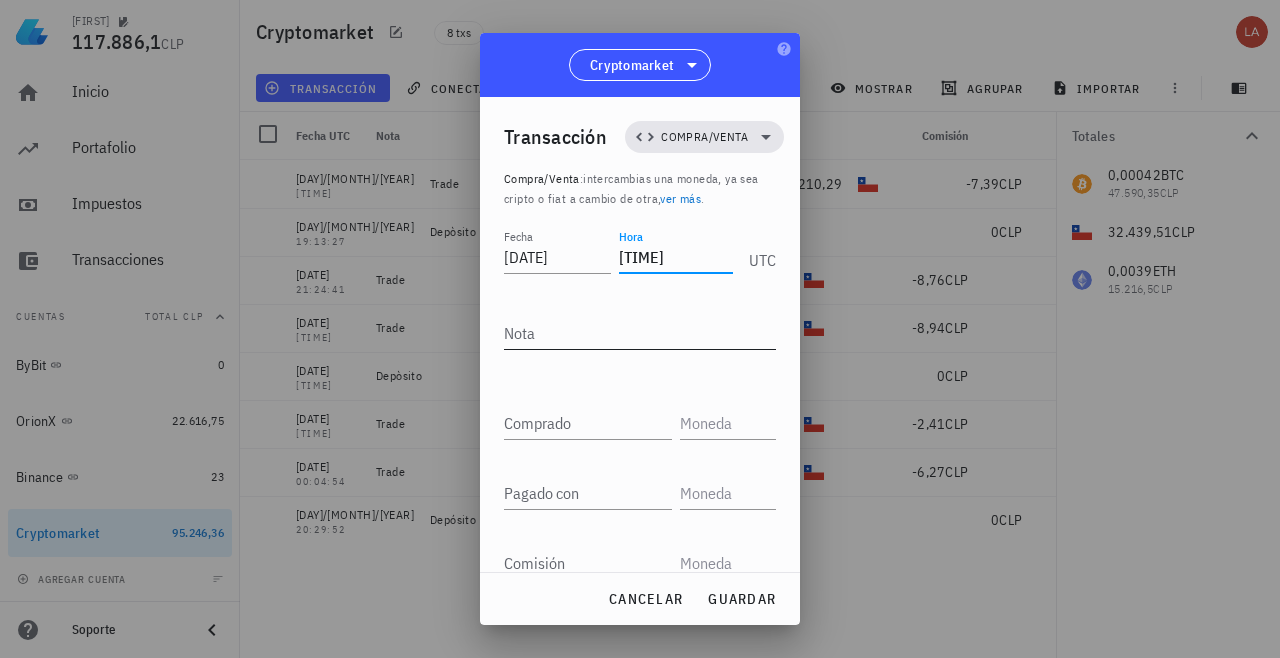 type on "[TIME]" 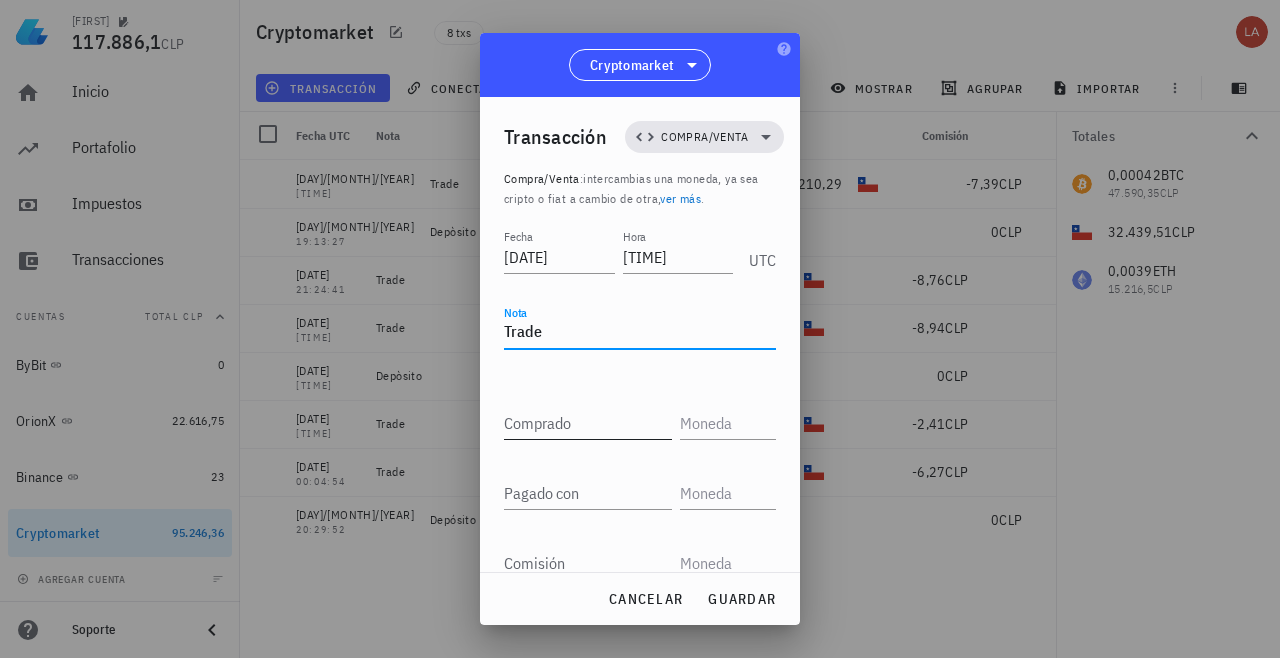 type on "Trade" 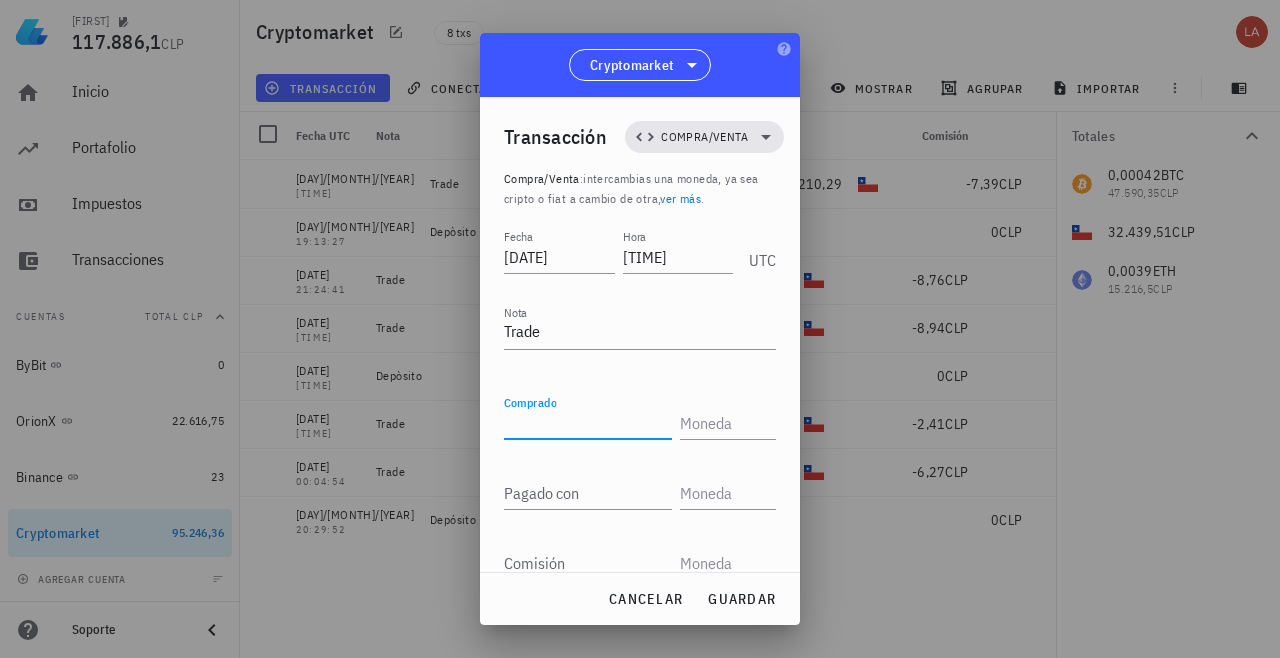 click on "Comprado" at bounding box center [588, 423] 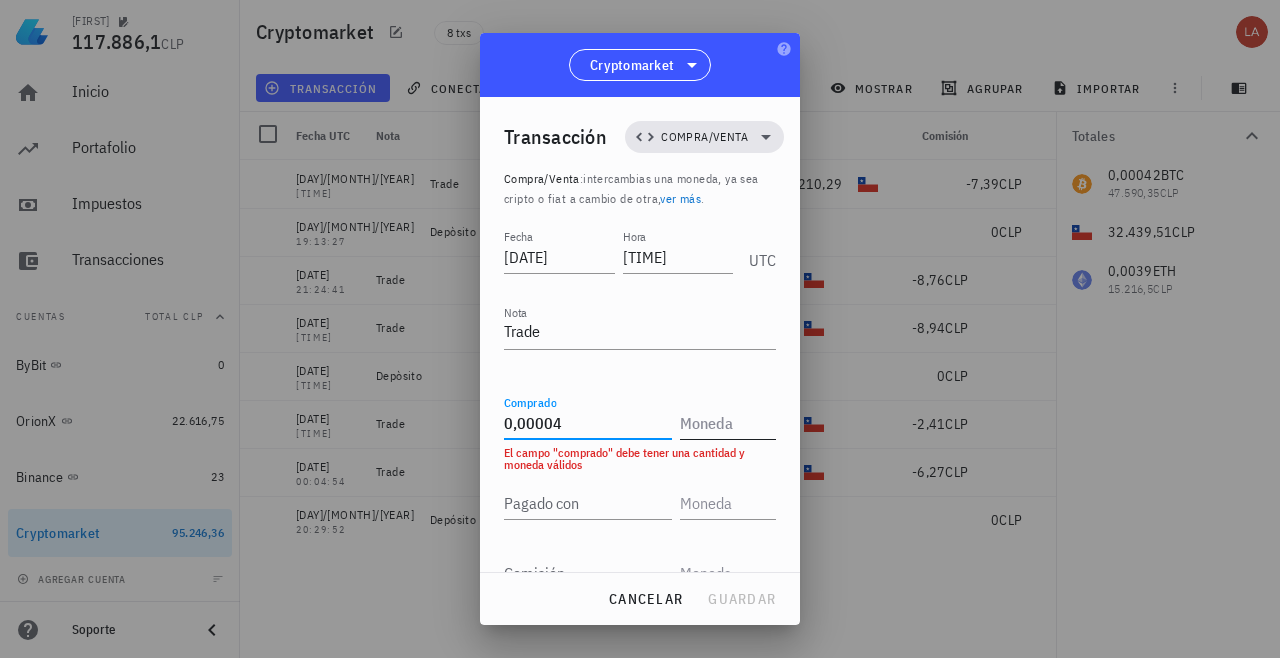 type on "0,00004" 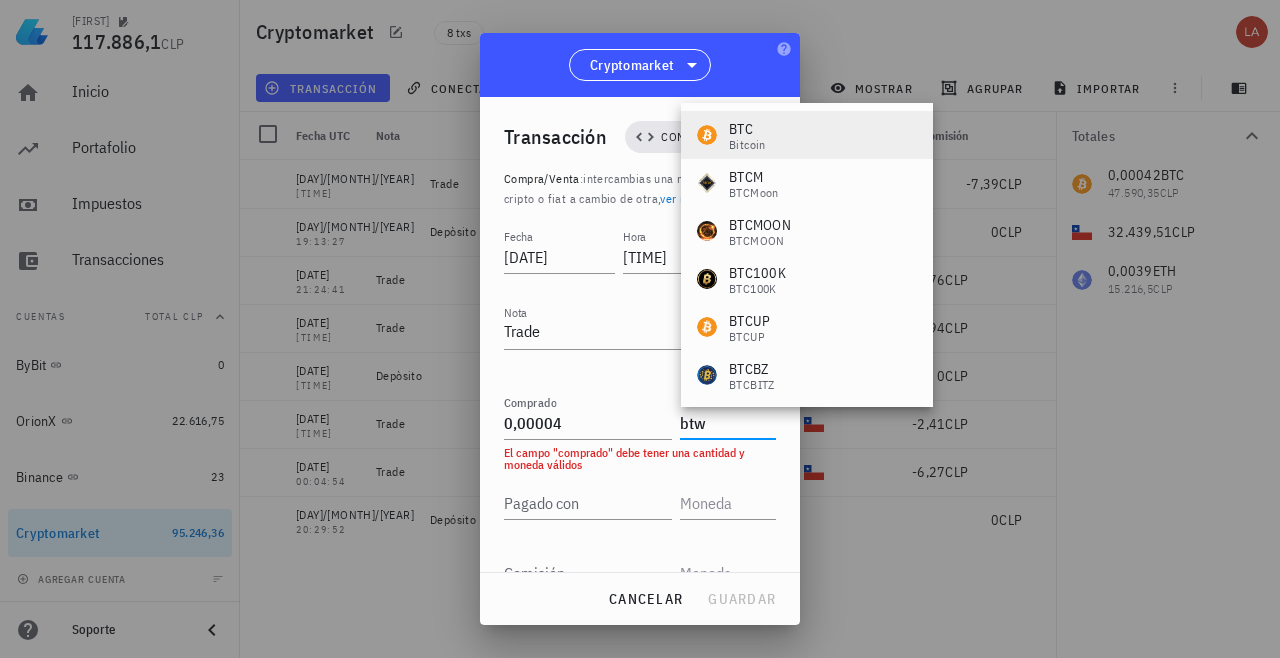 drag, startPoint x: 741, startPoint y: 426, endPoint x: 761, endPoint y: 141, distance: 285.7009 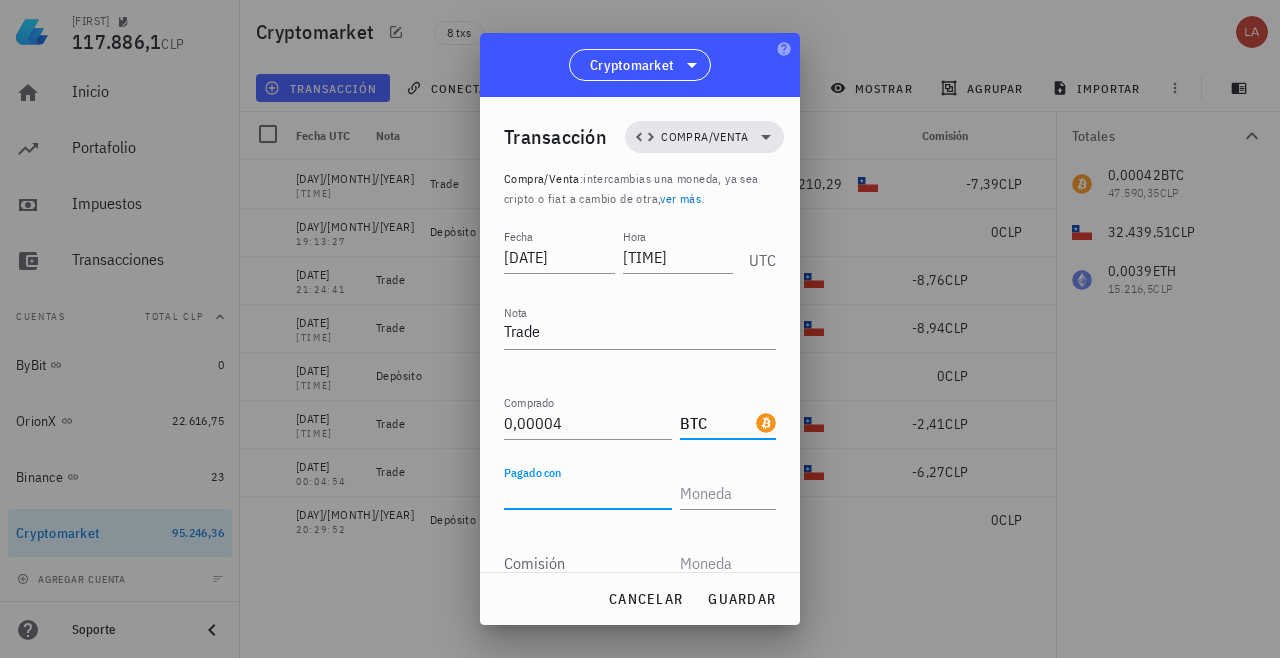 click on "Pagado con" at bounding box center (588, 493) 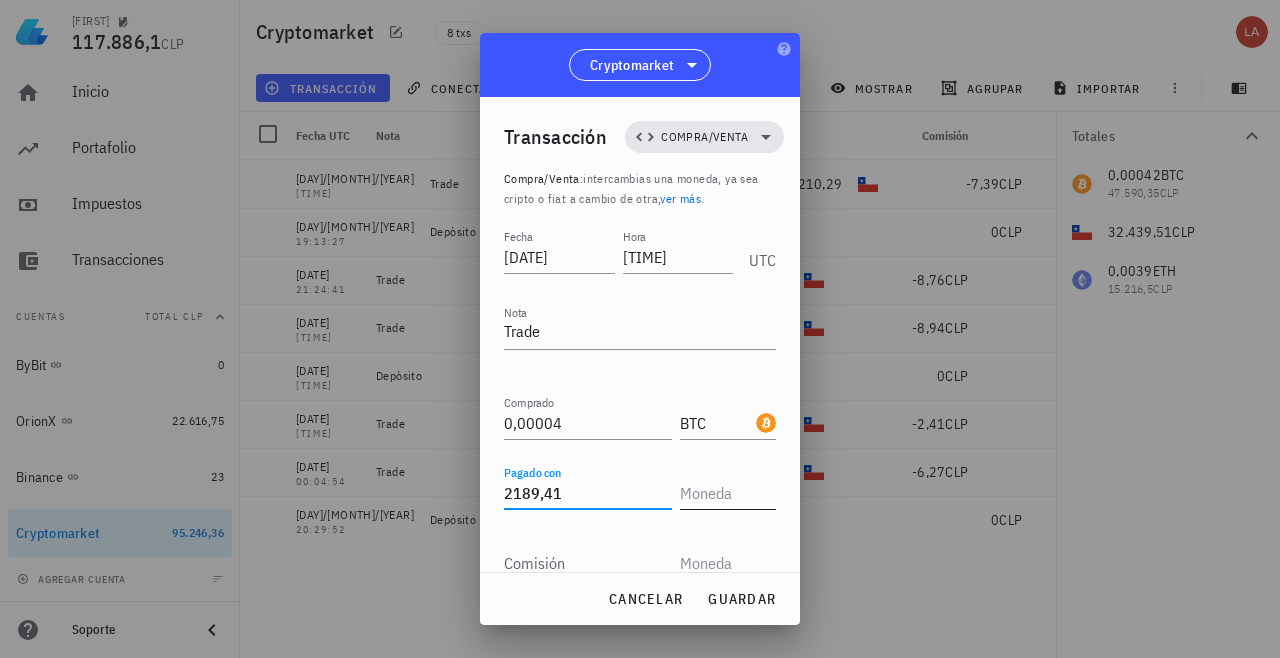 type on "2.189,41" 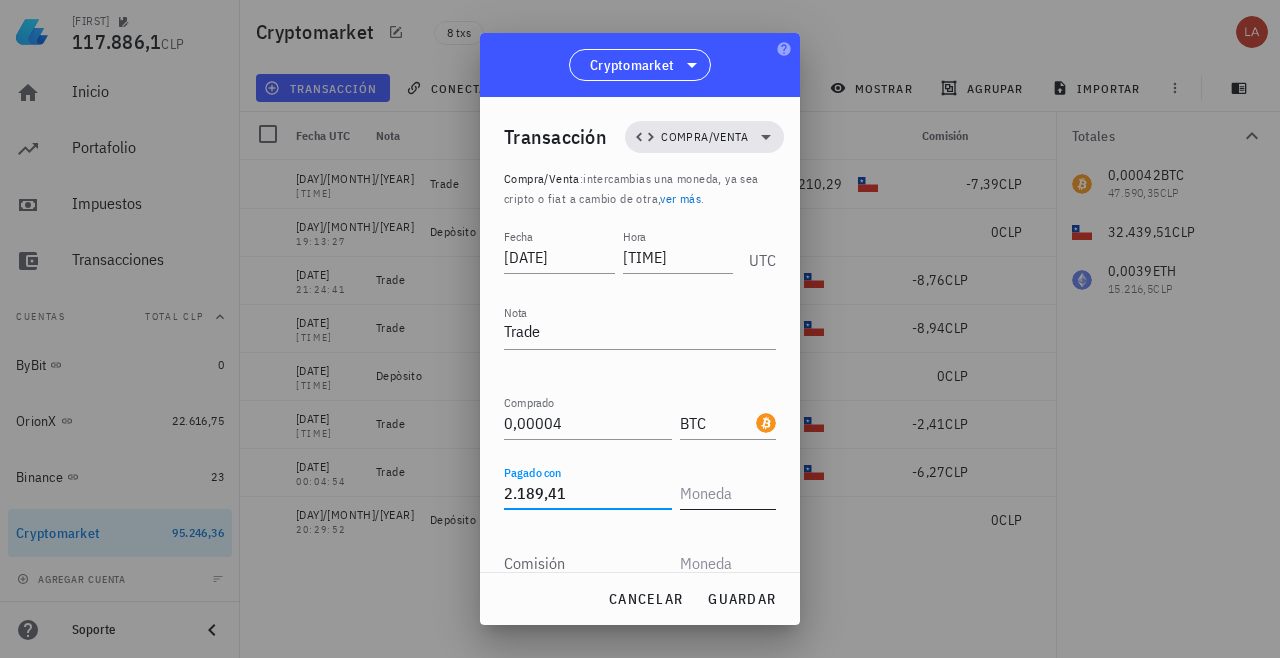 click at bounding box center (726, 493) 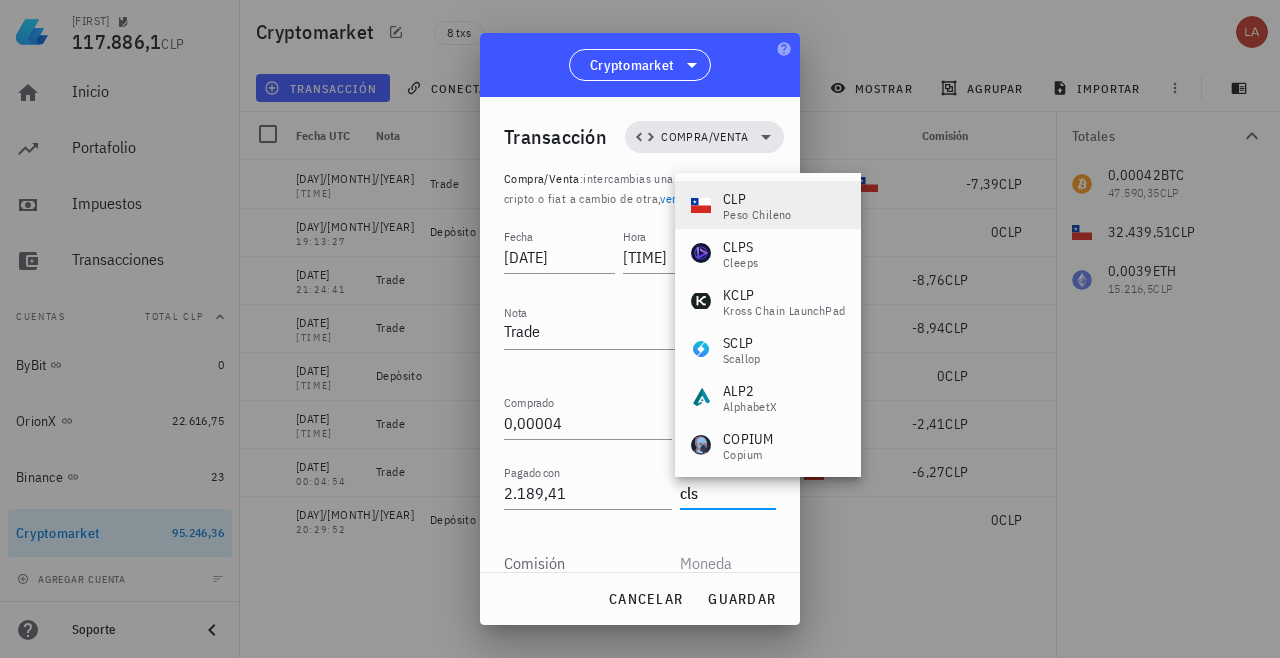 drag, startPoint x: 707, startPoint y: 496, endPoint x: 736, endPoint y: 208, distance: 289.4564 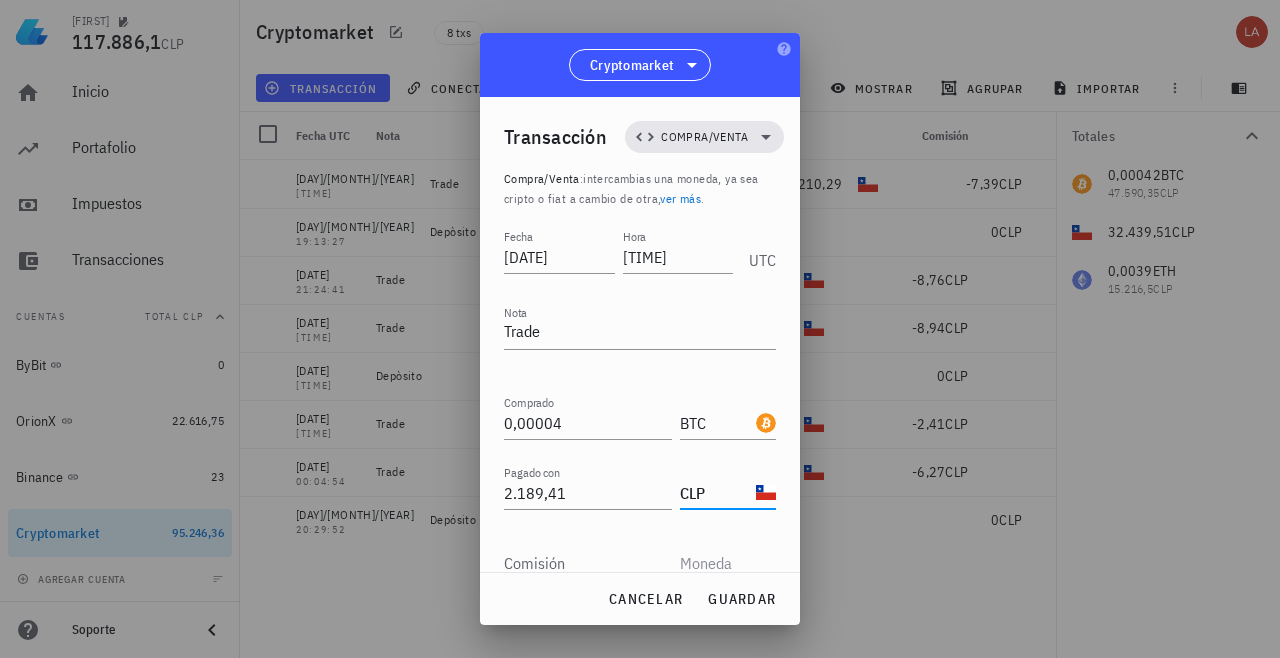 click on "Comisión" at bounding box center (588, 563) 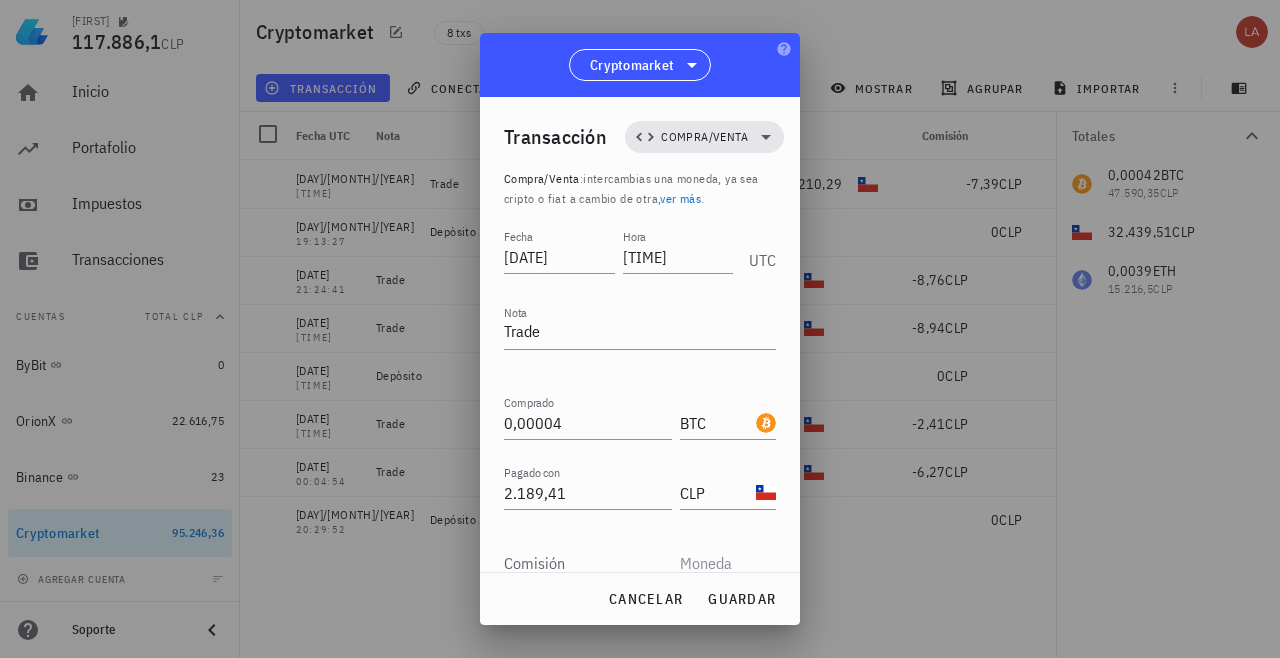 scroll, scrollTop: 1, scrollLeft: 0, axis: vertical 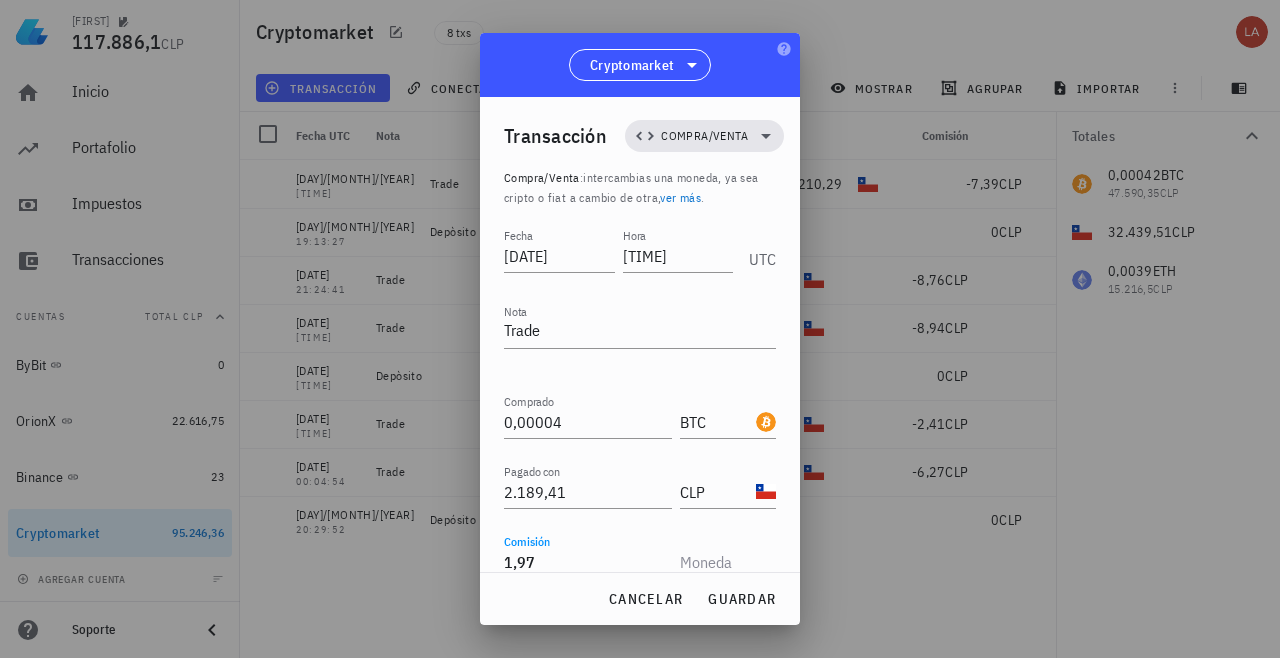type on "1,97" 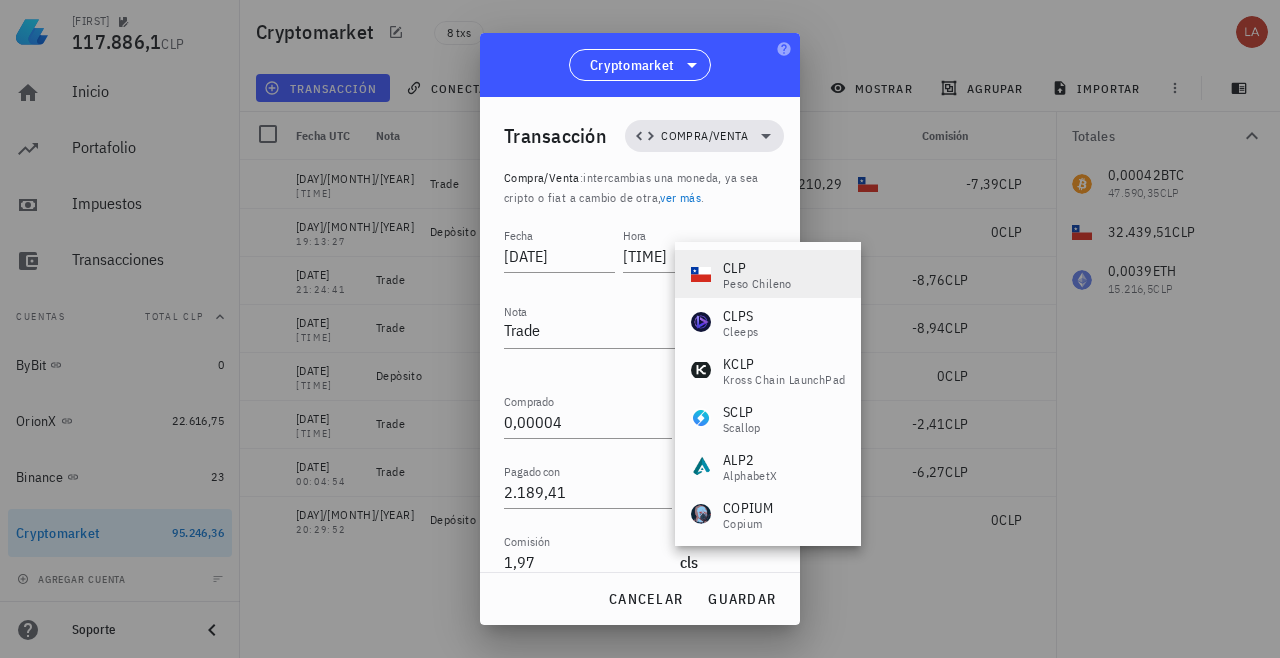 drag, startPoint x: 730, startPoint y: 564, endPoint x: 753, endPoint y: 283, distance: 281.9397 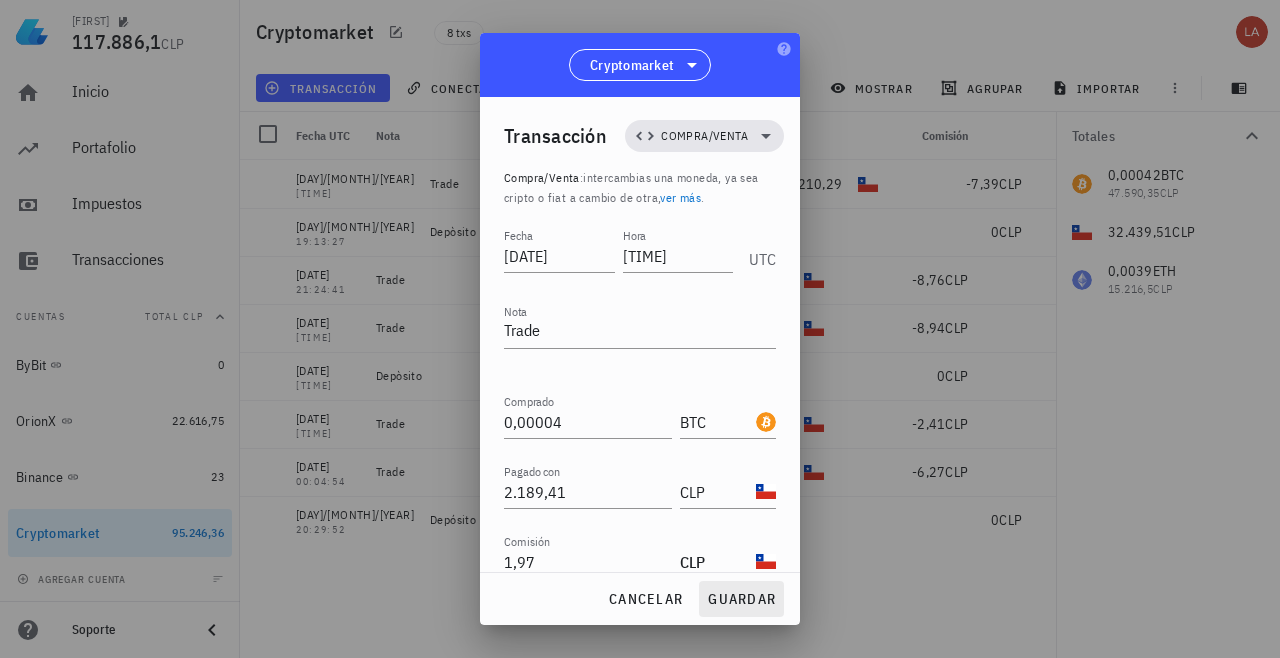 click on "guardar" at bounding box center (741, 599) 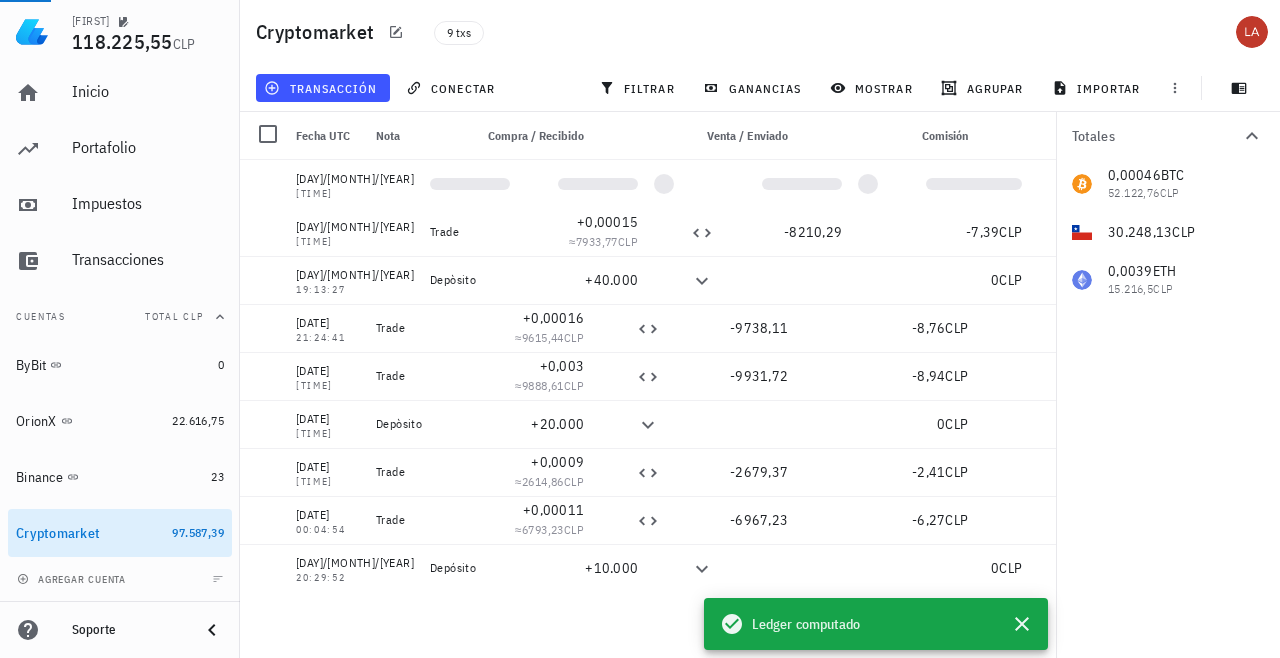 scroll, scrollTop: 0, scrollLeft: 0, axis: both 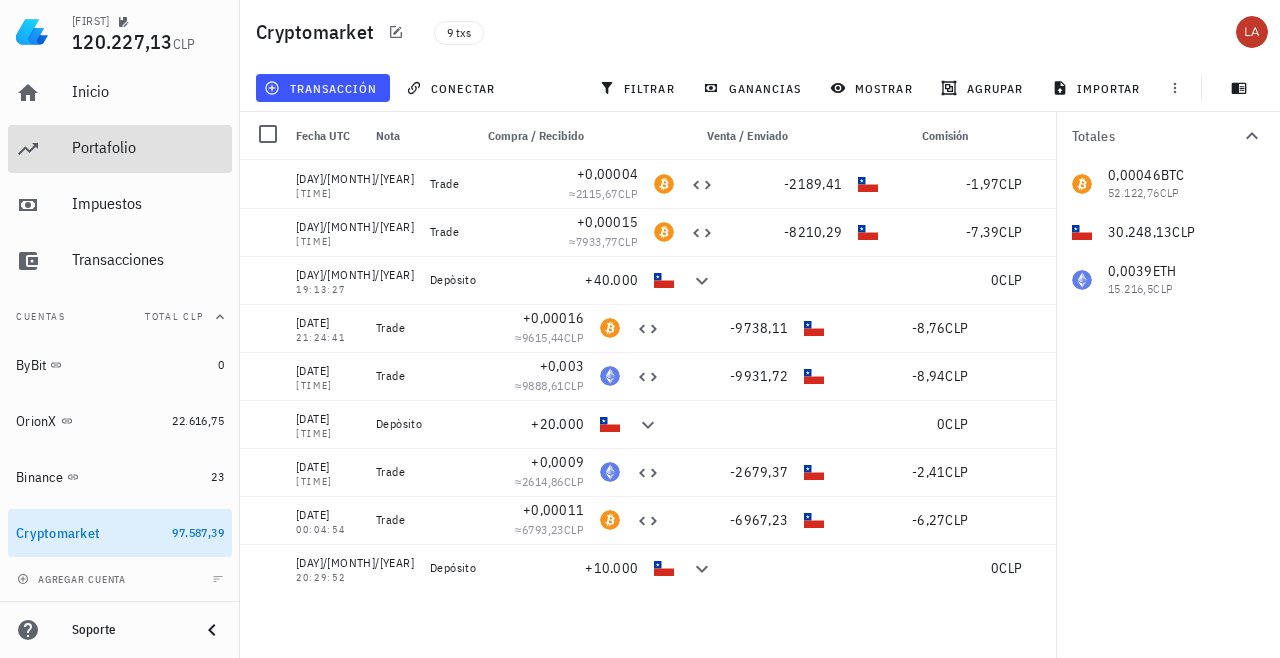 click on "Portafolio" at bounding box center (148, 147) 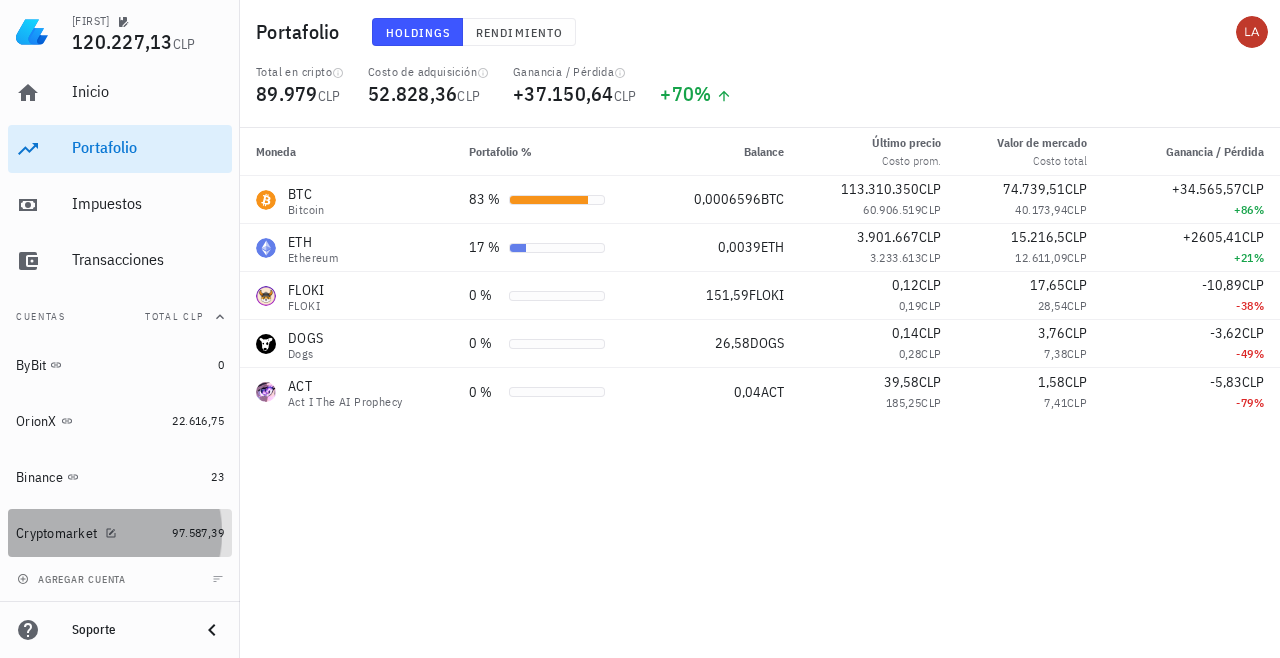 click on "Cryptomarket" at bounding box center [56, 533] 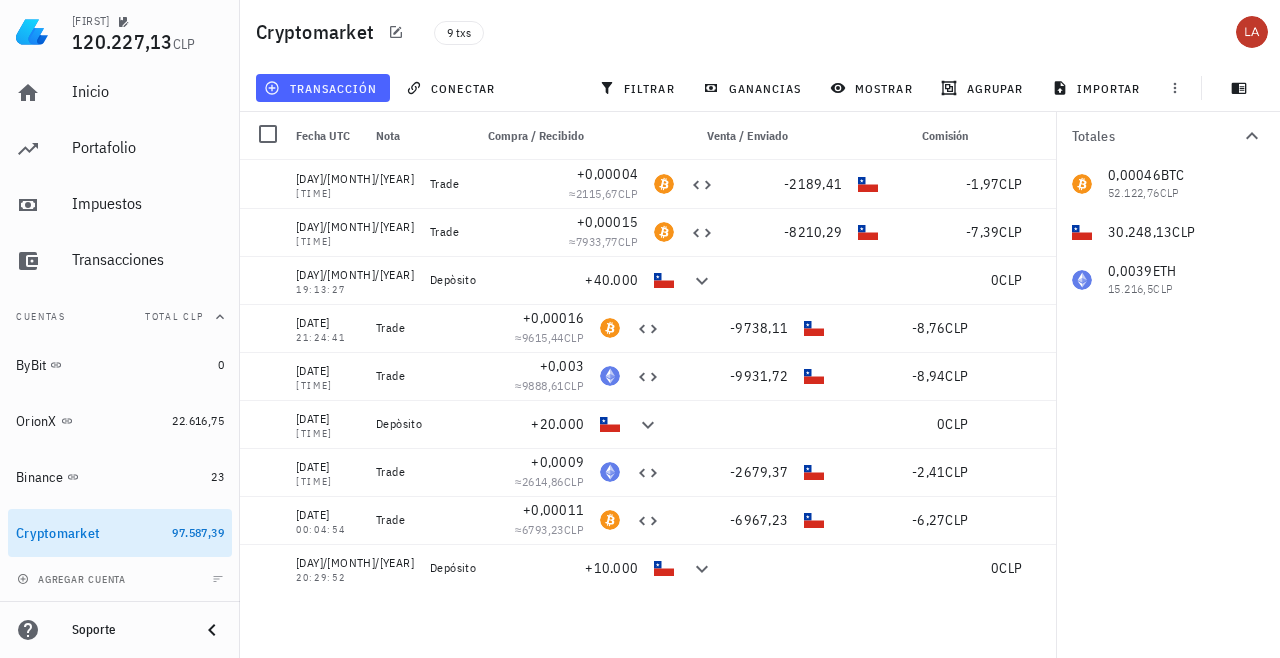 click on "transacción" at bounding box center (322, 88) 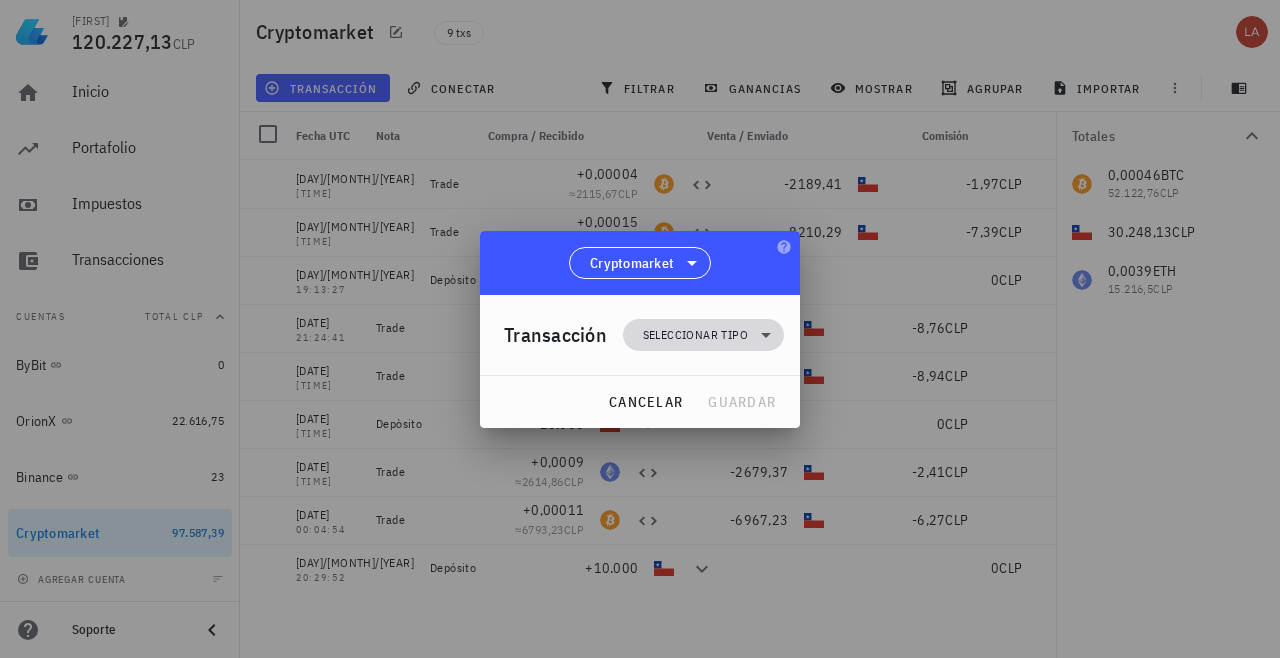 click on "Seleccionar tipo" at bounding box center (695, 335) 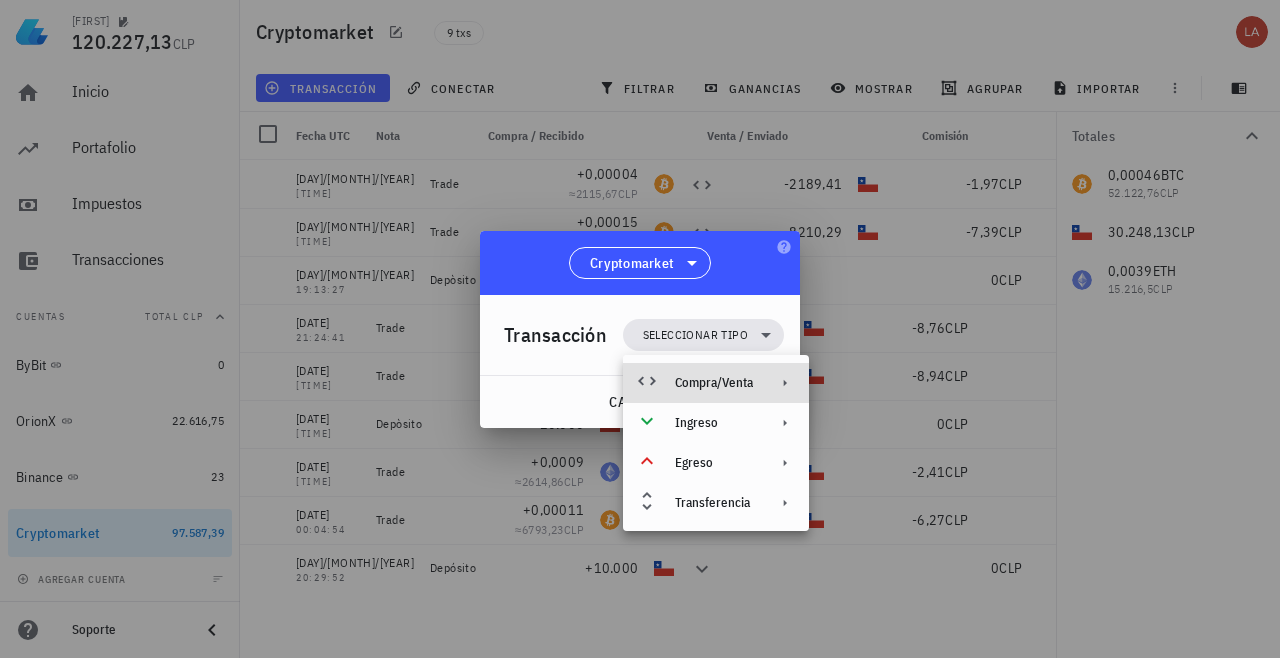 click on "Compra/Venta" at bounding box center [714, 383] 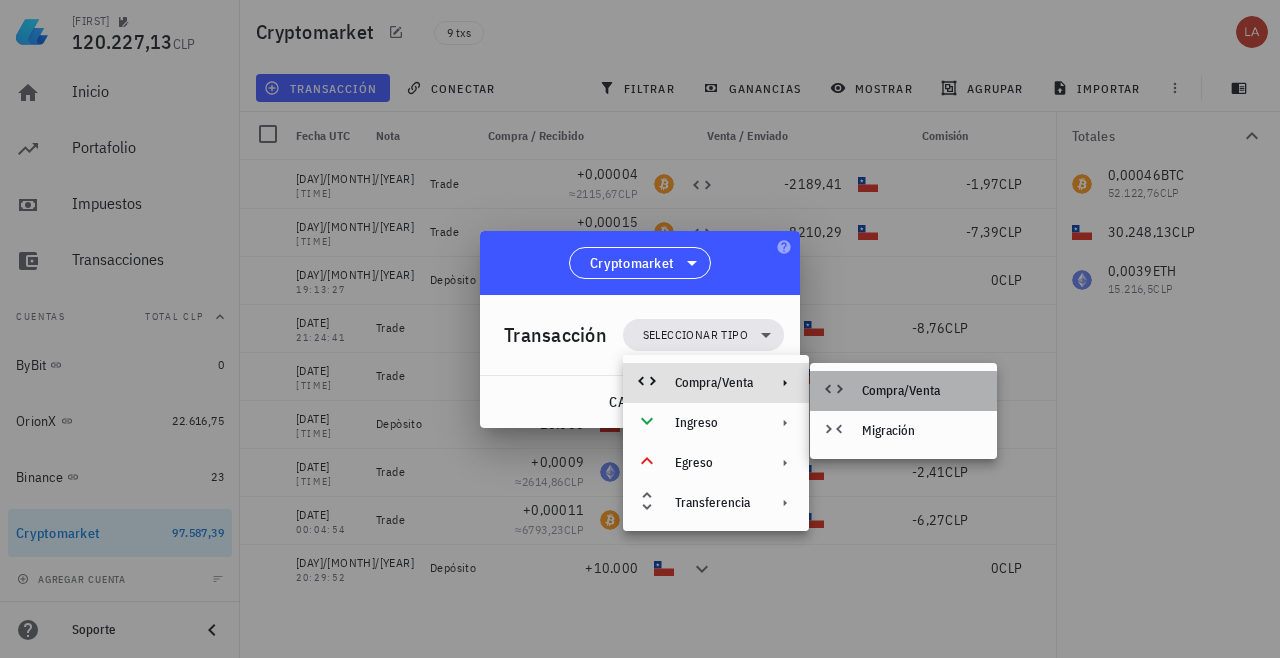 click on "Compra/Venta" at bounding box center [921, 391] 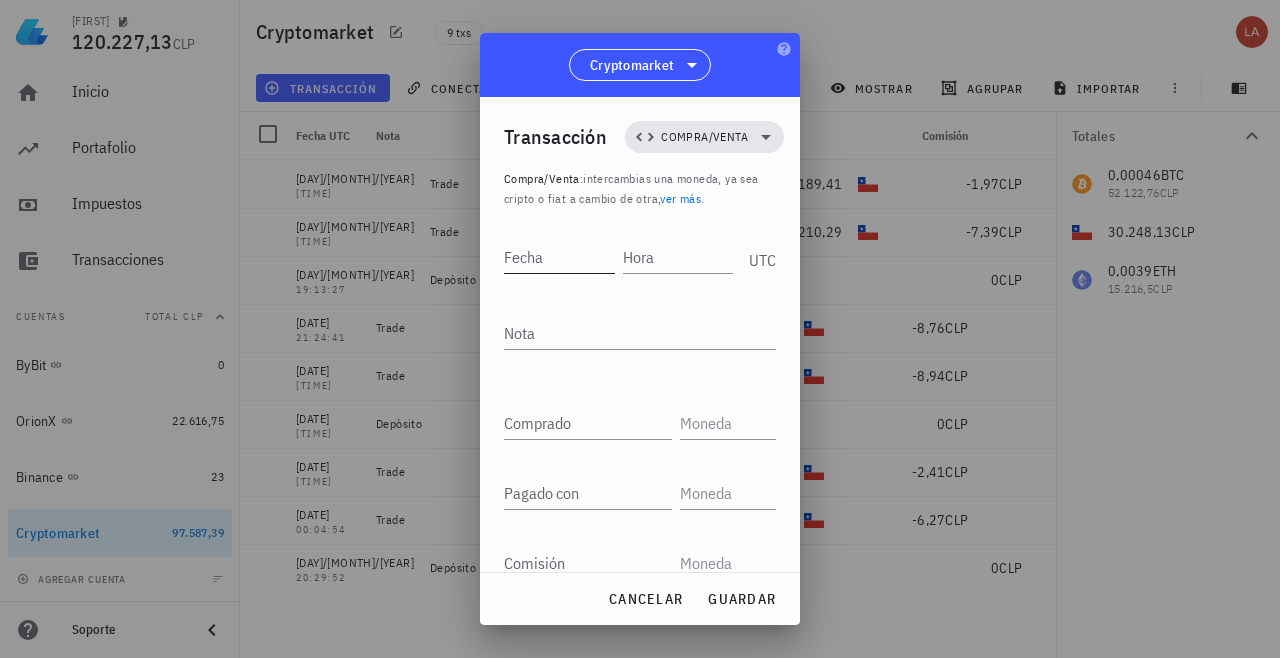 click on "Fecha" at bounding box center [559, 257] 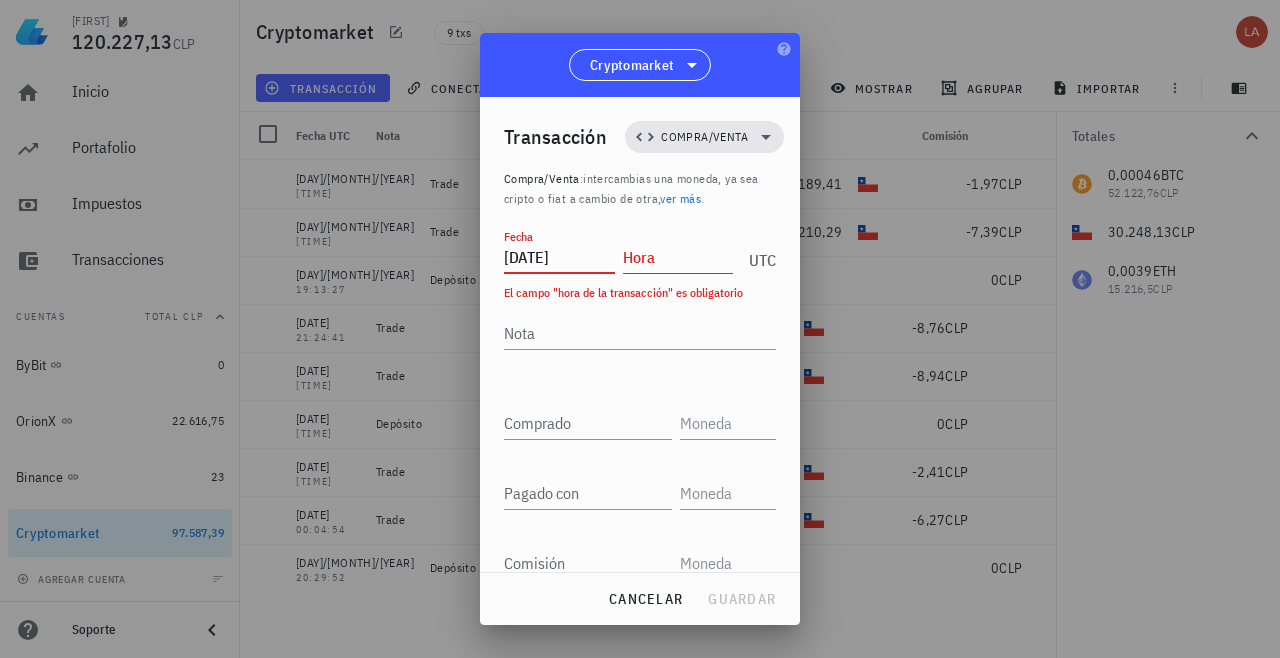 type on "[DATE]" 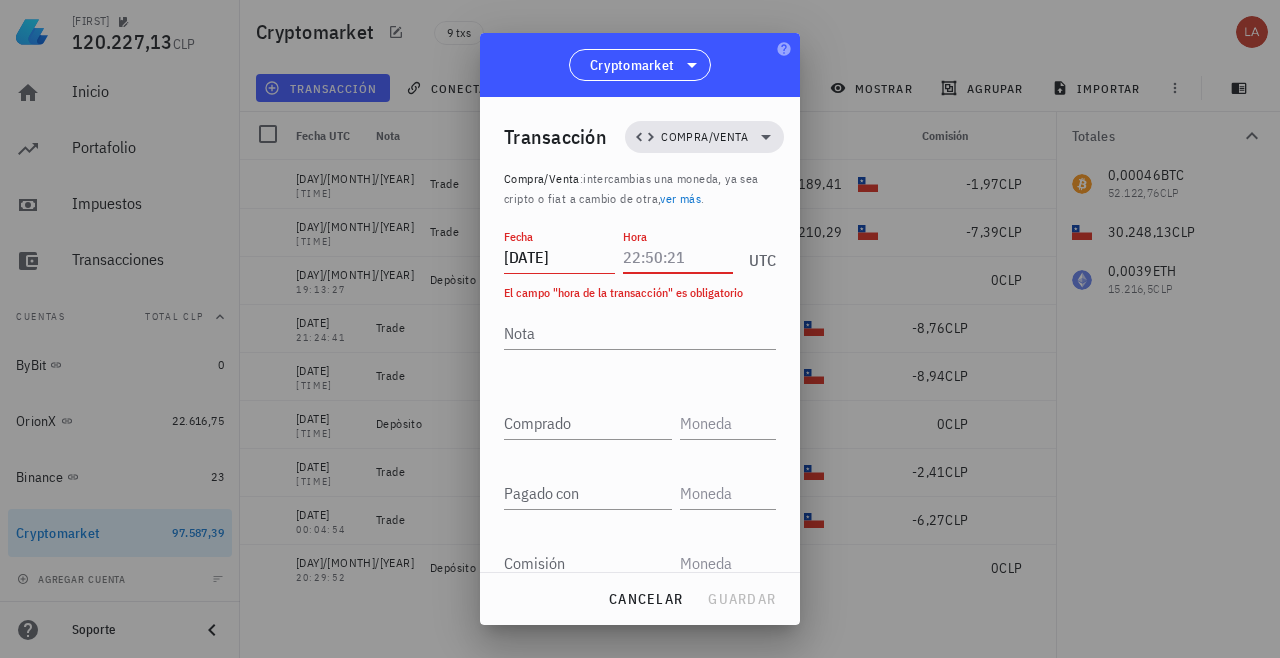 click on "Hora" at bounding box center [678, 257] 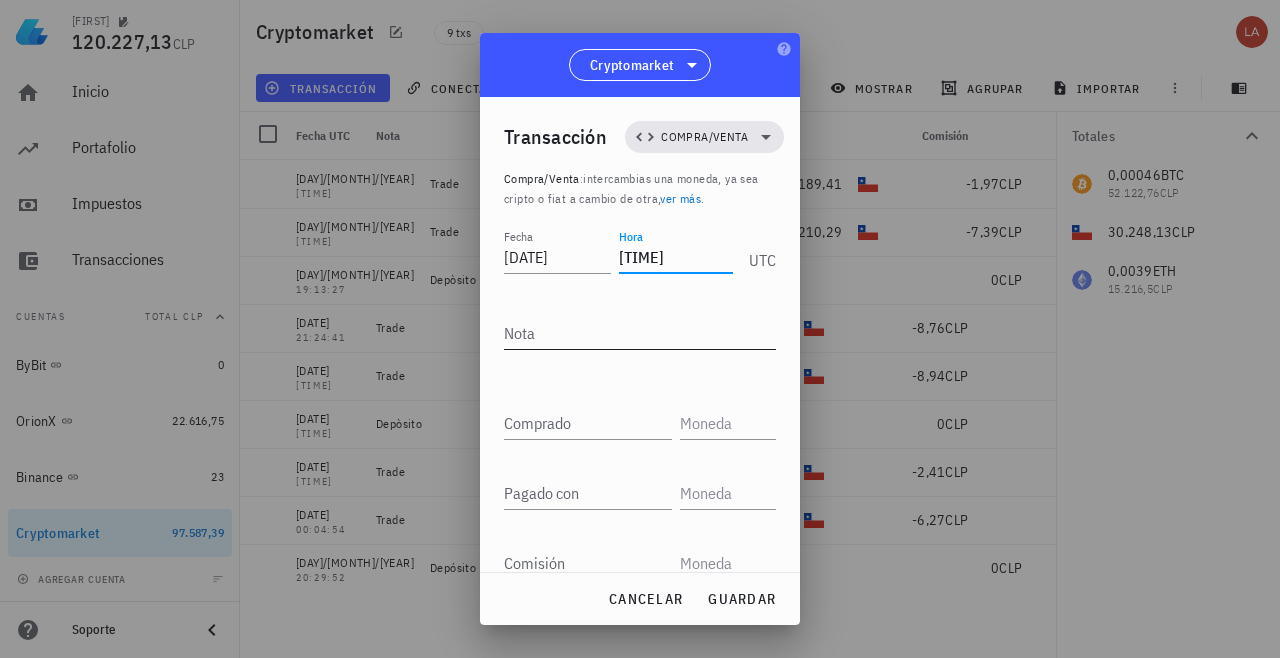 type on "[TIME]" 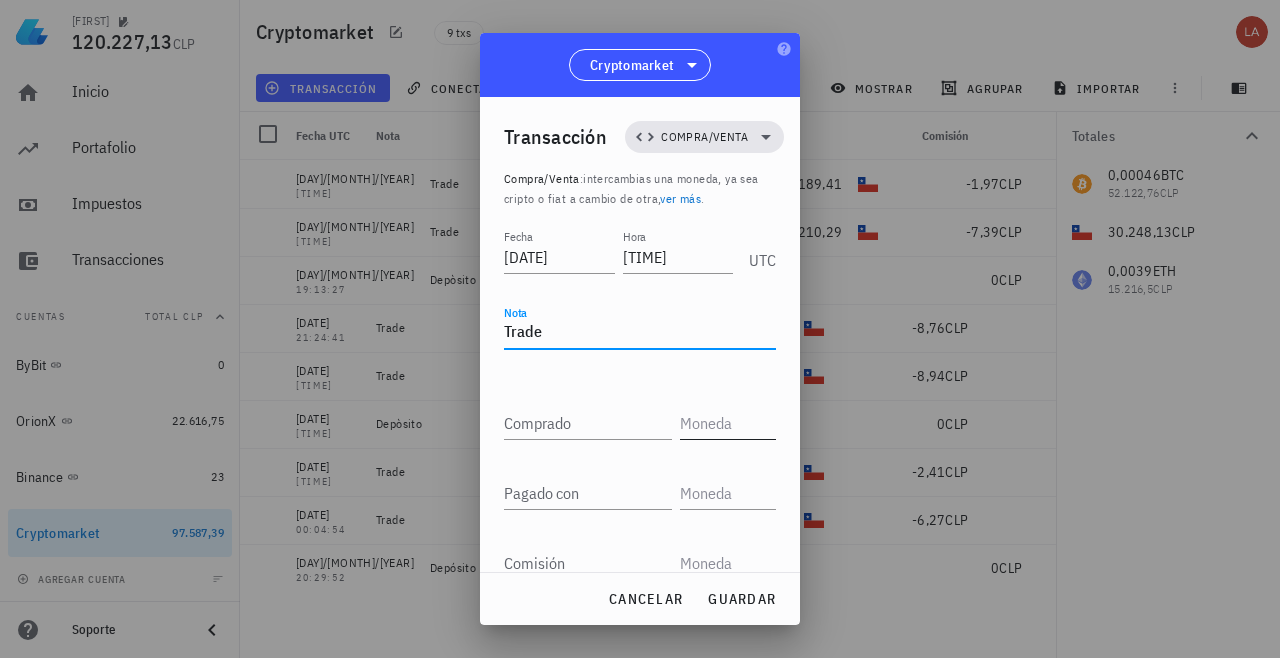 type on "Trade" 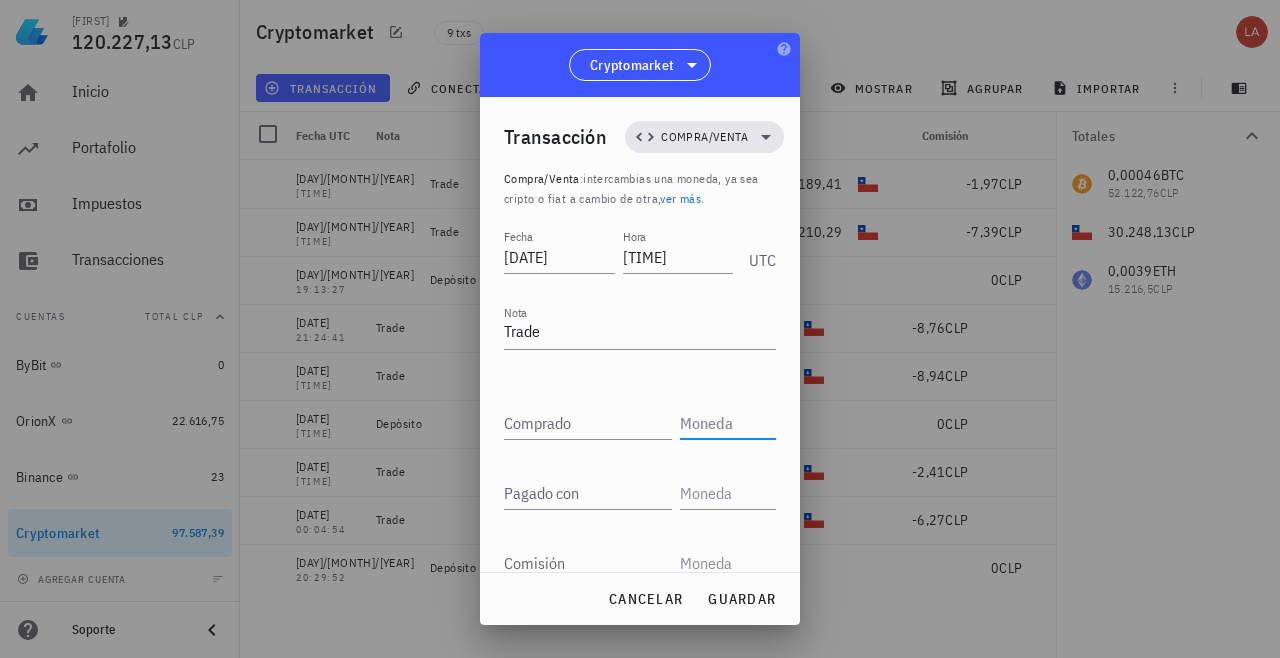 click at bounding box center (726, 423) 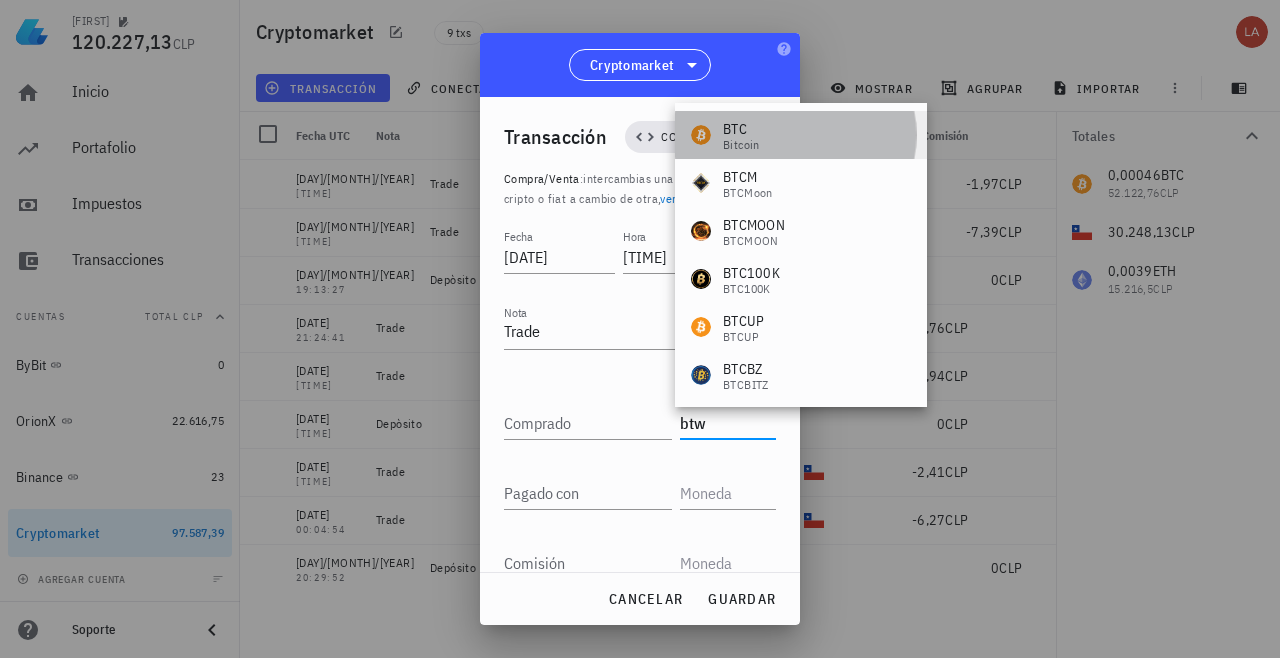 drag, startPoint x: 709, startPoint y: 428, endPoint x: 776, endPoint y: 137, distance: 298.61346 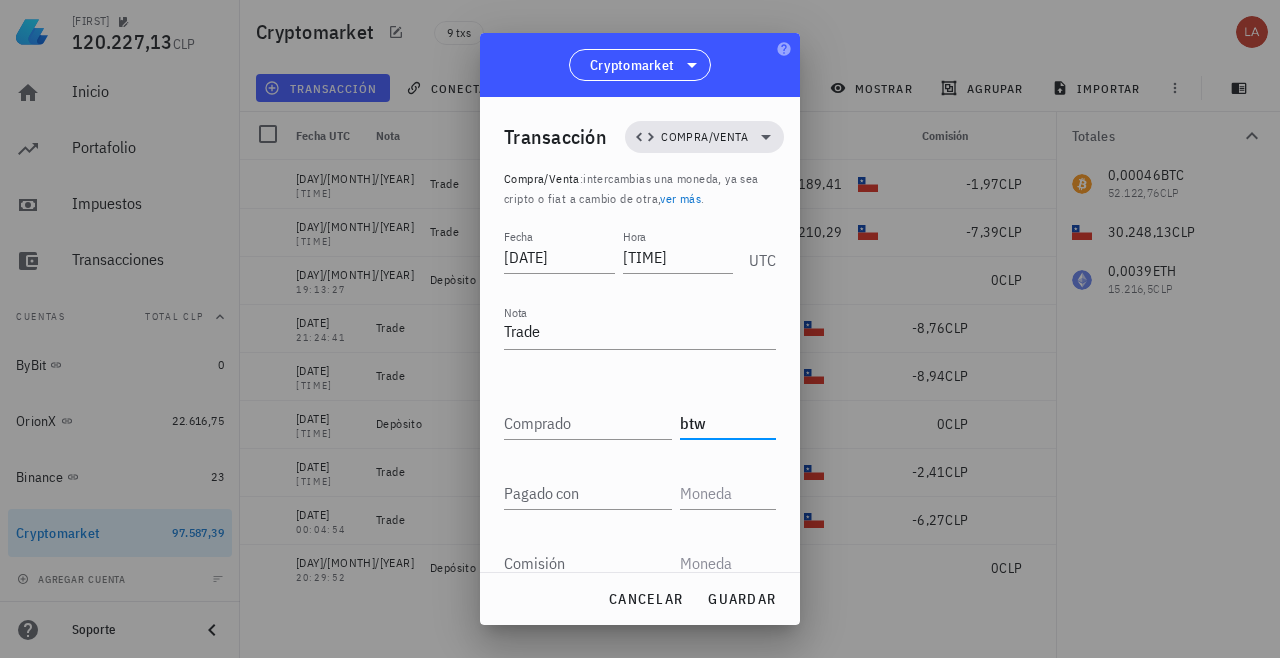 type on "BTC" 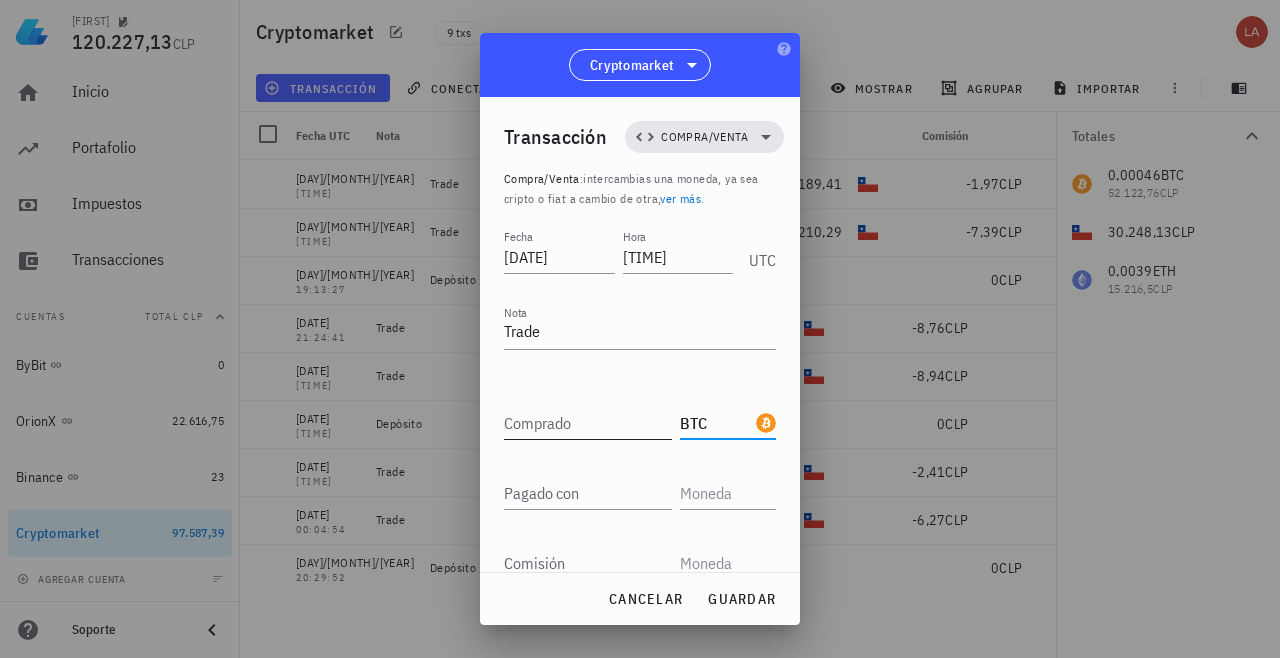 click on "Comprado" at bounding box center [588, 423] 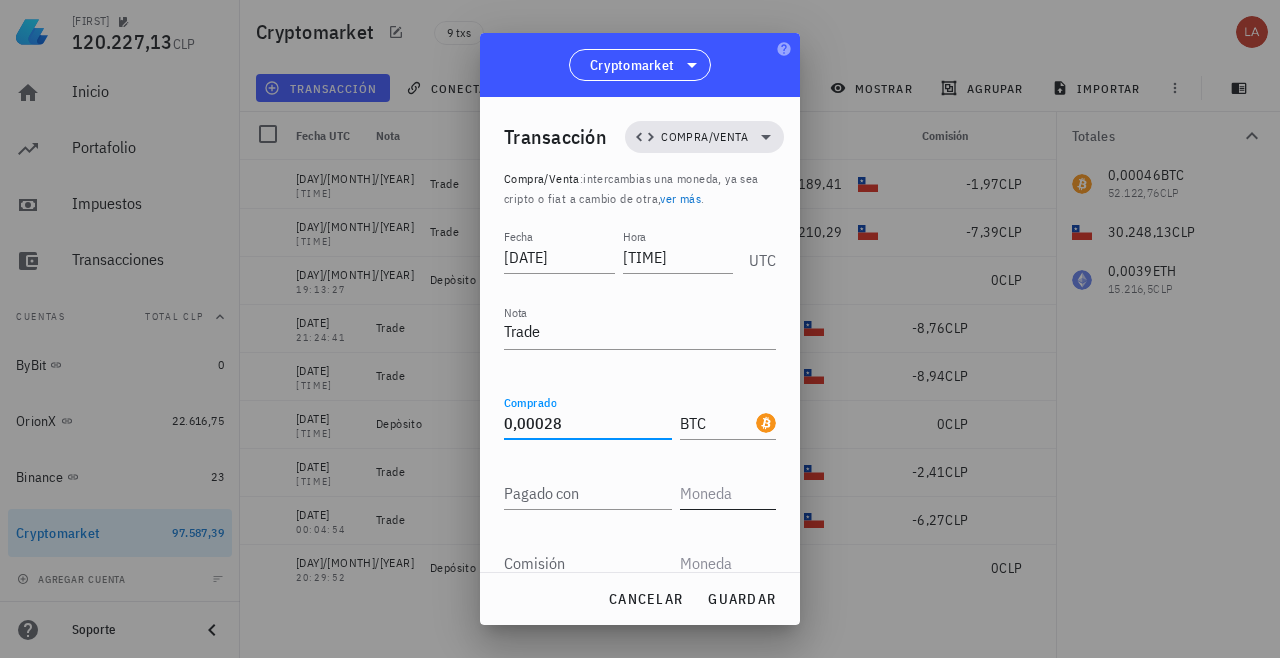 type on "0,00028" 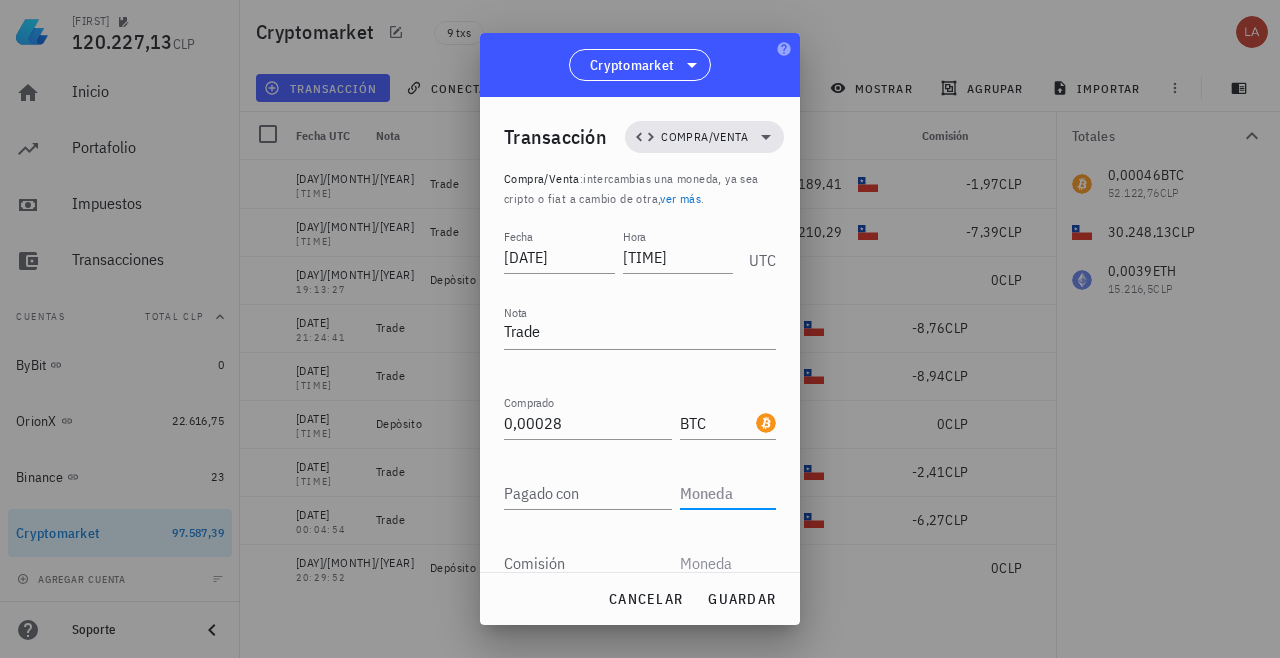 click at bounding box center (726, 493) 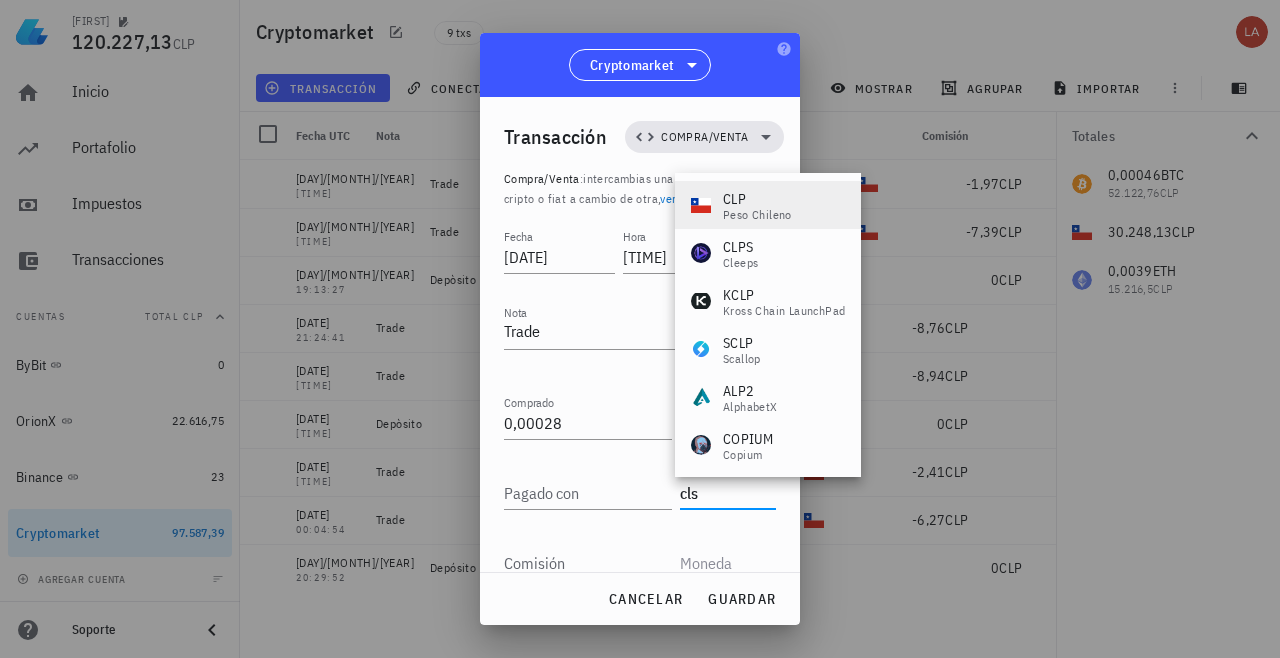 drag, startPoint x: 699, startPoint y: 483, endPoint x: 738, endPoint y: 215, distance: 270.8228 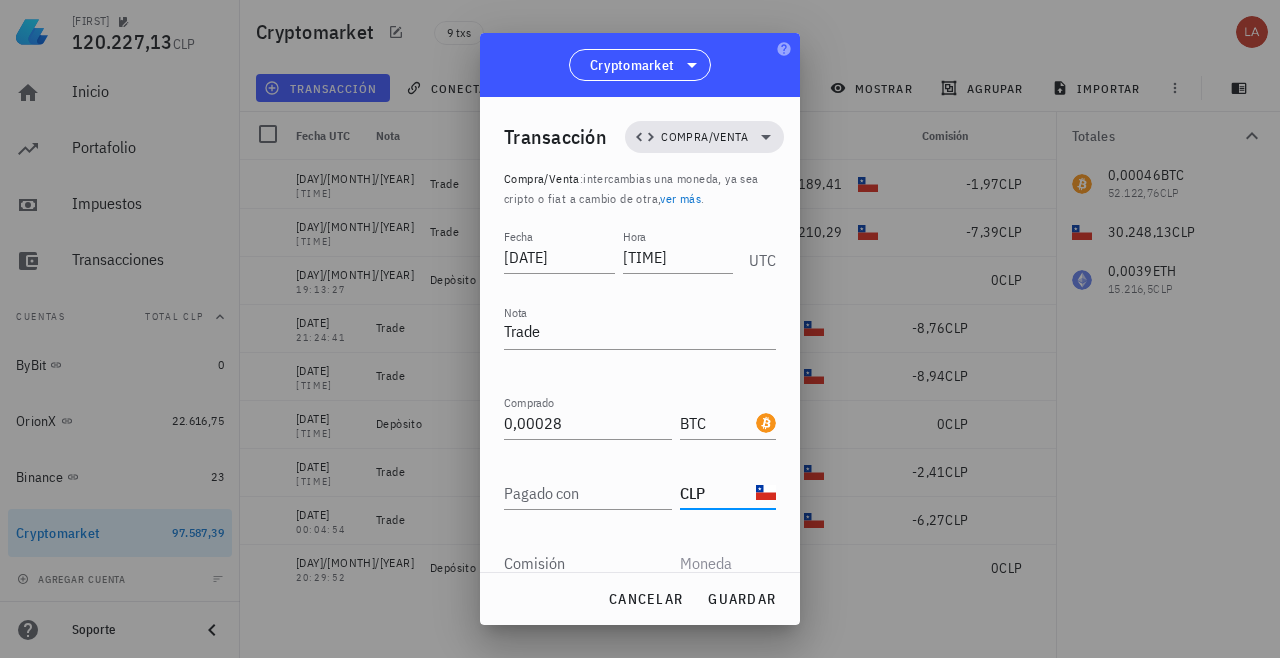 click at bounding box center [726, 563] 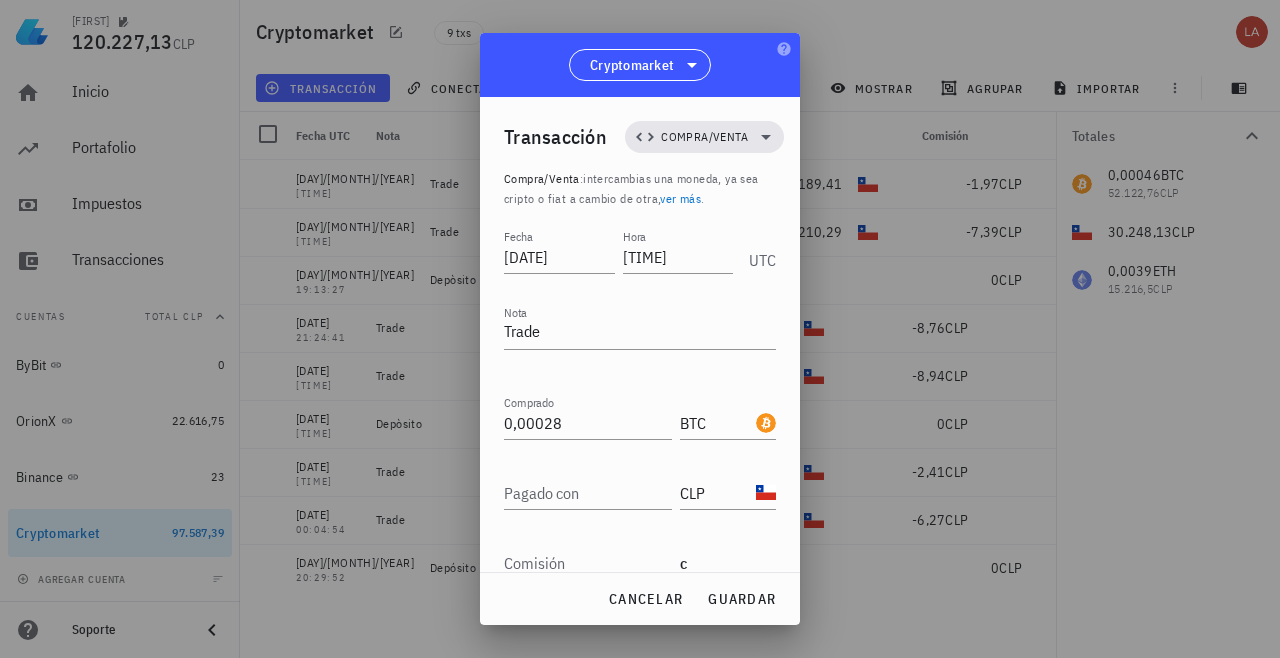 scroll, scrollTop: 1, scrollLeft: 0, axis: vertical 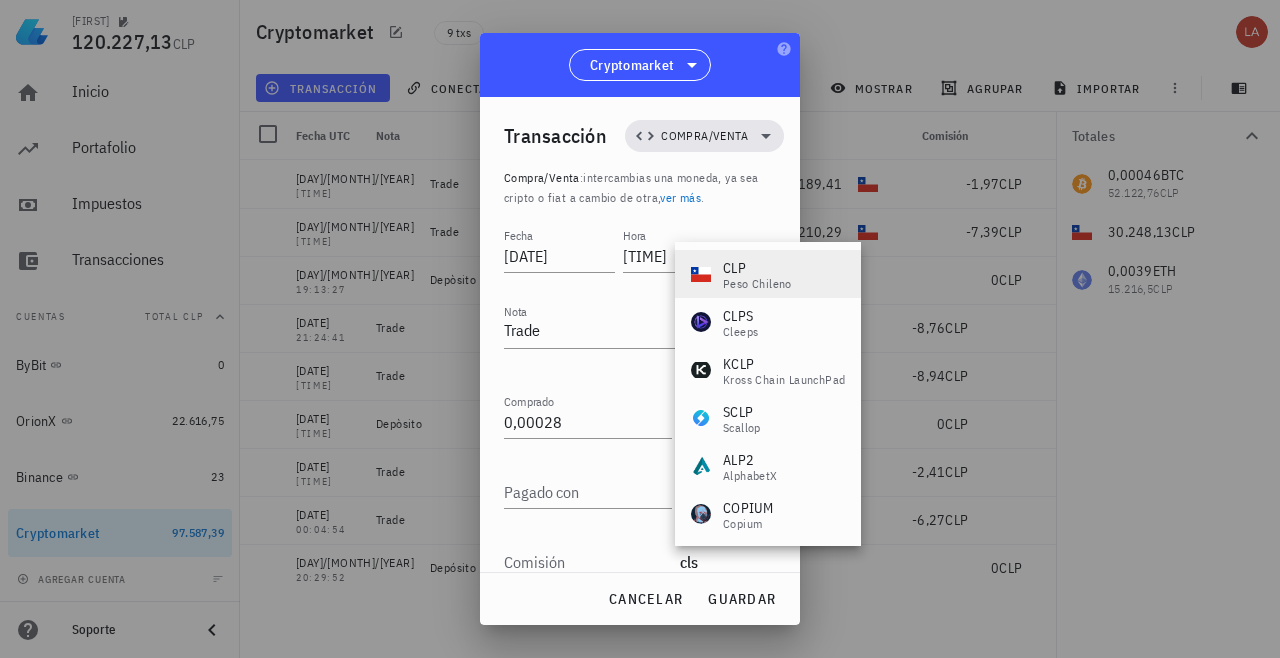 drag, startPoint x: 705, startPoint y: 556, endPoint x: 744, endPoint y: 274, distance: 284.68402 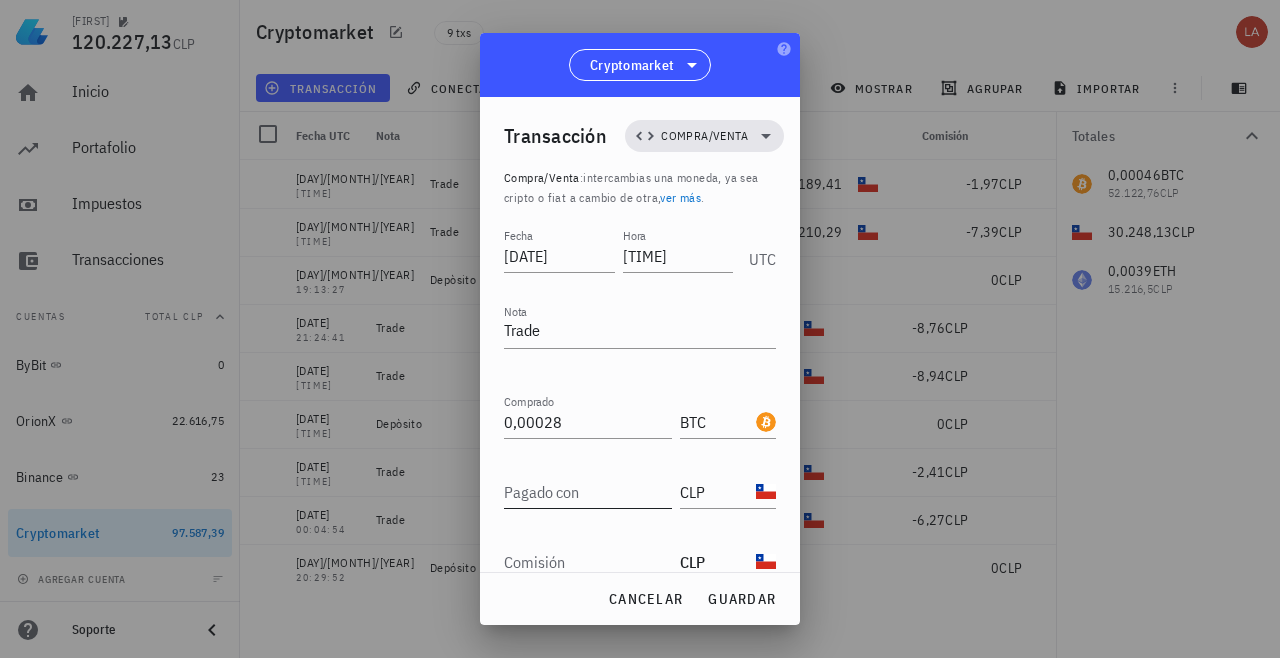 click on "Pagado con" at bounding box center [588, 492] 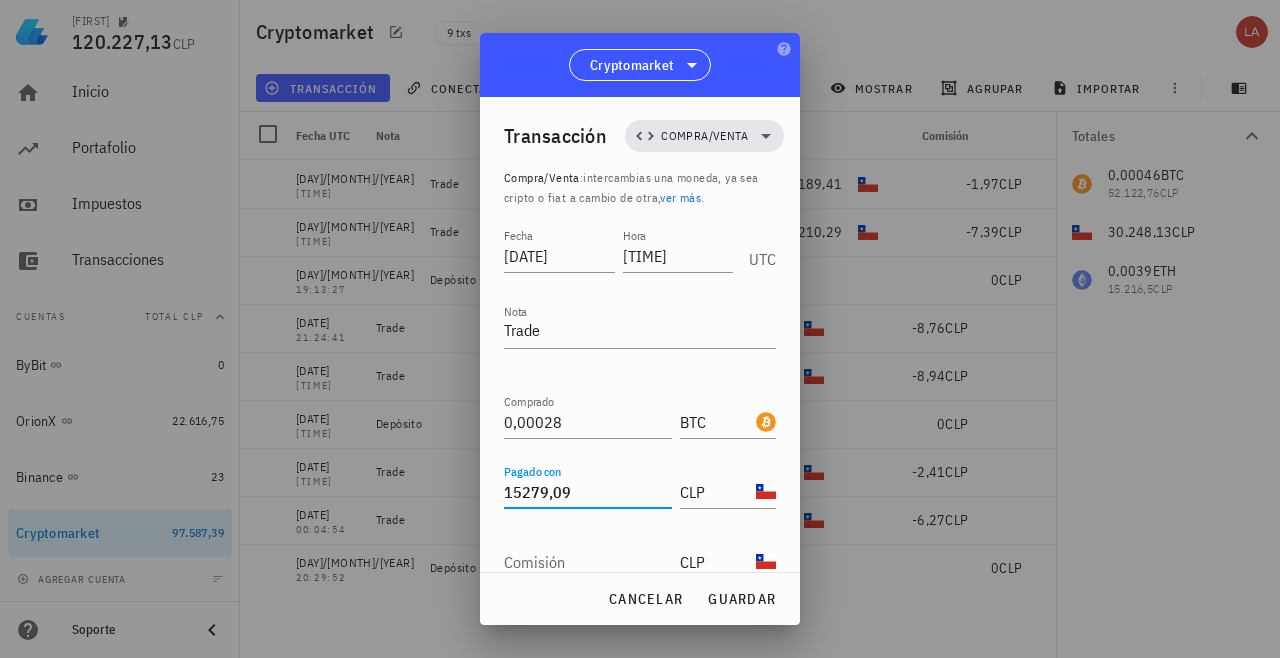 type on "15.279,09" 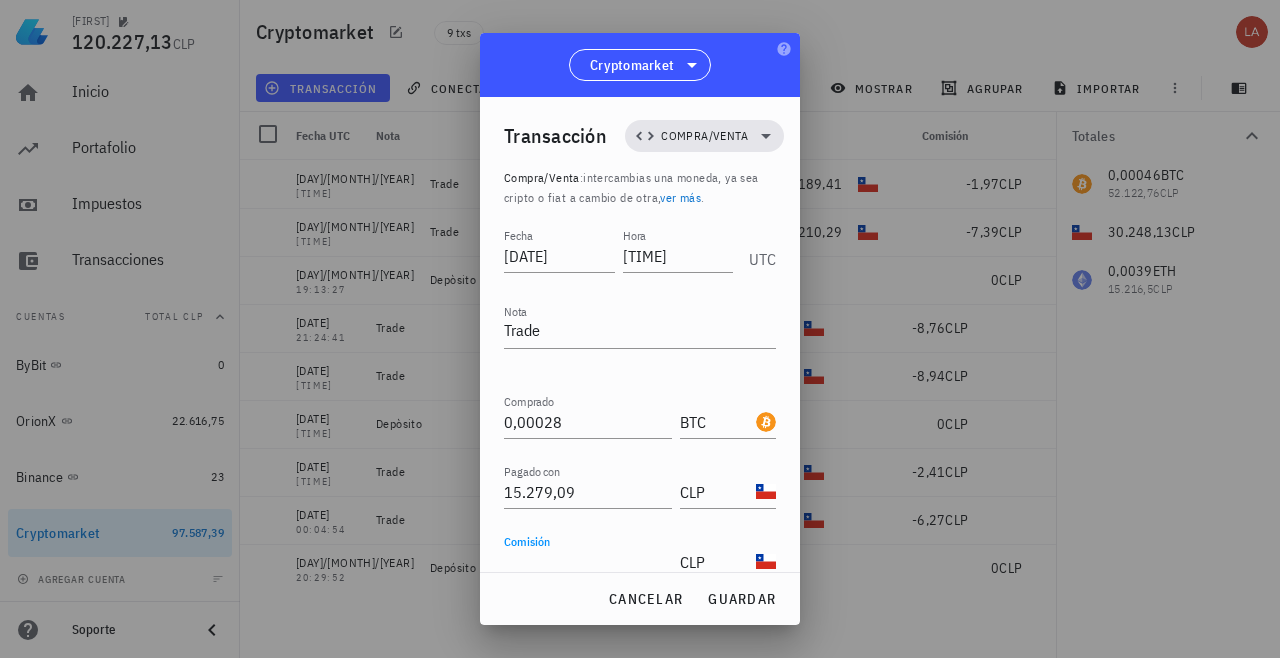 click on "Comisión" at bounding box center [588, 562] 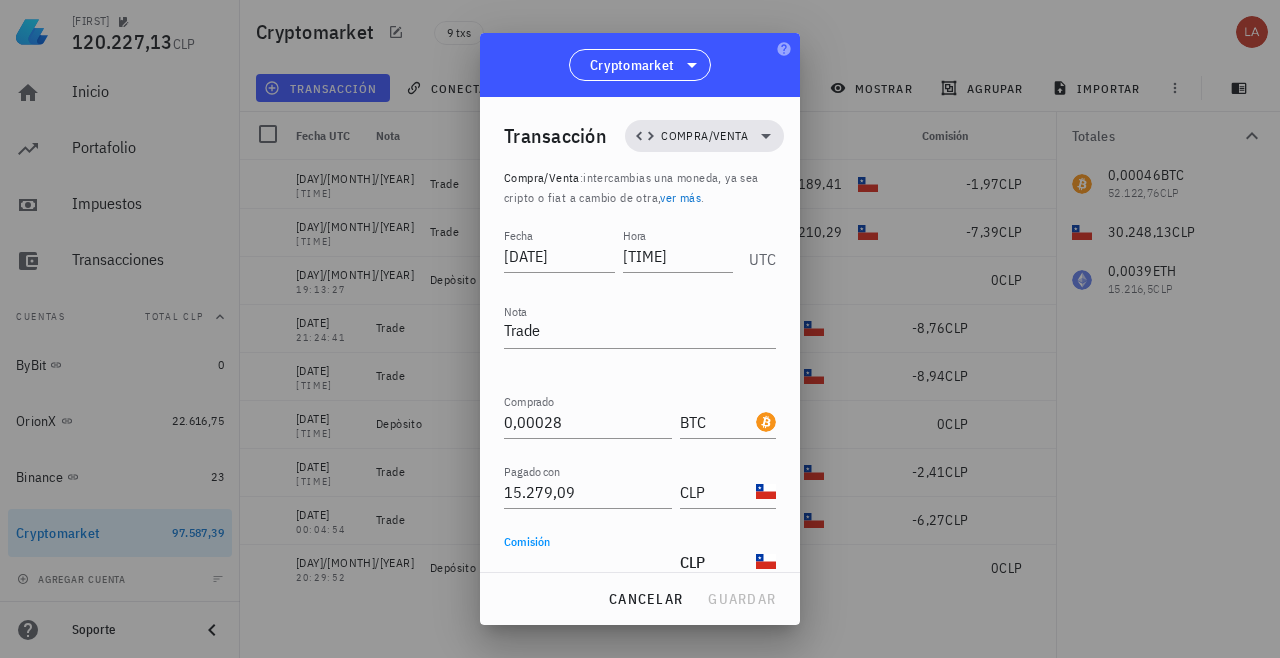 click on "Comisión" at bounding box center [588, 562] 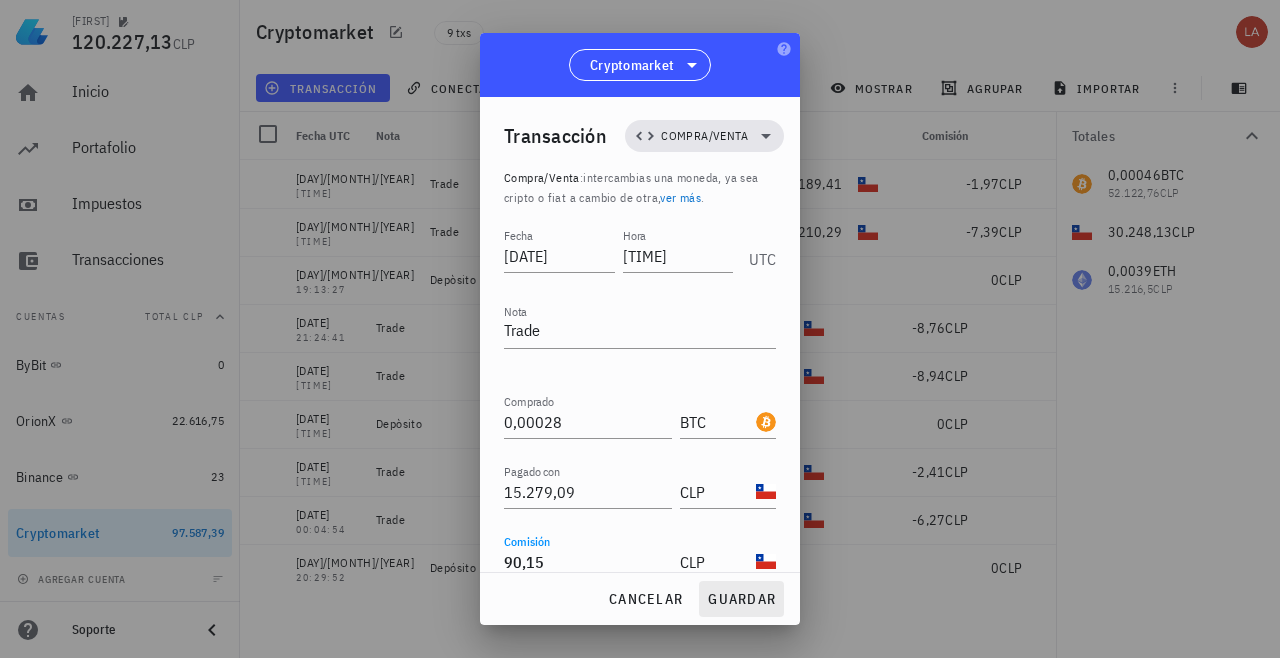 type on "90,15" 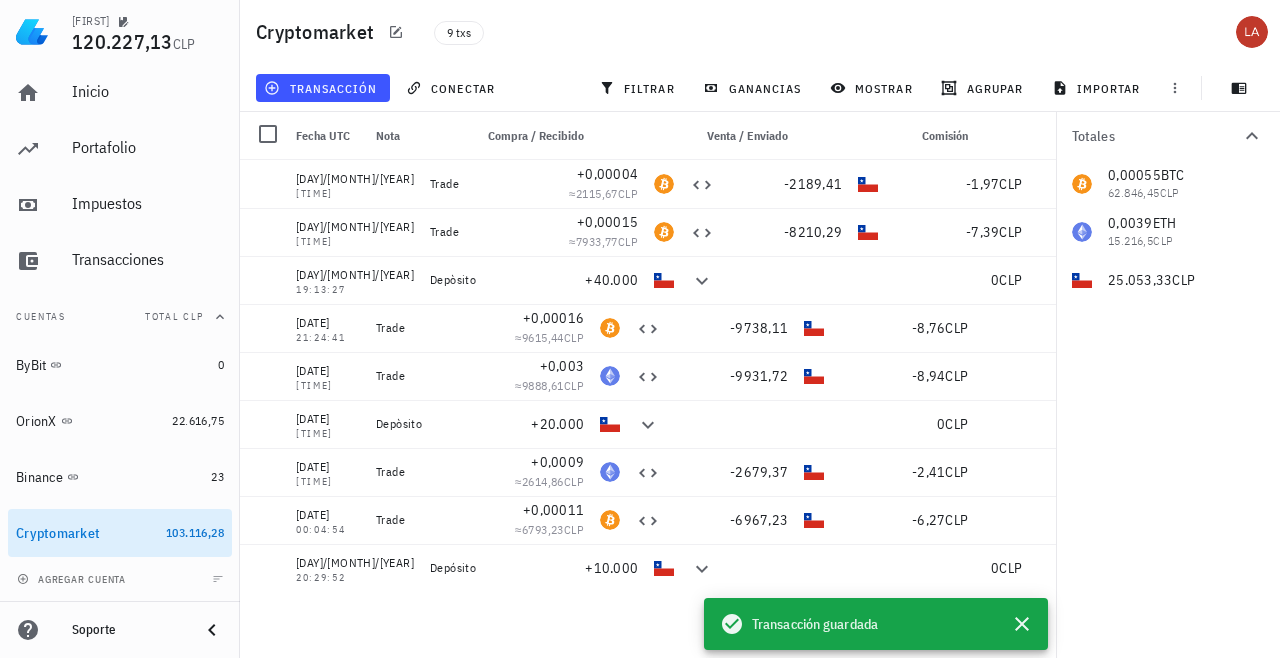 scroll, scrollTop: 0, scrollLeft: 0, axis: both 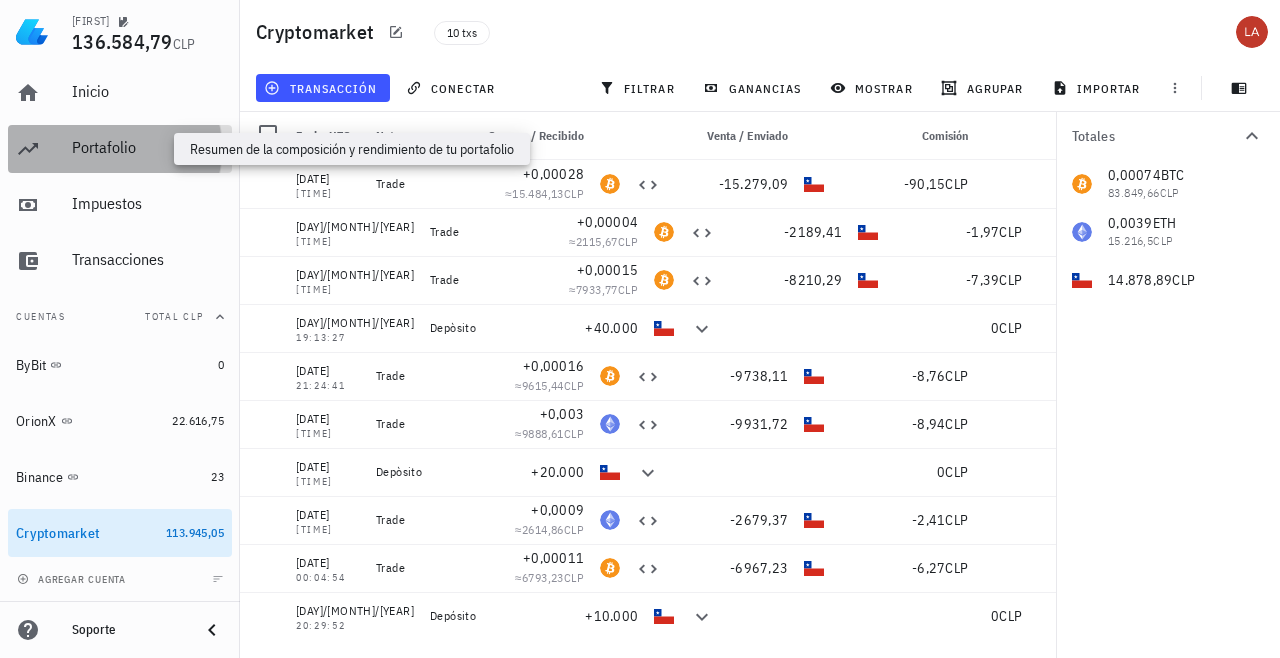 click on "Portafolio" at bounding box center [148, 147] 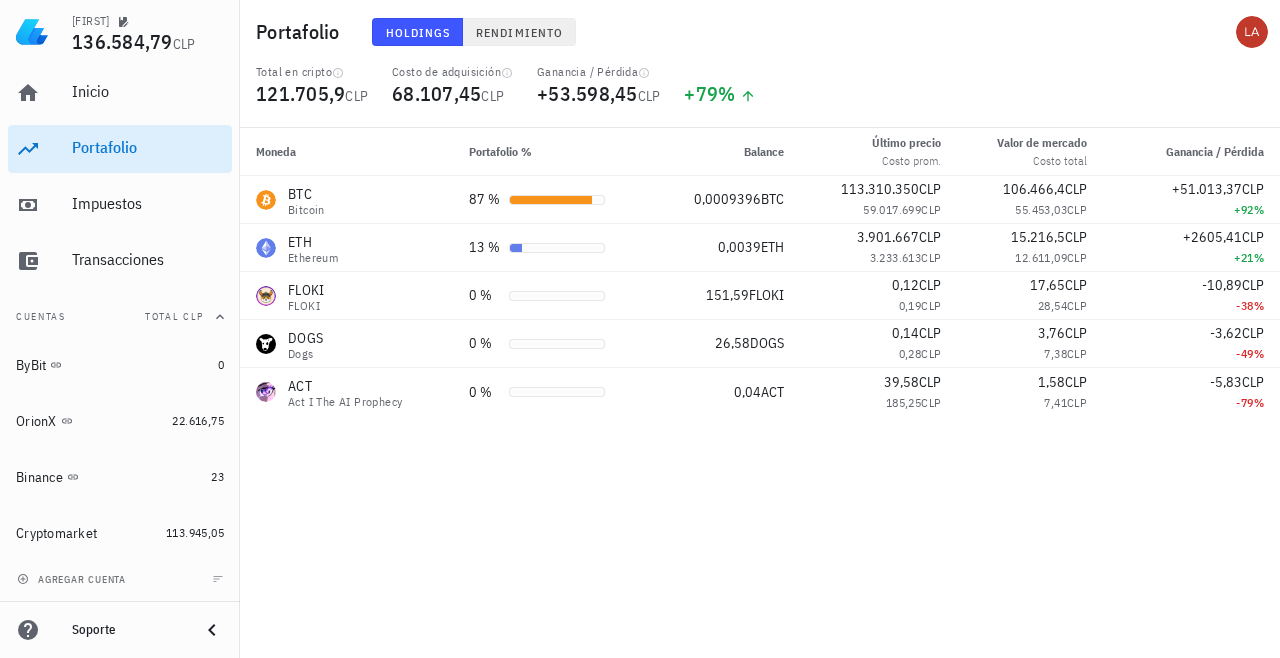 click on "Rendimiento" at bounding box center [519, 32] 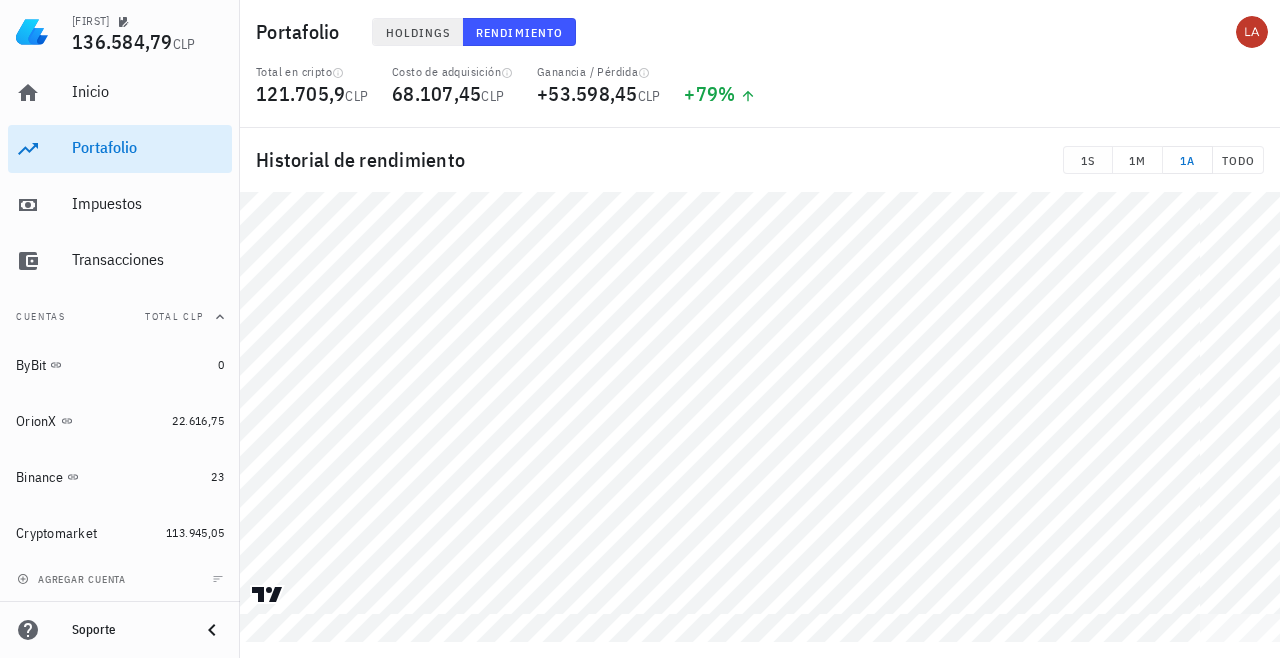 click on "Holdings" at bounding box center (418, 32) 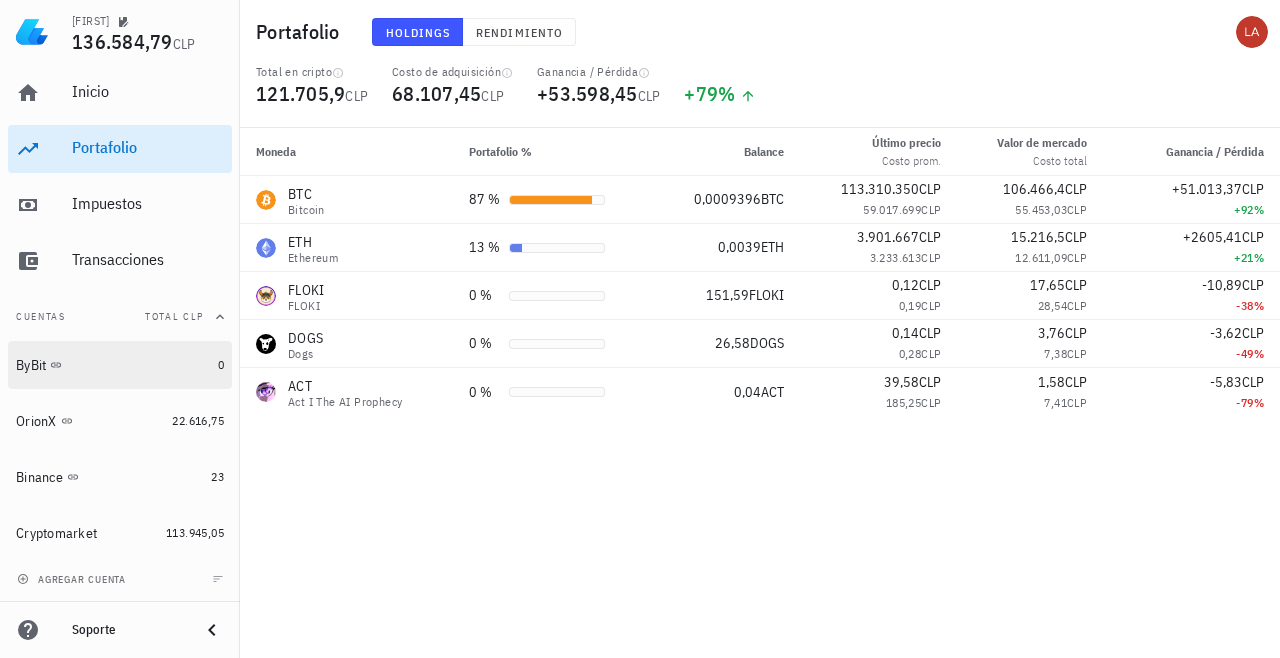 scroll, scrollTop: 10, scrollLeft: 0, axis: vertical 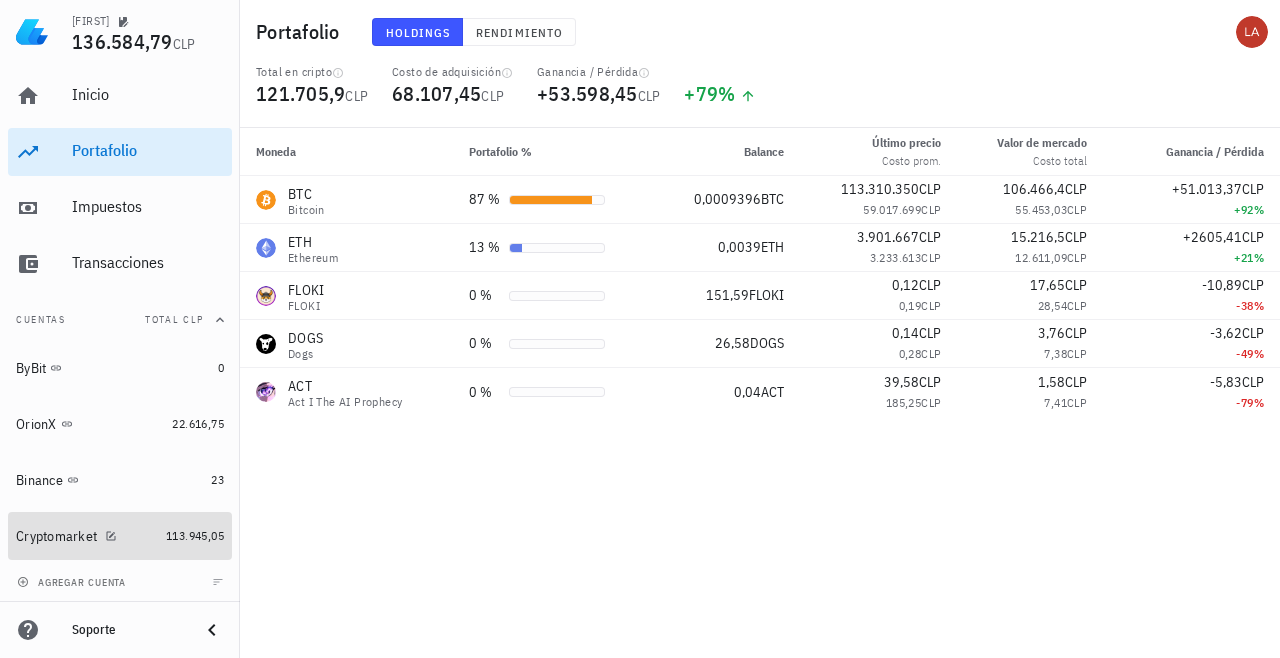 click on "Cryptomarket" at bounding box center (56, 536) 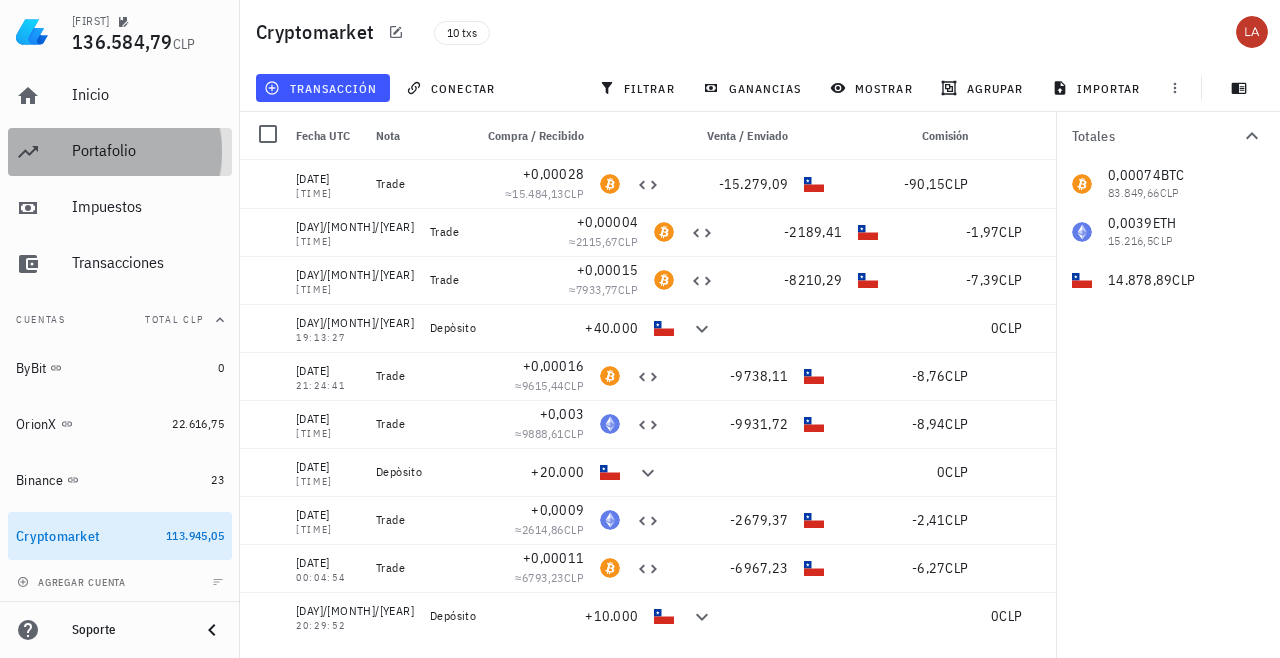 click on "Portafolio" at bounding box center (148, 150) 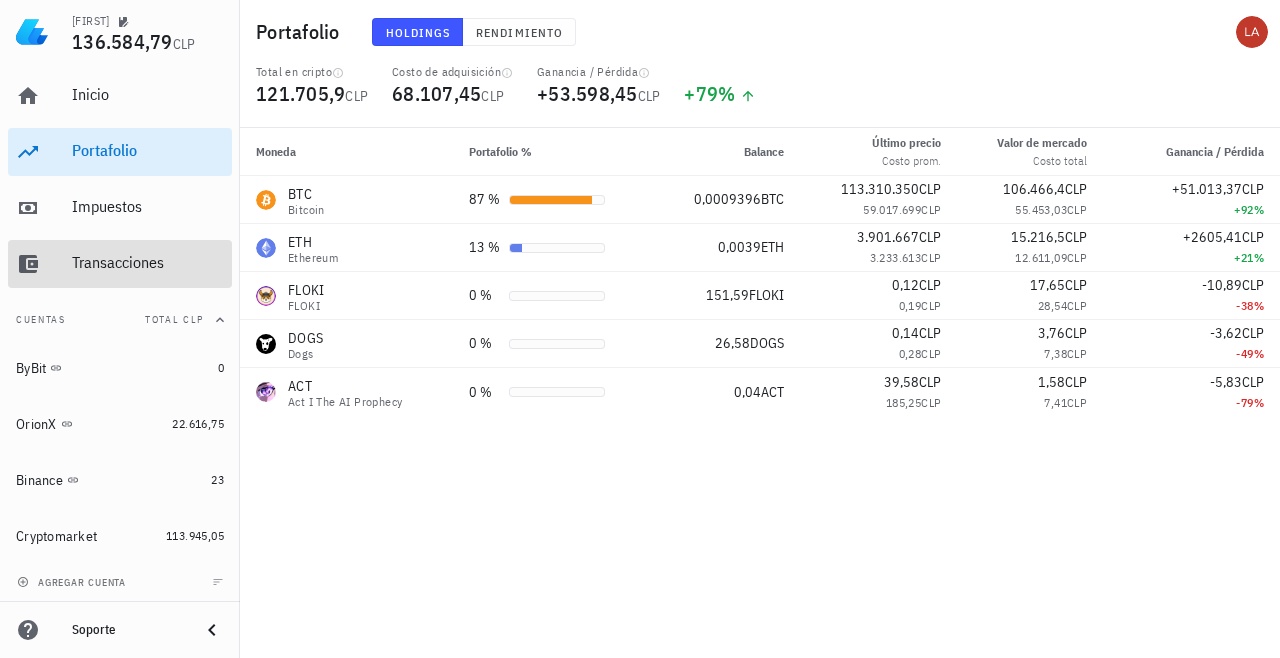 click on "Transacciones" at bounding box center (148, 262) 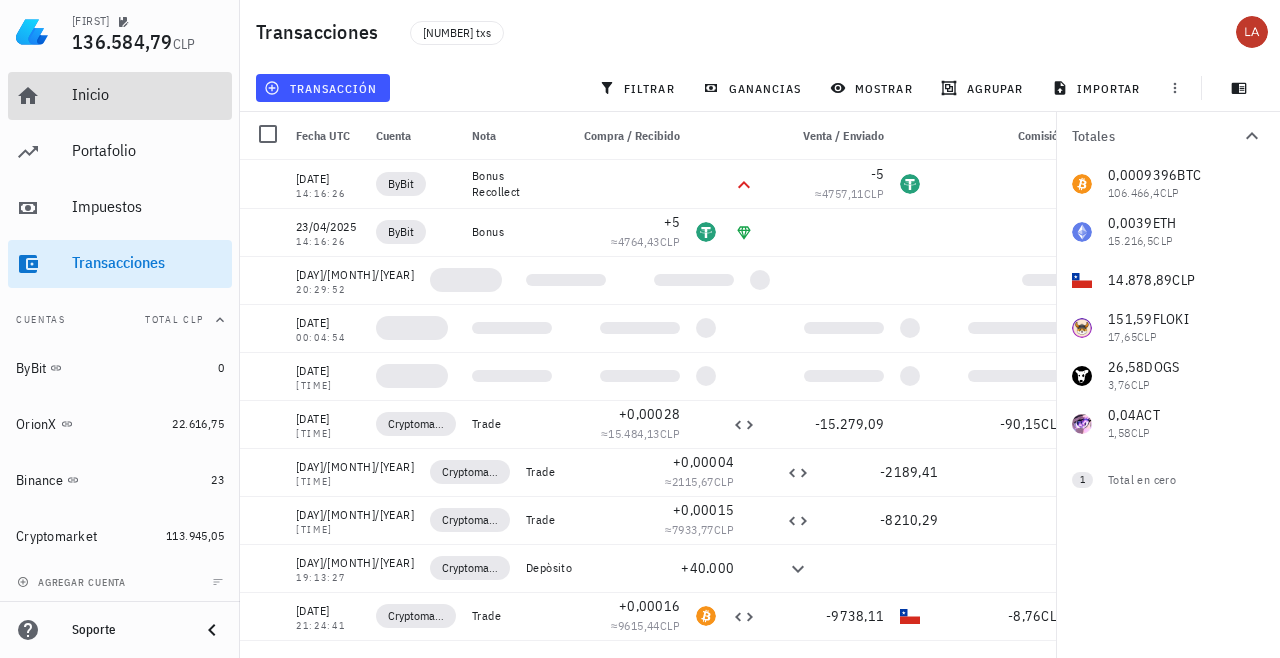 click on "Inicio" at bounding box center (148, 94) 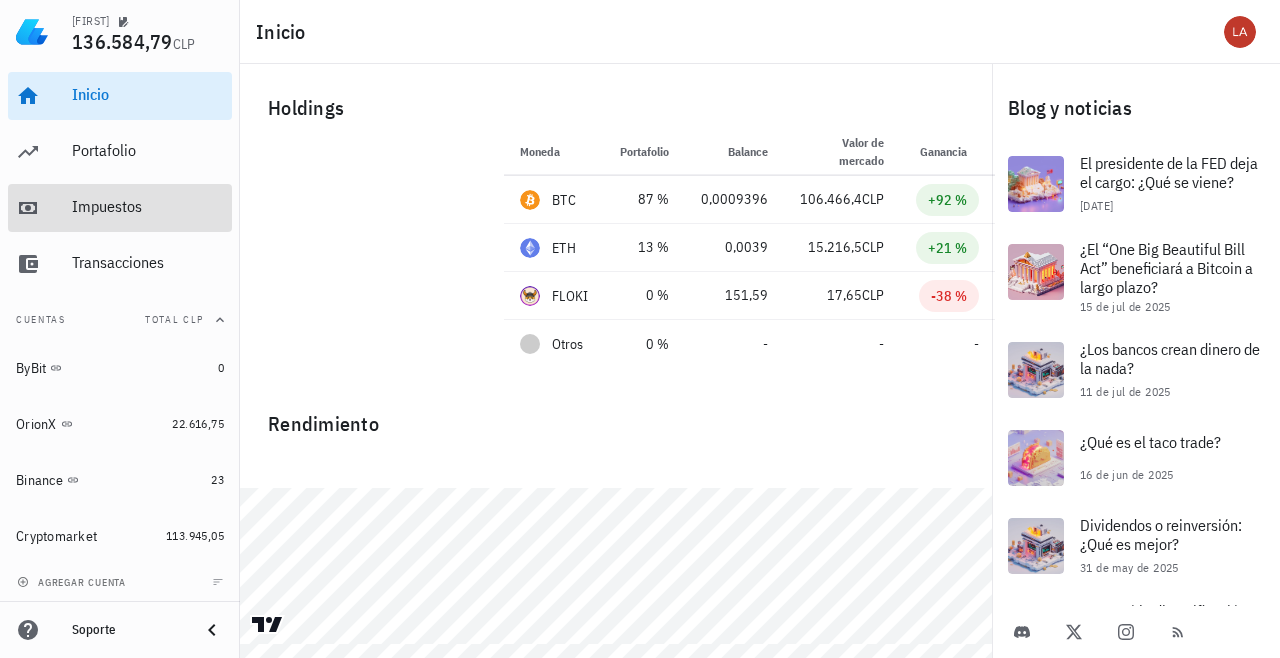 click on "Impuestos" at bounding box center (148, 207) 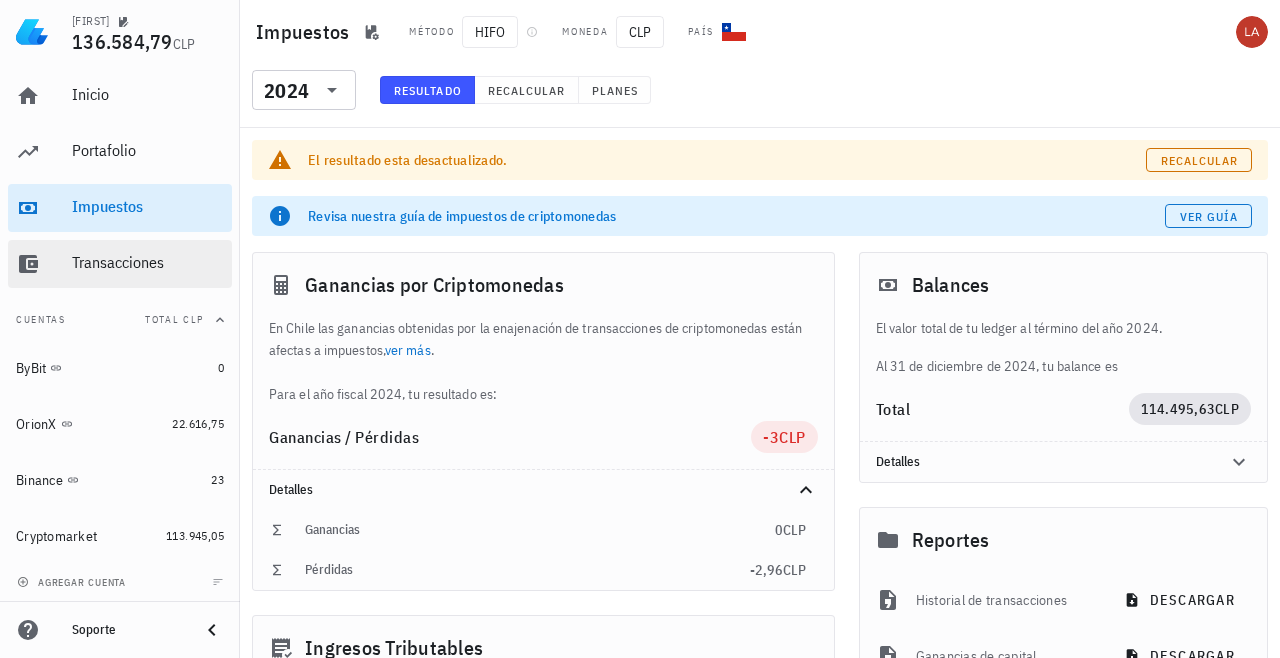 scroll, scrollTop: 0, scrollLeft: 0, axis: both 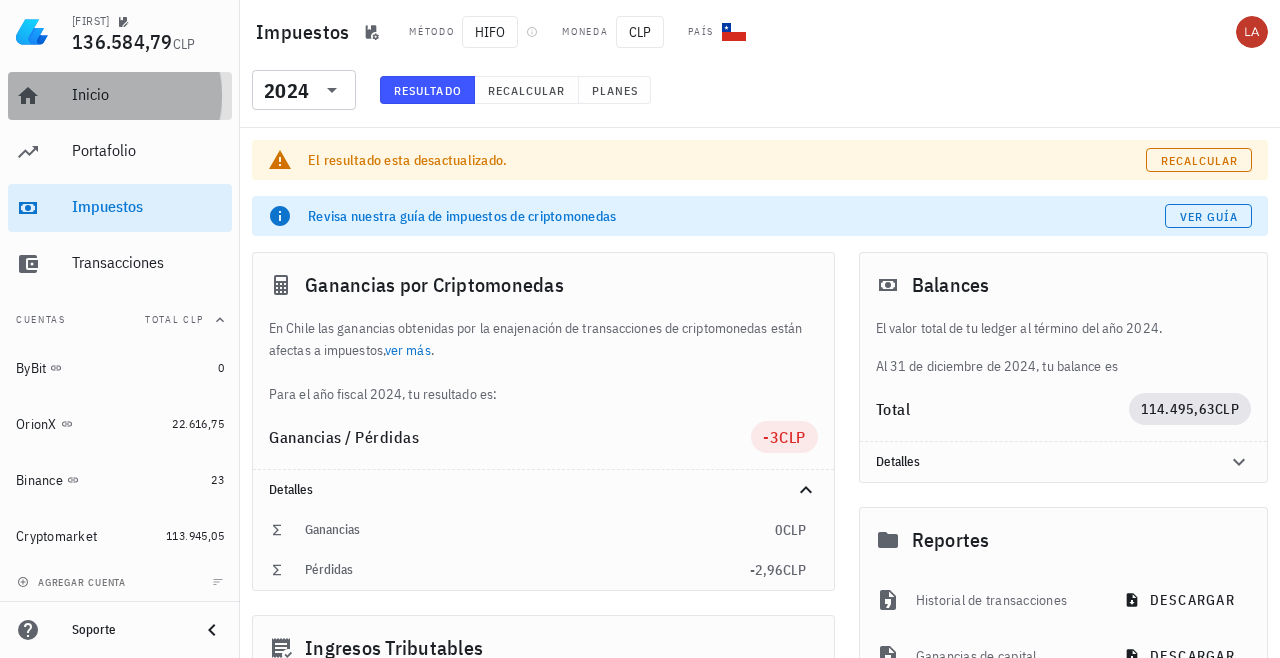 click on "Inicio" at bounding box center [148, 95] 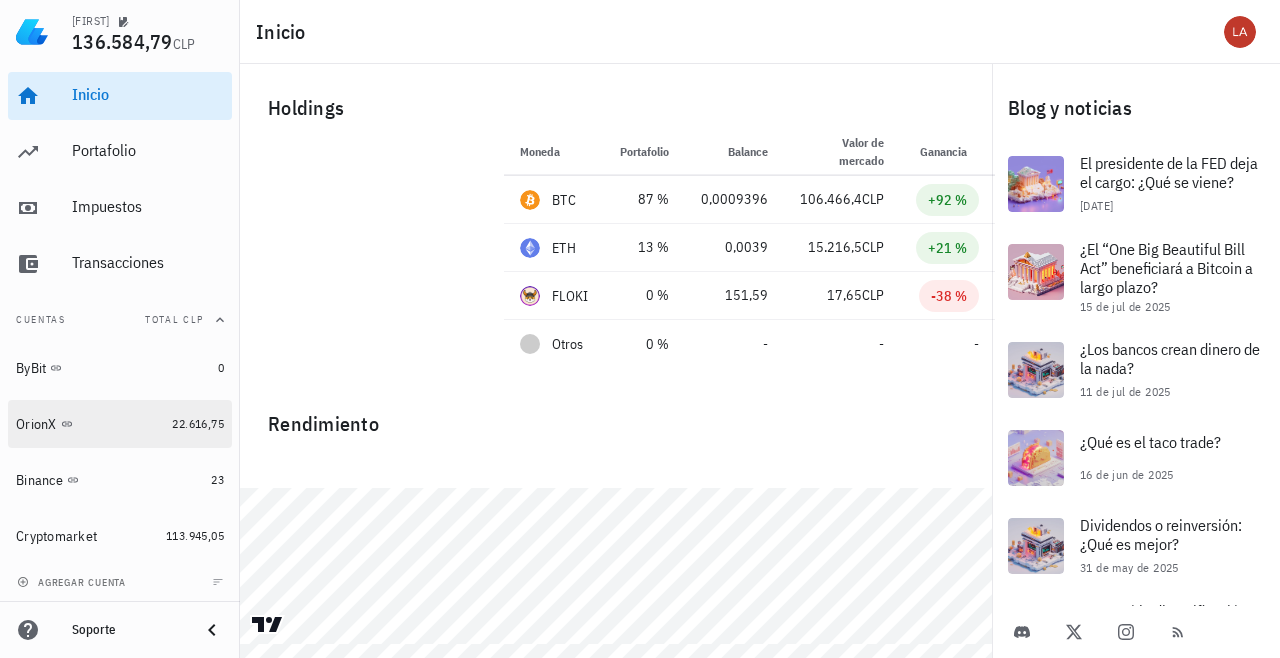 scroll, scrollTop: 0, scrollLeft: 0, axis: both 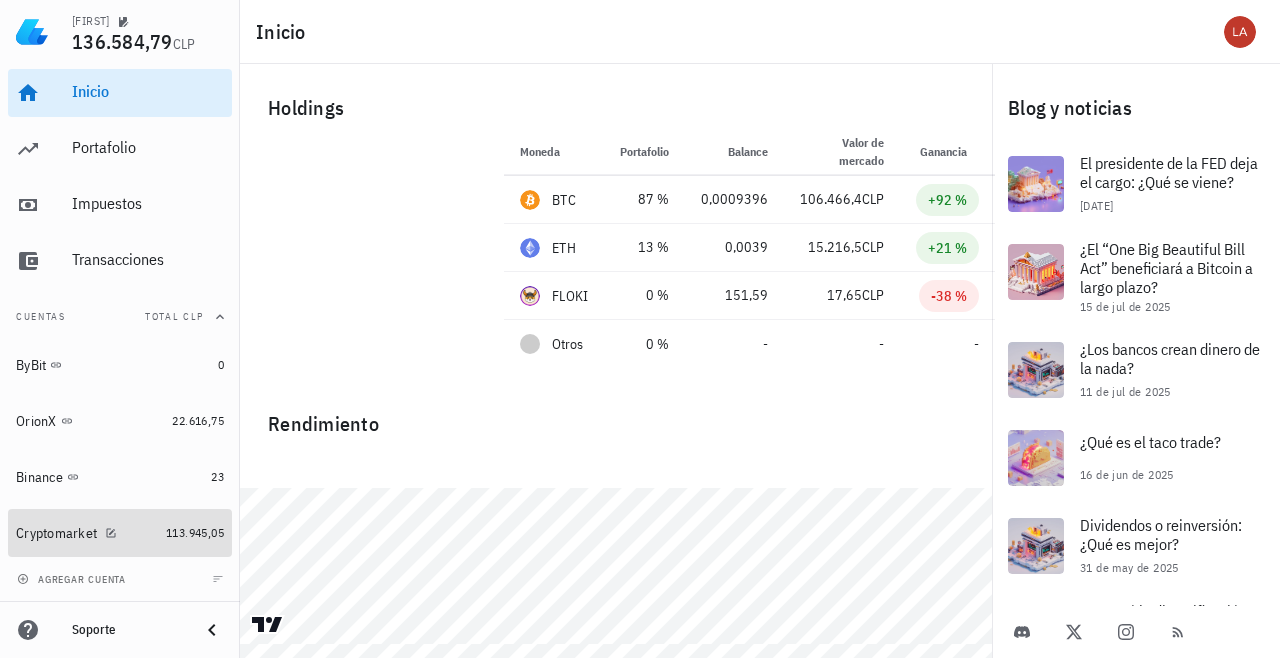 click on "Cryptomarket" at bounding box center (56, 533) 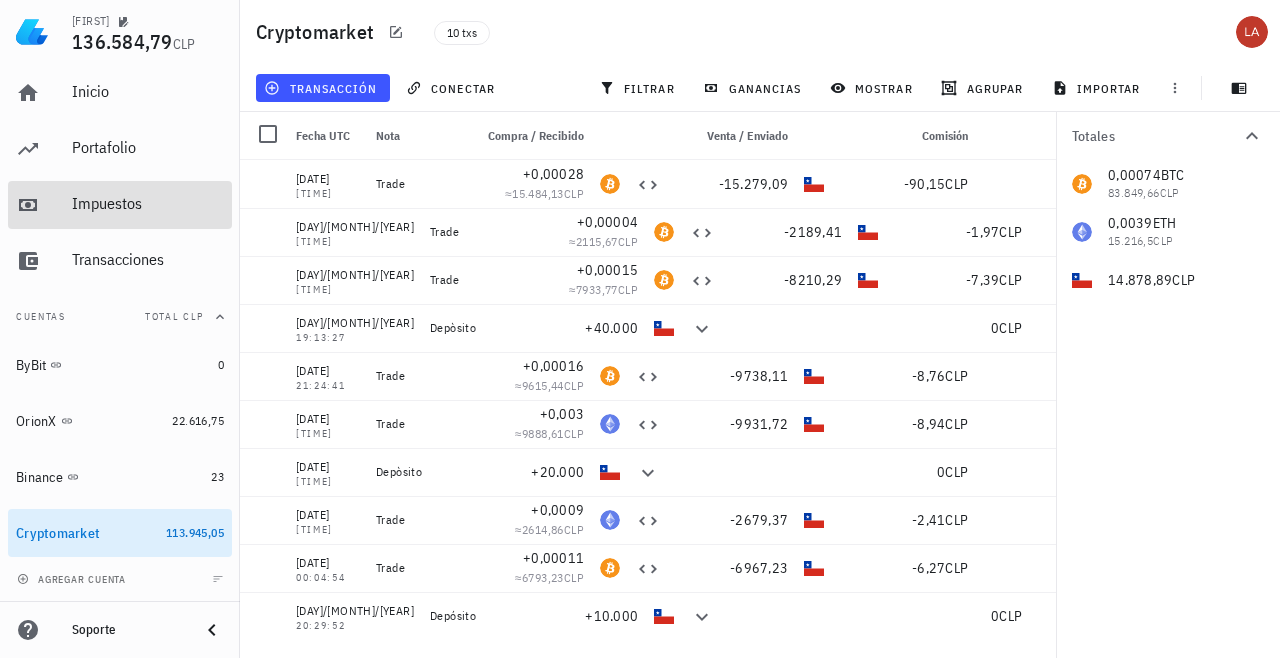 click on "Impuestos" at bounding box center [148, 203] 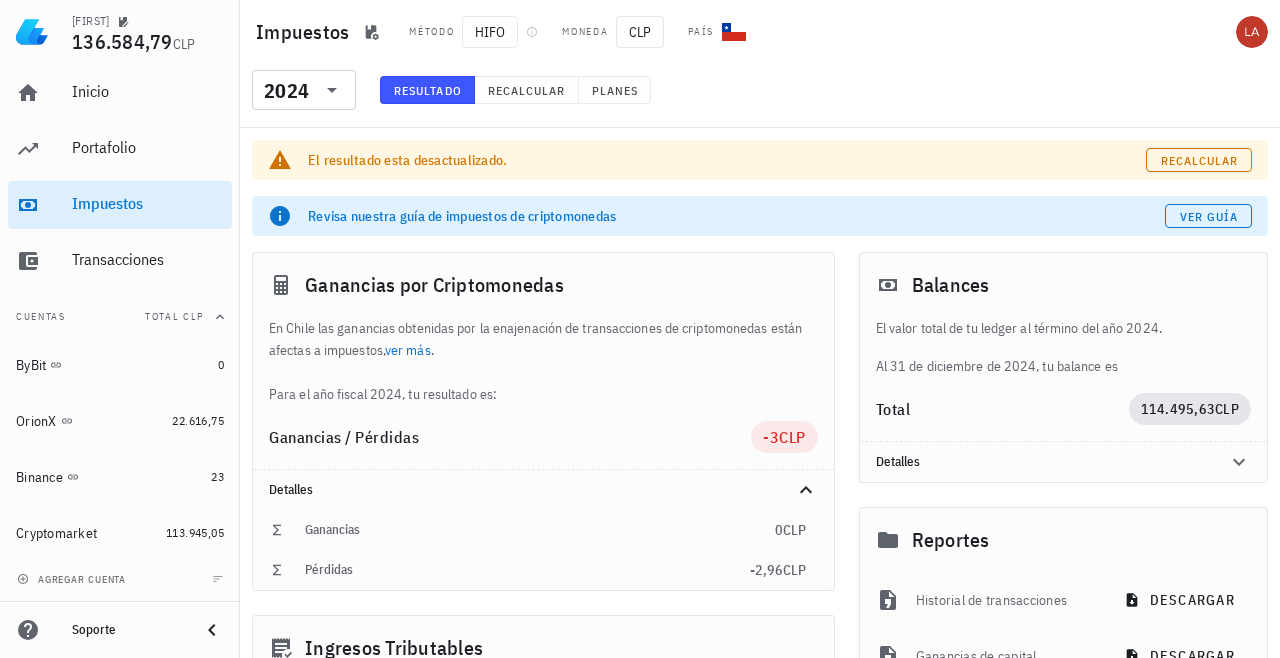 scroll, scrollTop: 0, scrollLeft: 0, axis: both 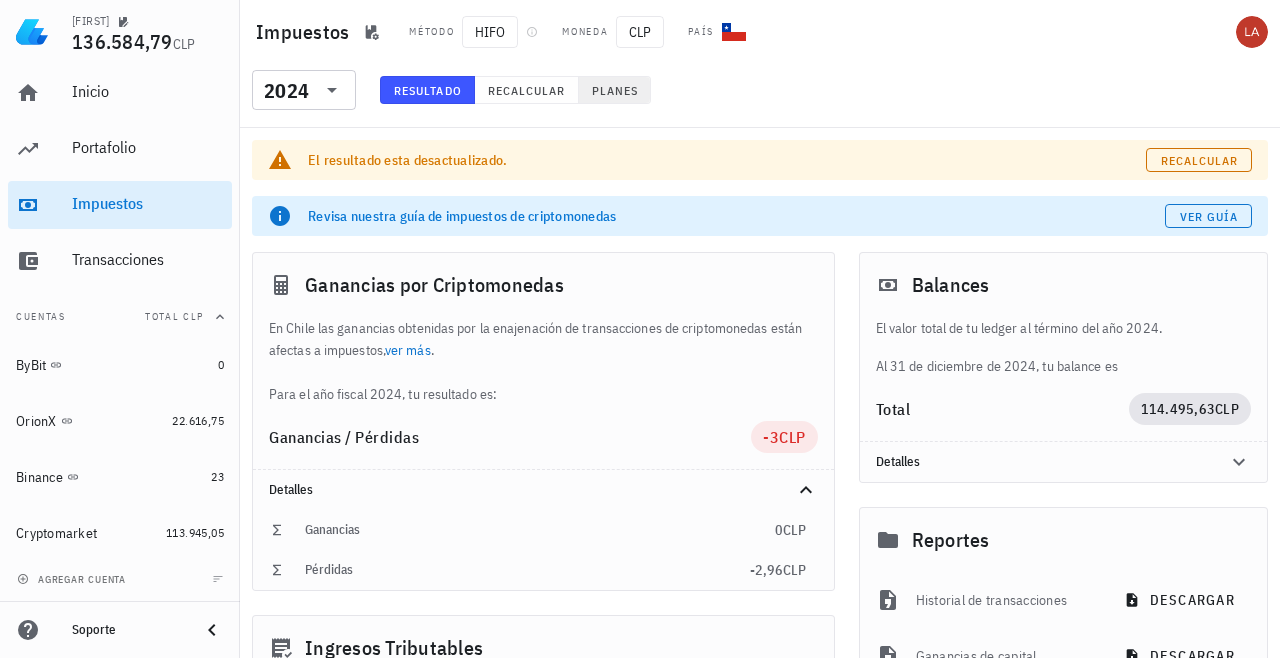 click on "Planes" at bounding box center [615, 90] 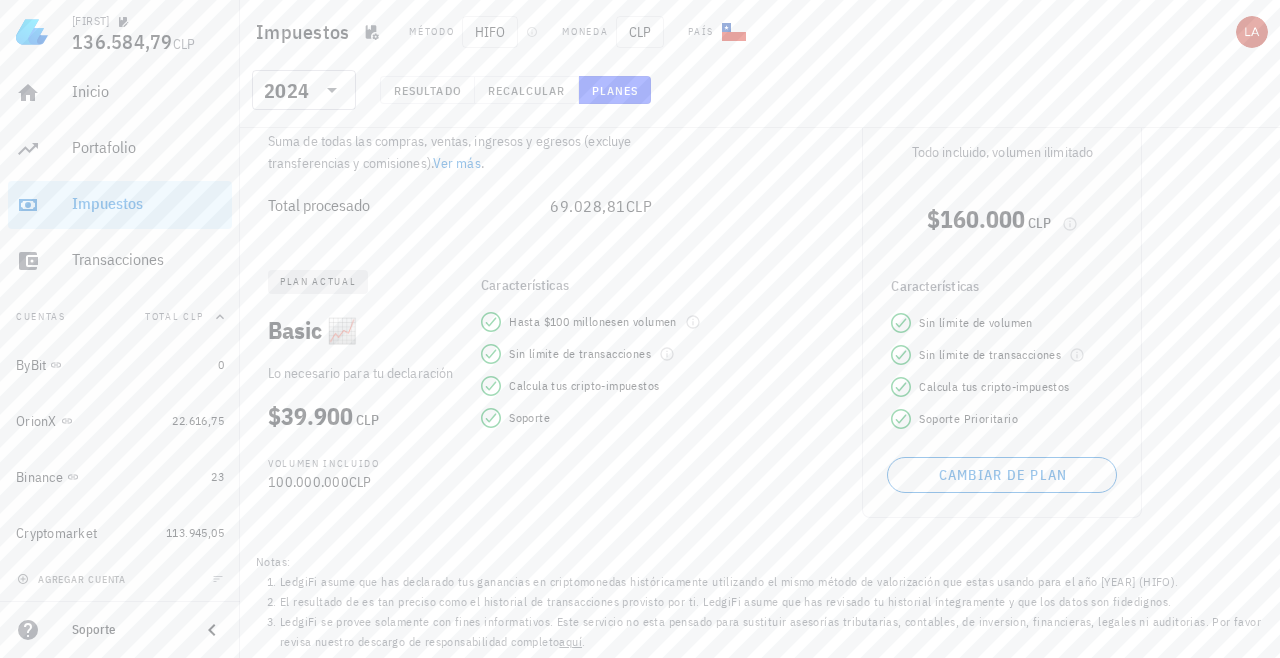 scroll, scrollTop: 232, scrollLeft: 0, axis: vertical 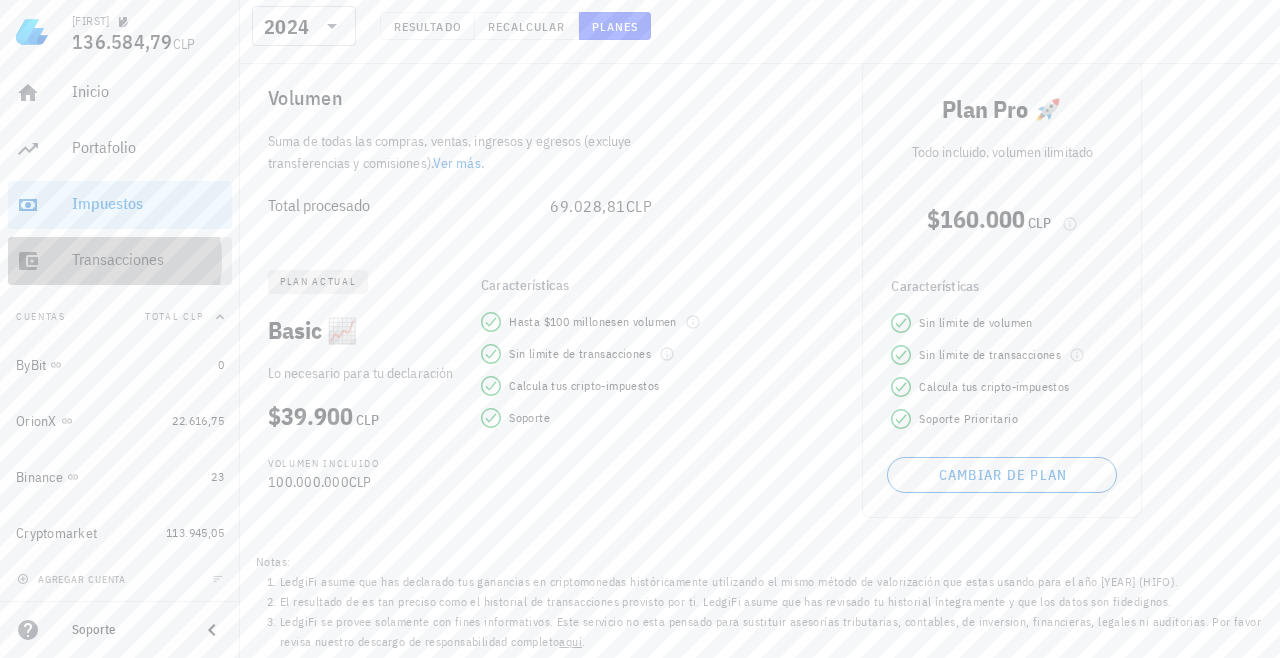 click on "Transacciones" at bounding box center [148, 259] 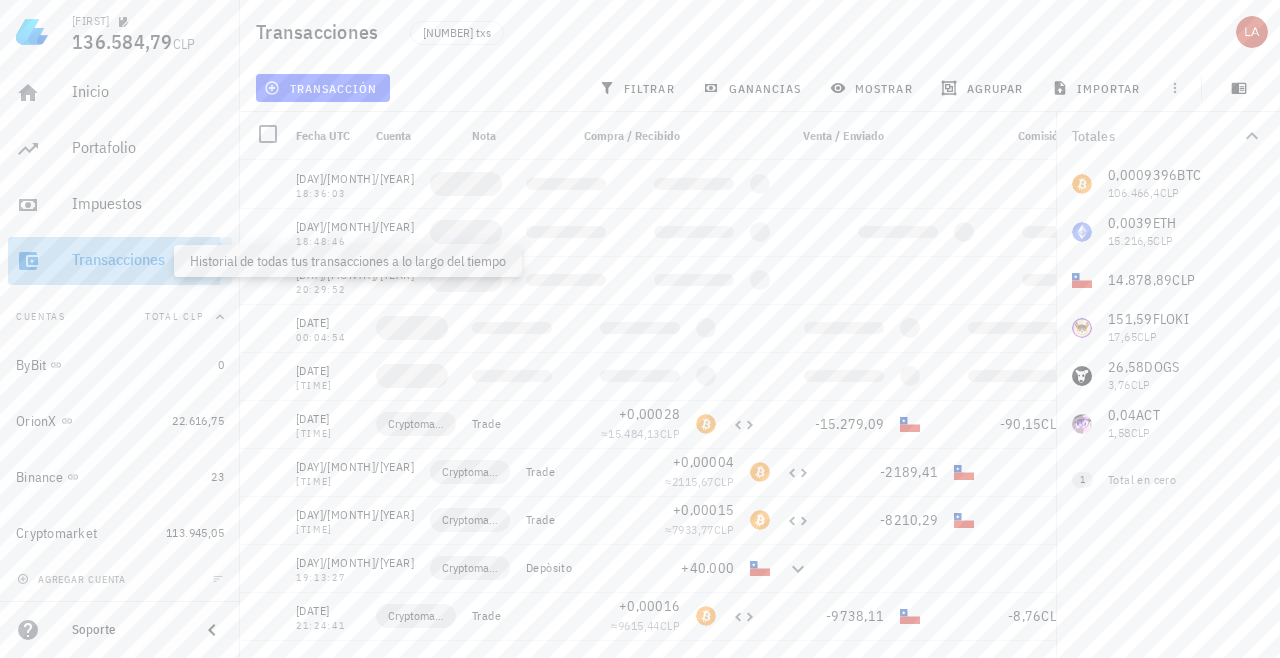scroll, scrollTop: 0, scrollLeft: 0, axis: both 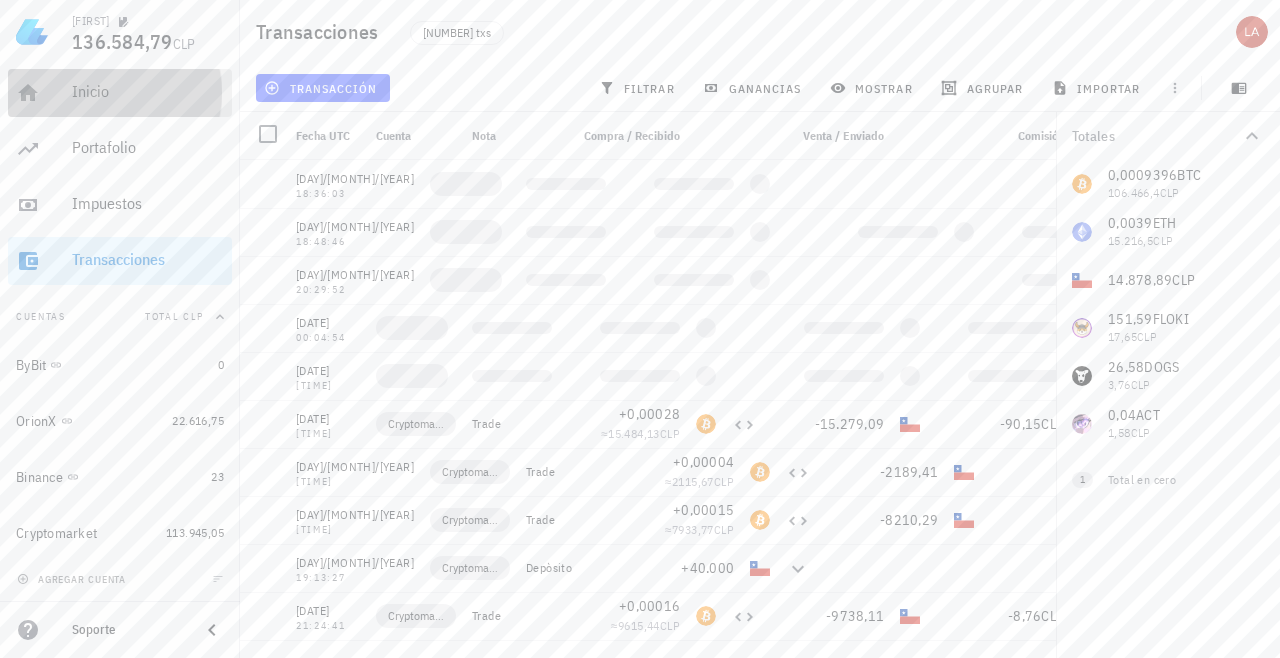 click on "Inicio" at bounding box center (148, 92) 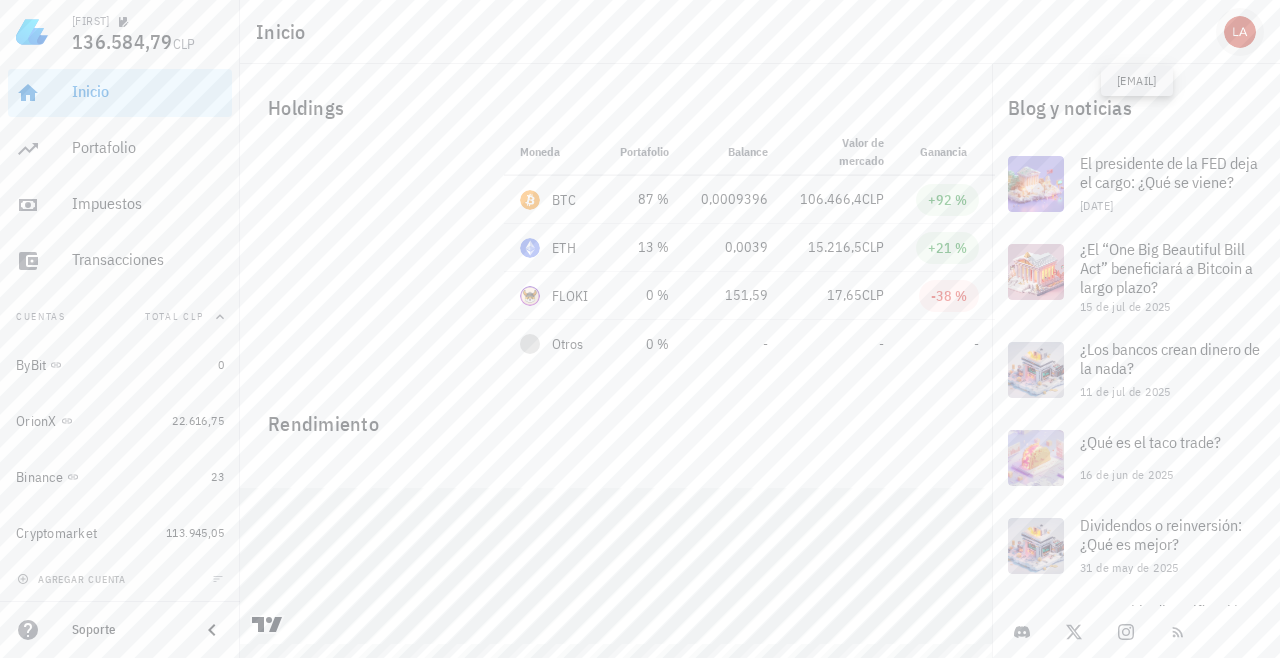 click at bounding box center [1240, 32] 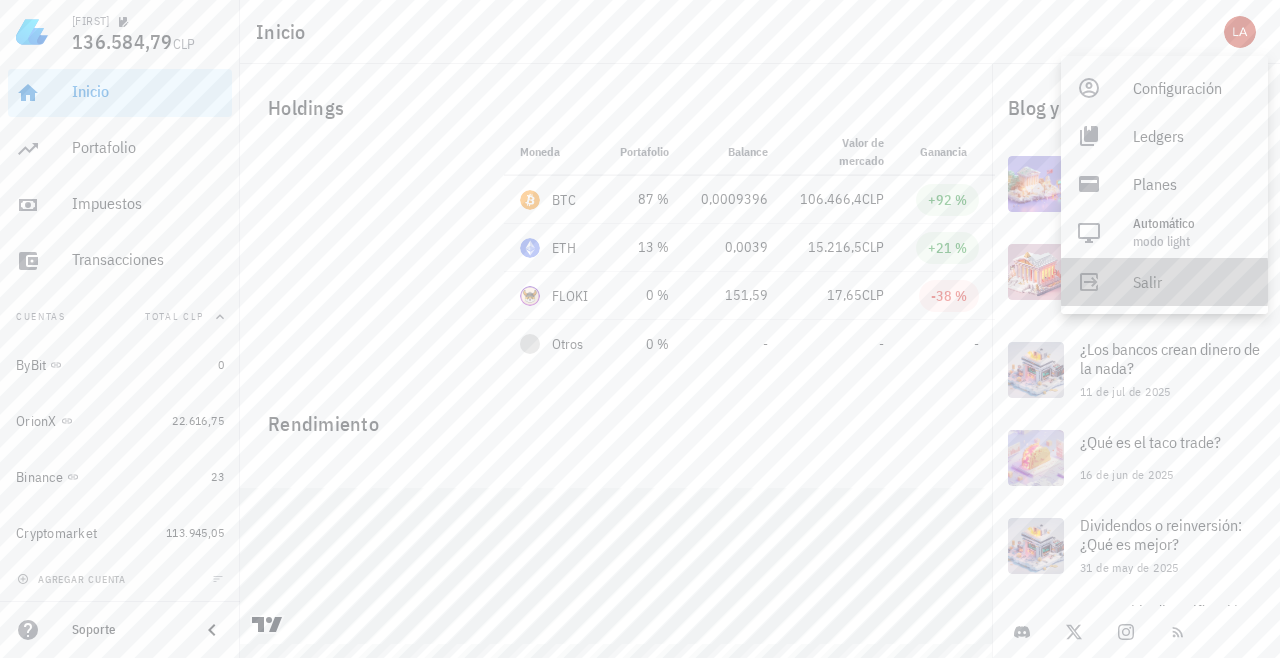 click on "Salir" at bounding box center [1192, 282] 